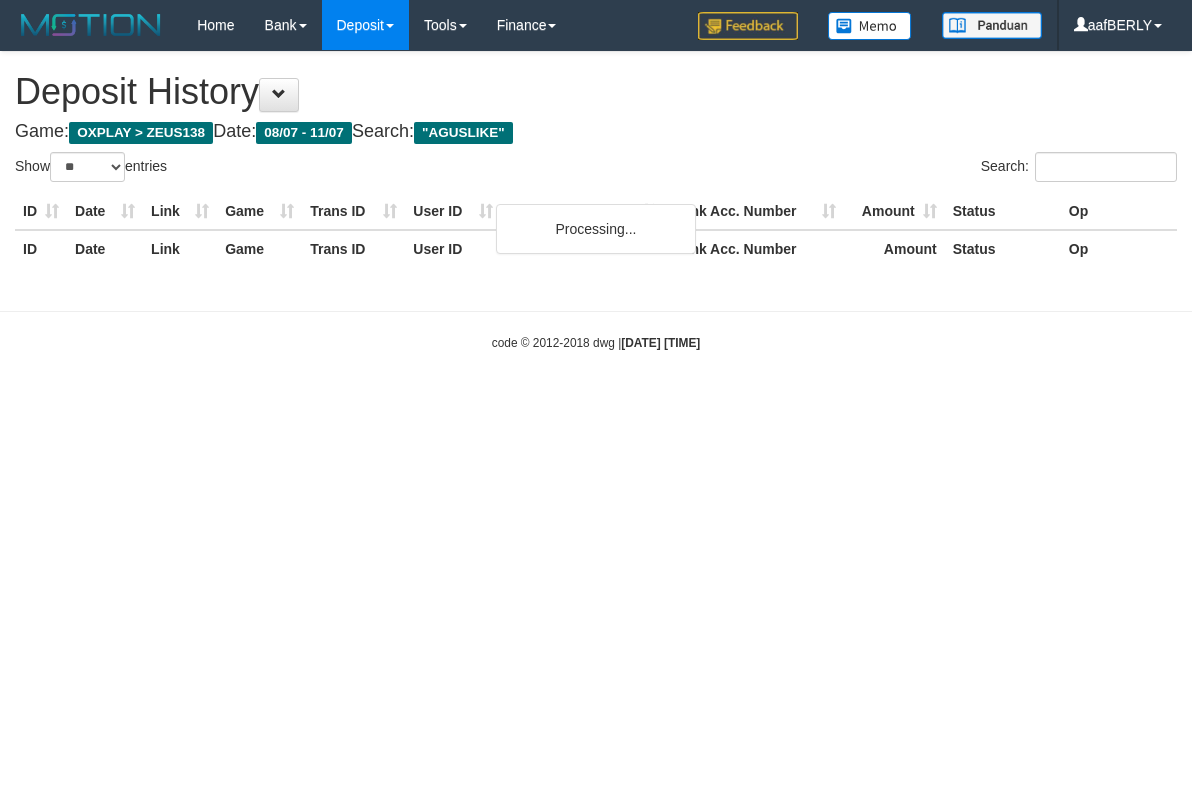 select on "**" 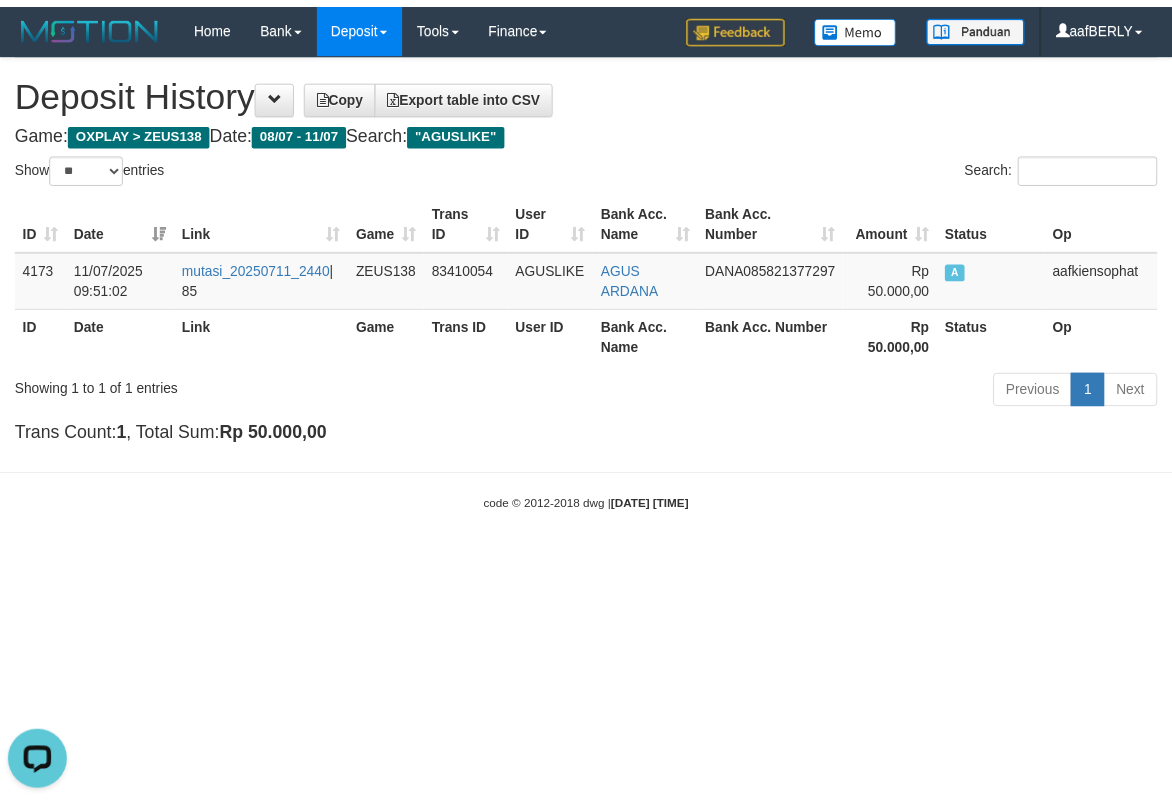 scroll, scrollTop: 0, scrollLeft: 0, axis: both 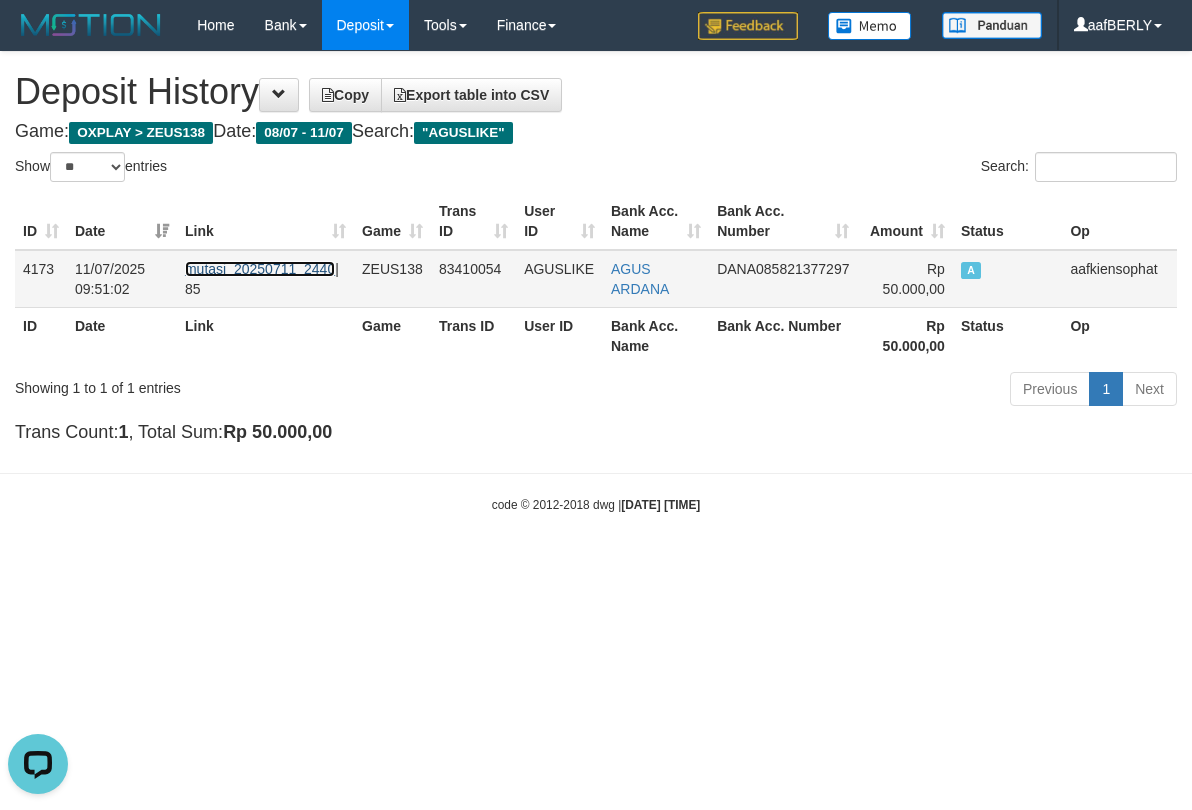 click on "mutasi_20250711_2440" at bounding box center [260, 269] 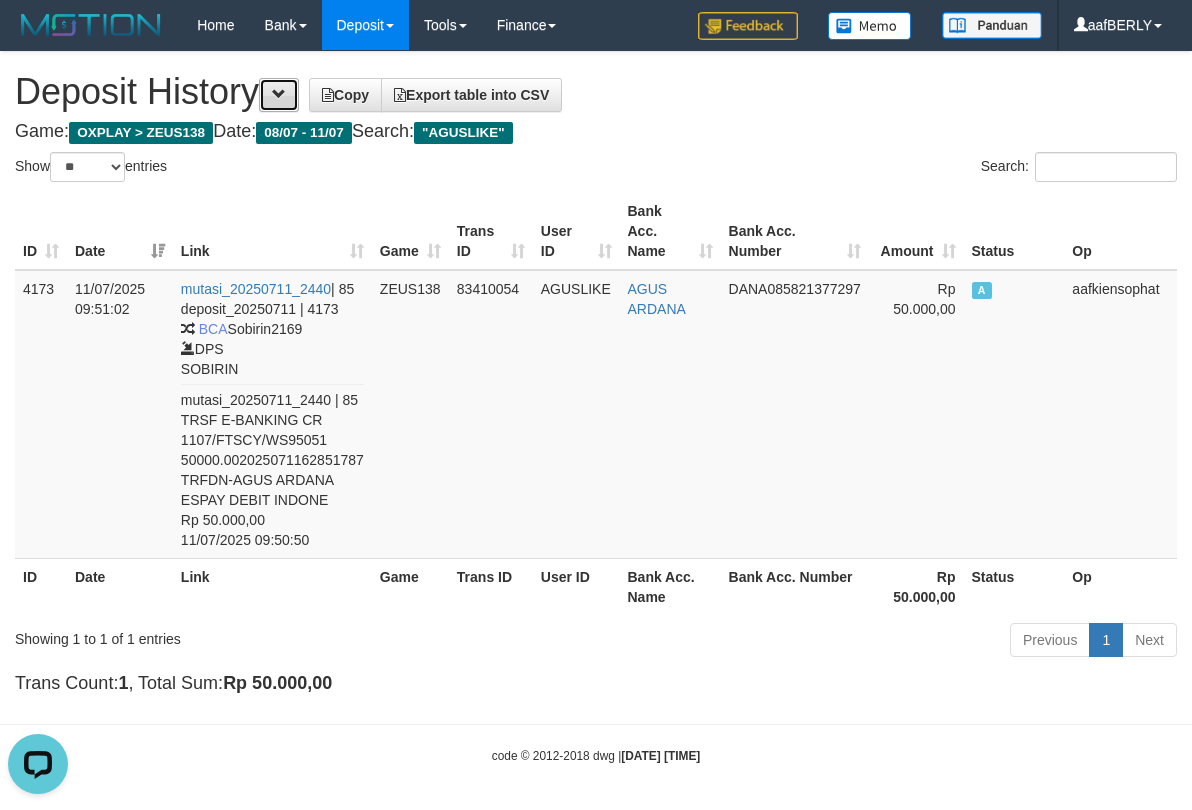 click at bounding box center (279, 95) 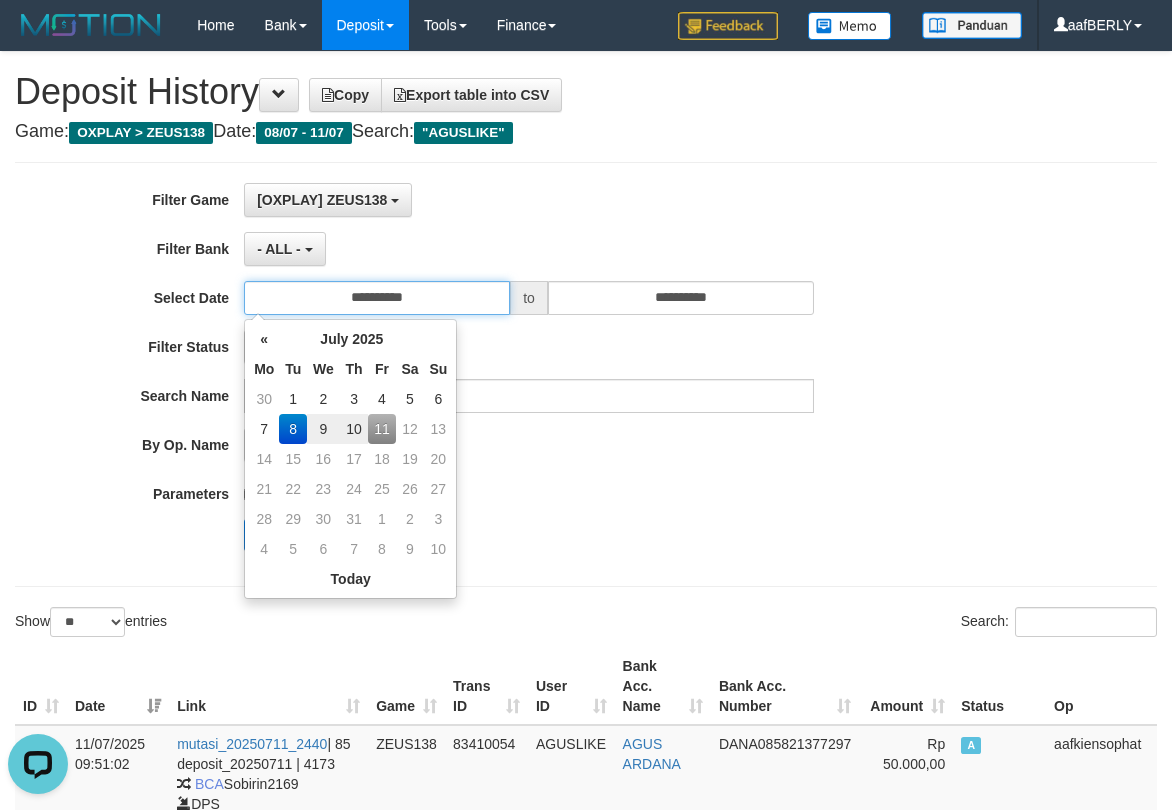 click on "**********" at bounding box center [377, 298] 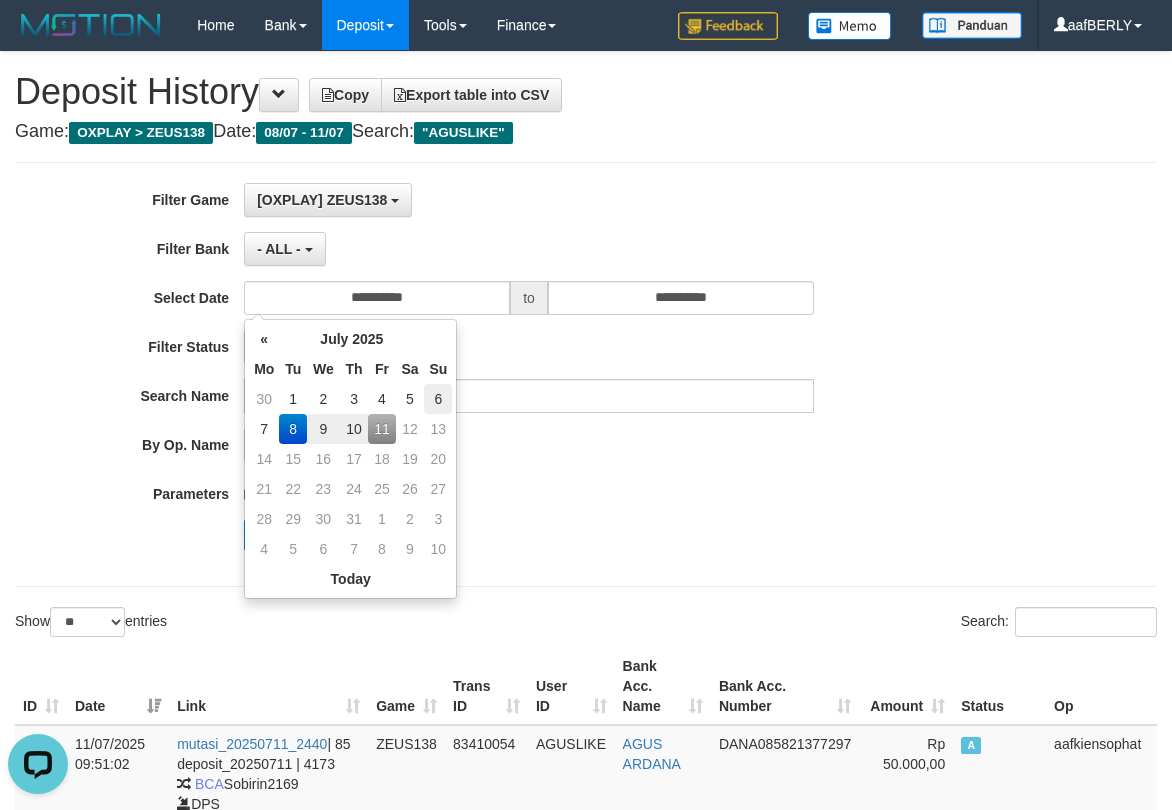 click on "6" at bounding box center (438, 399) 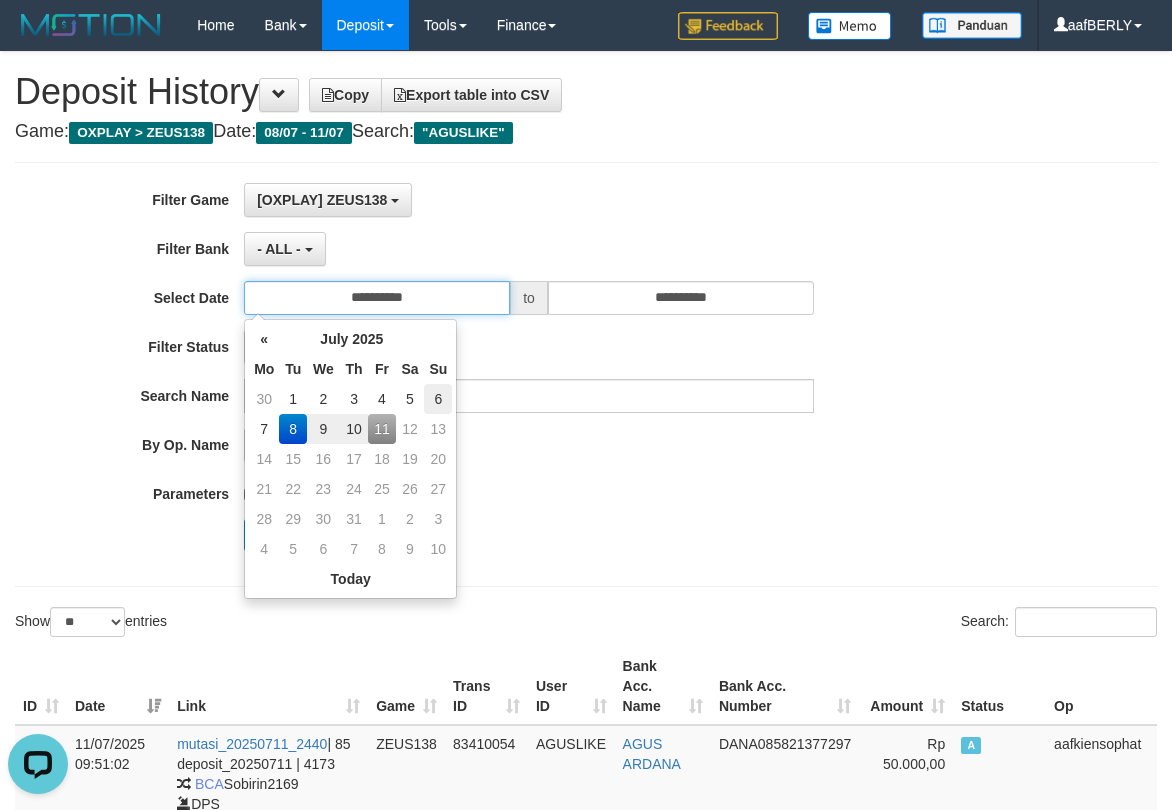 type on "**********" 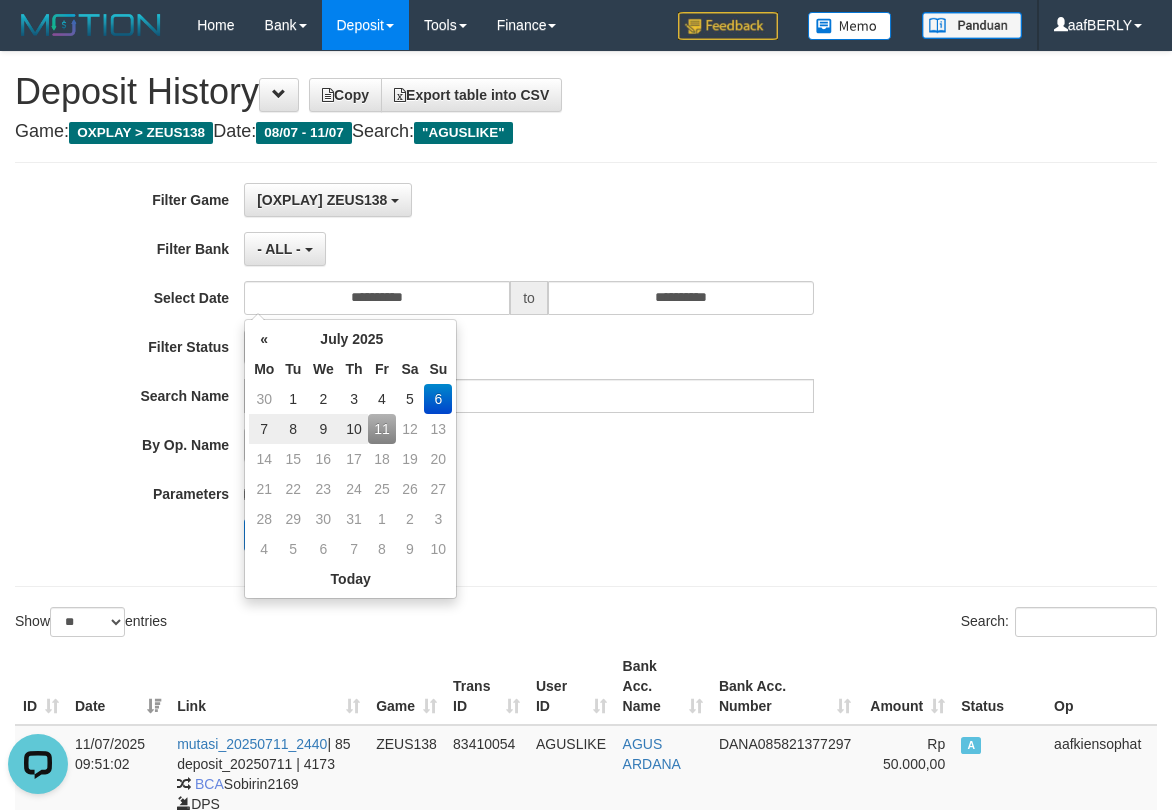 click on "Use Paging" at bounding box center [529, 490] 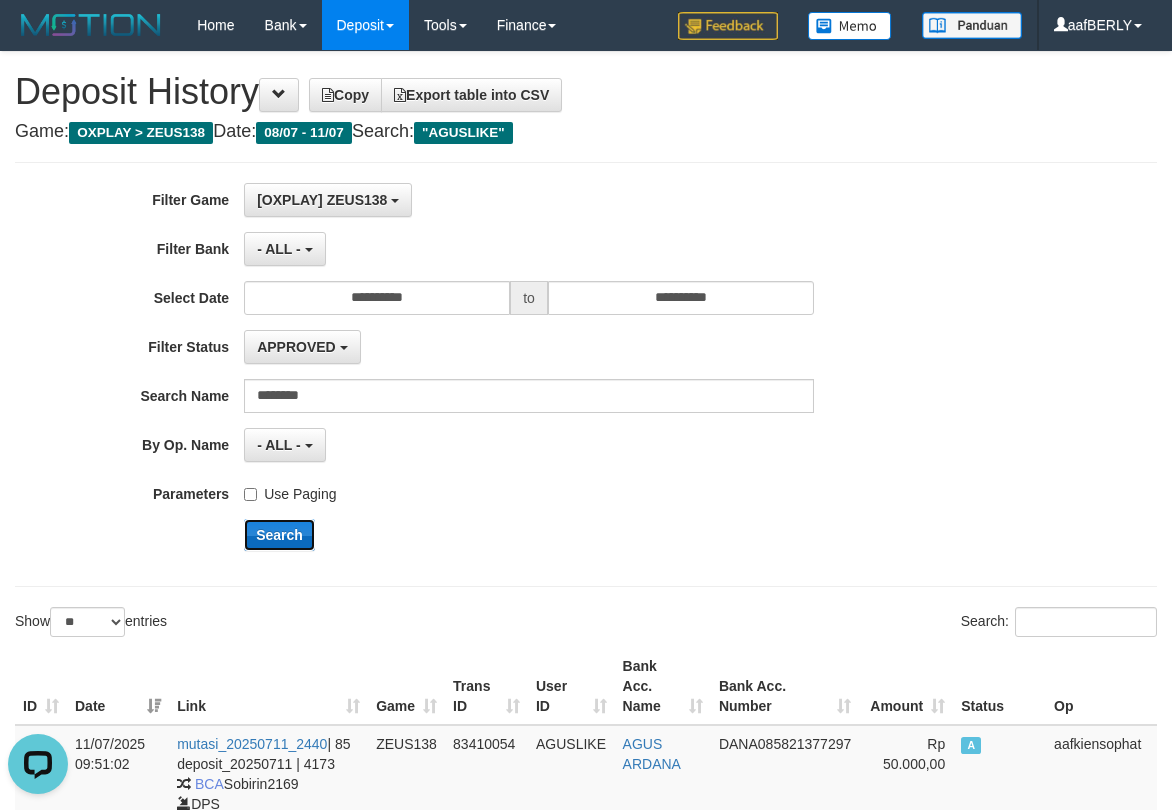 drag, startPoint x: 314, startPoint y: 546, endPoint x: 294, endPoint y: 545, distance: 20.024984 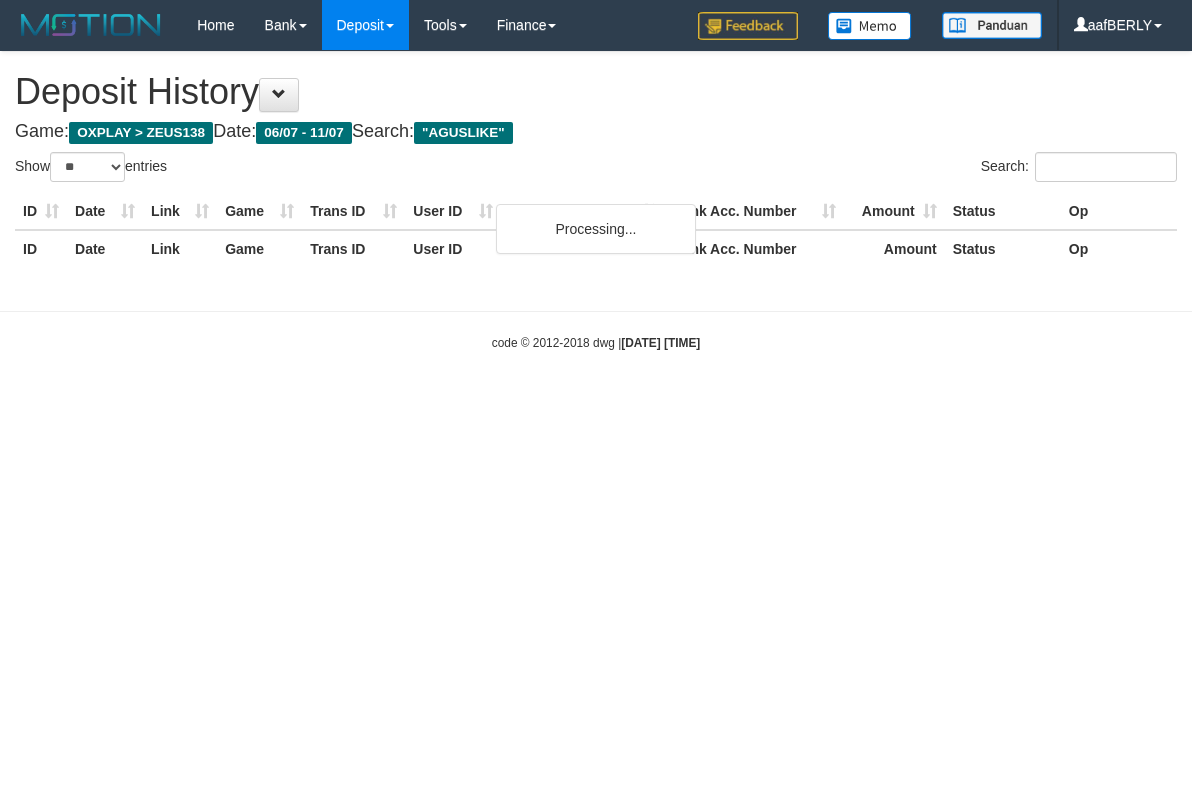 select on "**" 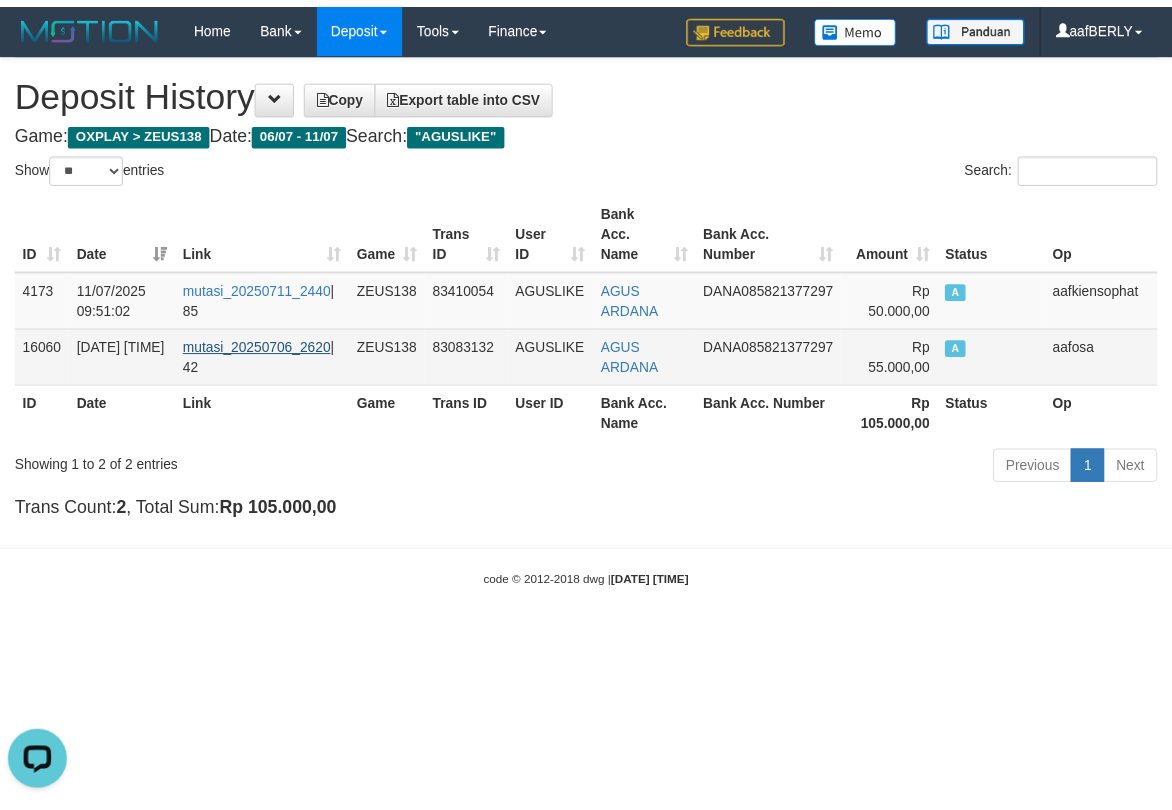 scroll, scrollTop: 0, scrollLeft: 0, axis: both 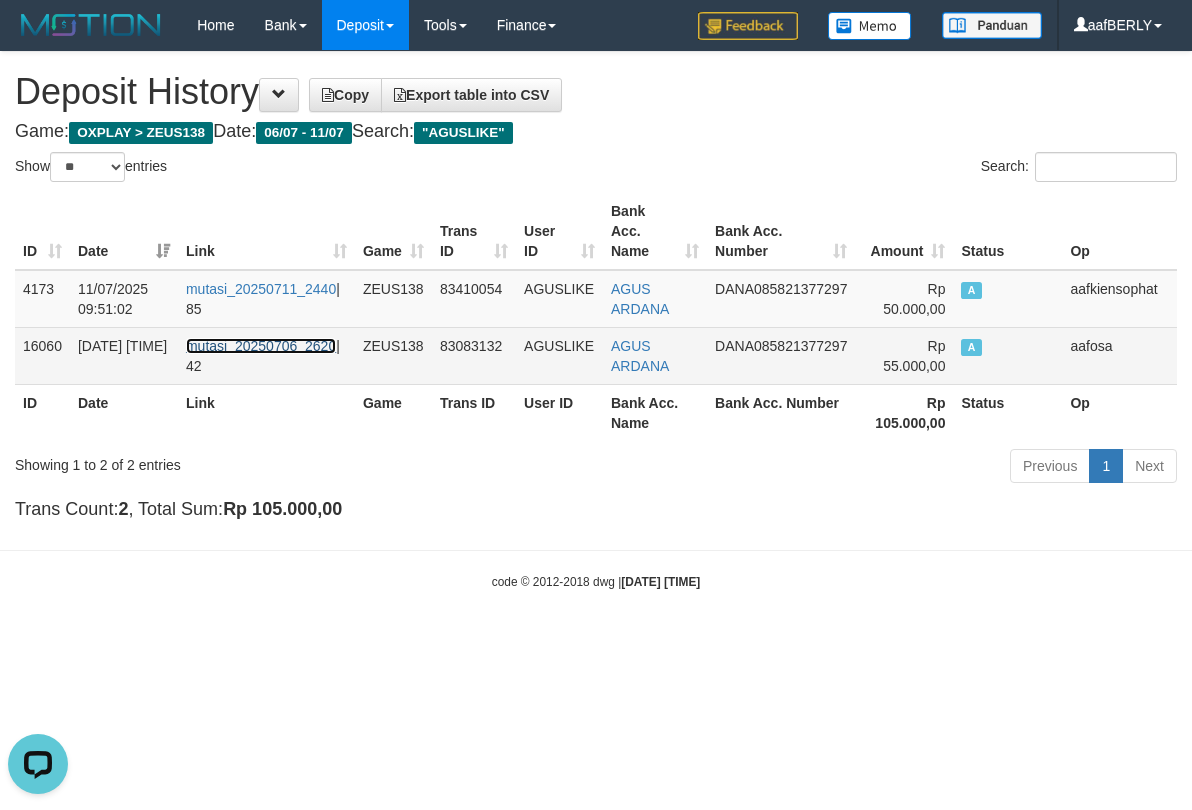 click on "mutasi_20250706_2620" at bounding box center (261, 346) 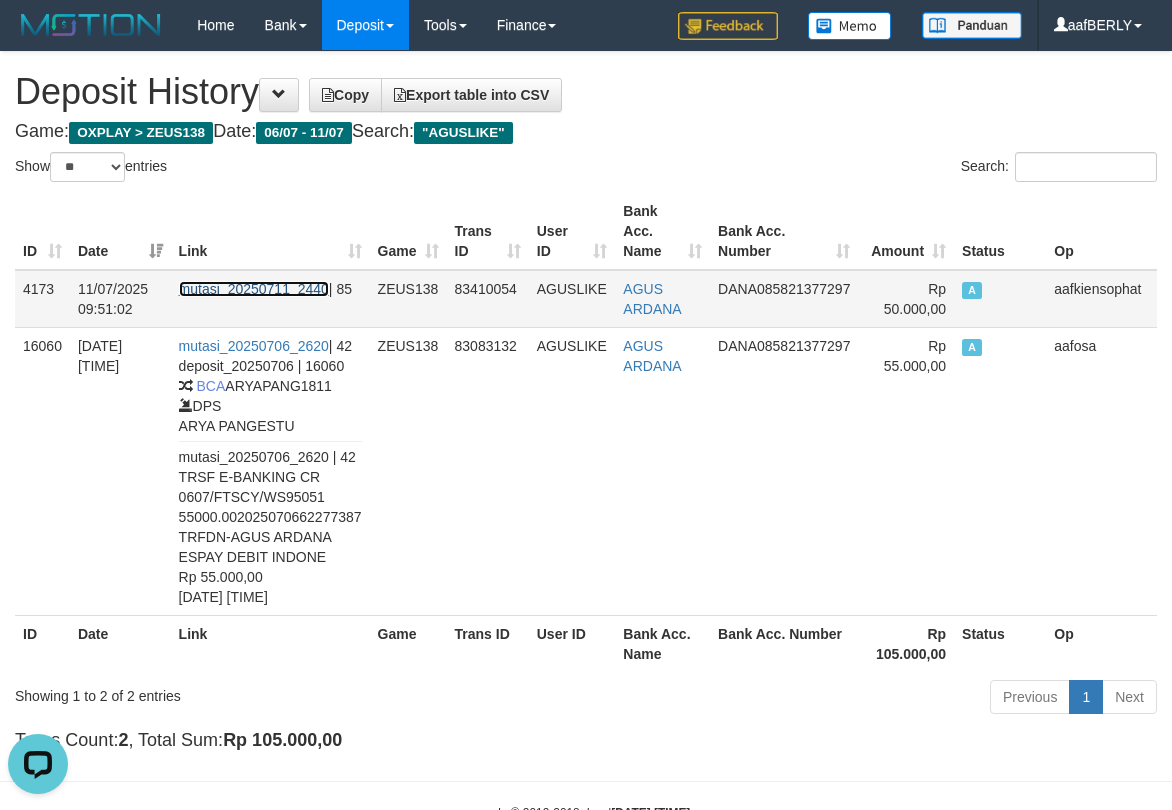 click on "mutasi_20250711_2440" at bounding box center [254, 289] 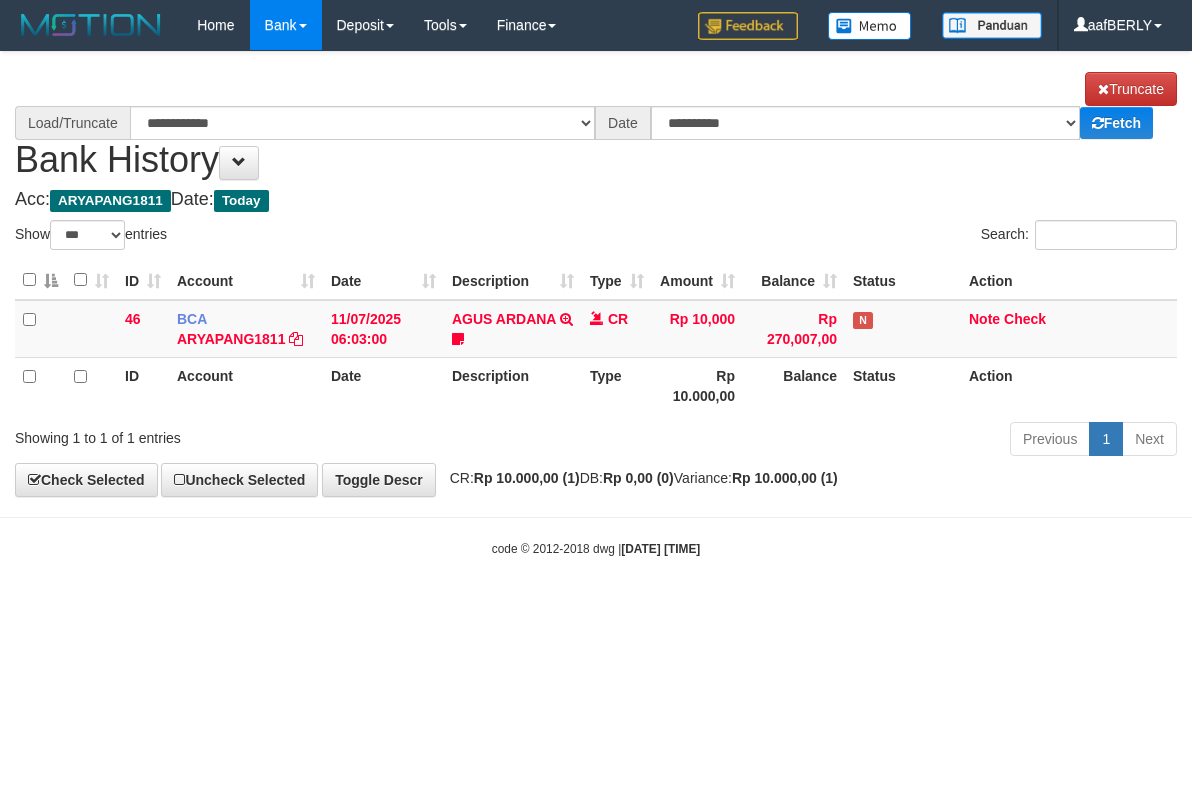select on "***" 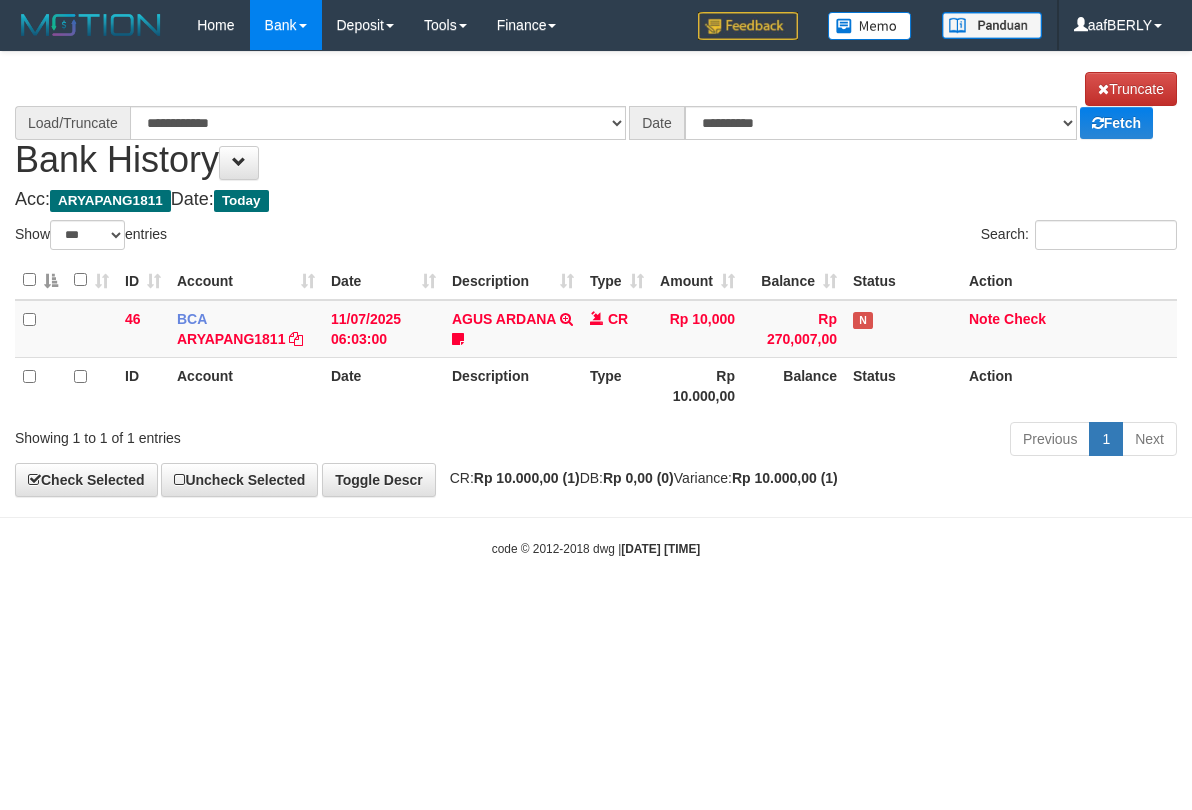 scroll, scrollTop: 0, scrollLeft: 0, axis: both 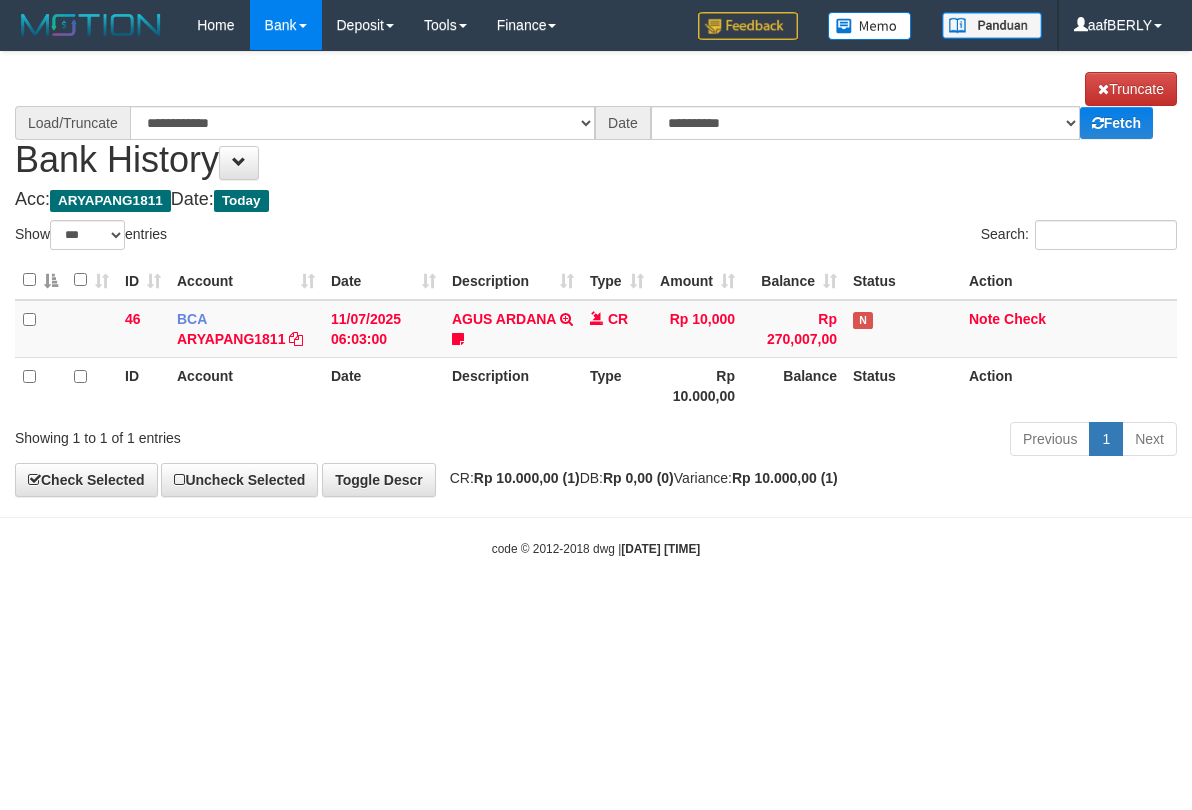 select on "***" 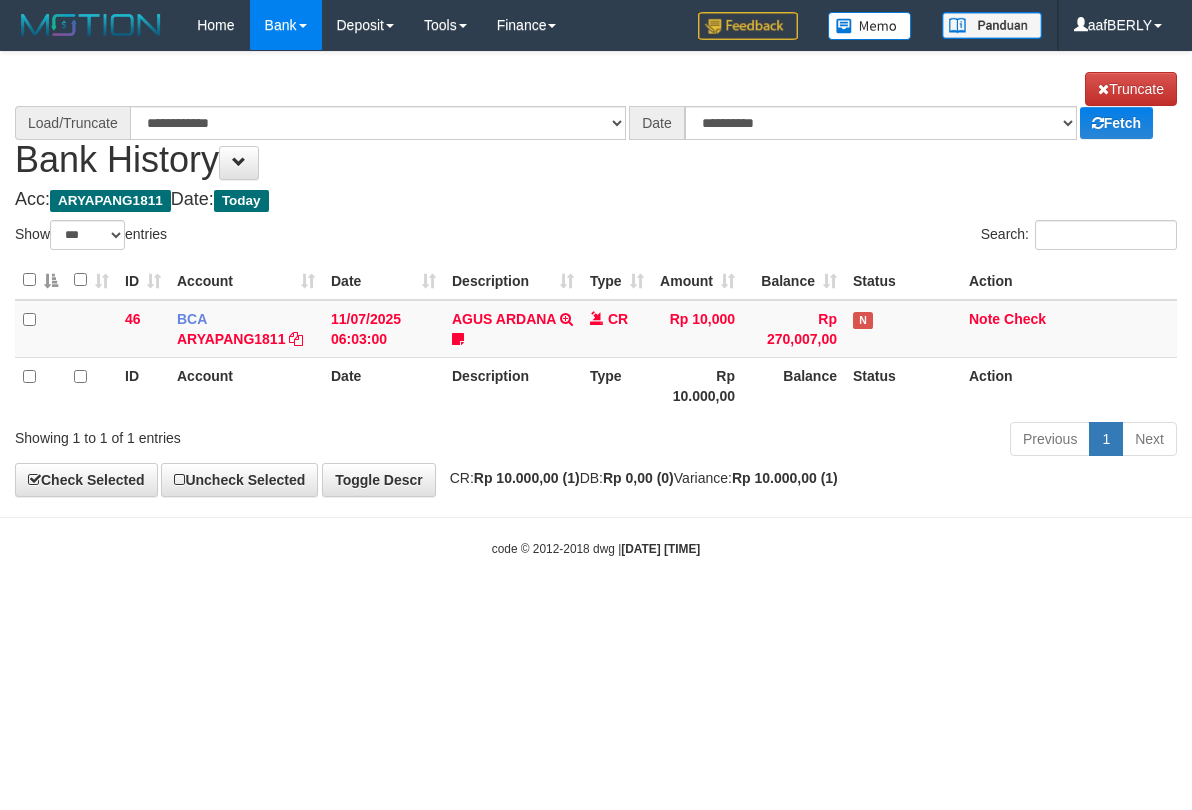 scroll, scrollTop: 0, scrollLeft: 0, axis: both 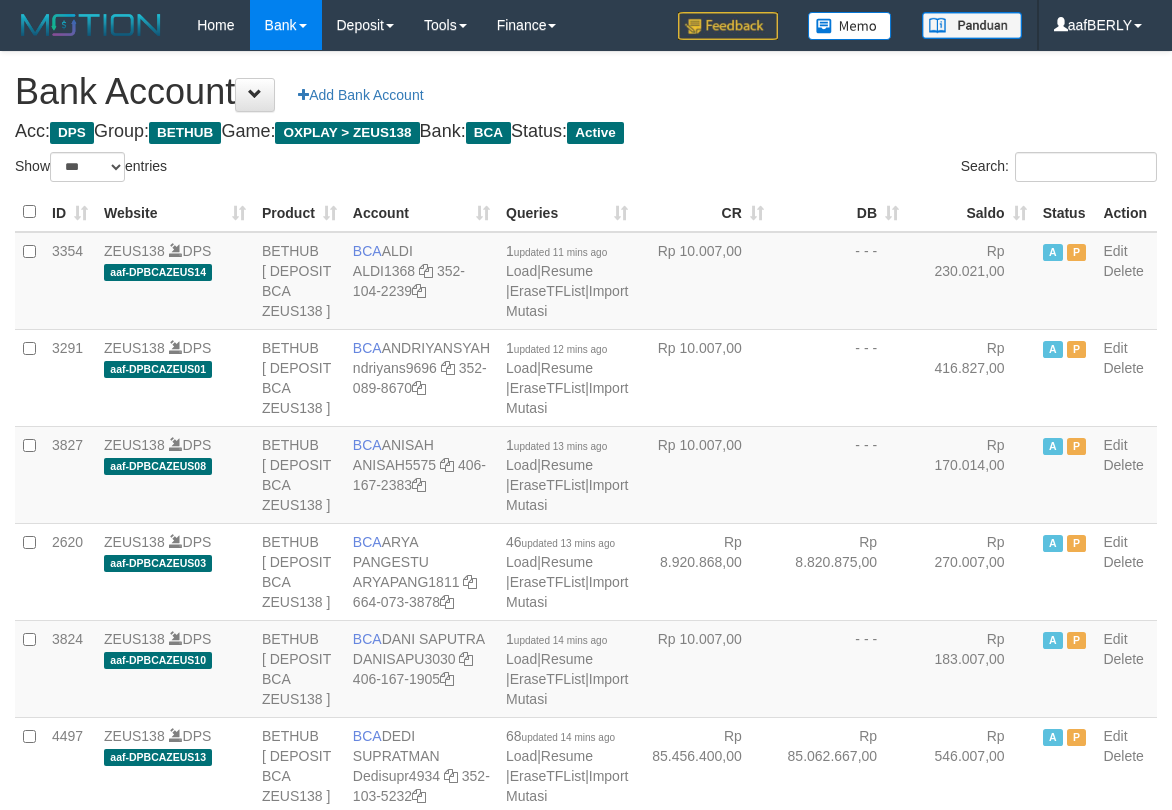 select on "***" 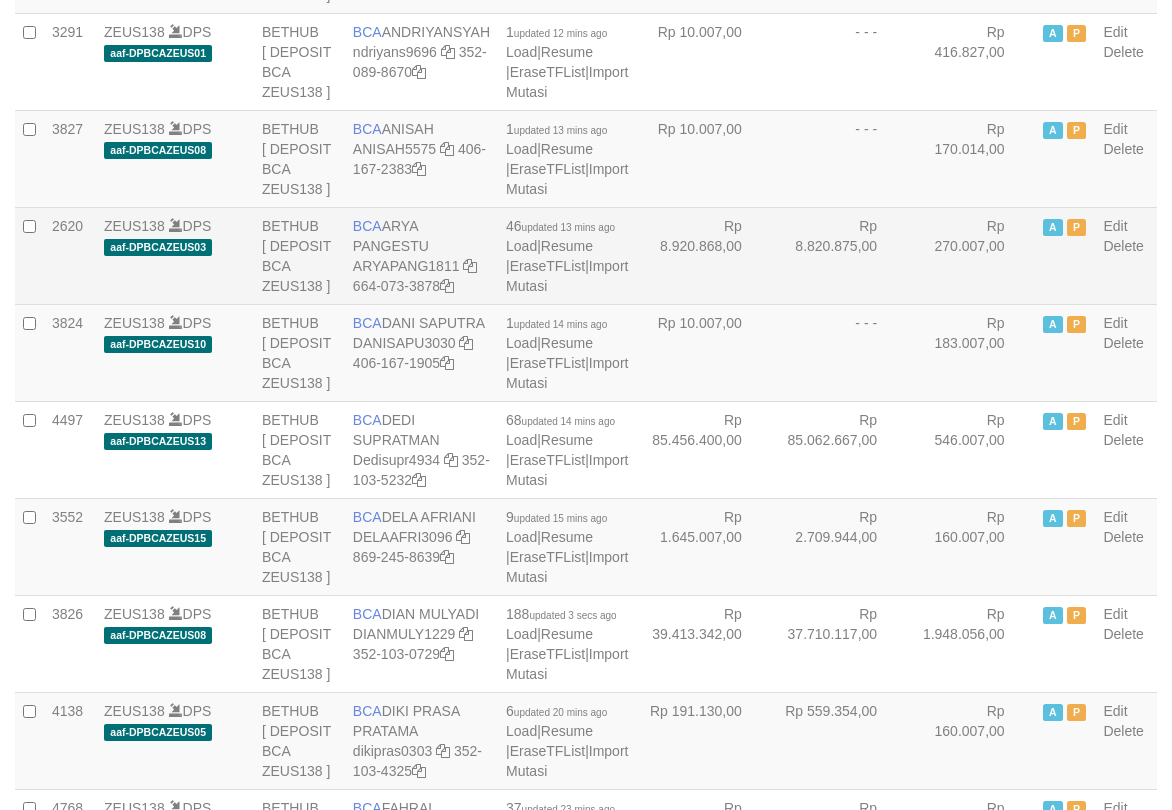 scroll, scrollTop: 357, scrollLeft: 0, axis: vertical 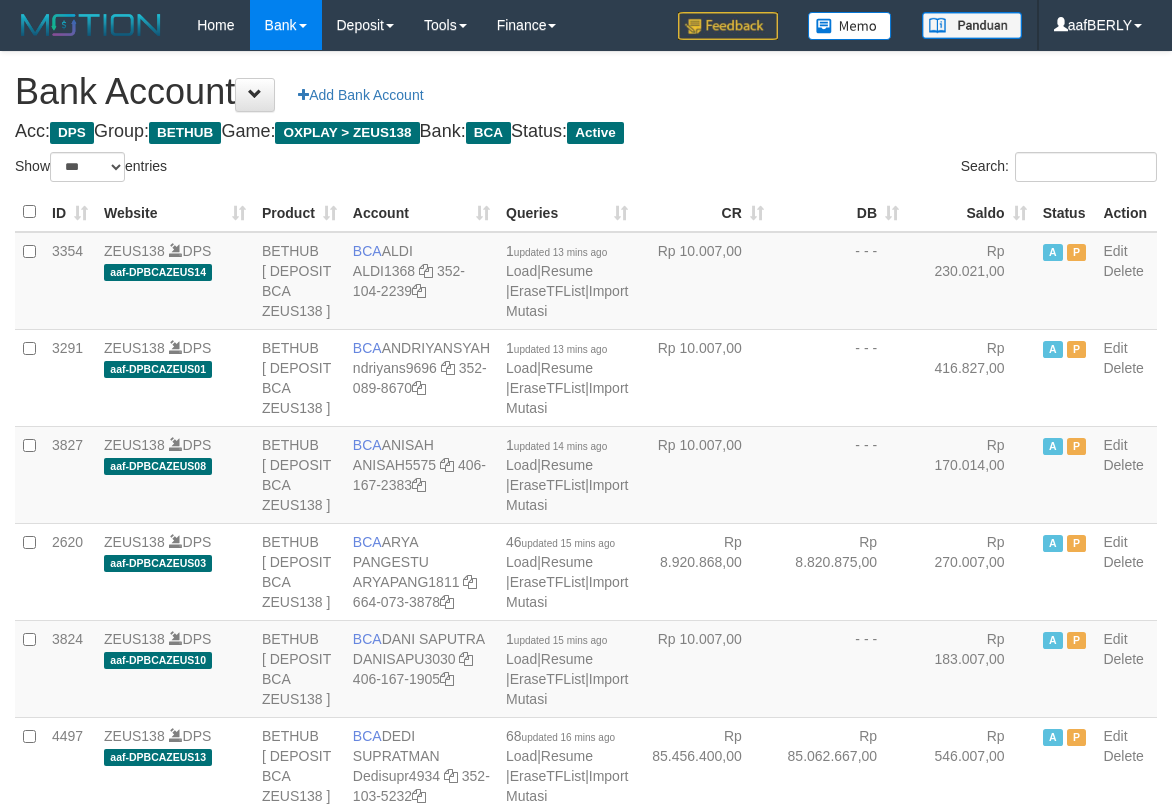 select on "***" 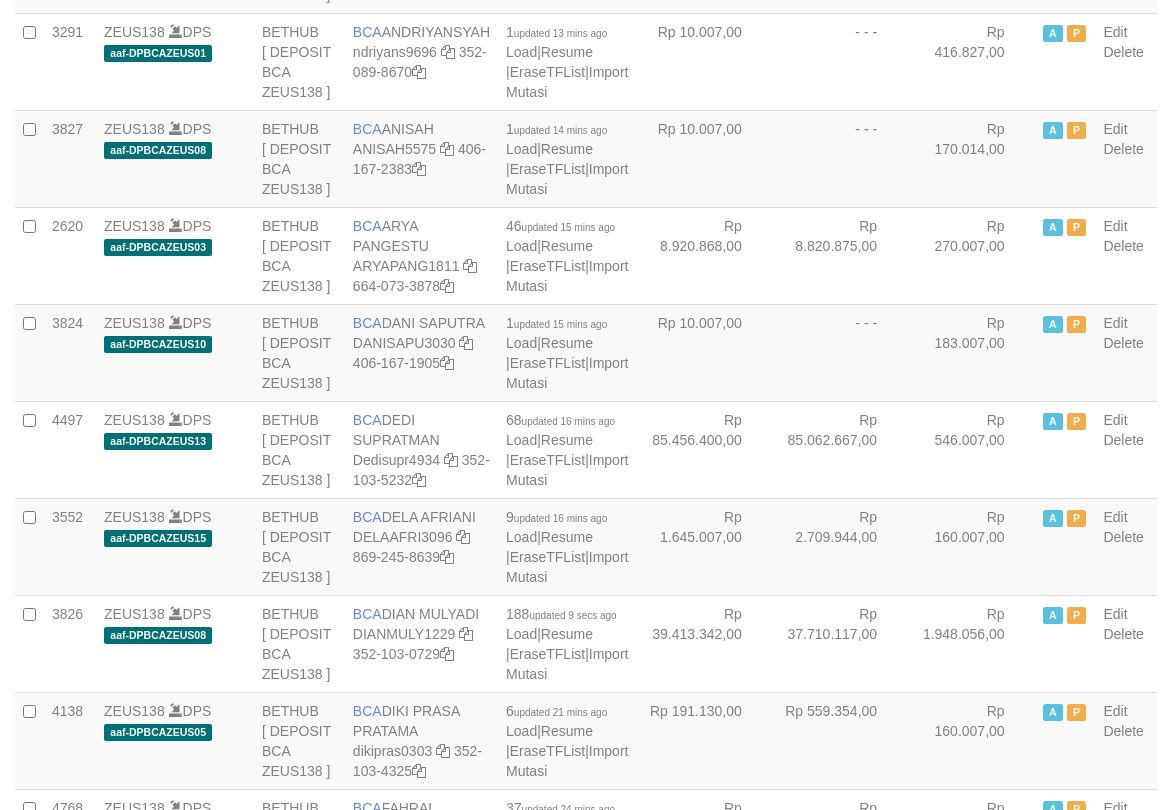 scroll, scrollTop: 357, scrollLeft: 0, axis: vertical 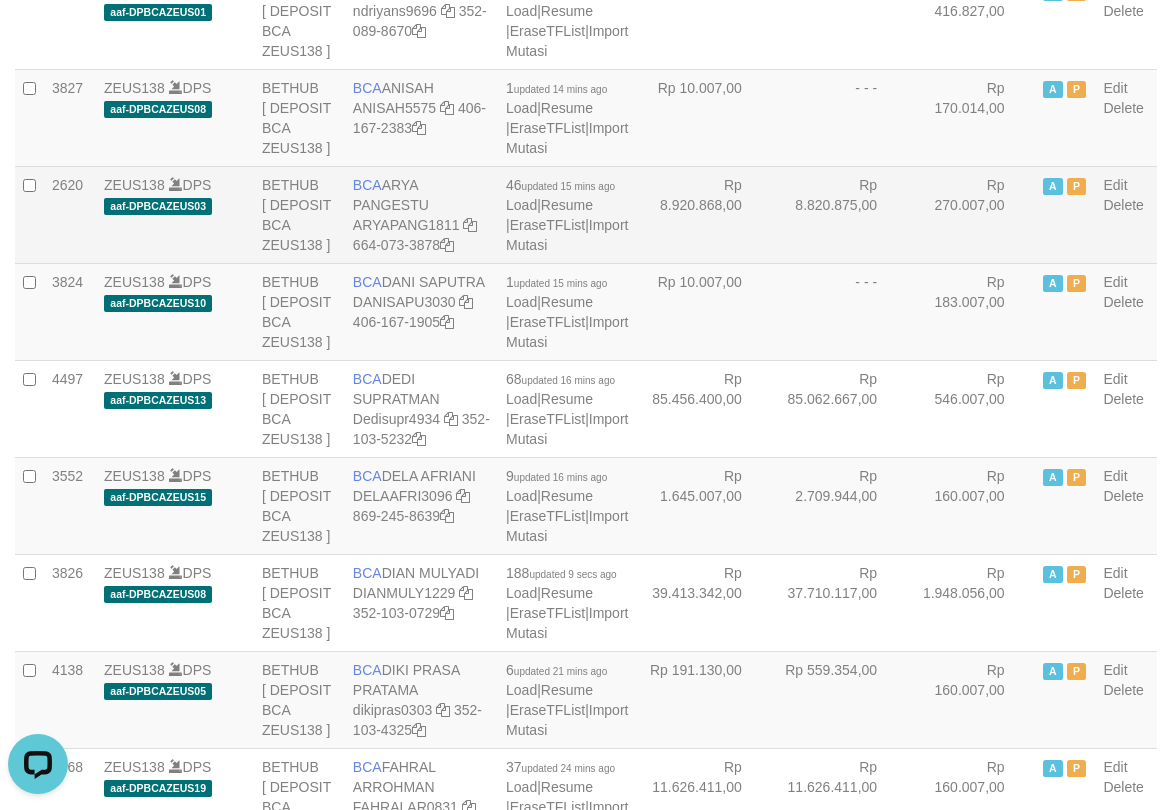 click on "BCA
ARYA PANGESTU
ARYAPANG1811
664-073-3878" at bounding box center [421, 214] 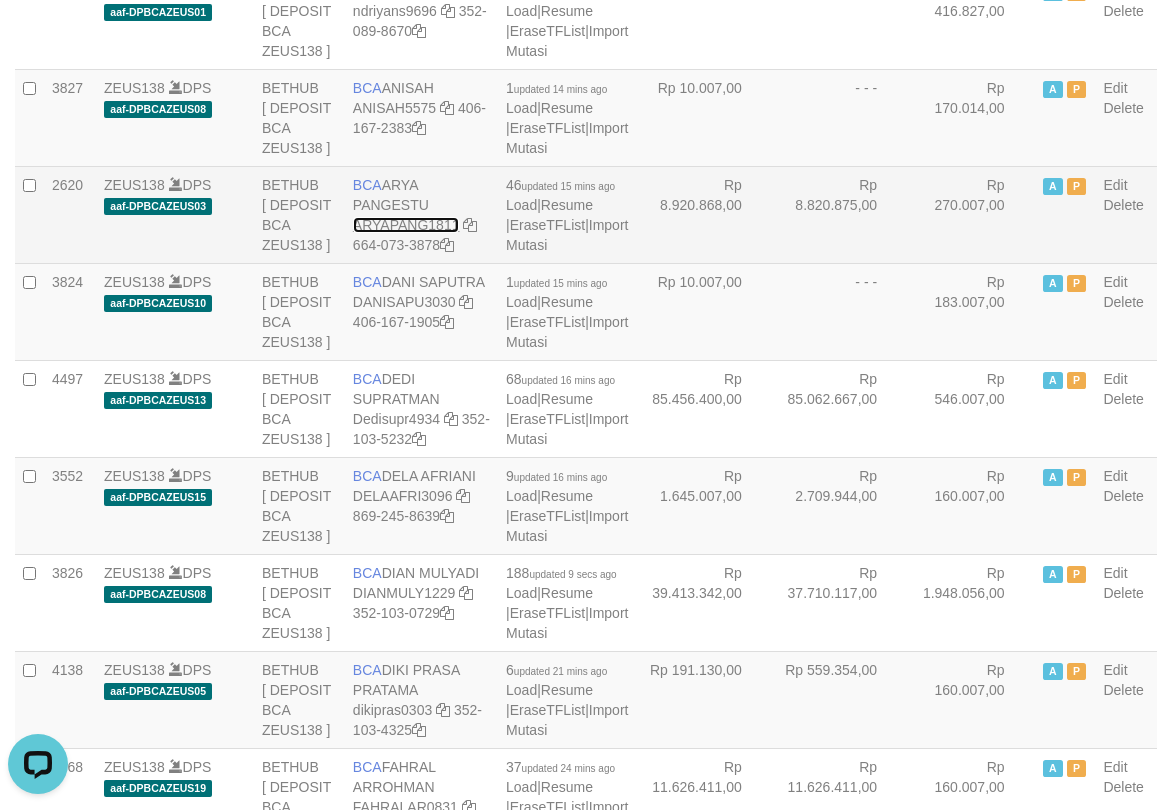 click on "ARYAPANG1811" at bounding box center (406, 225) 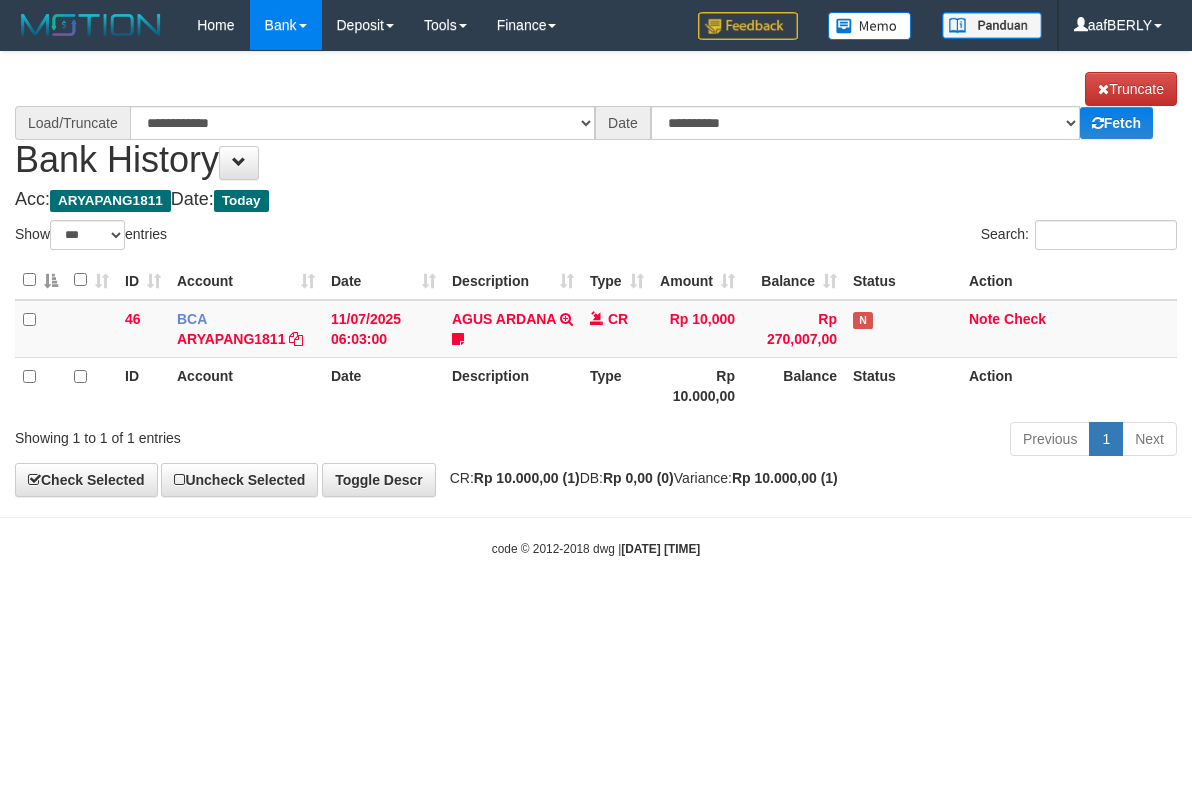 select on "***" 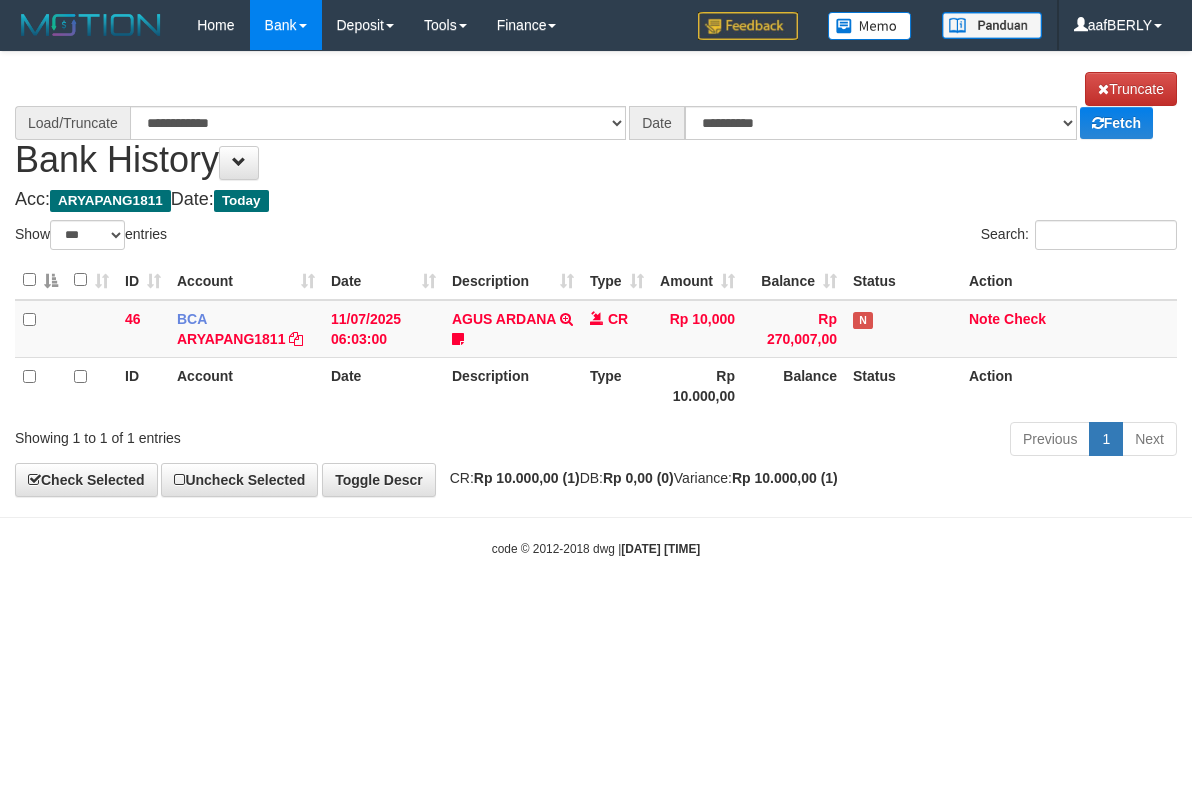 scroll, scrollTop: 0, scrollLeft: 0, axis: both 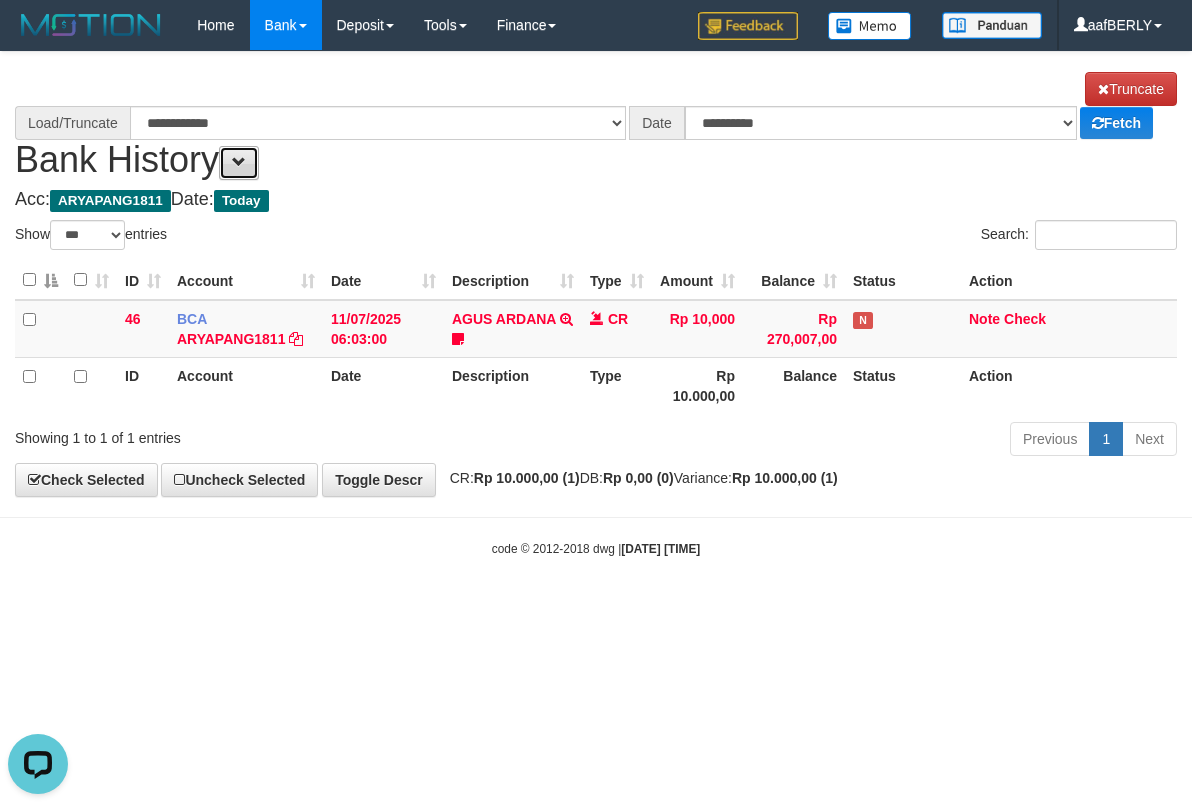 click at bounding box center [239, 163] 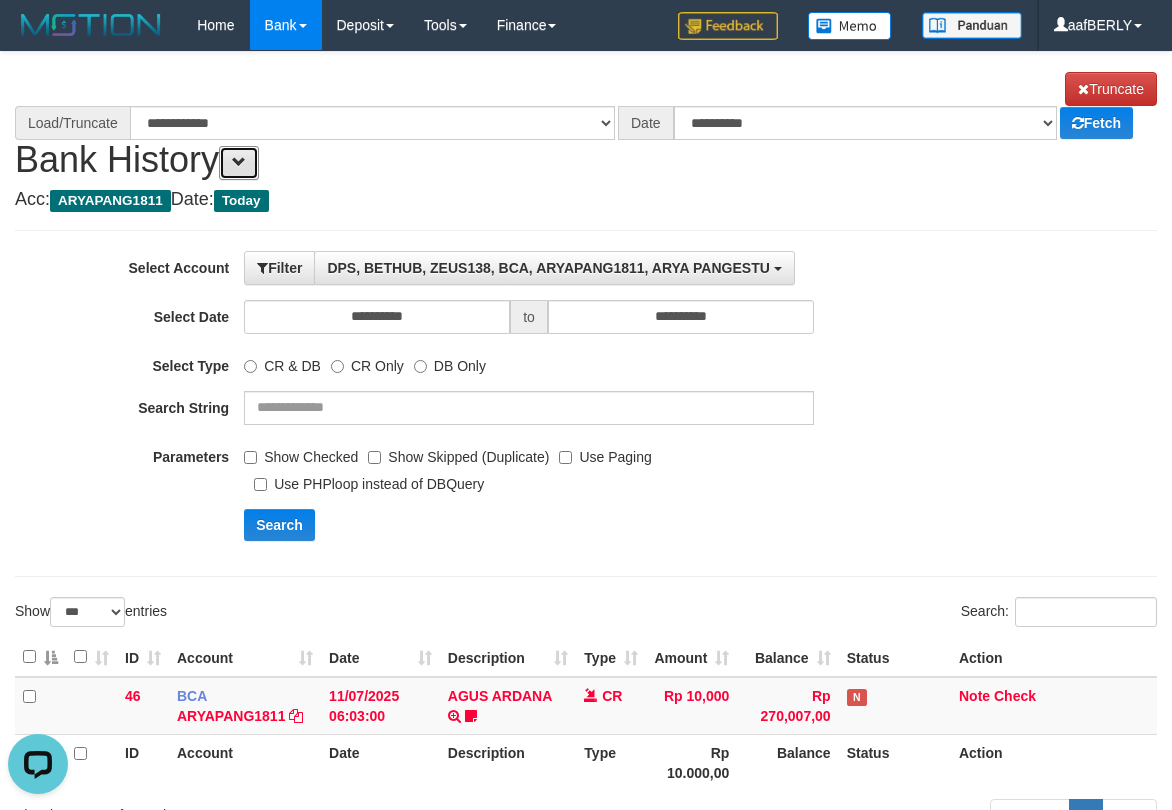 select on "****" 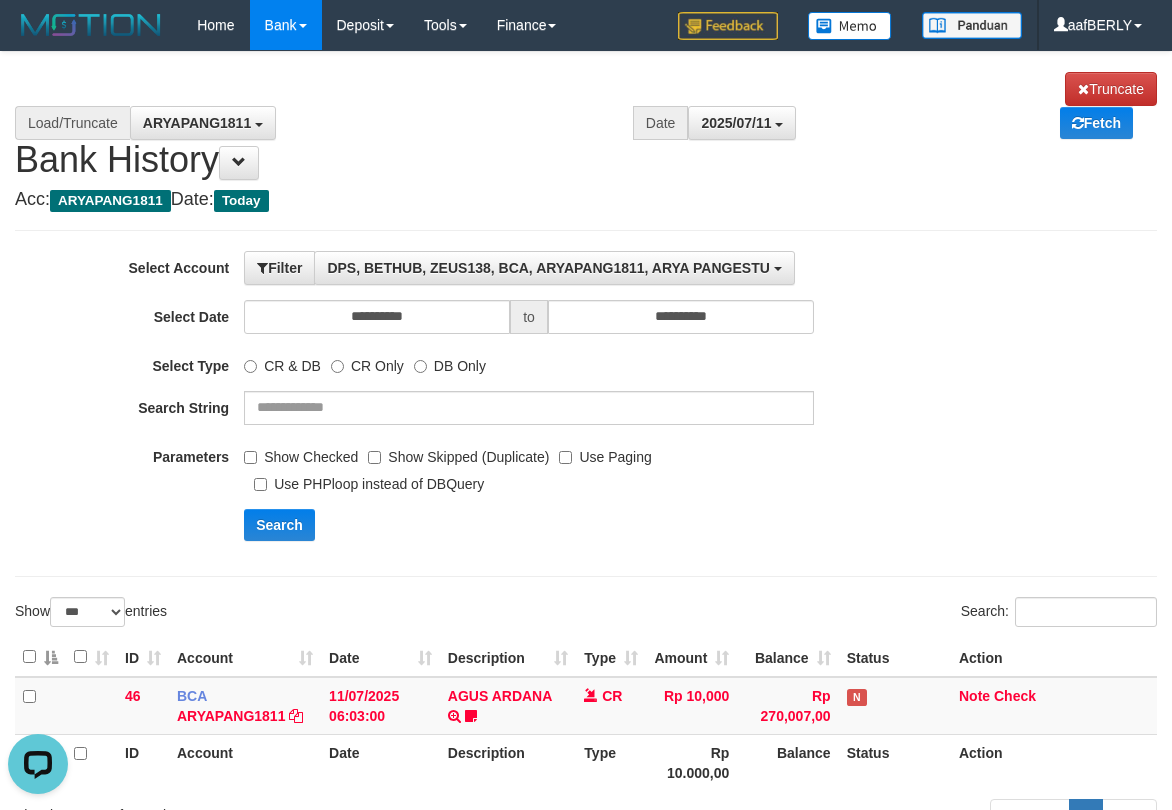 click on "Show Checked" at bounding box center (301, 453) 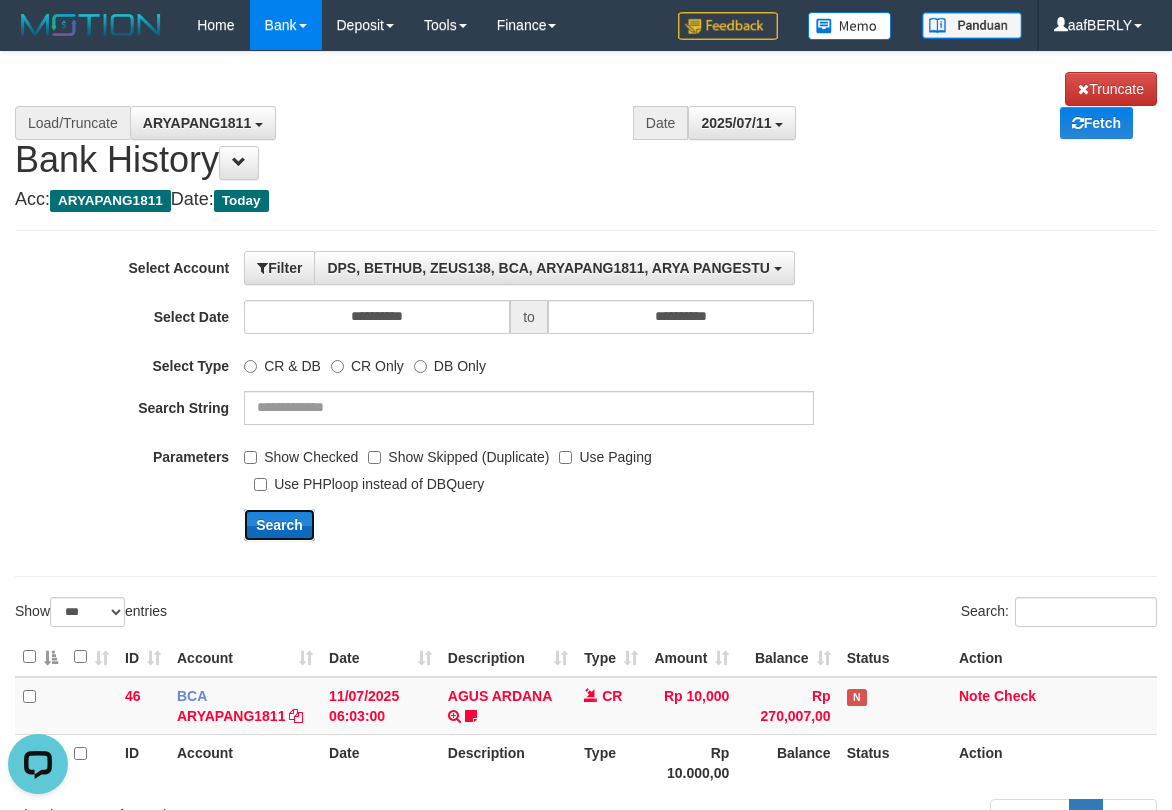 click on "Search" at bounding box center (279, 525) 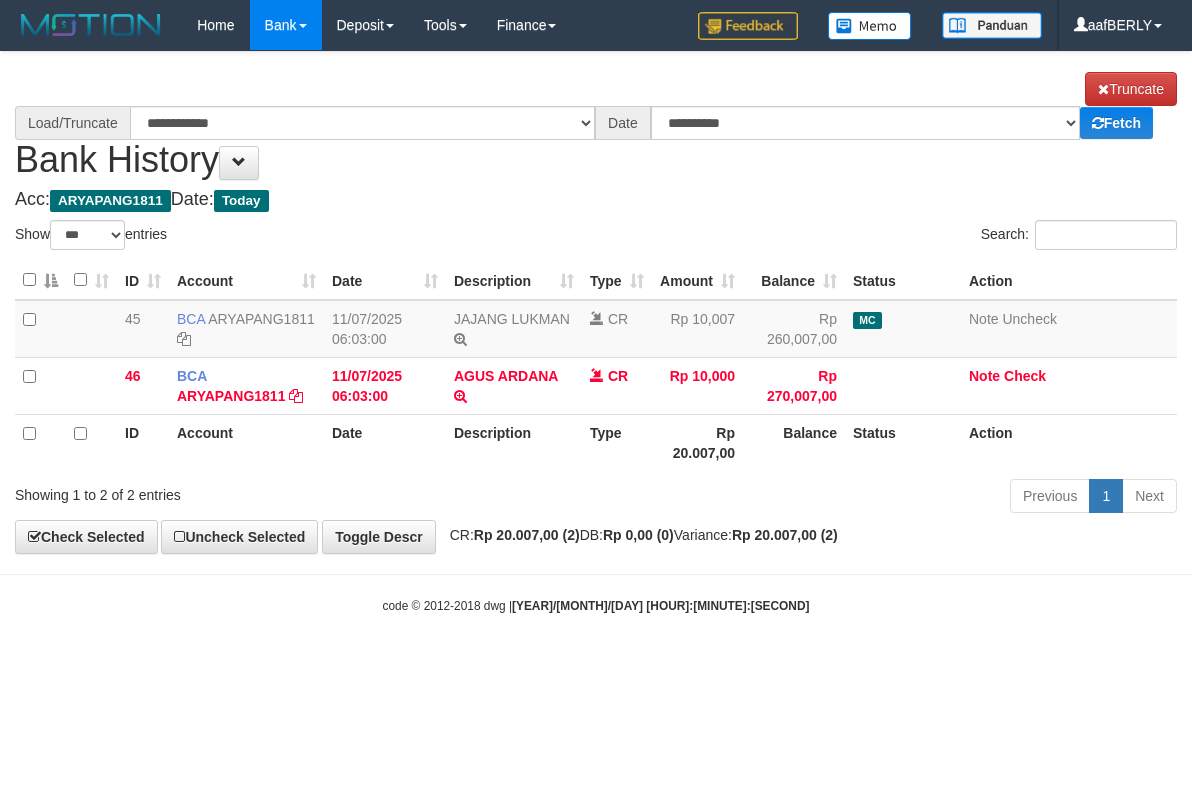 select on "***" 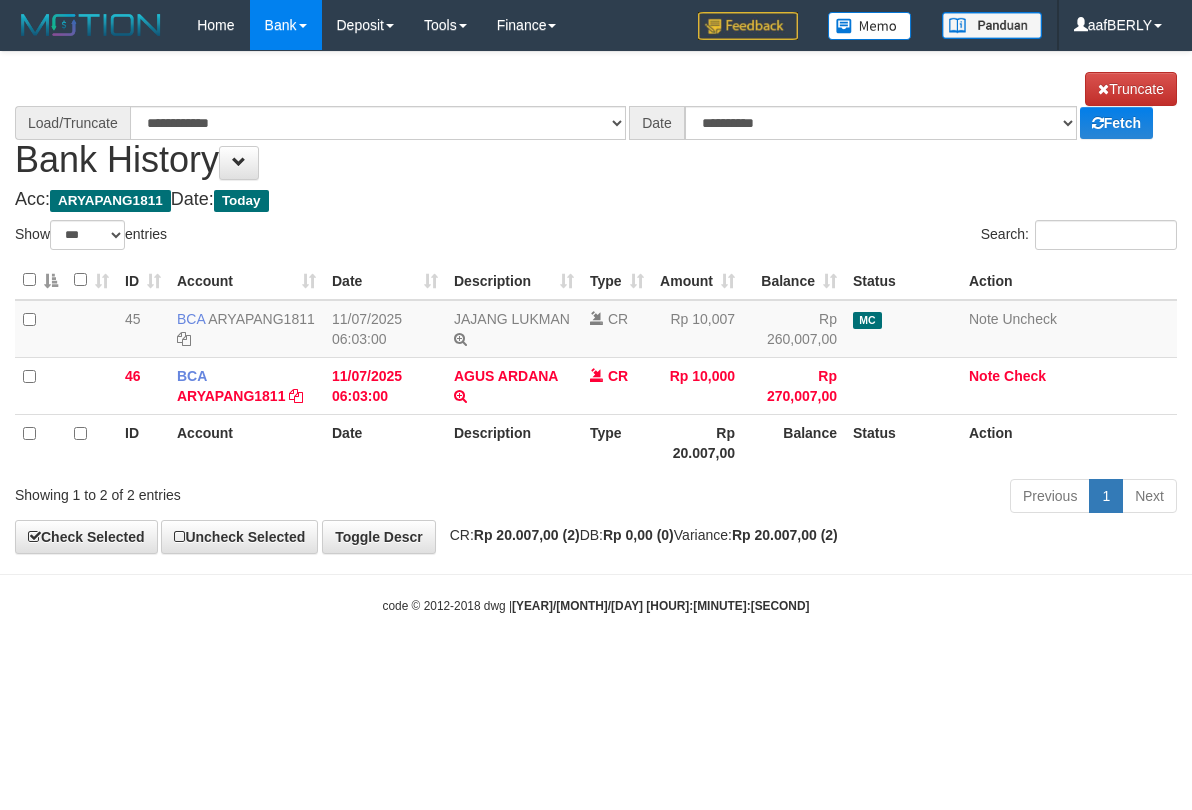 scroll, scrollTop: 0, scrollLeft: 0, axis: both 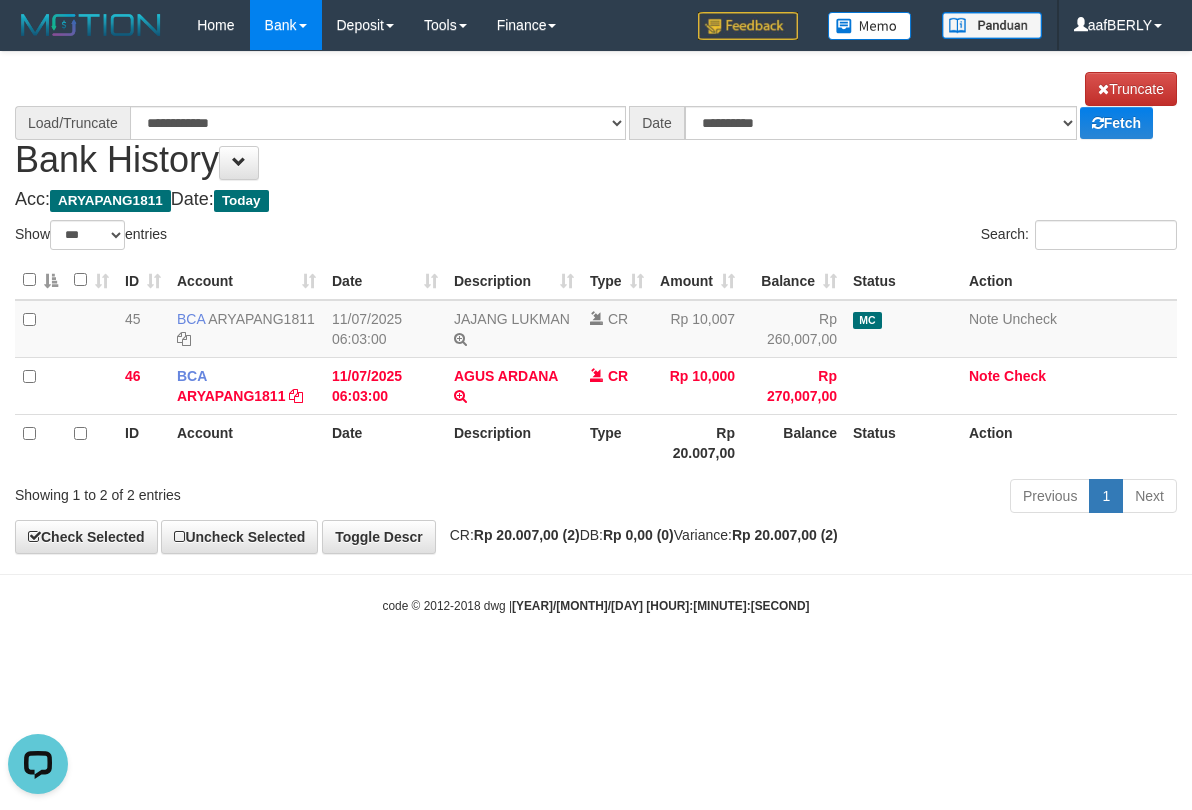 select on "****" 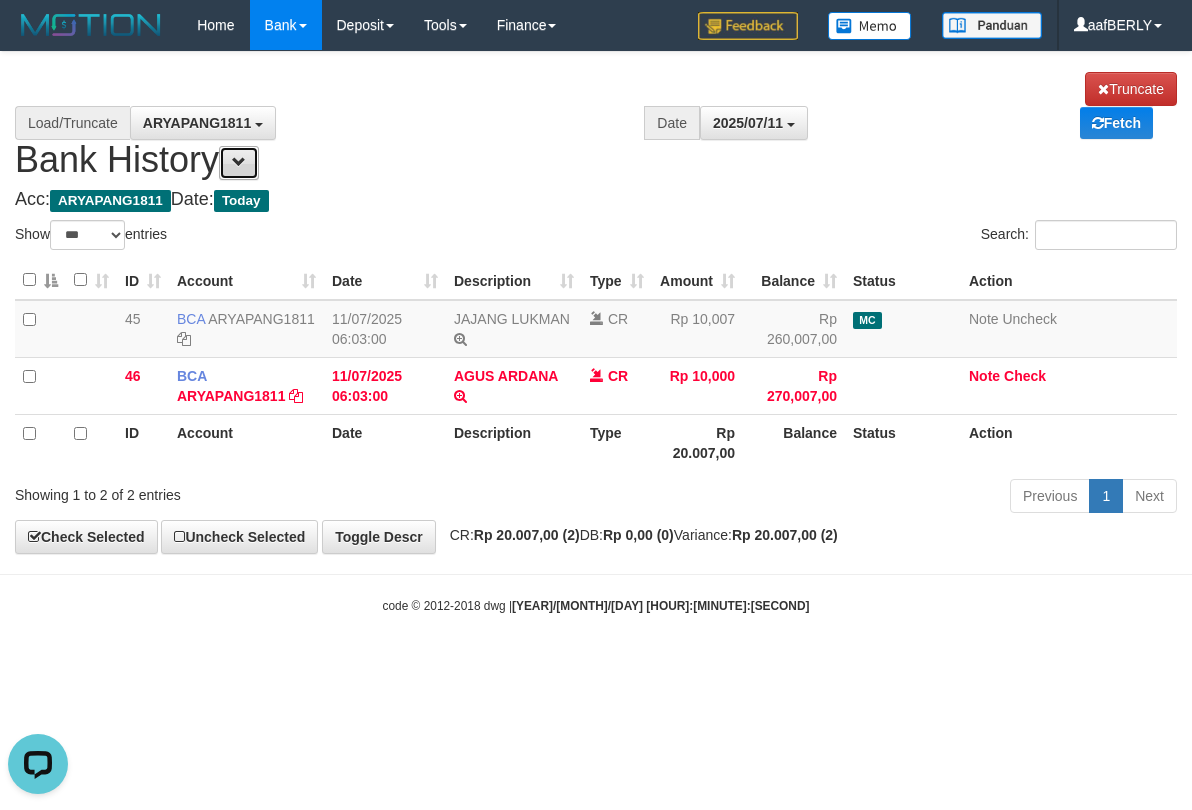 click at bounding box center (239, 163) 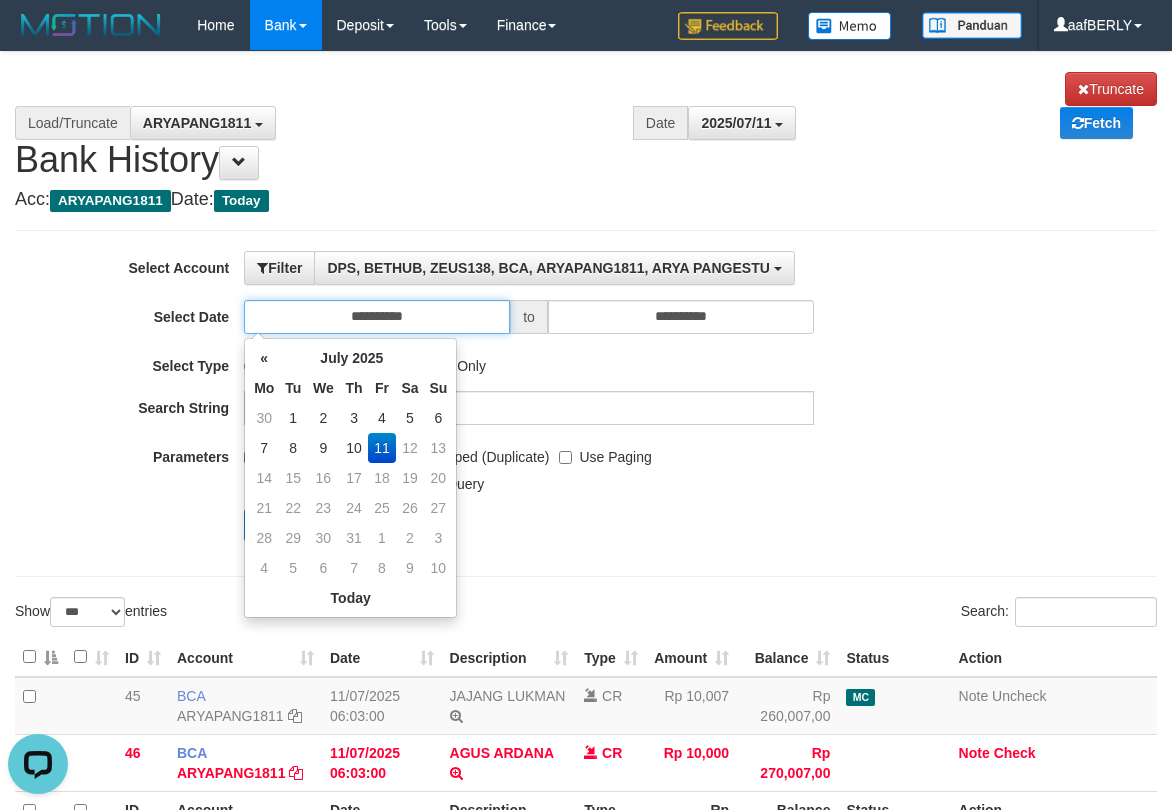 click on "**********" at bounding box center (377, 317) 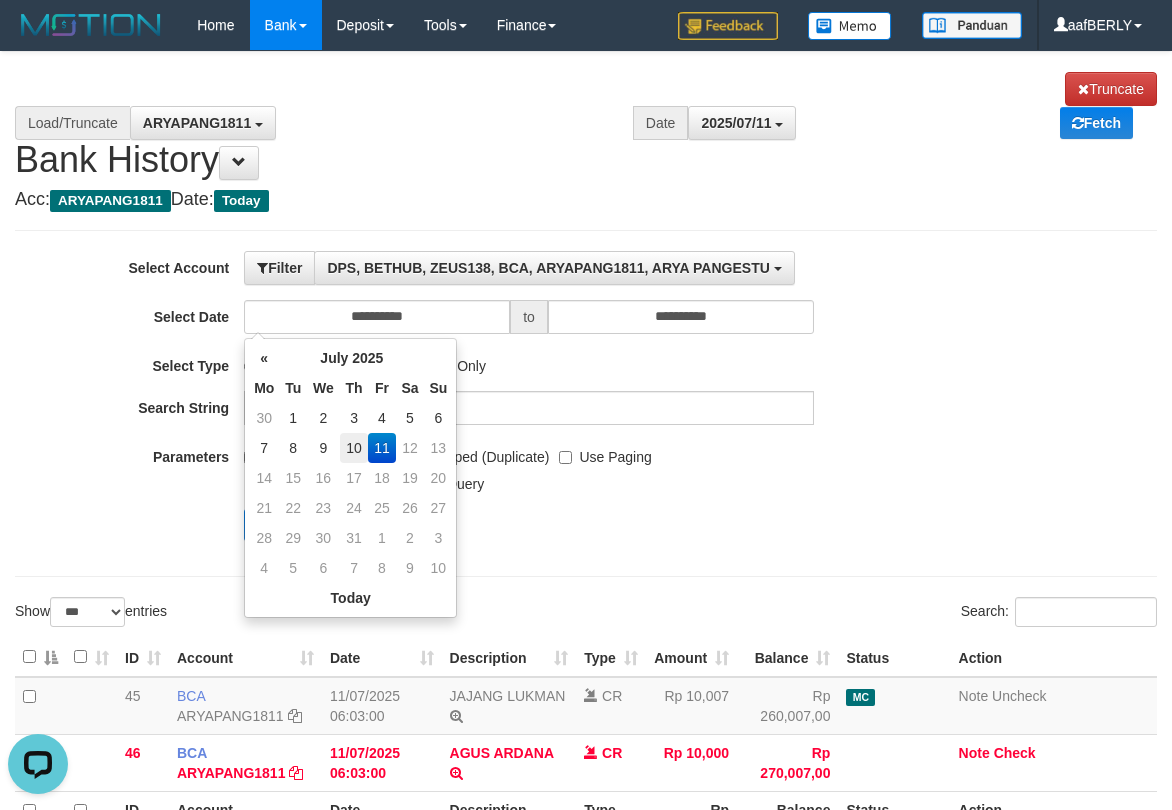 click on "10" at bounding box center (354, 448) 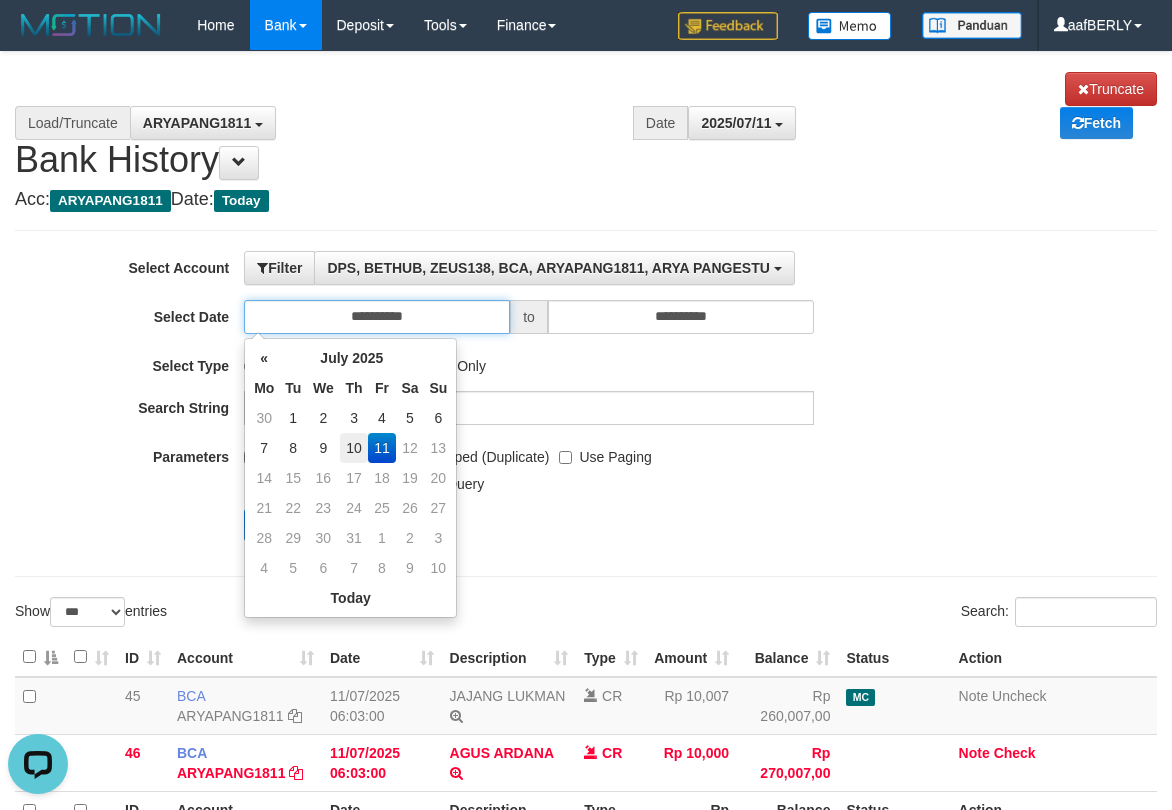 type on "**********" 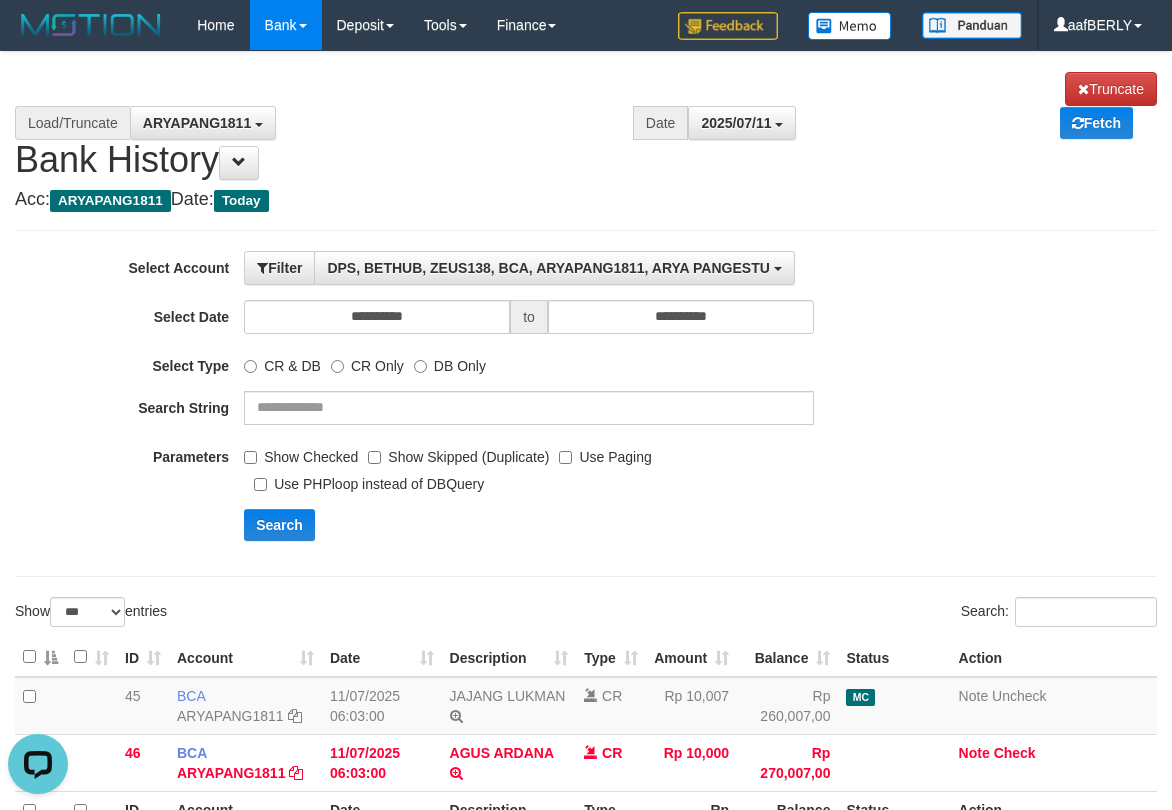 drag, startPoint x: 537, startPoint y: 533, endPoint x: 306, endPoint y: 553, distance: 231.86418 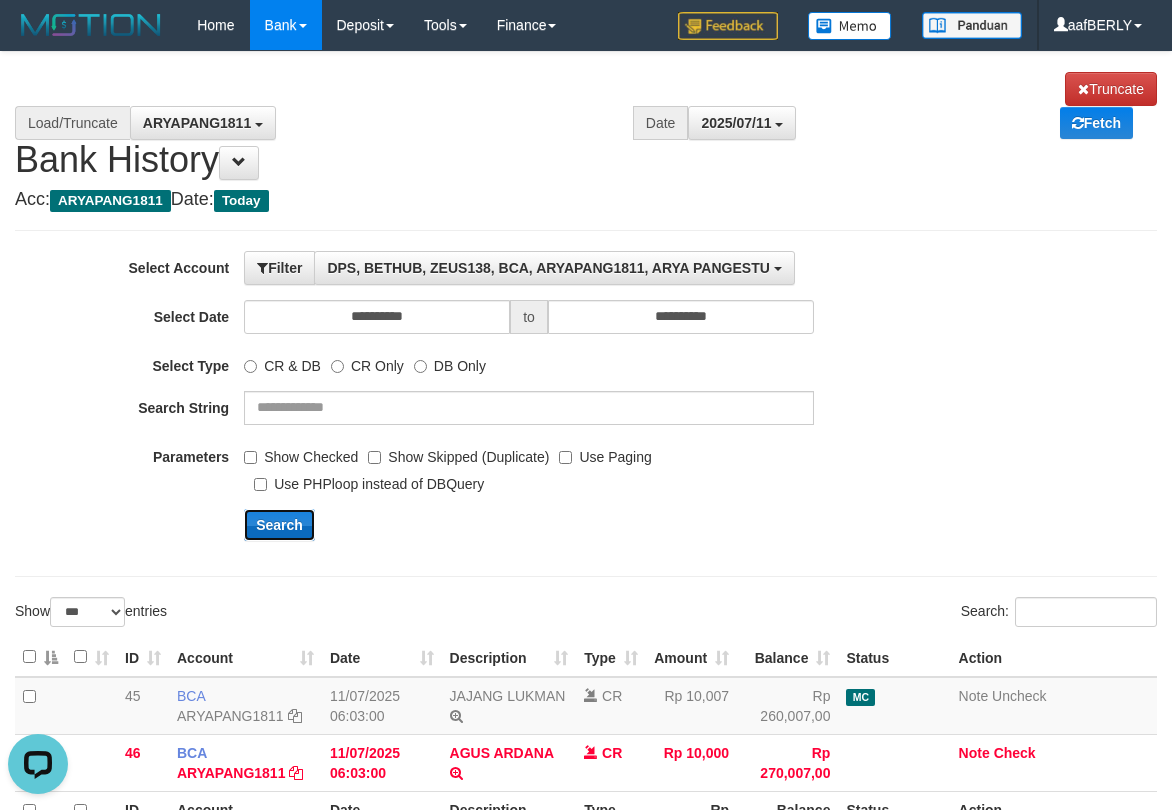 click on "Search" at bounding box center (279, 525) 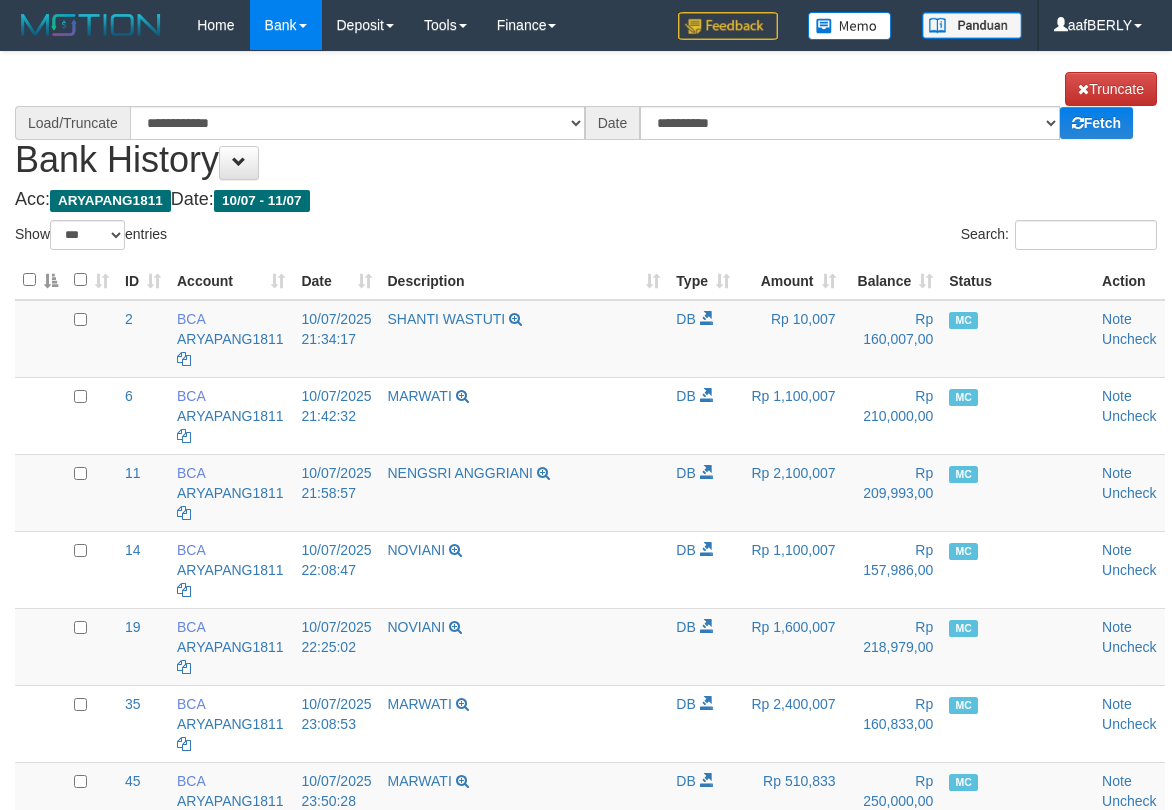 select on "***" 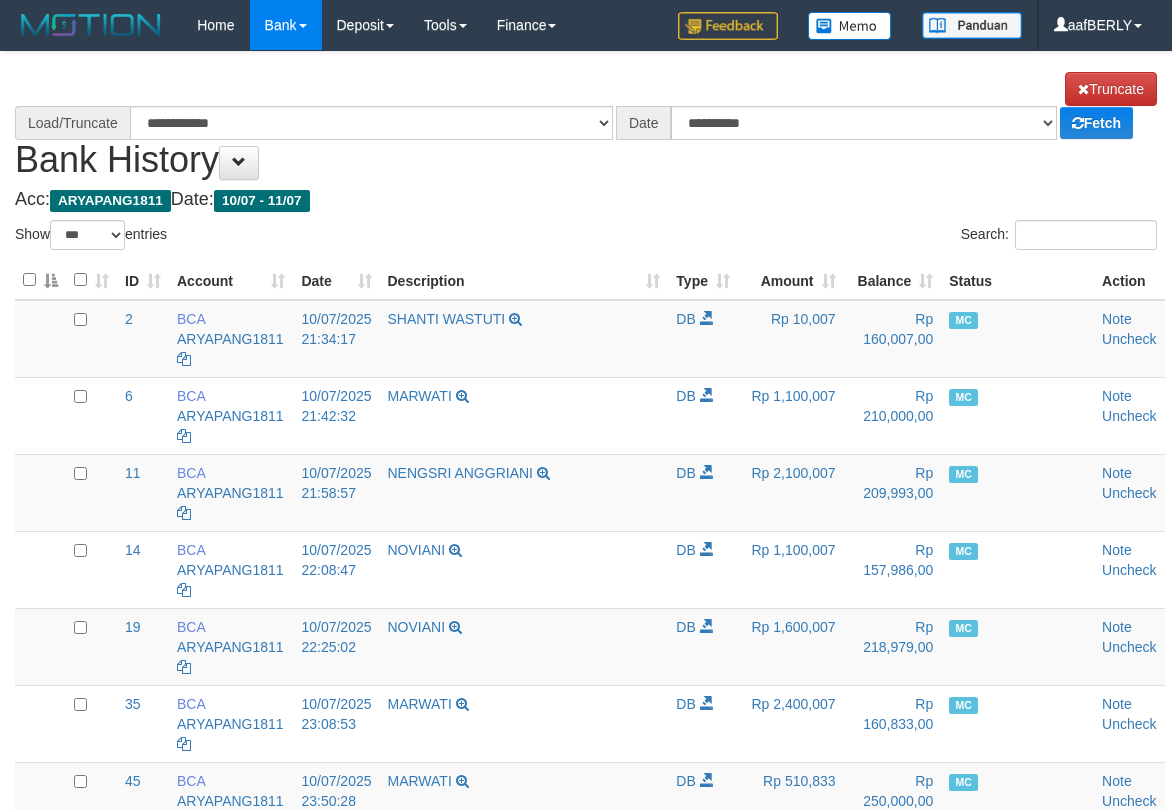 scroll, scrollTop: 0, scrollLeft: 0, axis: both 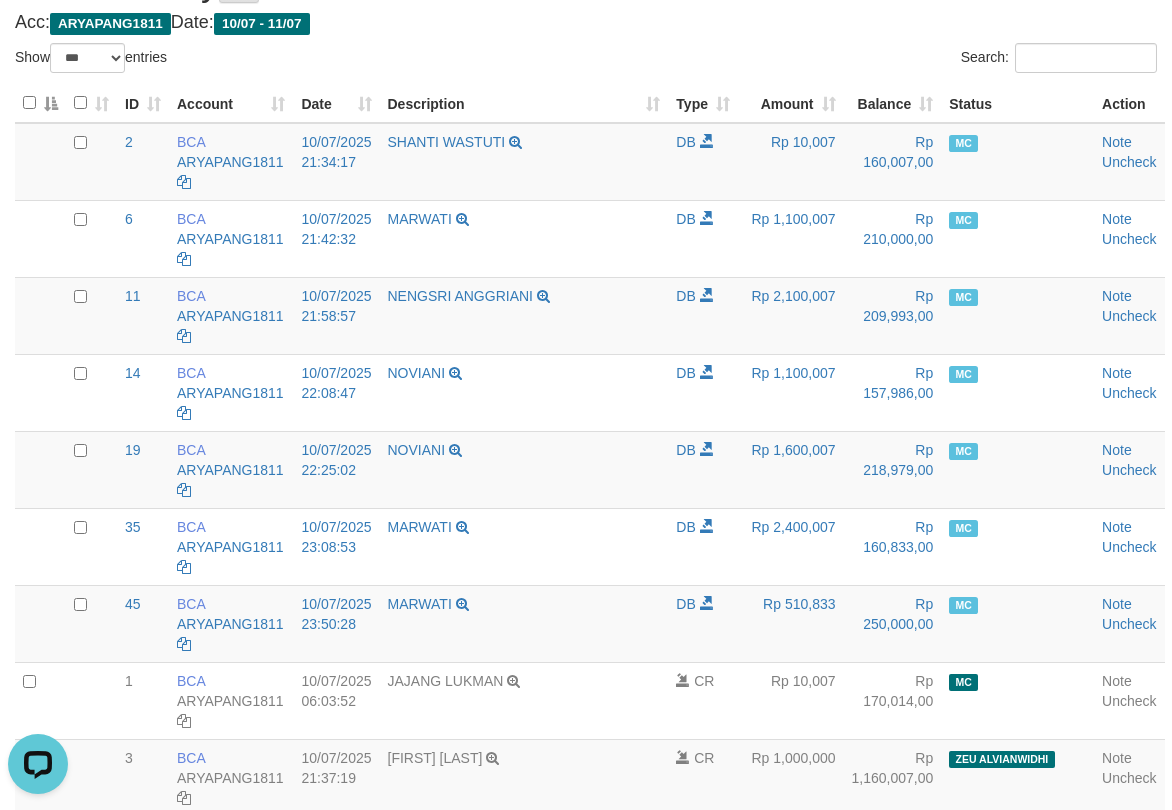 select on "****" 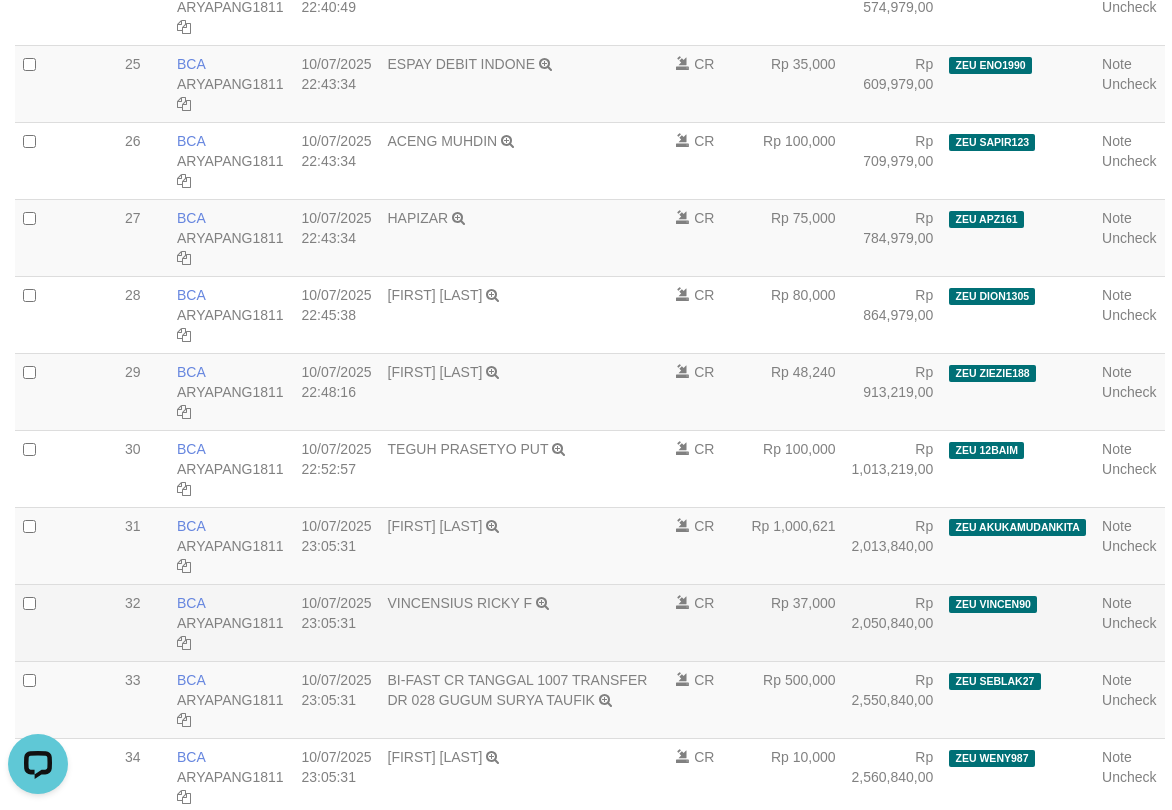 scroll, scrollTop: 2401, scrollLeft: 0, axis: vertical 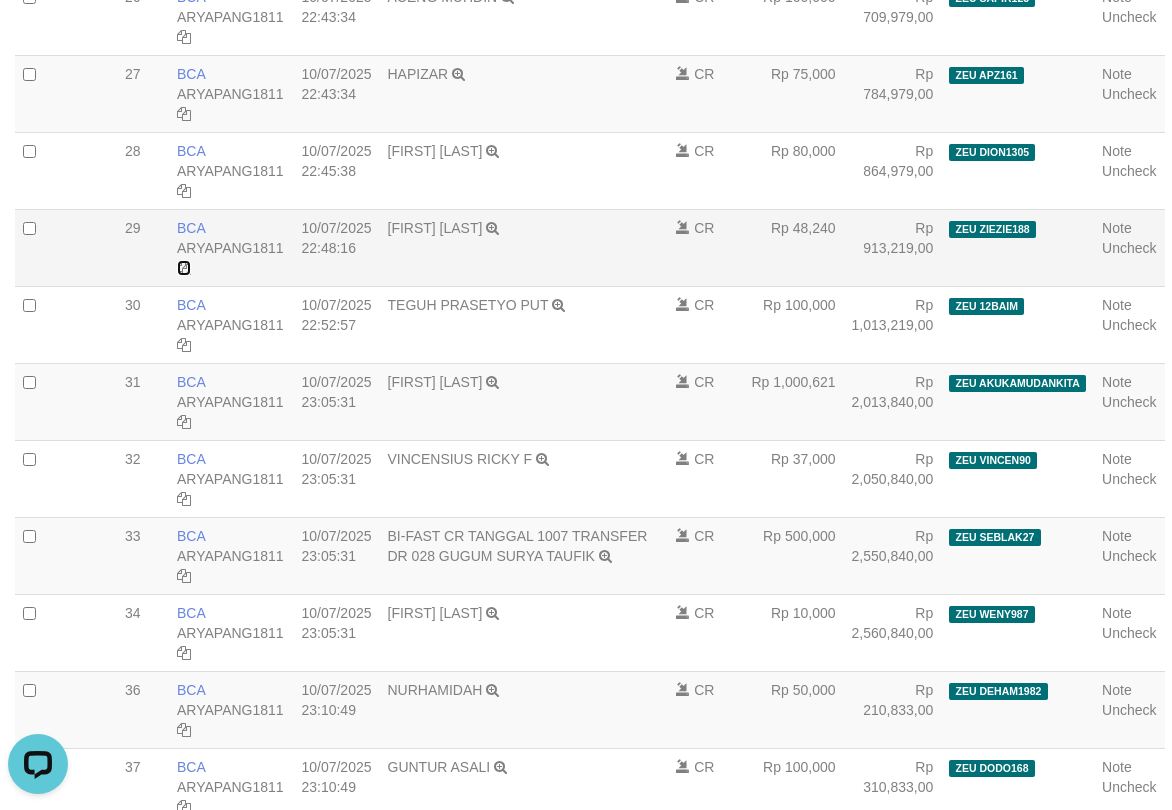 click at bounding box center [184, 268] 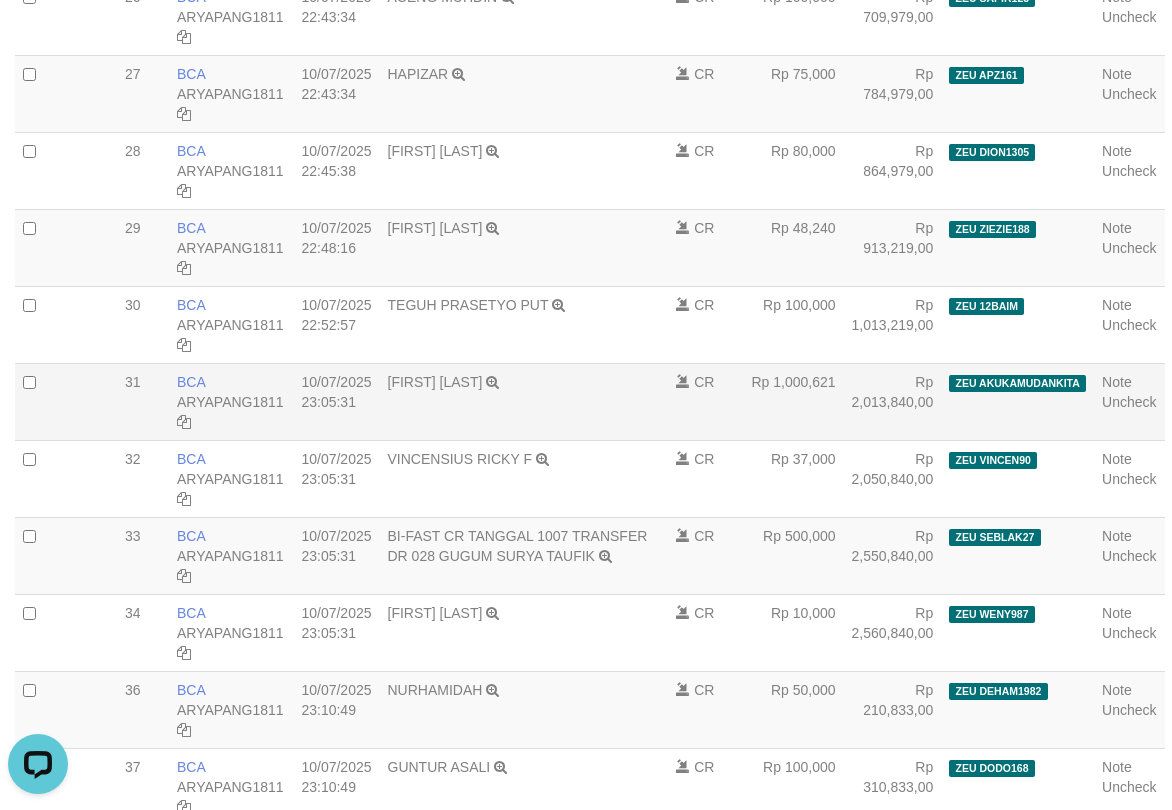click on "FARIZ HABIB SETIAW       TRSF E-BANKING CR 1007/FTSCY/WS95031
1000621.00FARIZ HABIB SETIAW" at bounding box center (524, 401) 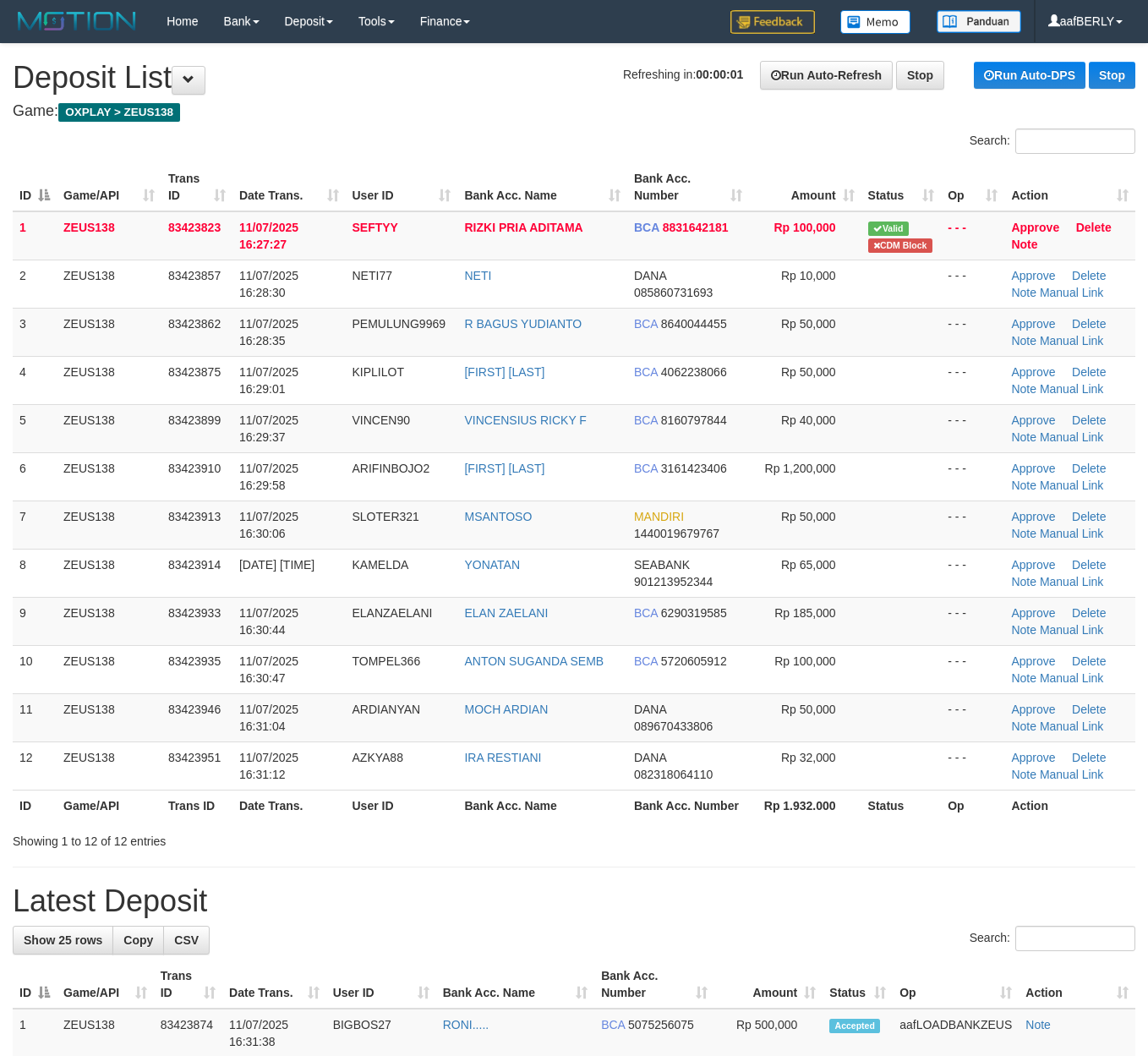 scroll, scrollTop: 0, scrollLeft: 0, axis: both 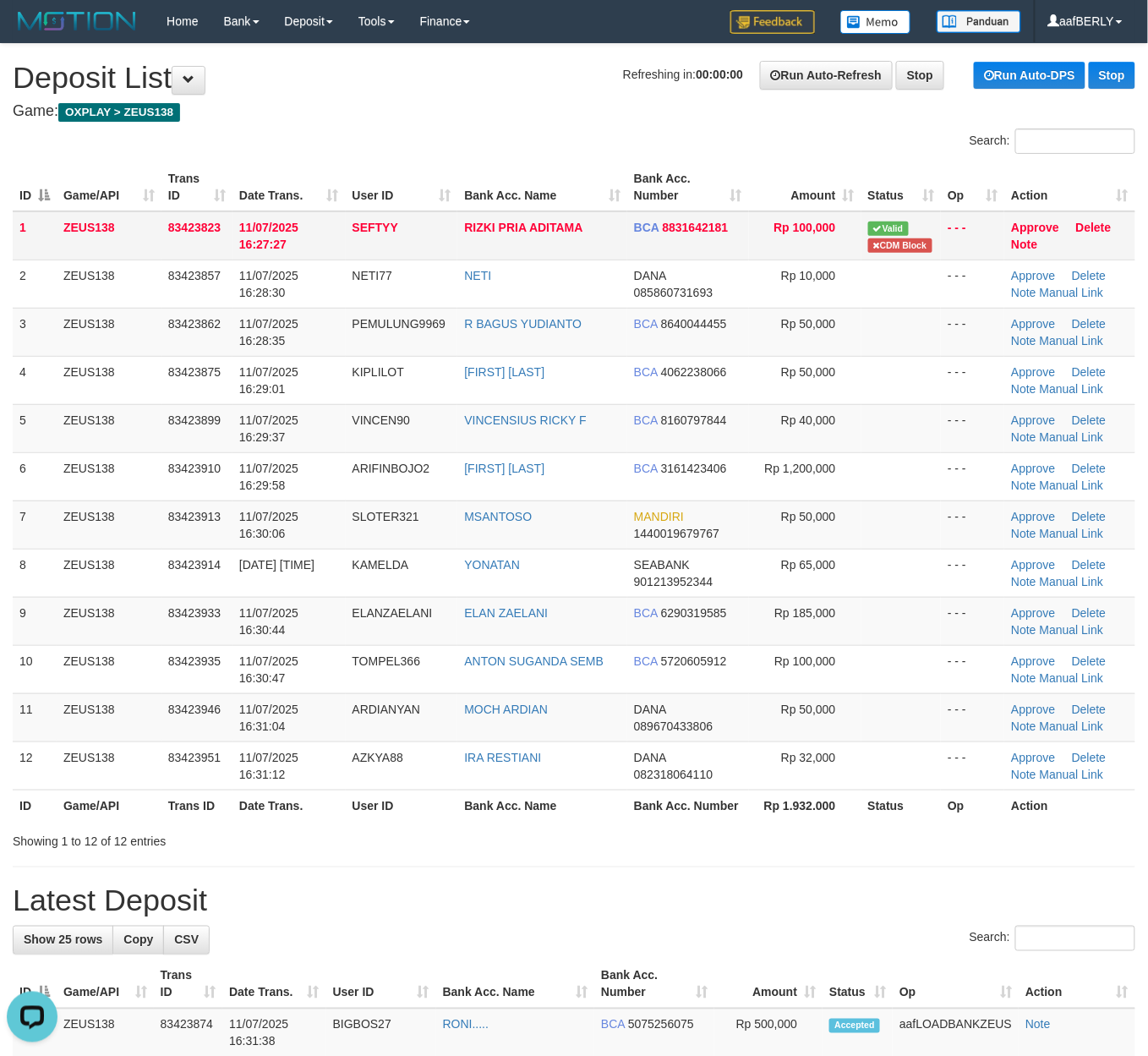 click on "RIZKI PRIA ADITAMA" at bounding box center [542, 236] 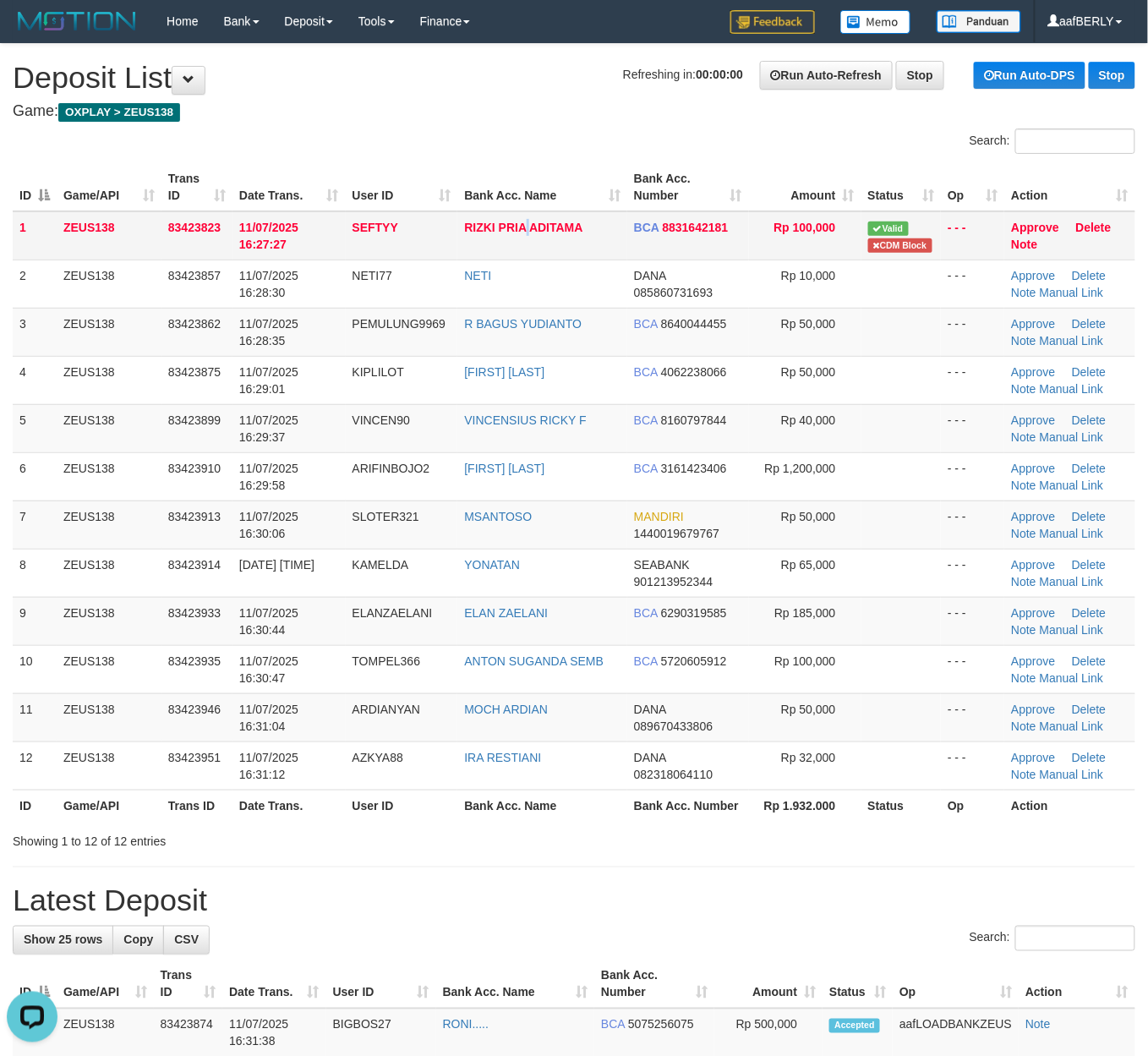 click on "RIZKI PRIA ADITAMA" at bounding box center (542, 236) 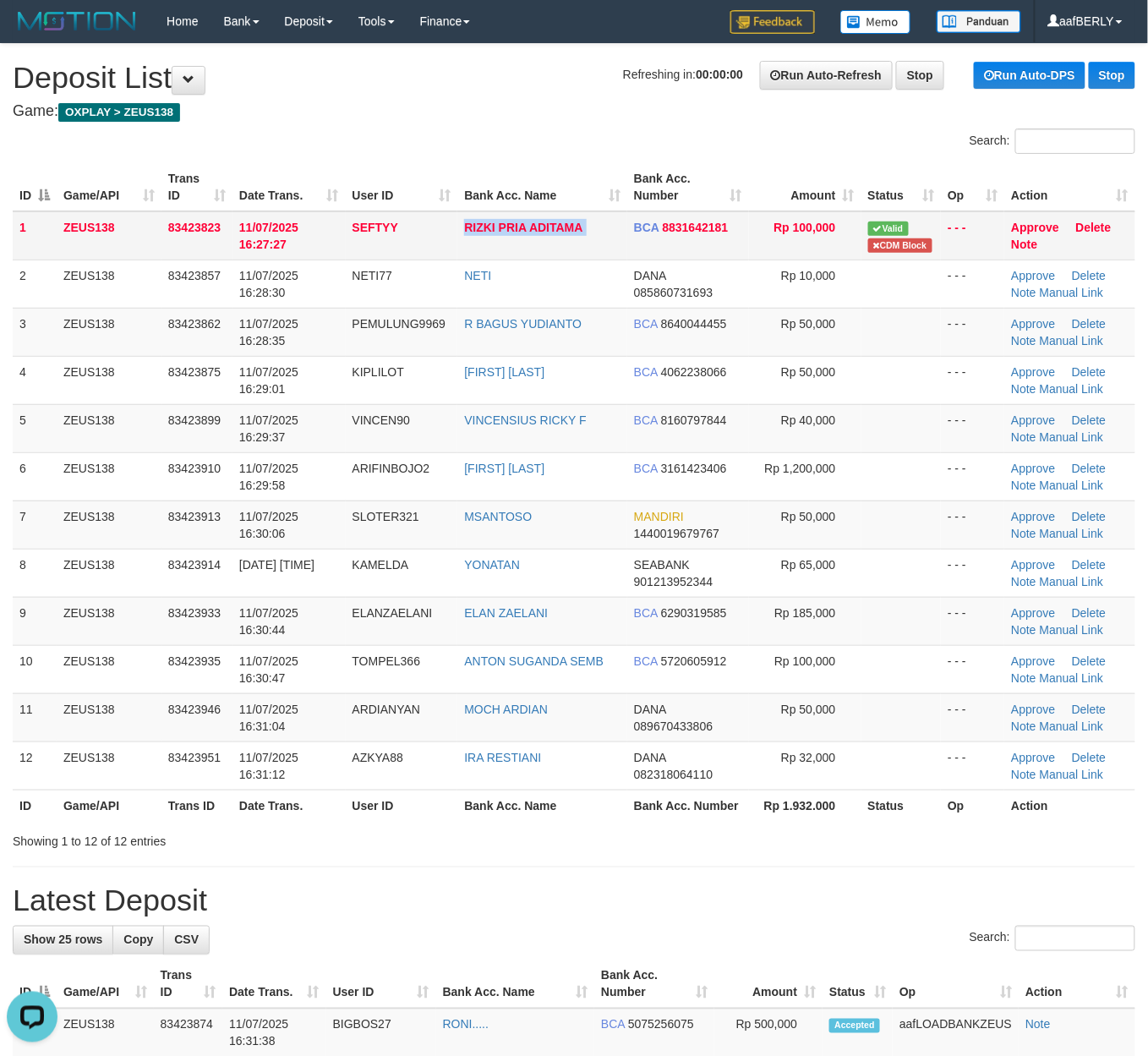 click on "RIZKI PRIA ADITAMA" at bounding box center [542, 236] 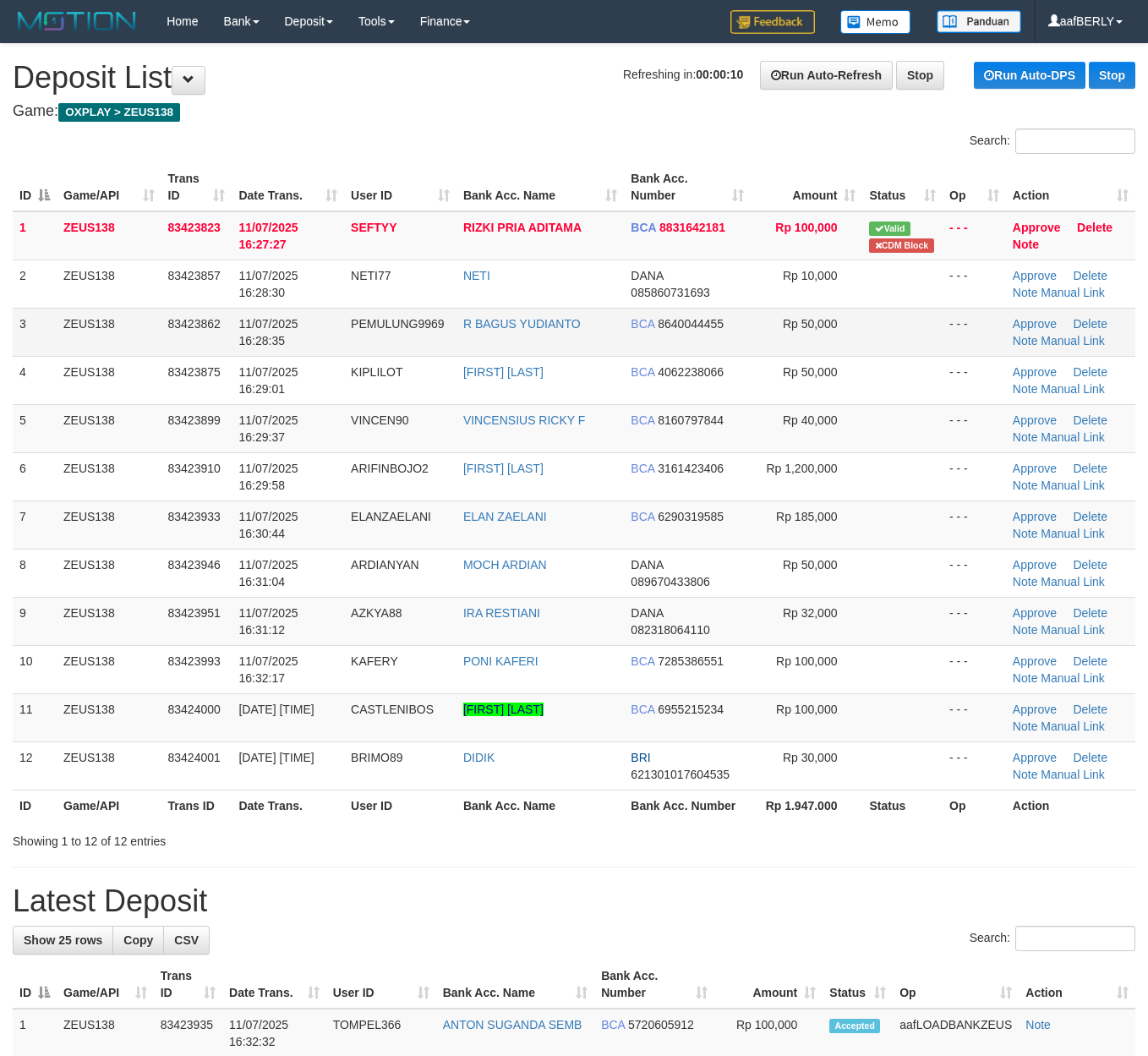 scroll, scrollTop: 0, scrollLeft: 0, axis: both 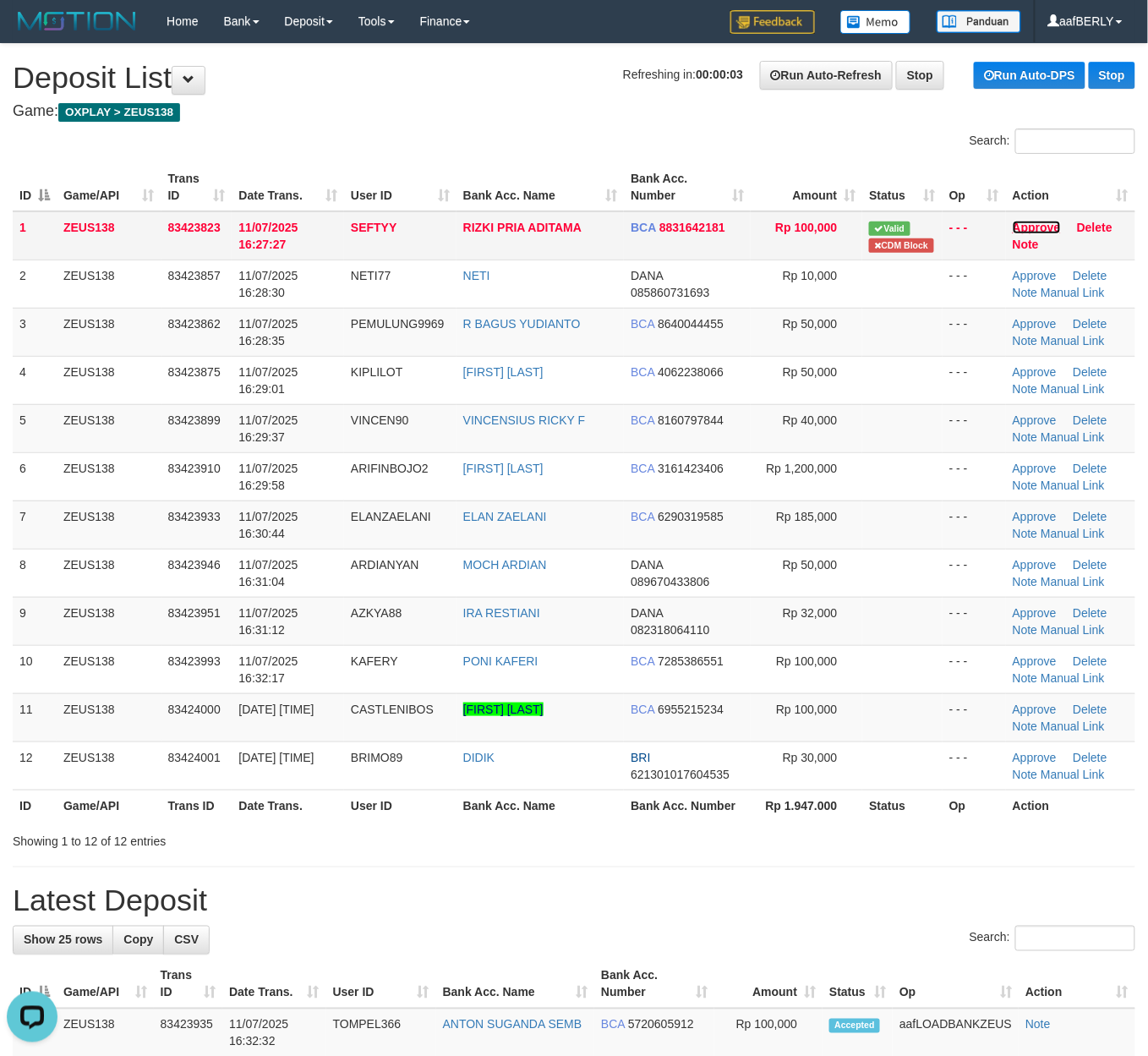 click on "Approve" at bounding box center (1036, 227) 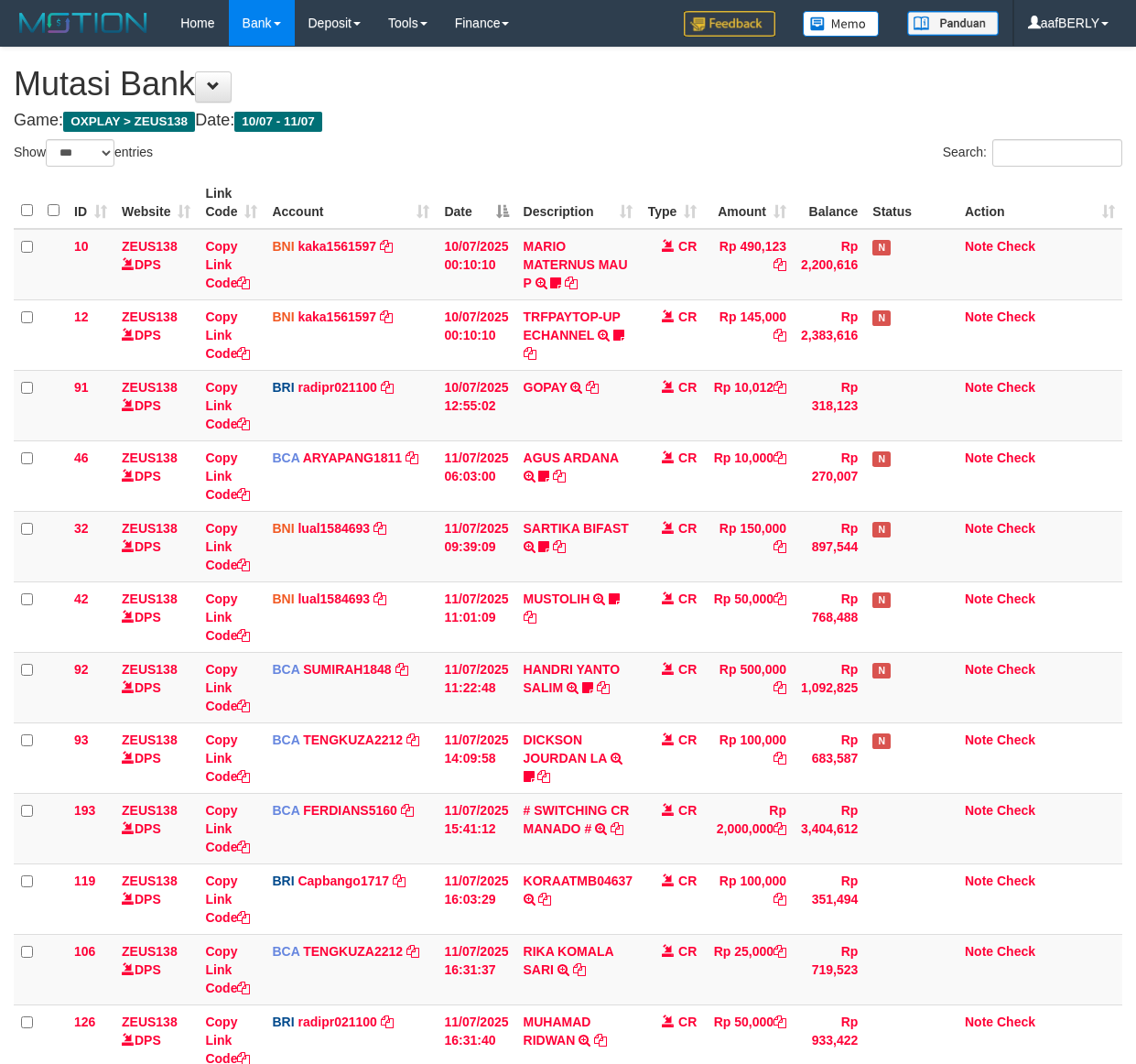 select on "***" 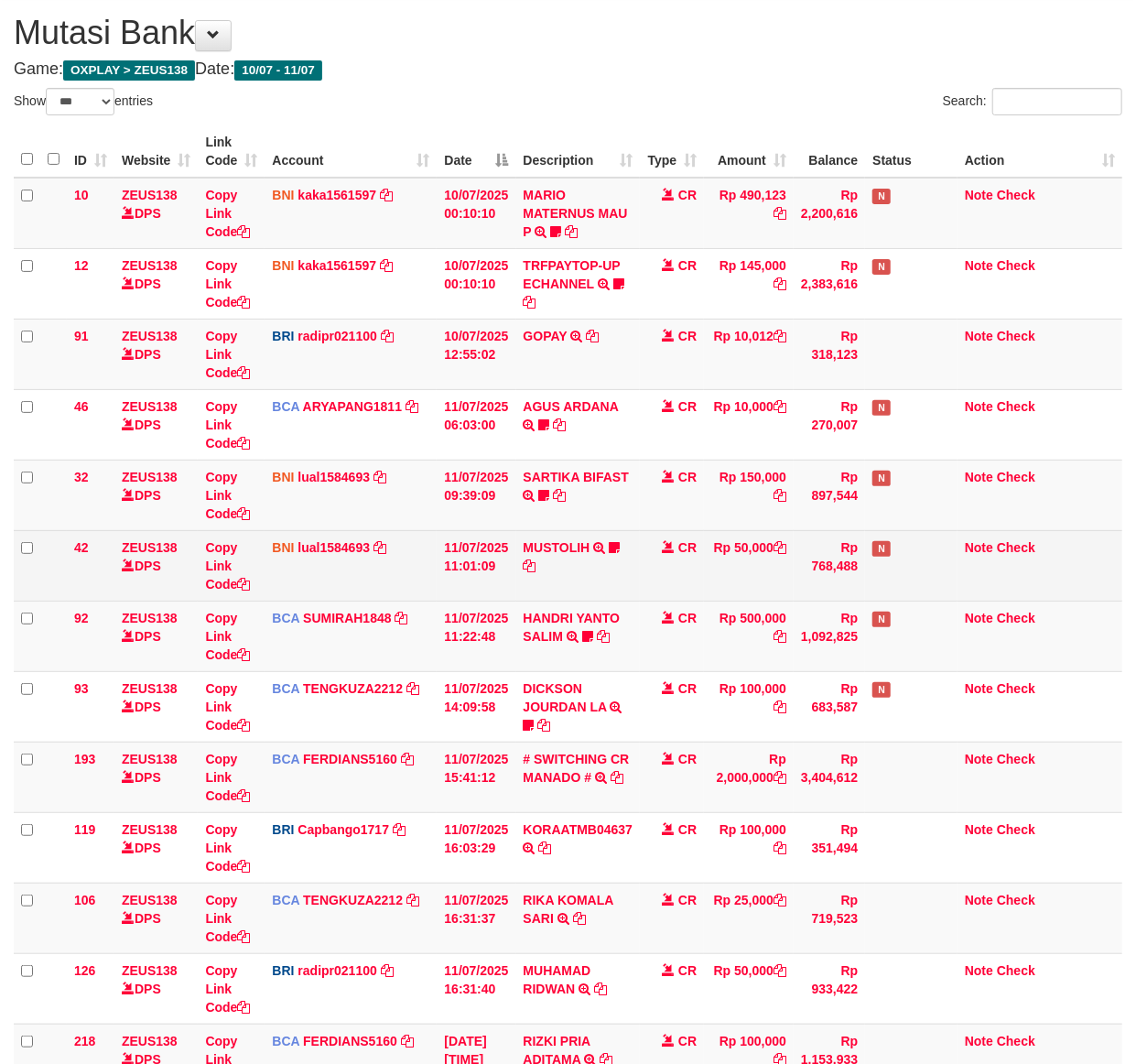 click on "CR" at bounding box center [672, 565] 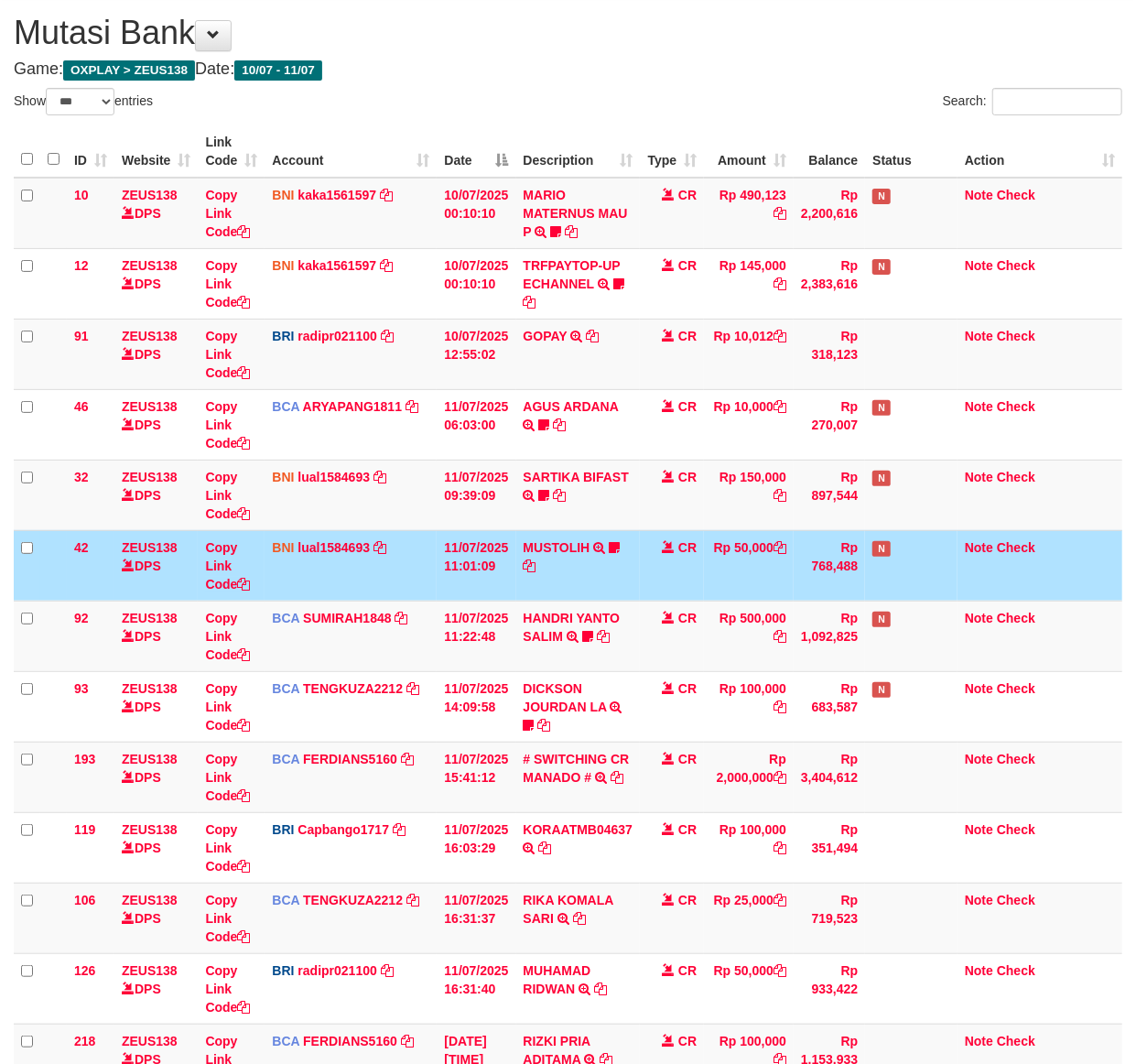 scroll, scrollTop: 56, scrollLeft: 0, axis: vertical 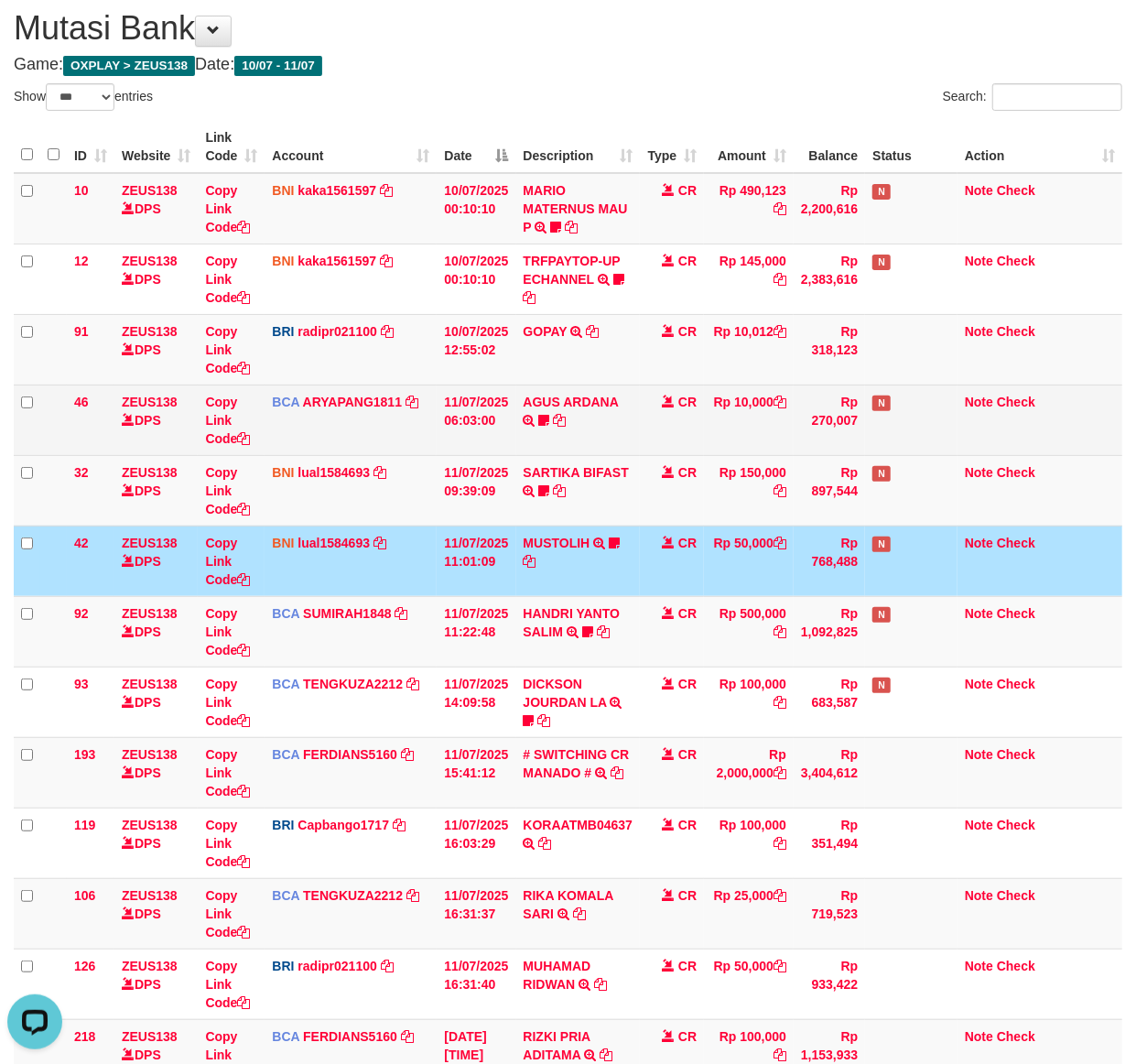 click on "AGUS ARDANA            TRSF E-BANKING CR 1107/FTSCY/WS95051
10000.002025071158167087 TRFDN-AGUS ARDANA ESPAY DEBIT INDONE    Aguslike
tunggu bukti tranfer" at bounding box center [579, 419] 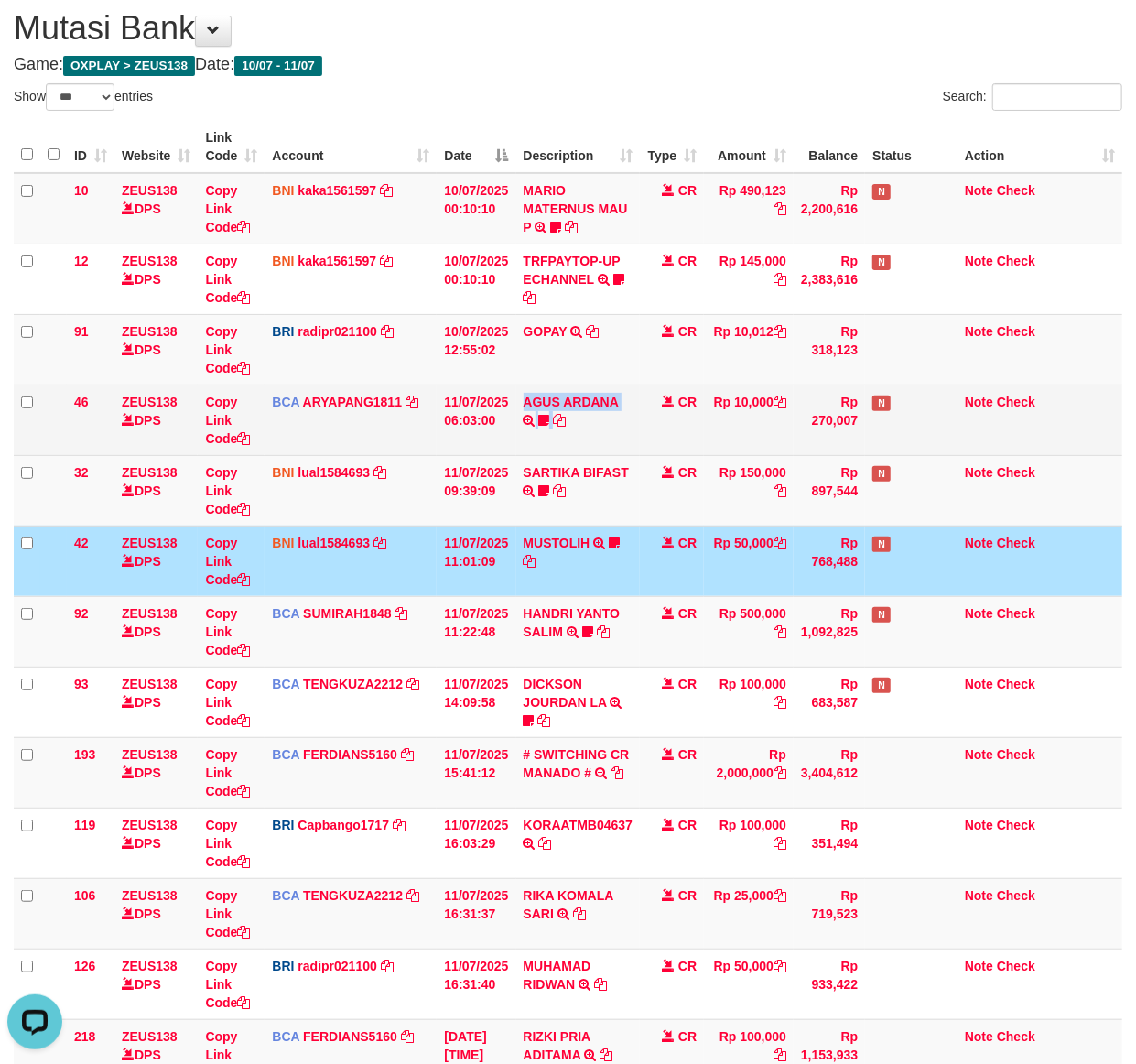 click on "AGUS ARDANA            TRSF E-BANKING CR 1107/FTSCY/WS95051
10000.002025071158167087 TRFDN-AGUS ARDANA ESPAY DEBIT INDONE    Aguslike
tunggu bukti tranfer" at bounding box center (579, 419) 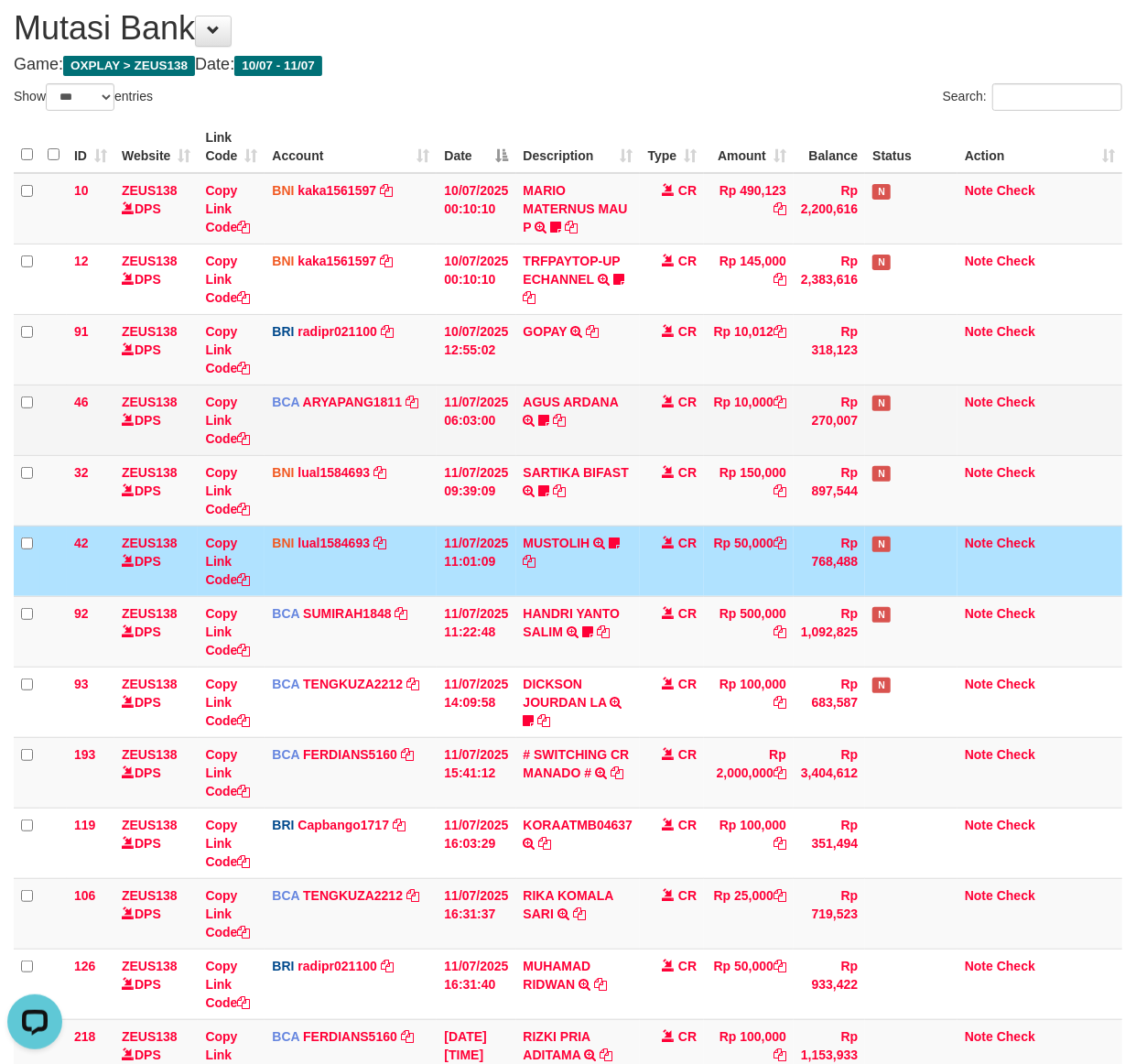 drag, startPoint x: 809, startPoint y: 427, endPoint x: 803, endPoint y: 437, distance: 11.661904 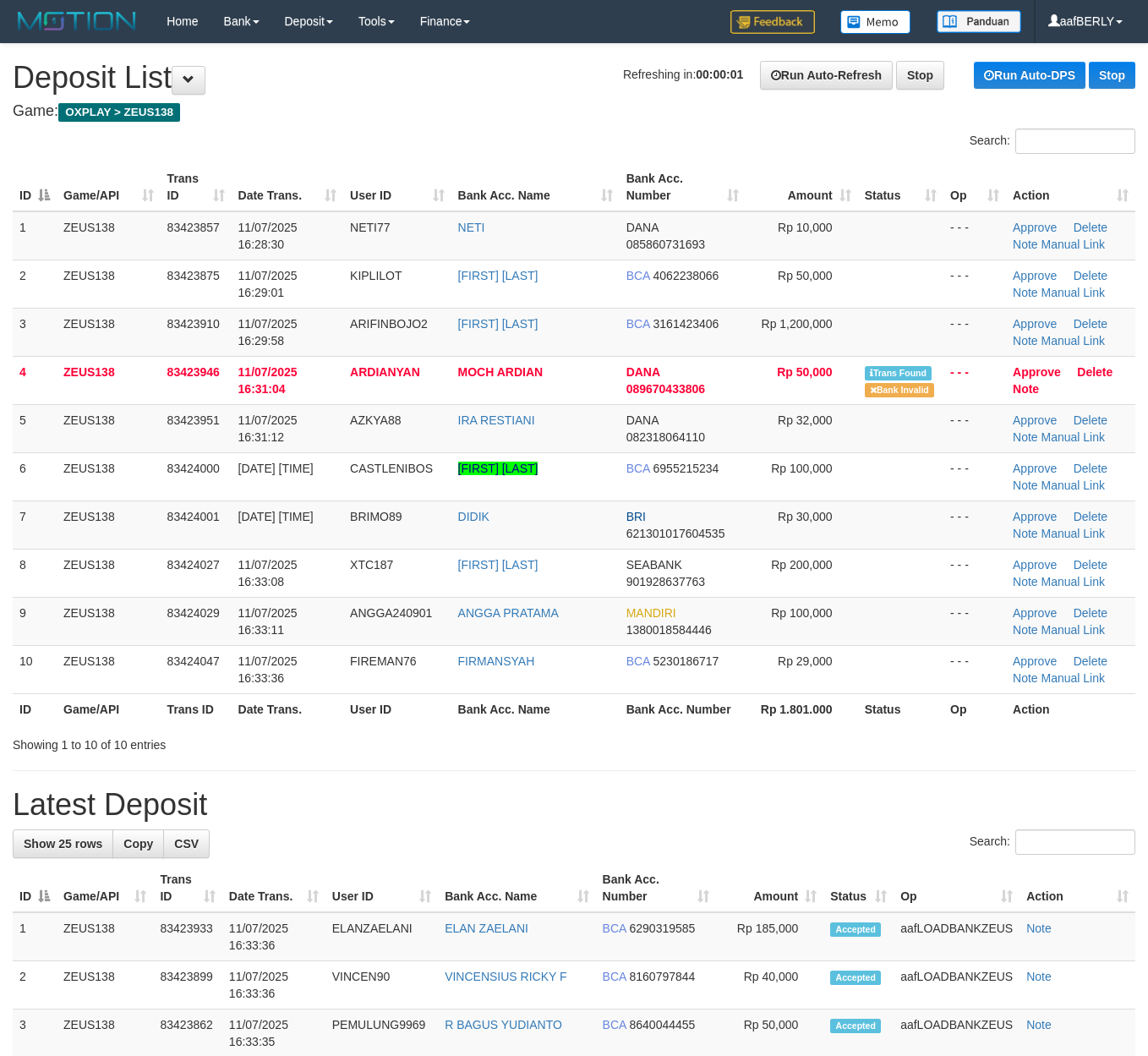 scroll, scrollTop: 0, scrollLeft: 0, axis: both 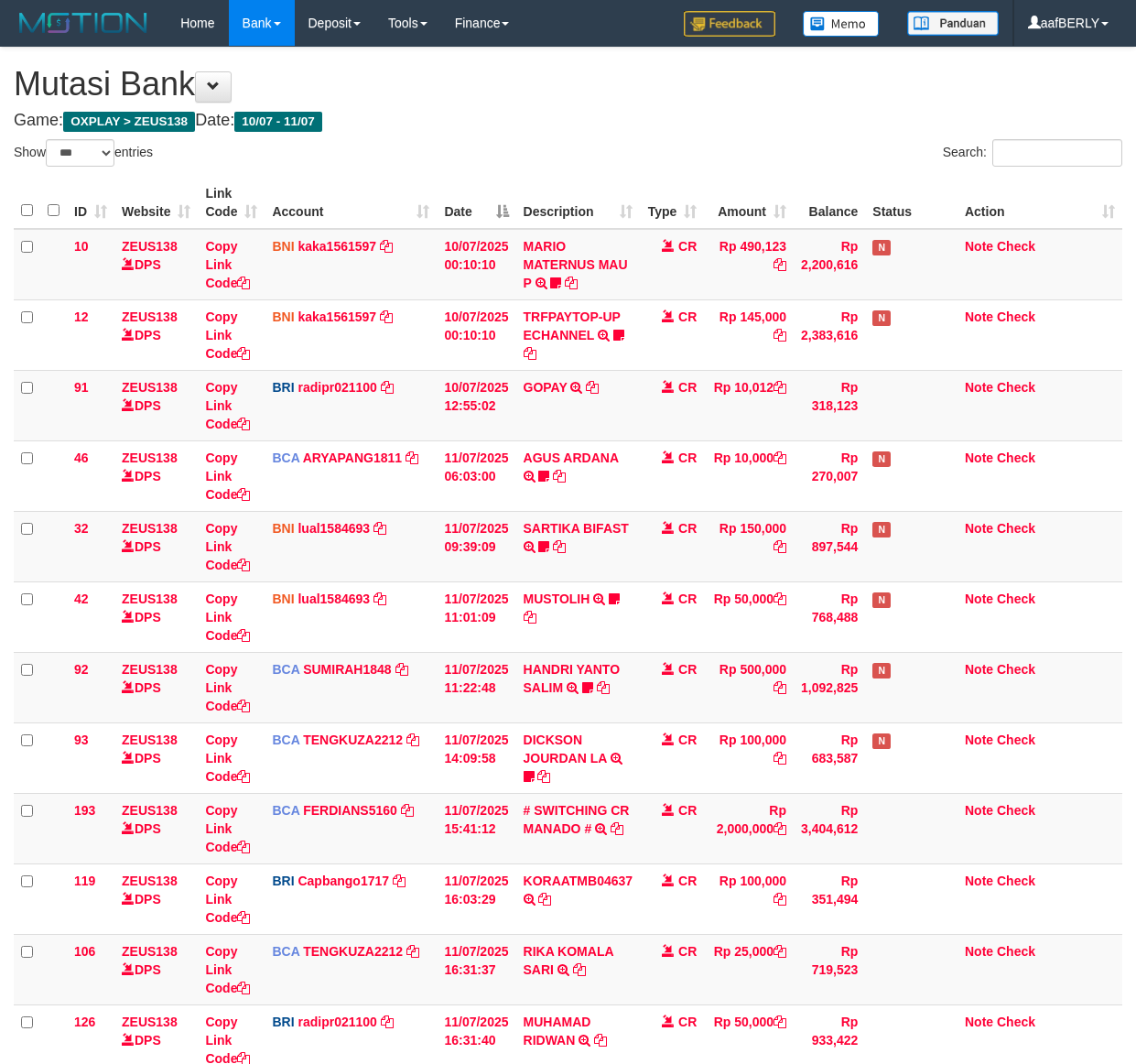 select on "***" 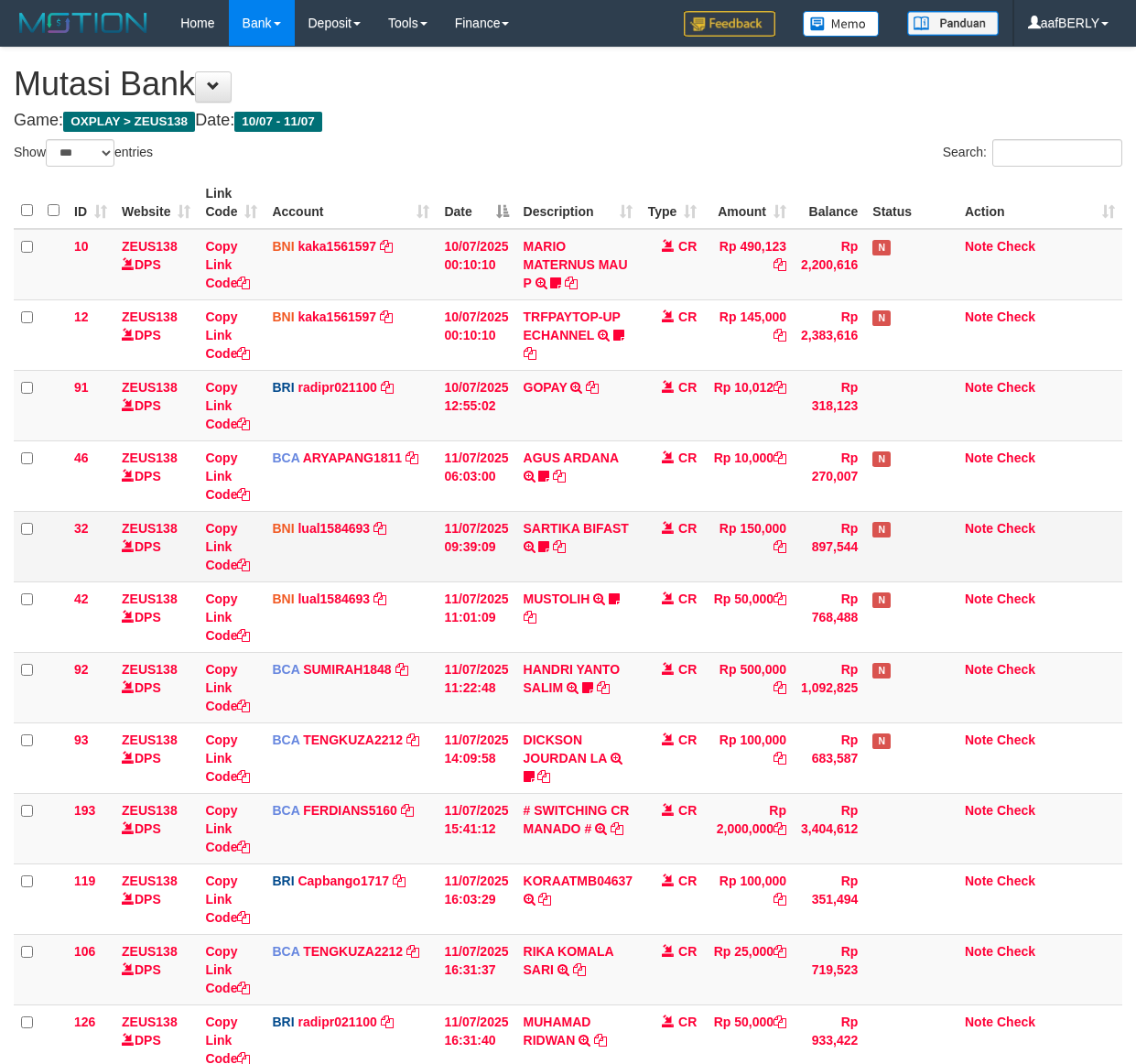 scroll, scrollTop: 56, scrollLeft: 0, axis: vertical 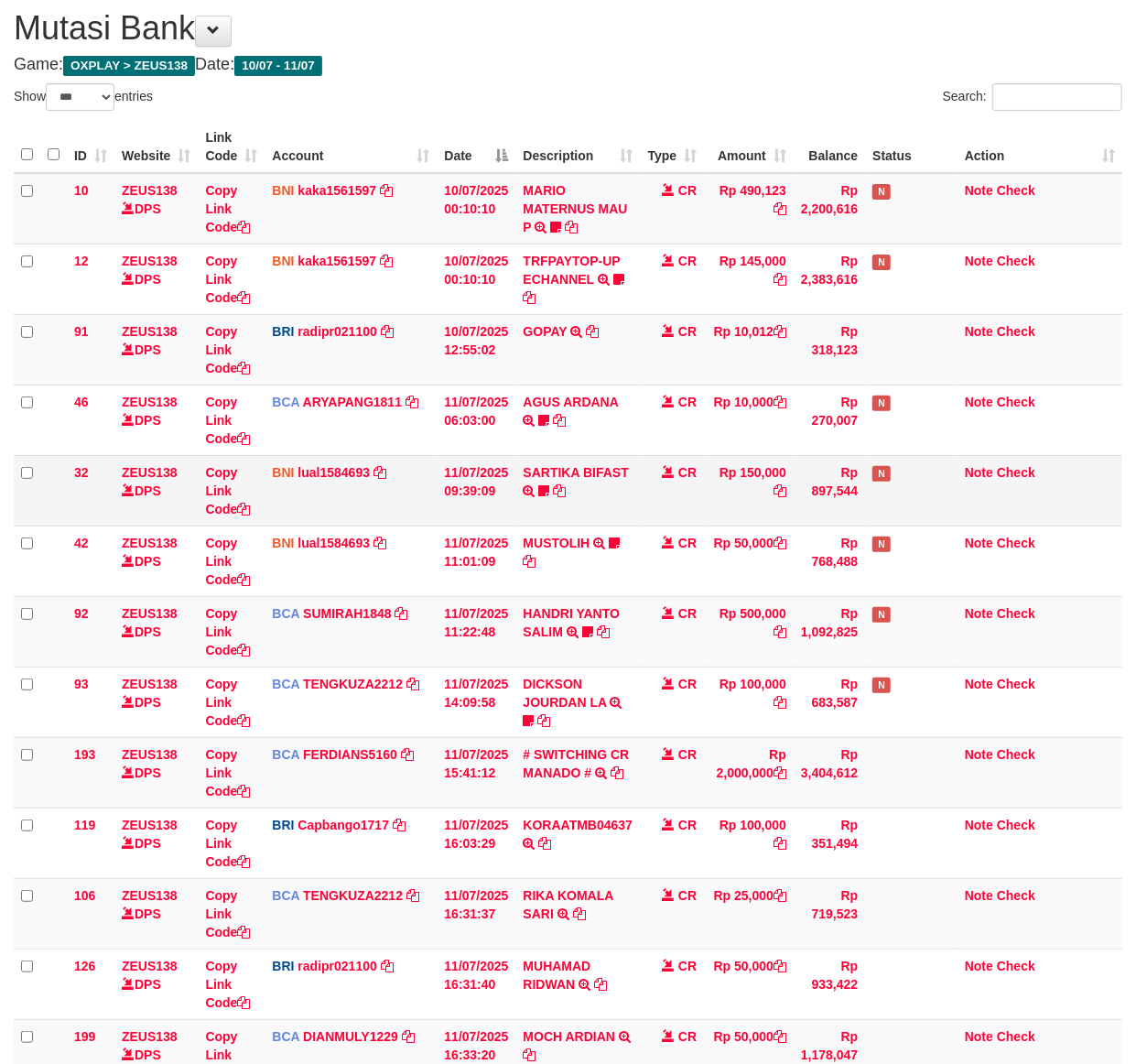 click on "SARTIKA BIFAST            TRF/PAY/TOP-UP ECHANNEL SARTIKA BIFAST 49764882    0022285351
https://prnt.sc/y776R2nDkBDe" at bounding box center [579, 490] 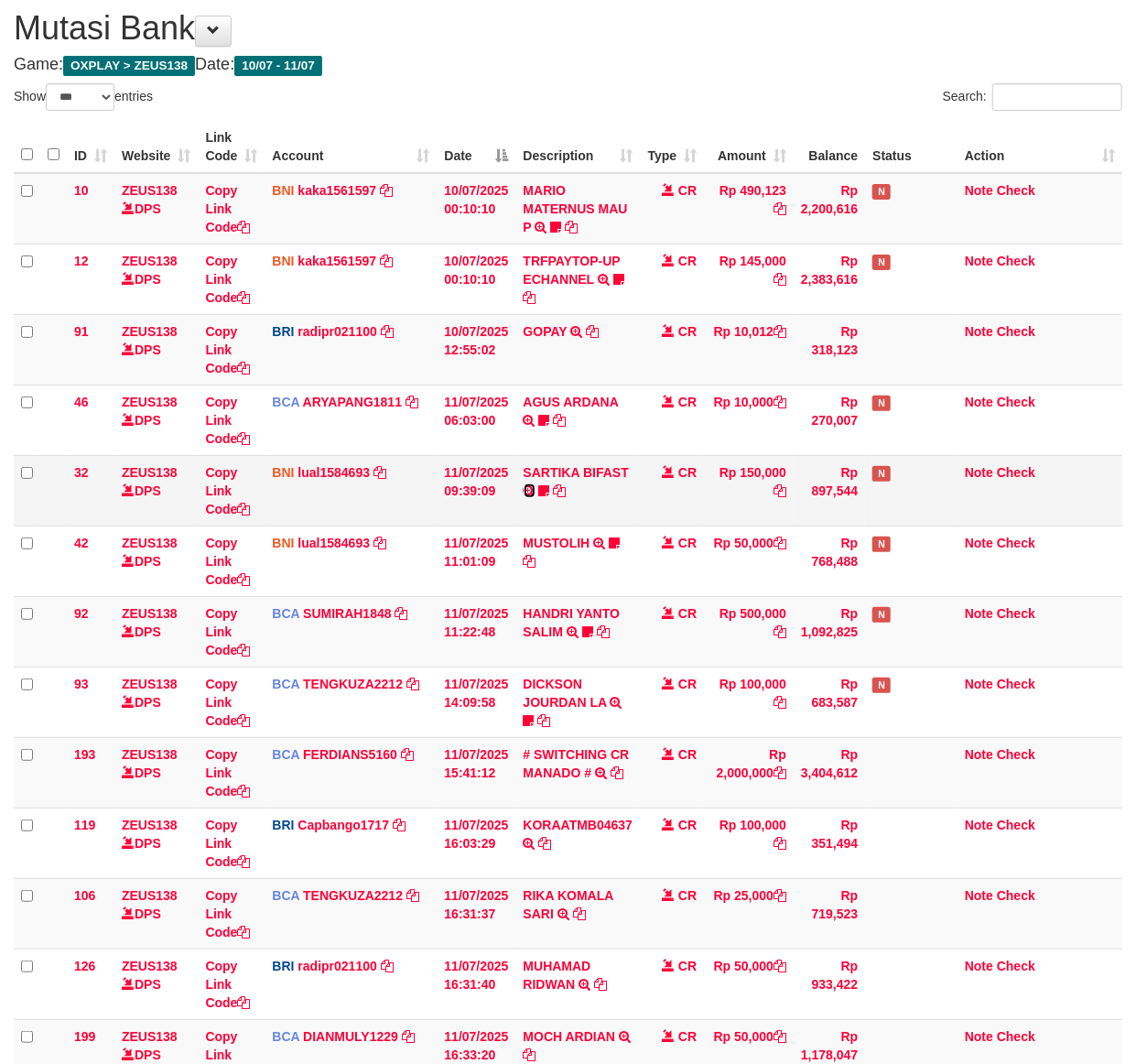 click at bounding box center [529, 491] 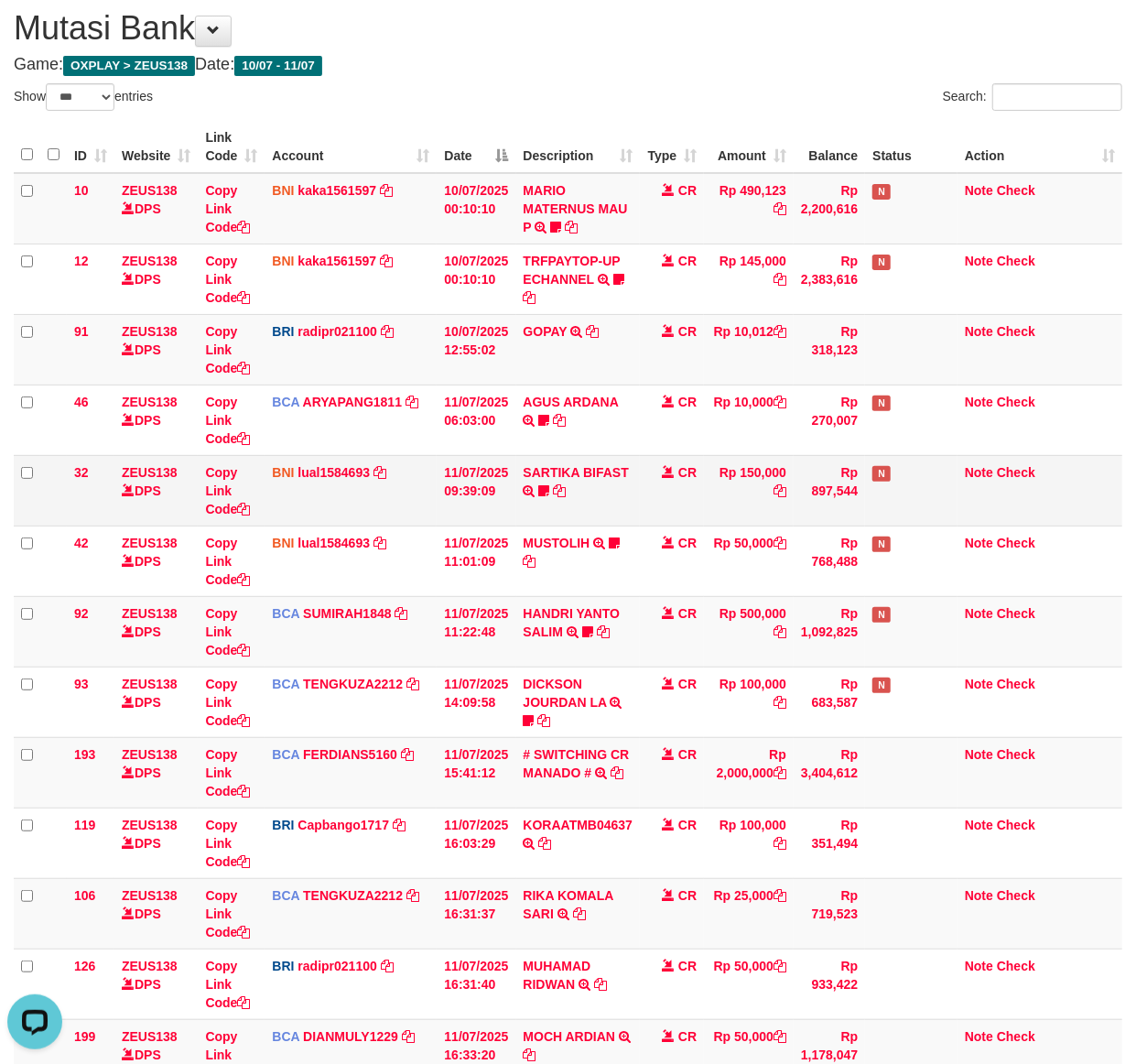 scroll, scrollTop: 0, scrollLeft: 0, axis: both 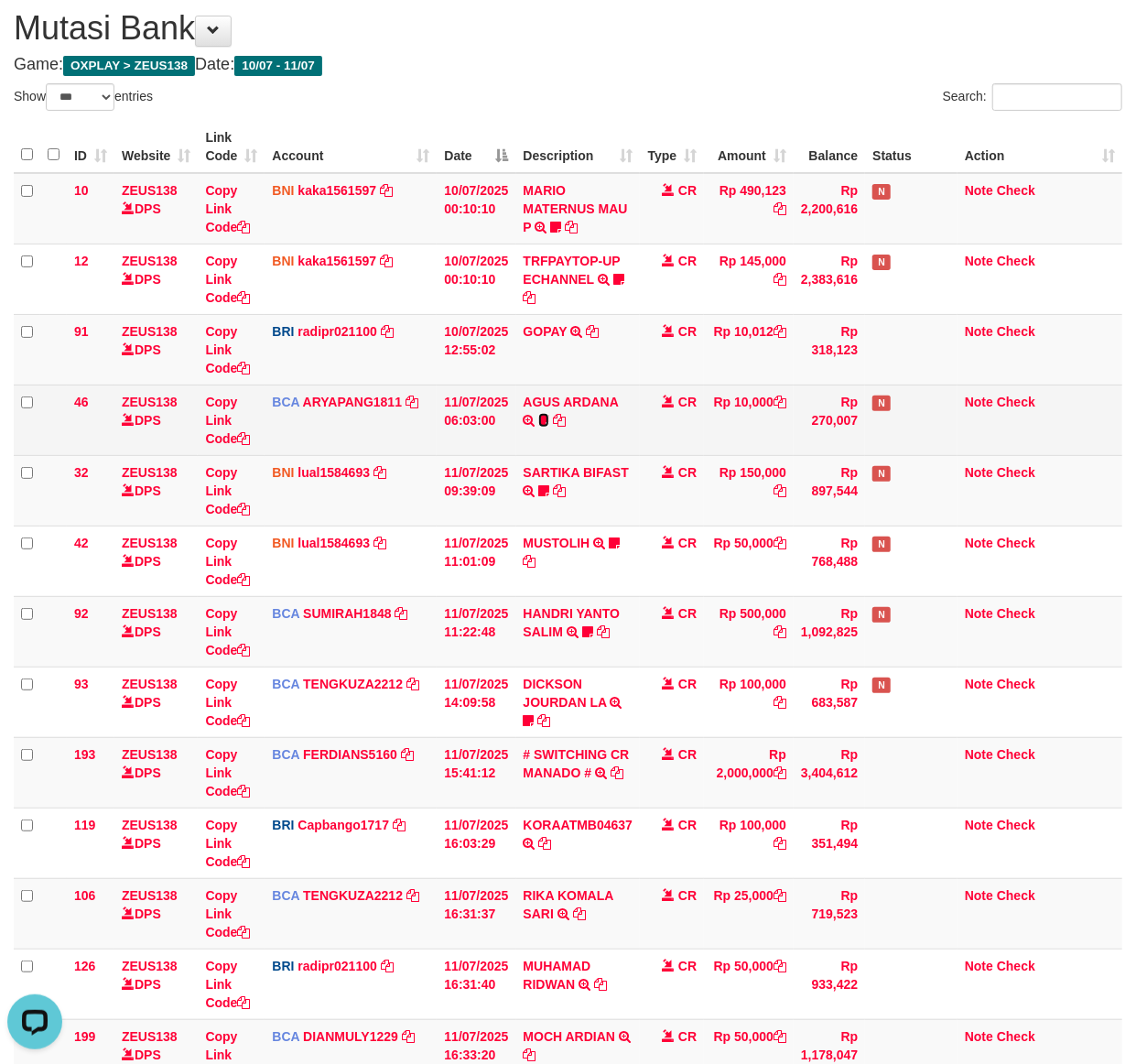 drag, startPoint x: 540, startPoint y: 416, endPoint x: 538, endPoint y: 425, distance: 9.219544 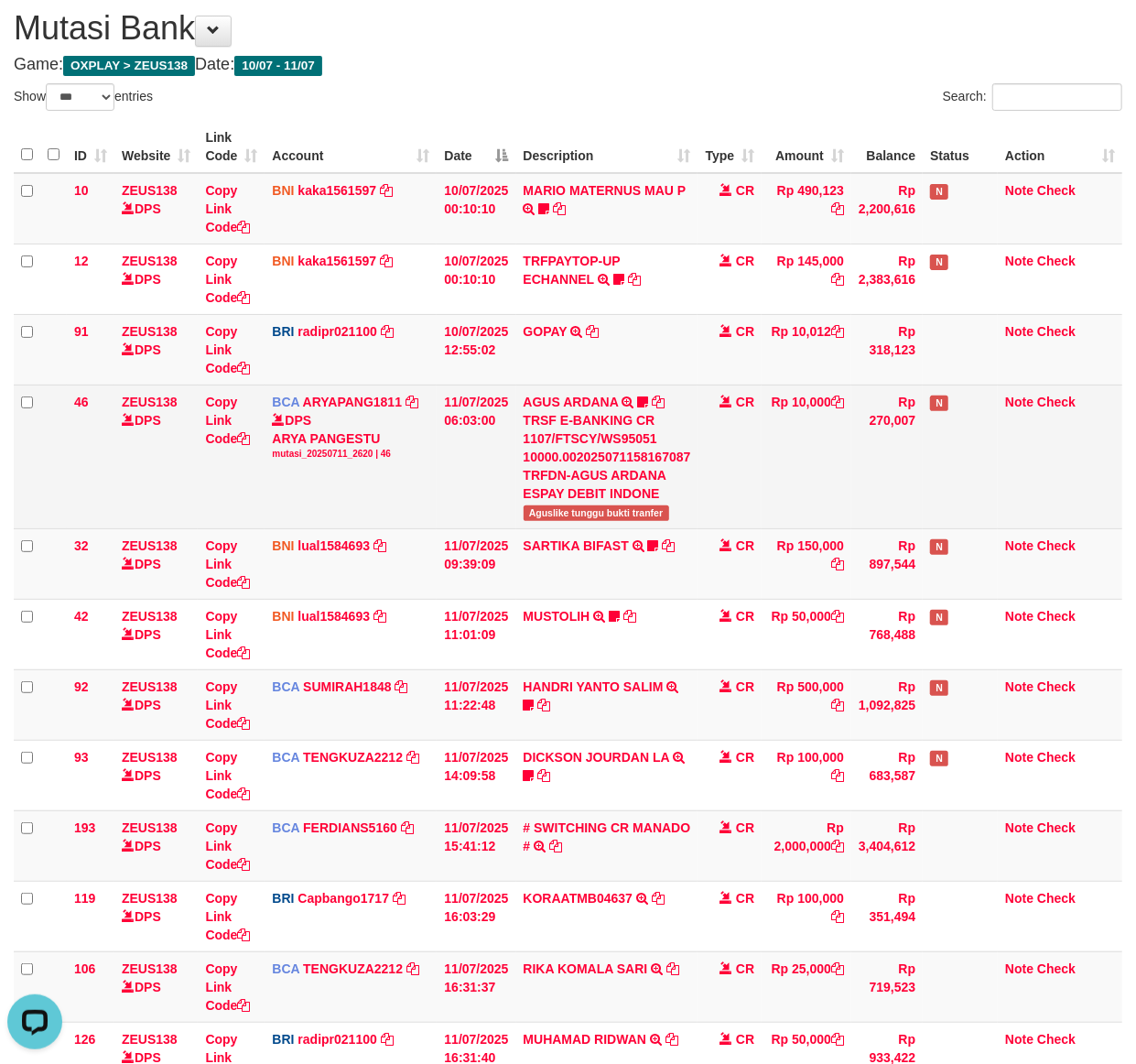 click on "Aguslike
tunggu bukti tranfer" at bounding box center [596, 513] 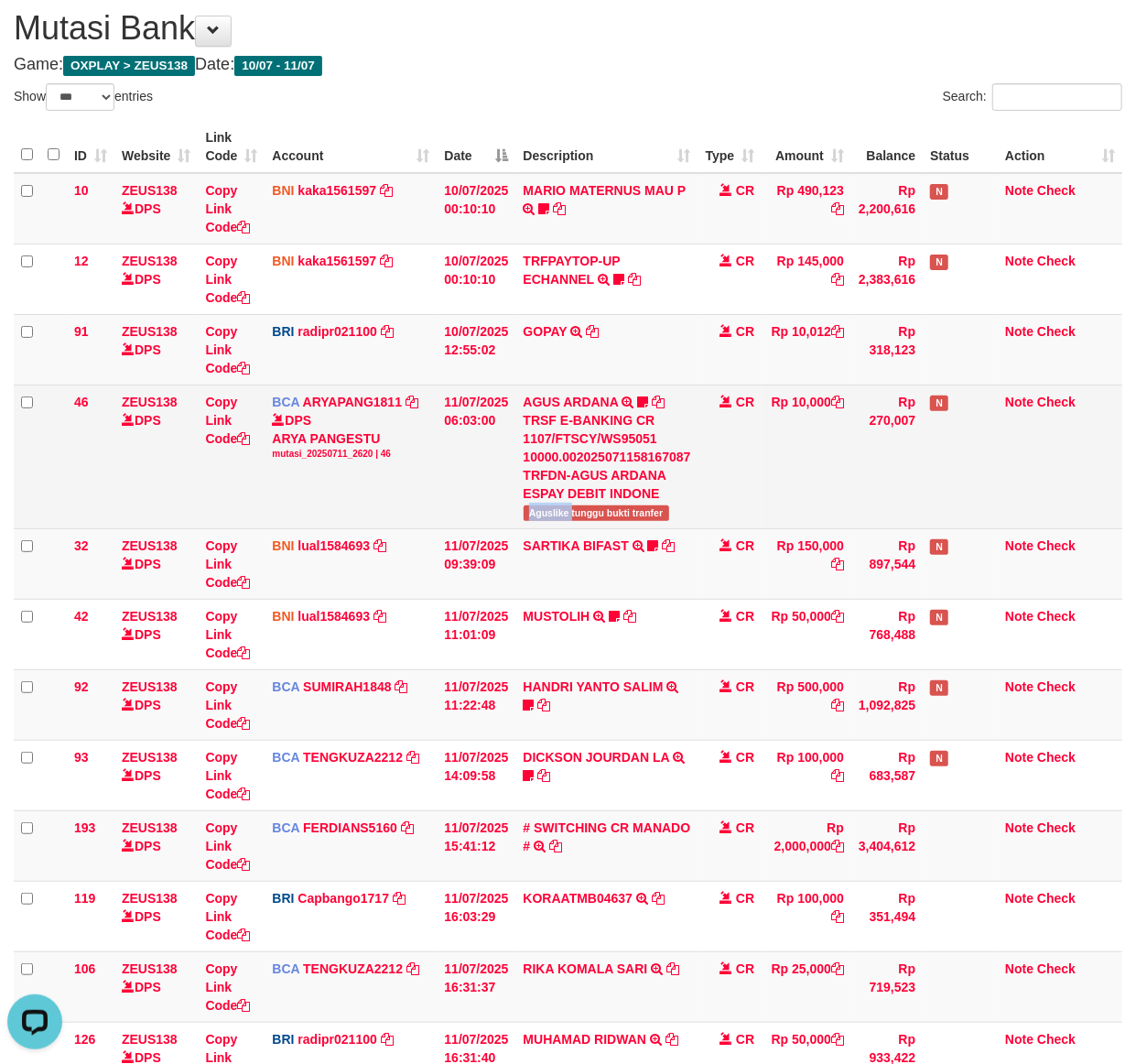 click on "Aguslike
tunggu bukti tranfer" at bounding box center [596, 513] 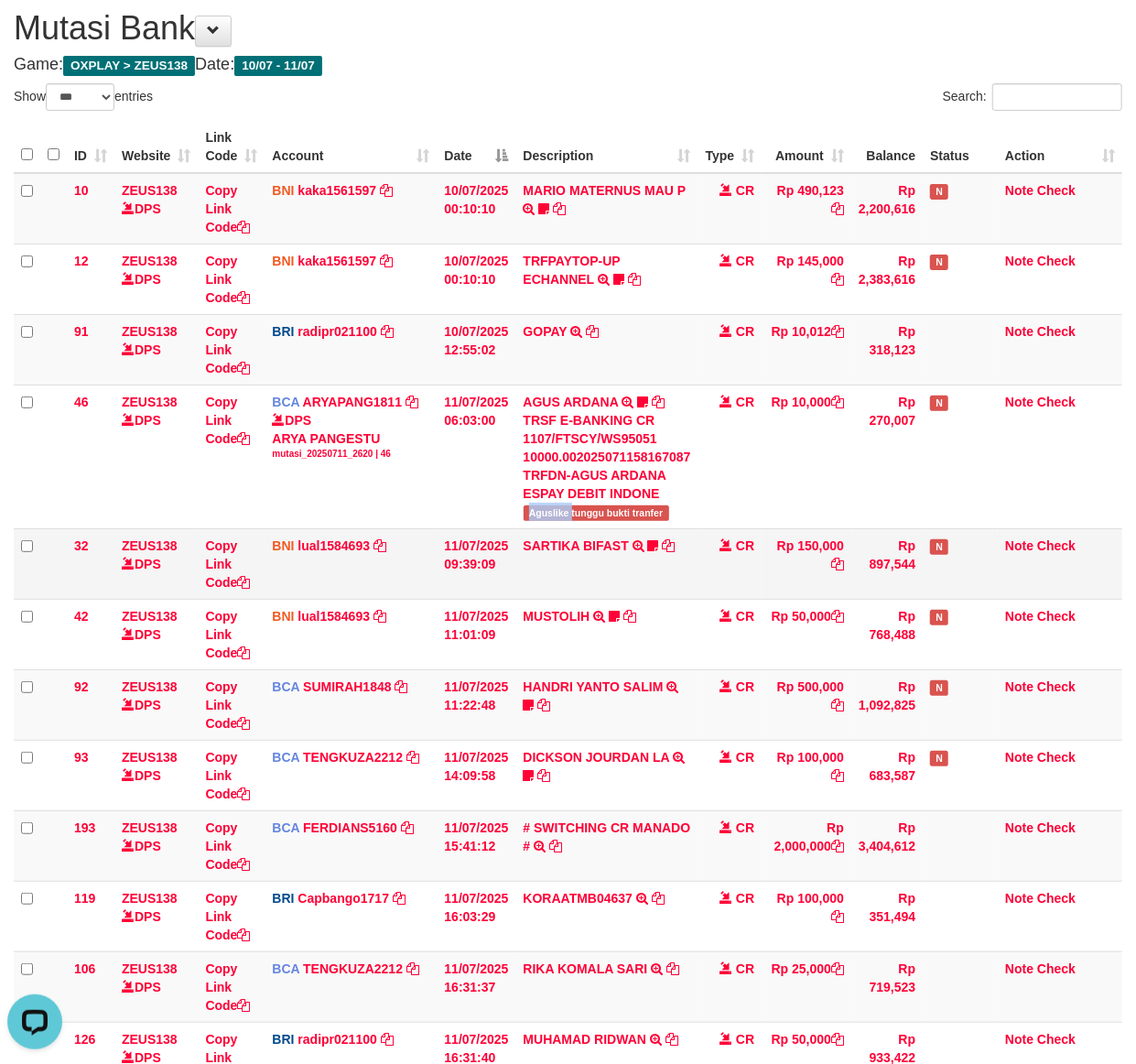 copy on "Aguslike" 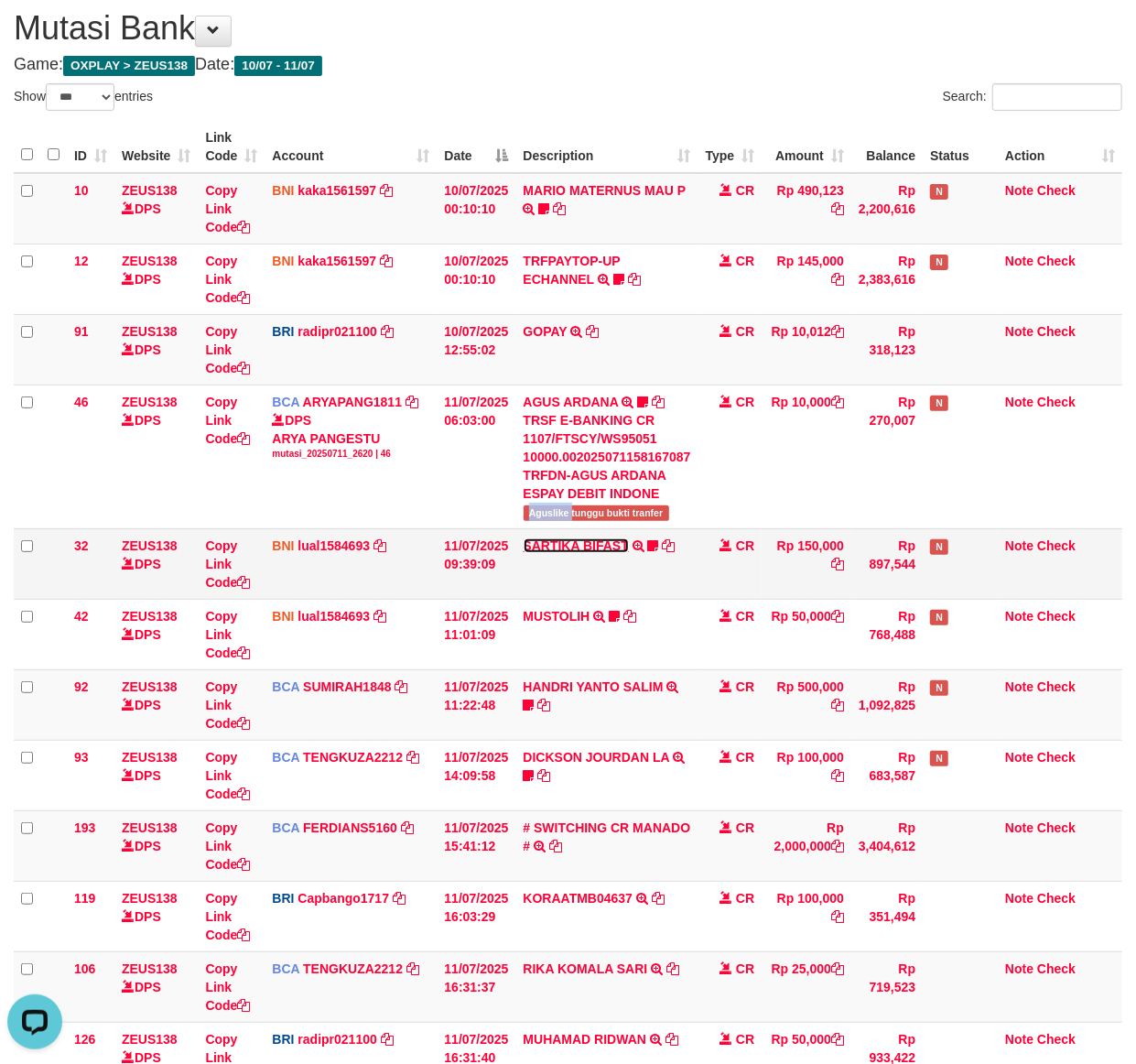 click on "SARTIKA BIFAST" at bounding box center (576, 546) 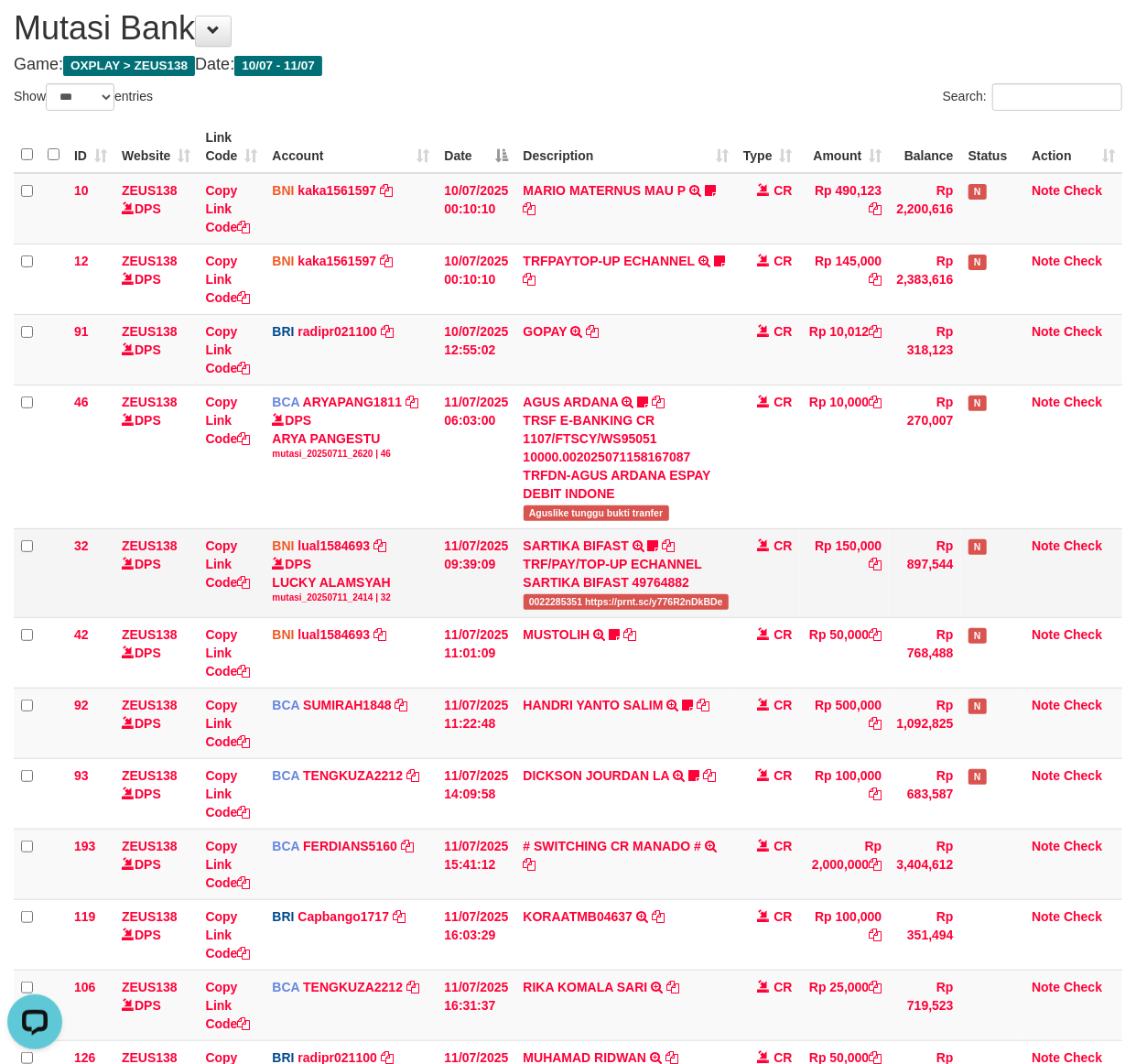 click on "0022285351
https://prnt.sc/y776R2nDkBDe" at bounding box center (626, 602) 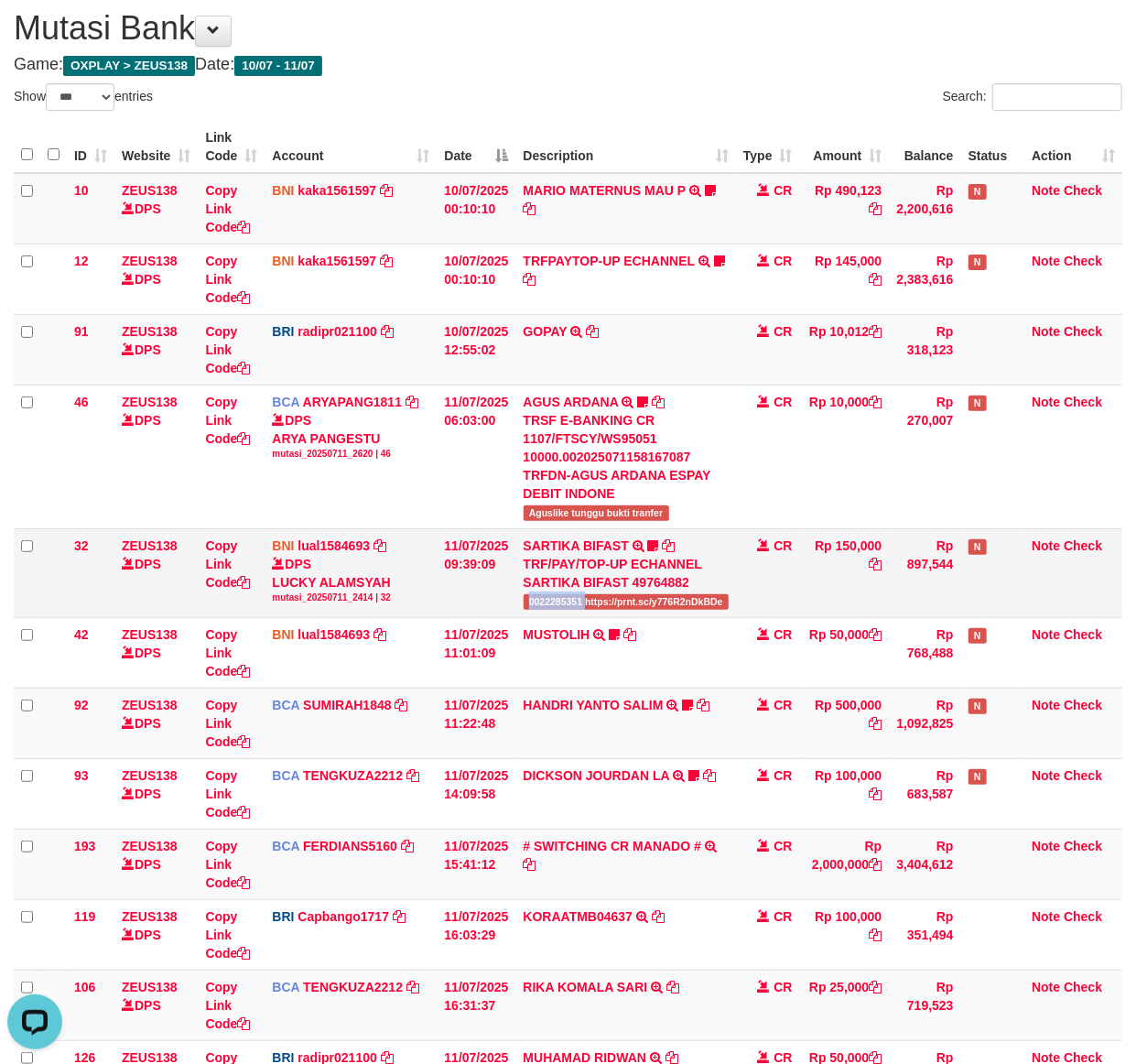 click on "0022285351
https://prnt.sc/y776R2nDkBDe" at bounding box center [626, 602] 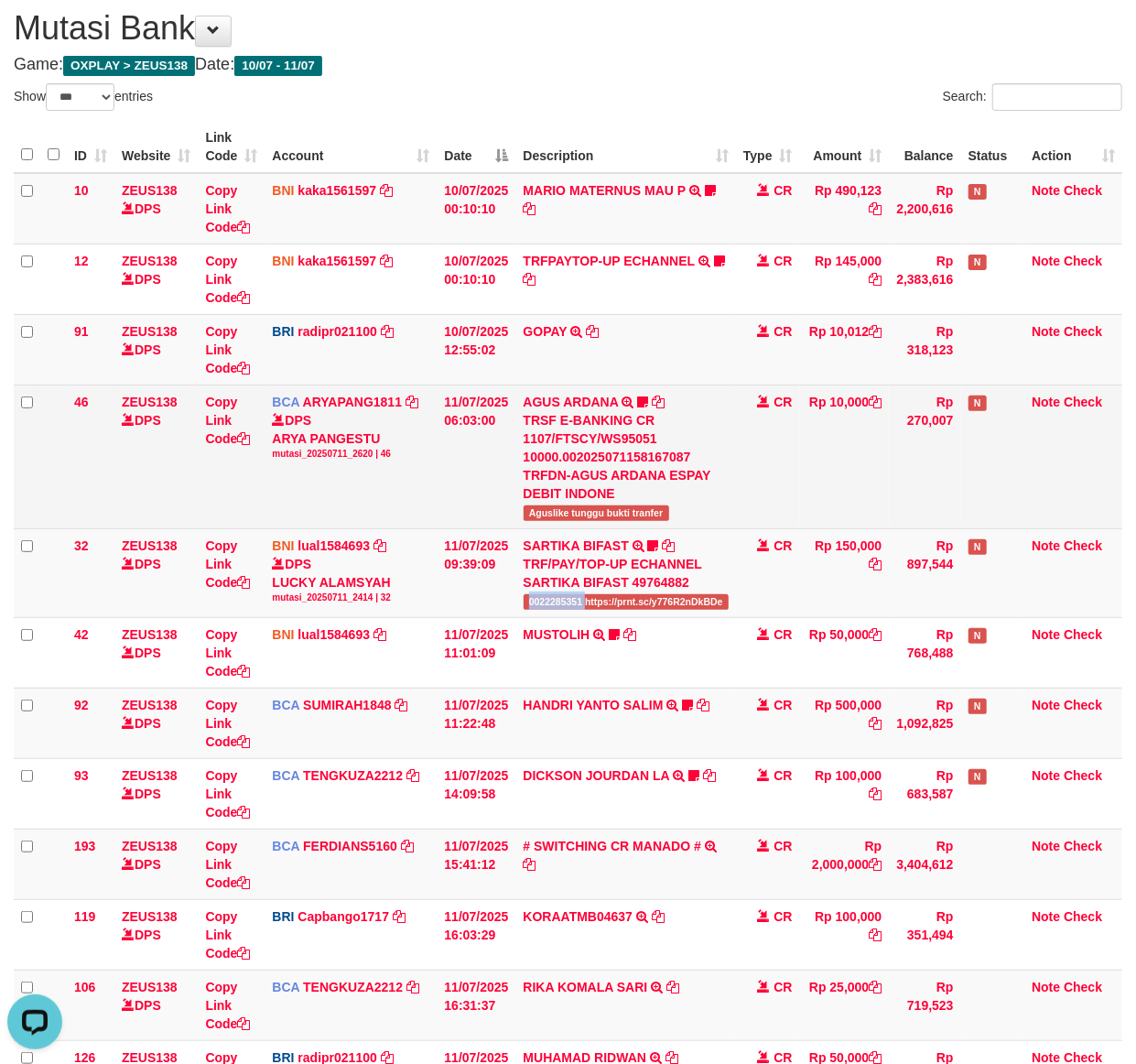 copy on "0022285351" 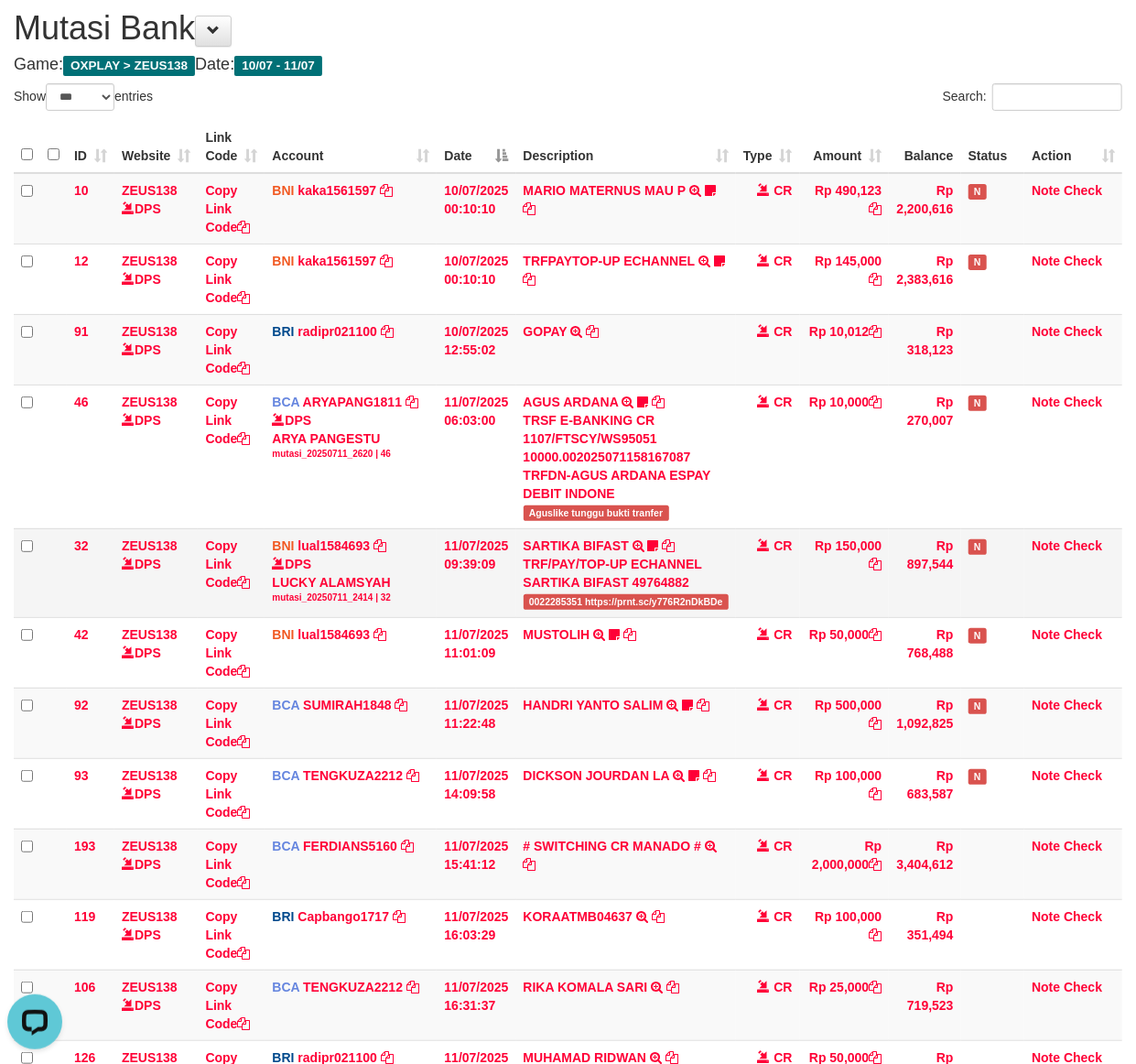 click on "CR" at bounding box center [768, 572] 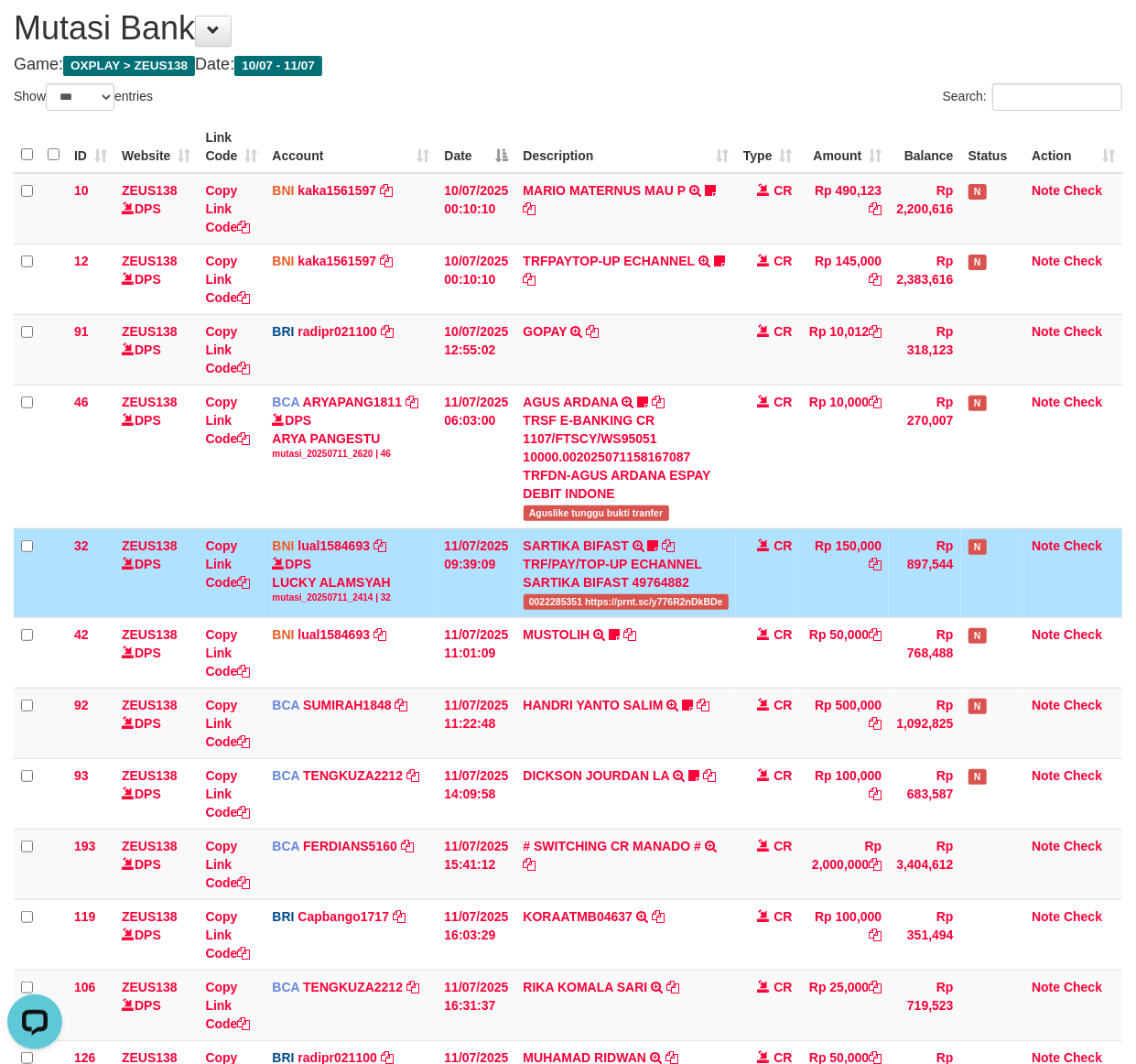 scroll, scrollTop: 549, scrollLeft: 0, axis: vertical 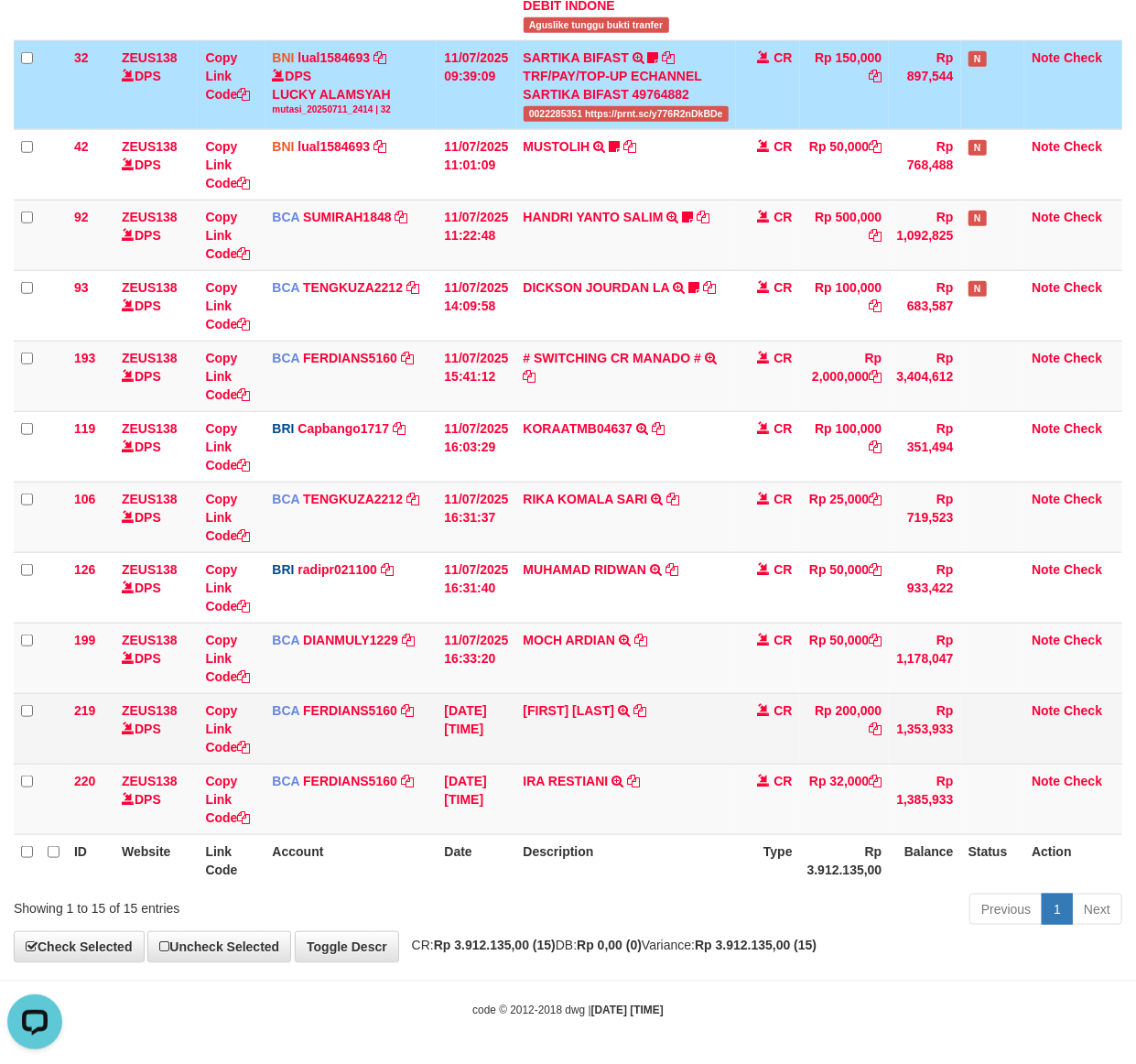 click on "DIKA JAELANI         TRSF E-BANKING CR 07/11 ZEK81
DIKA JAELANI" at bounding box center [626, 728] 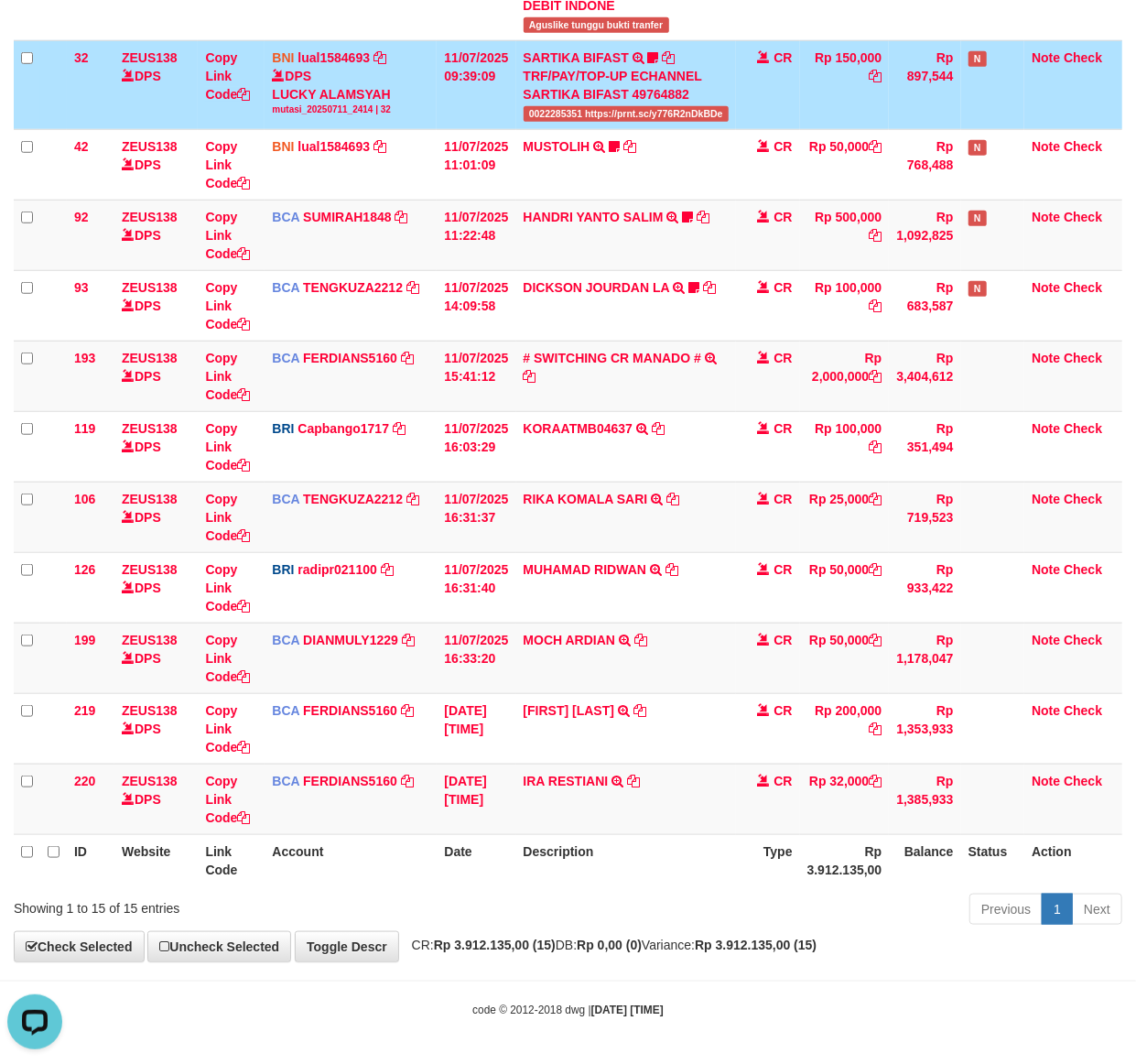 click on "Previous 1 Next" at bounding box center (805, 911) 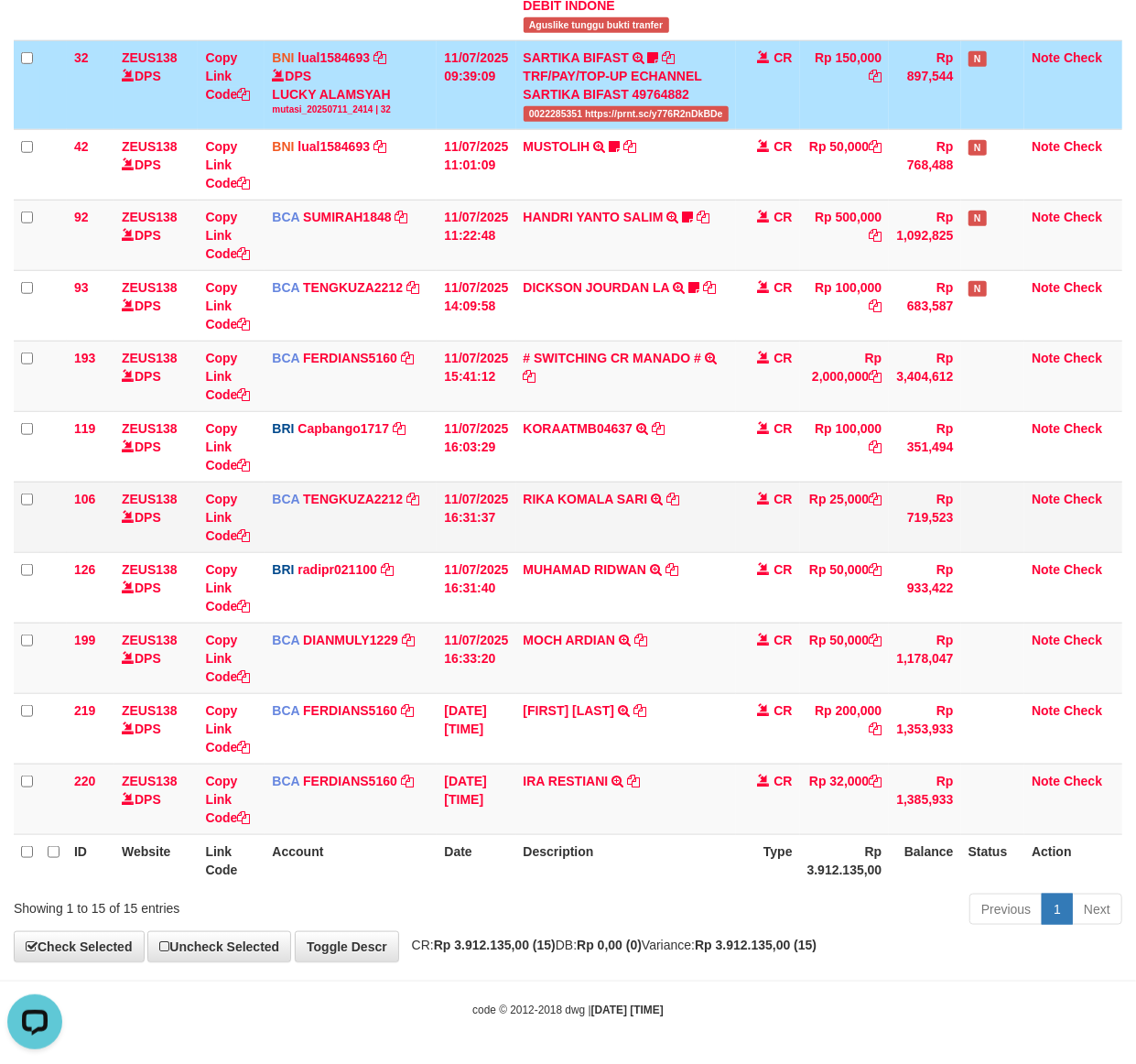 drag, startPoint x: 859, startPoint y: 515, endPoint x: 836, endPoint y: 492, distance: 32.52691 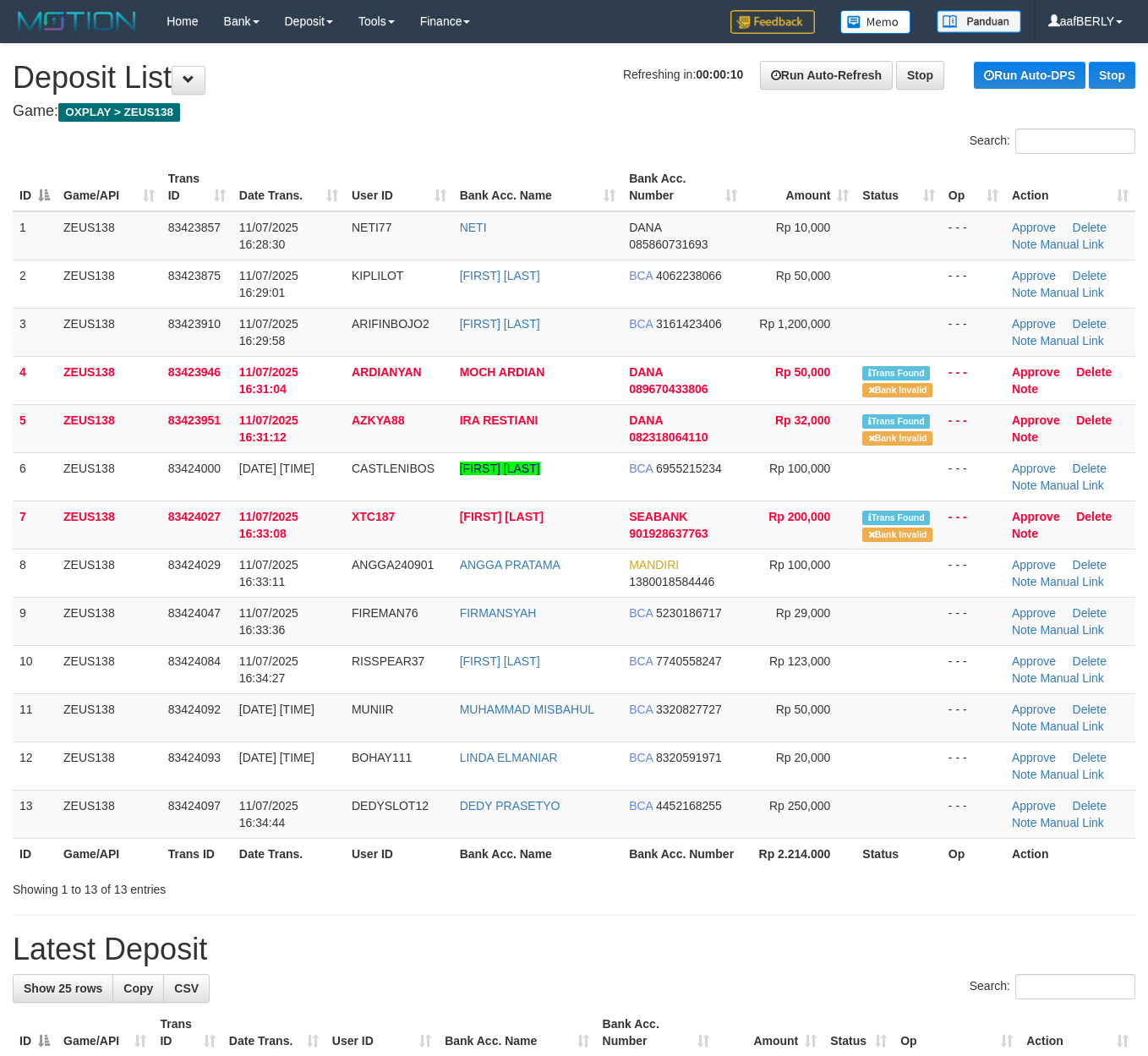 scroll, scrollTop: 0, scrollLeft: 0, axis: both 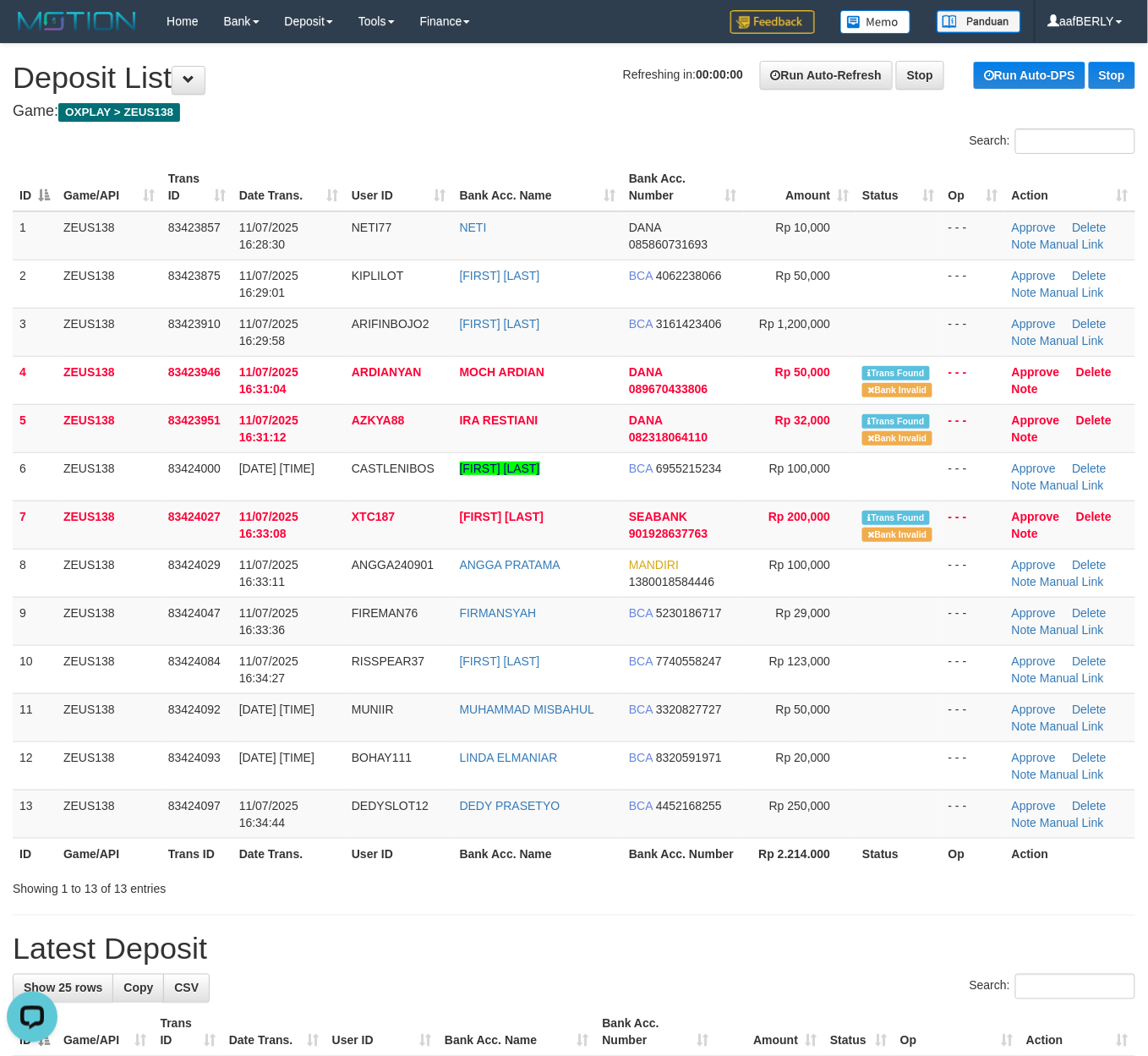 click on "Game:   OXPLAY > ZEUS138" at bounding box center [574, 112] 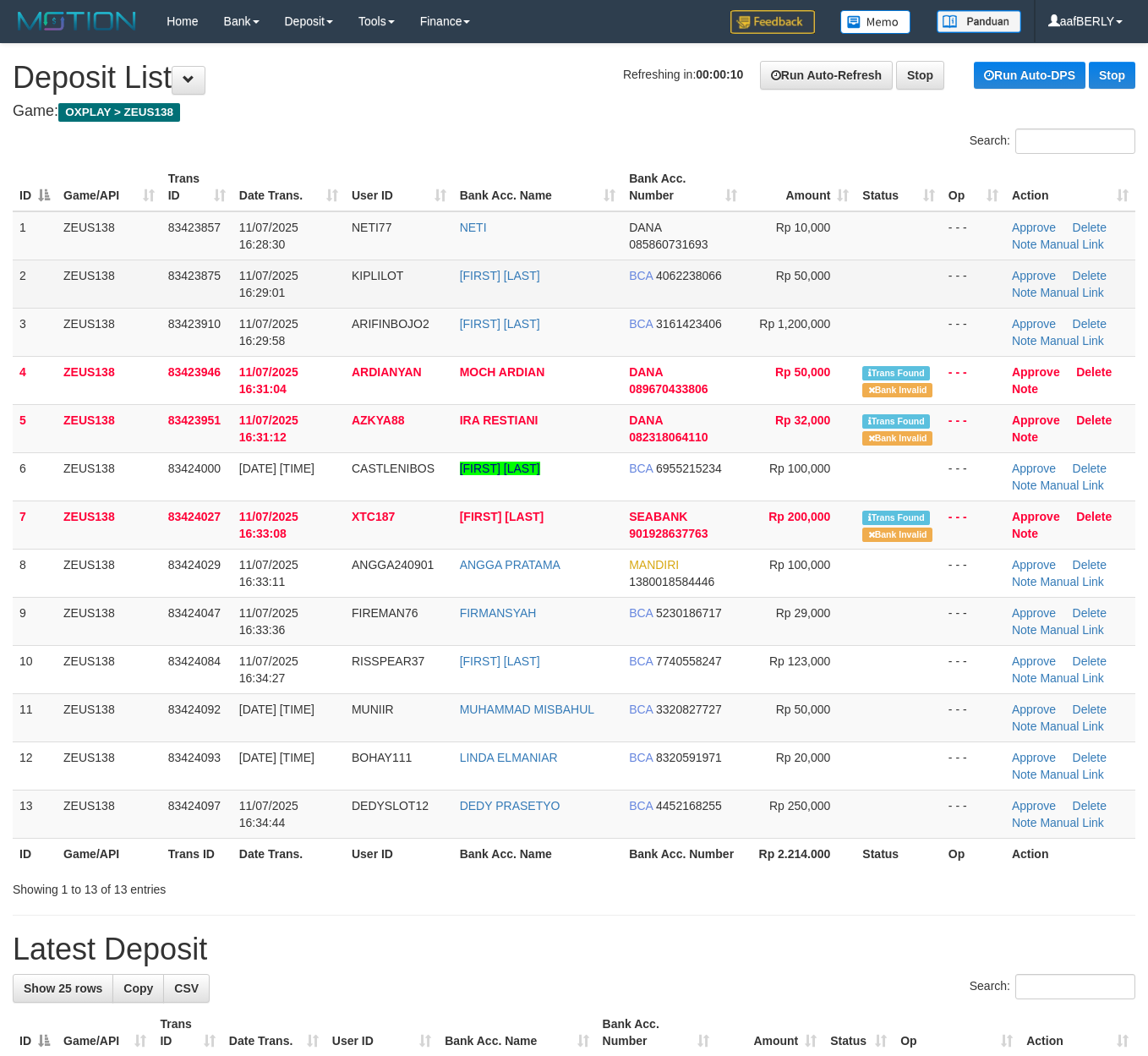 scroll, scrollTop: 0, scrollLeft: 0, axis: both 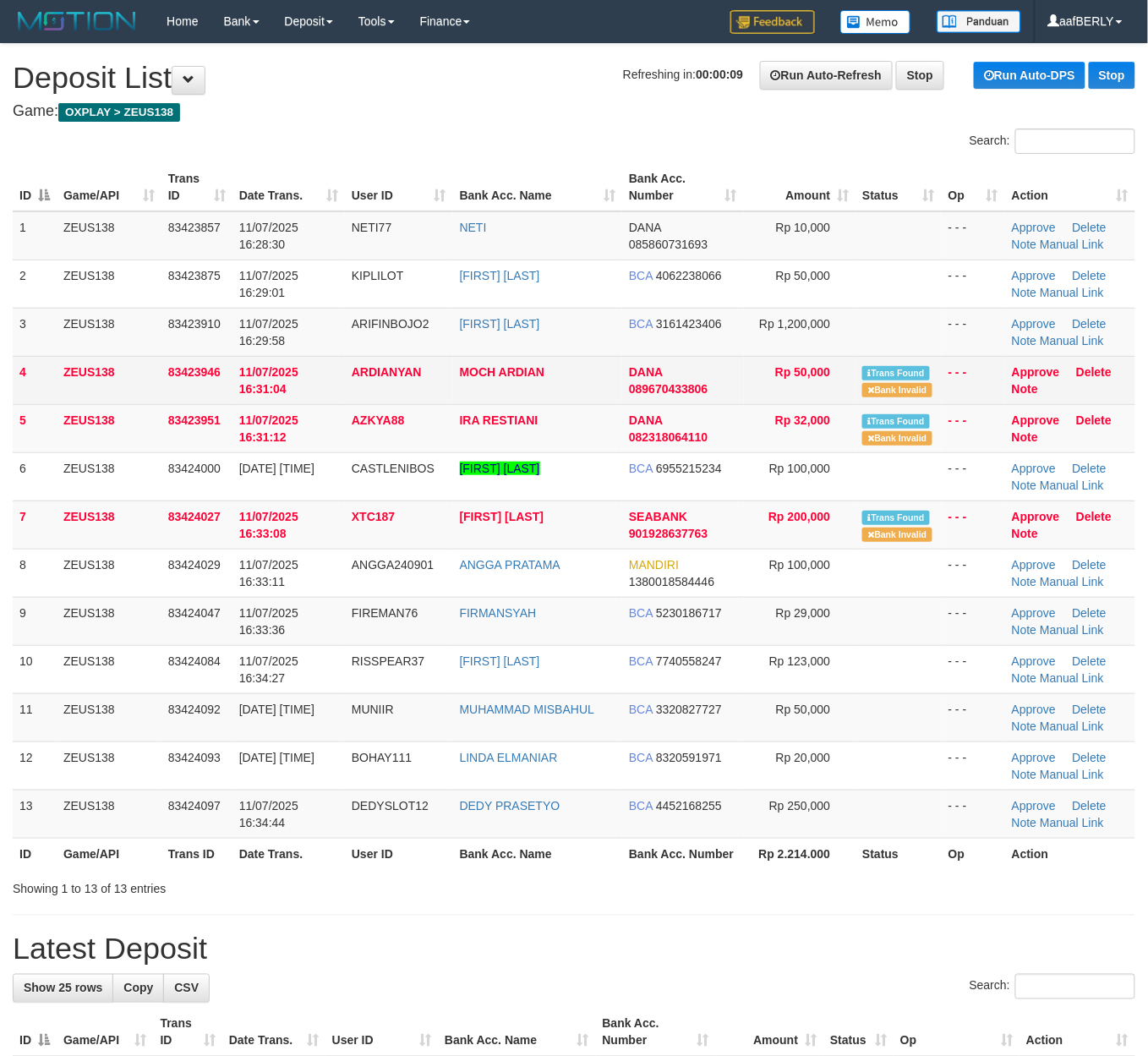 click on "MOCH ARDIAN" at bounding box center (538, 380) 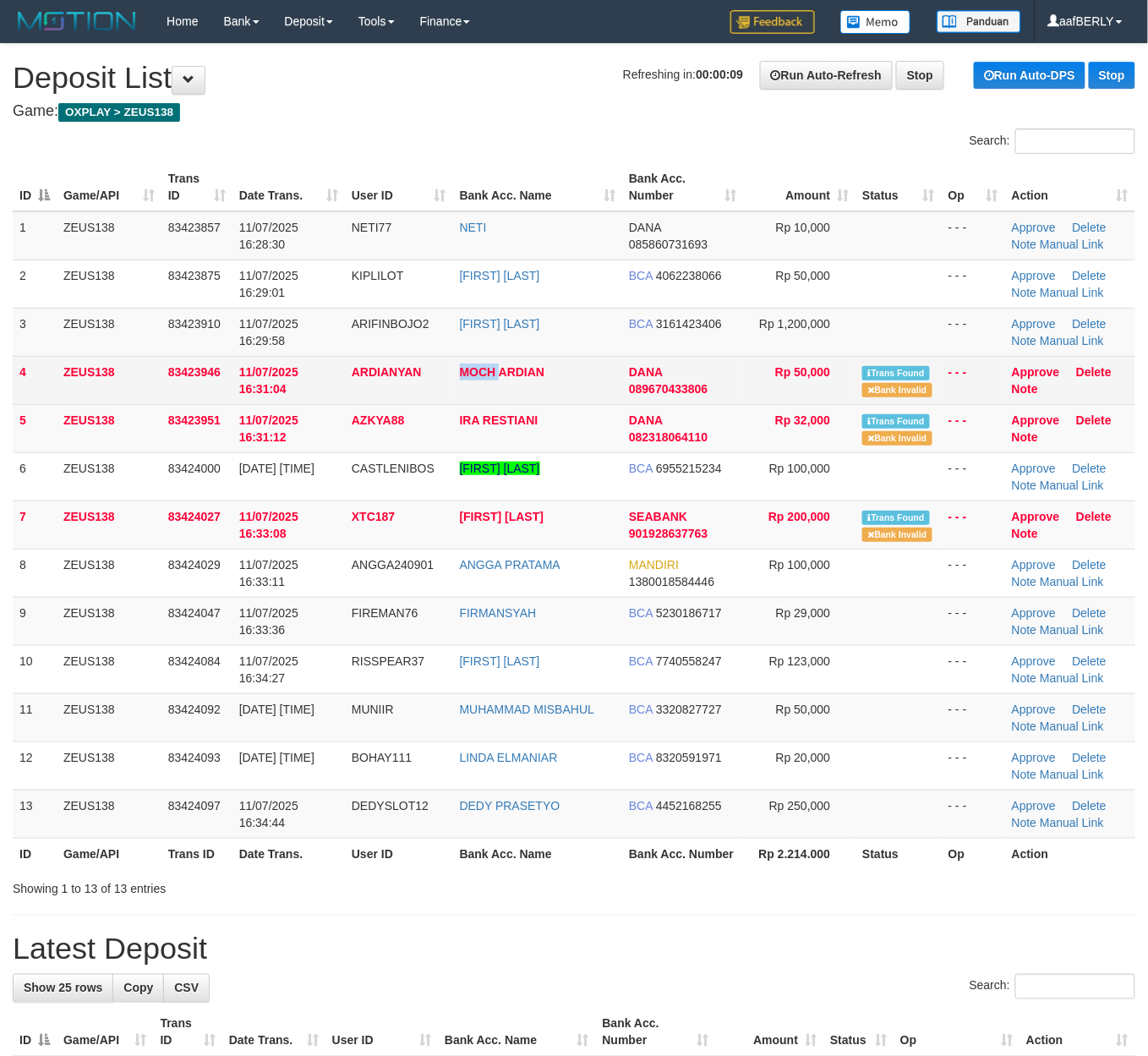 click on "MOCH ARDIAN" at bounding box center (538, 380) 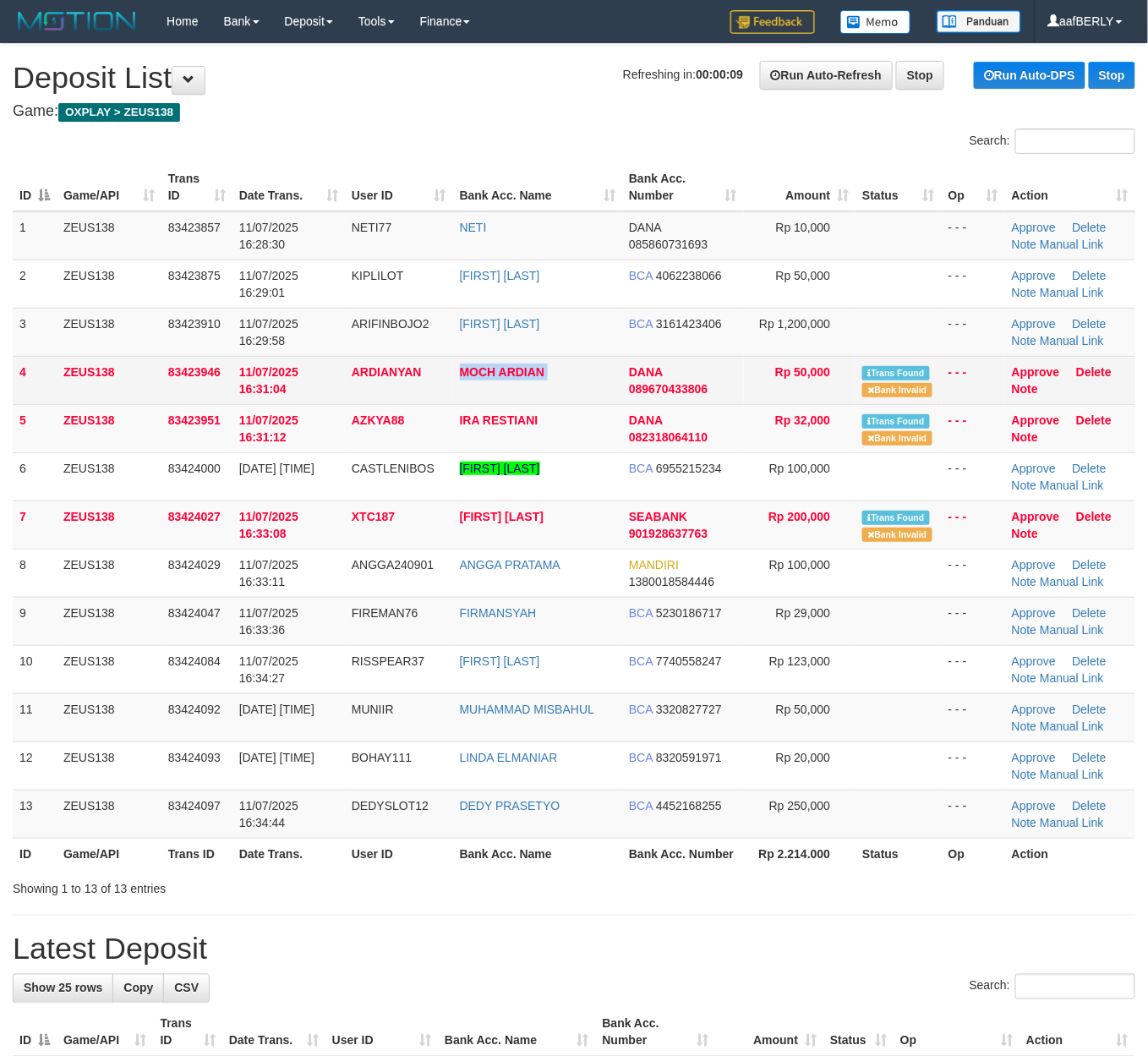 click on "MOCH ARDIAN" at bounding box center (538, 380) 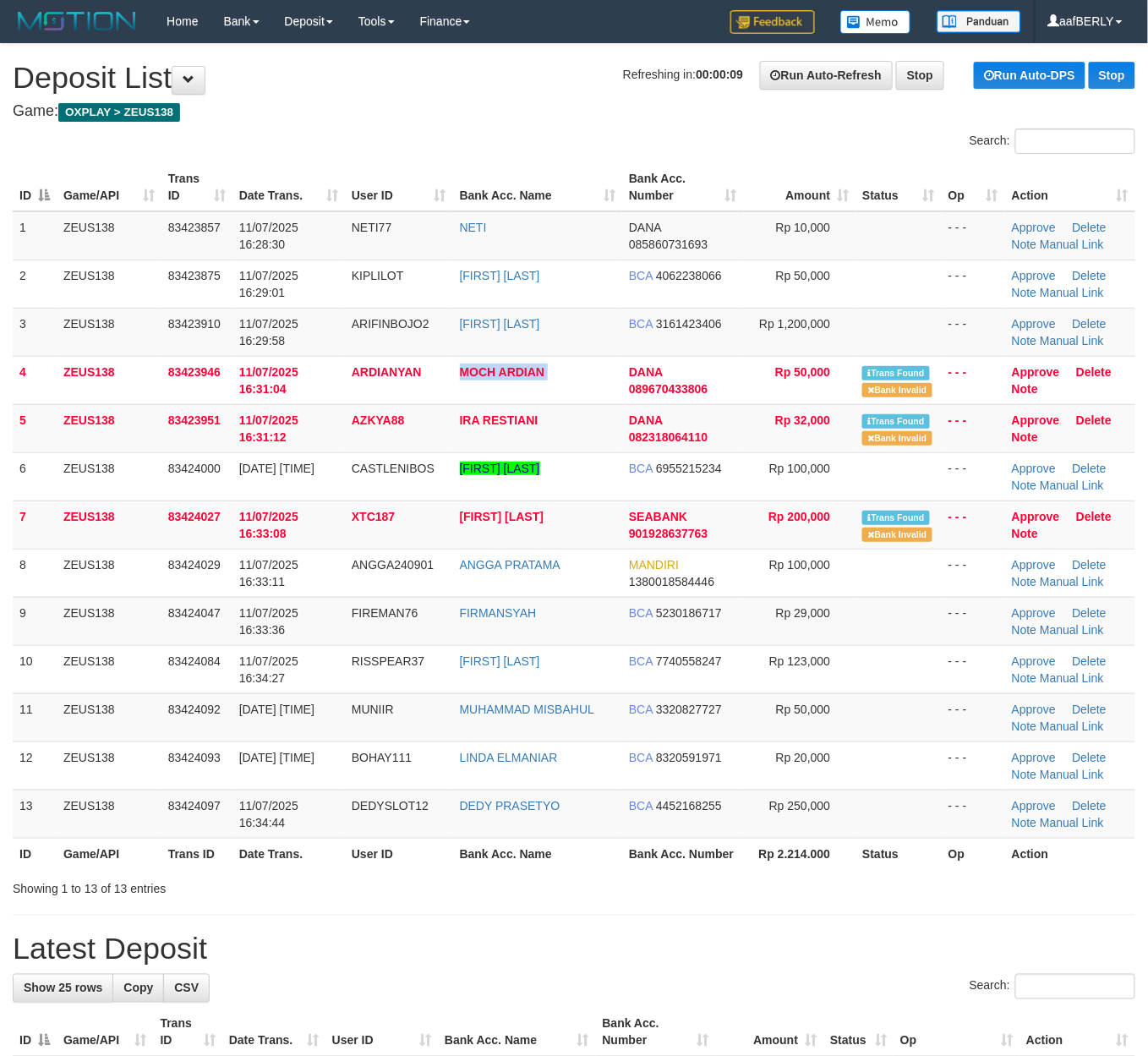 copy on "MOCH ARDIAN" 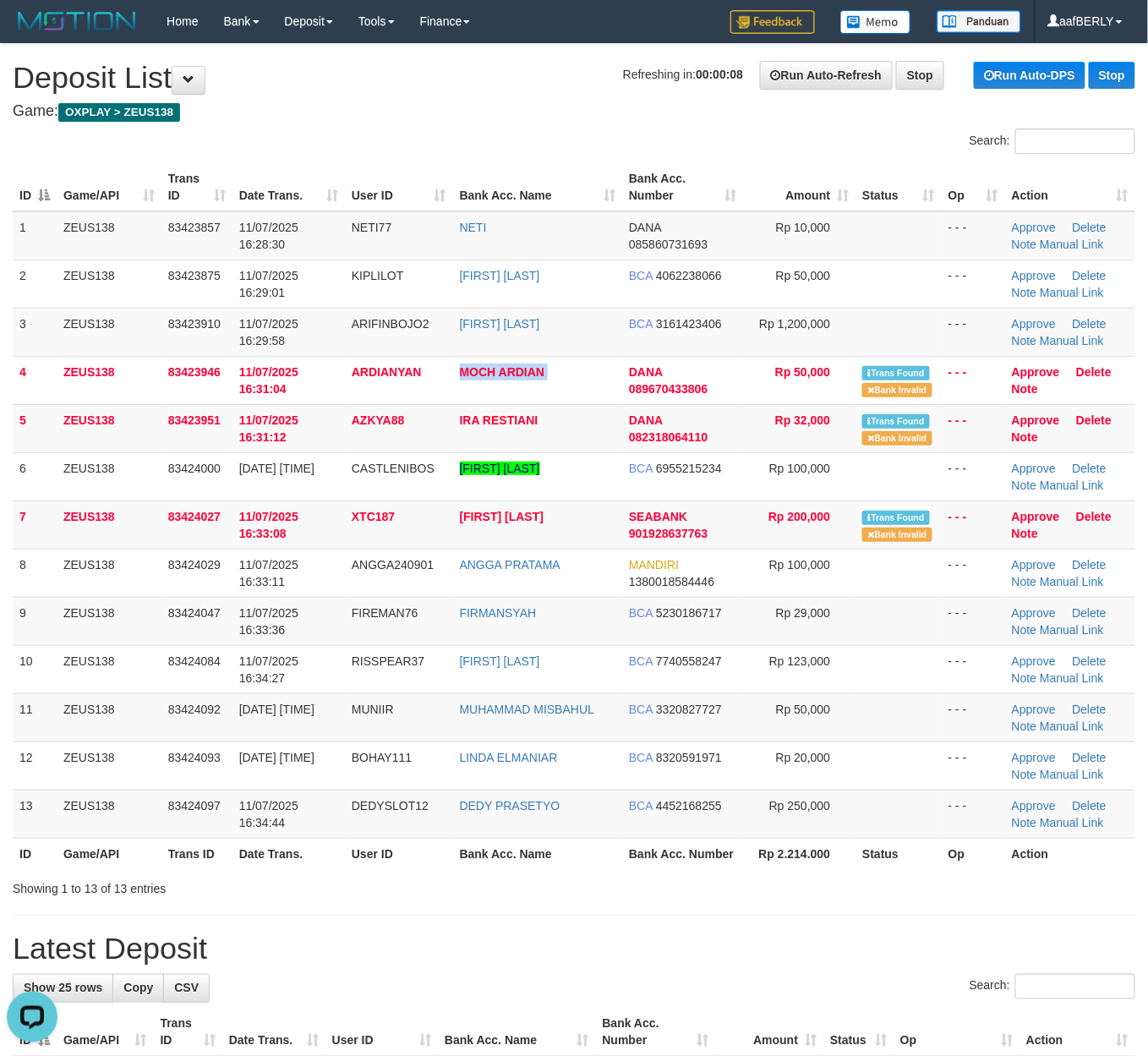 scroll, scrollTop: 0, scrollLeft: 0, axis: both 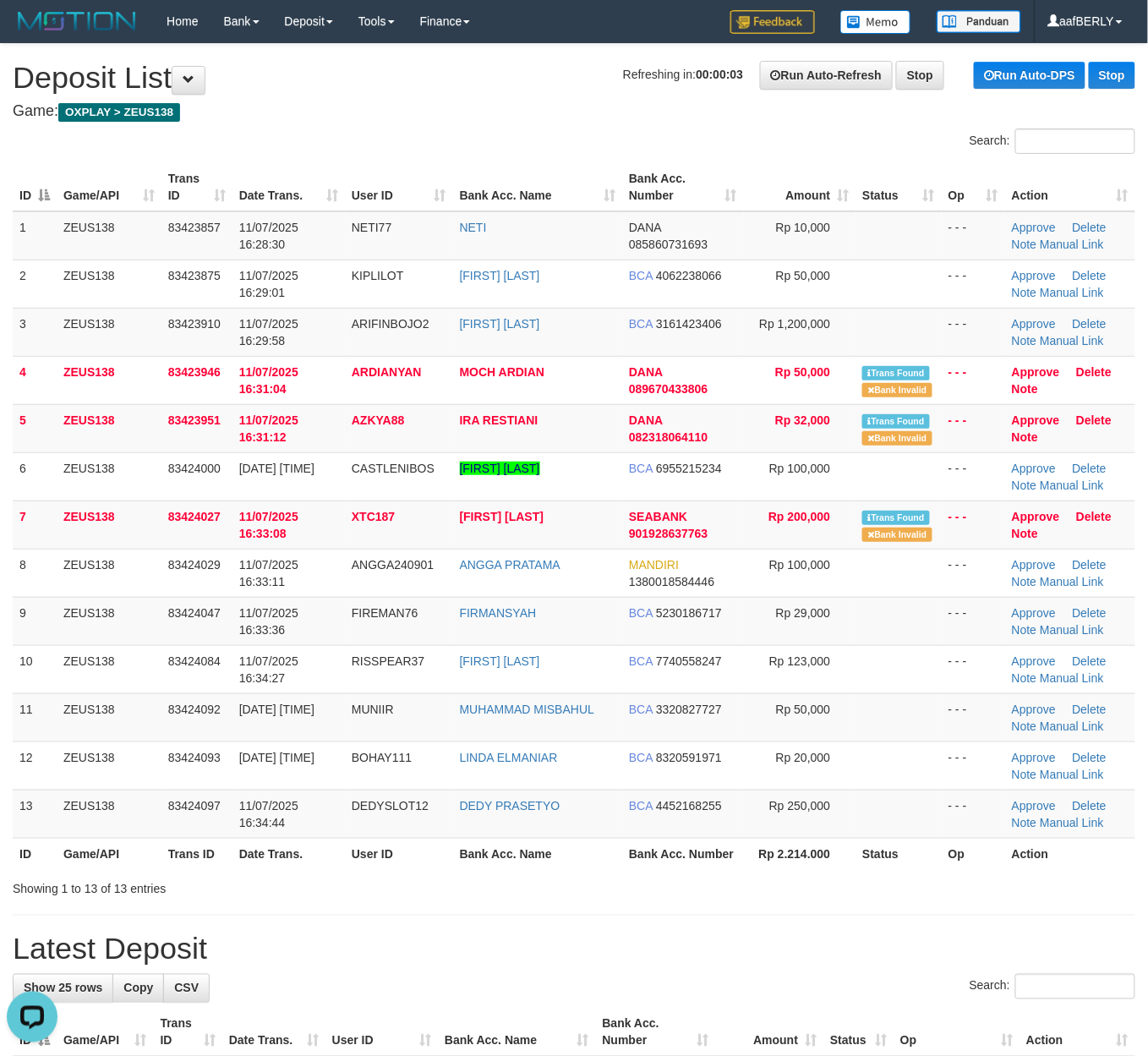 click on "Search:" at bounding box center (861, 143) 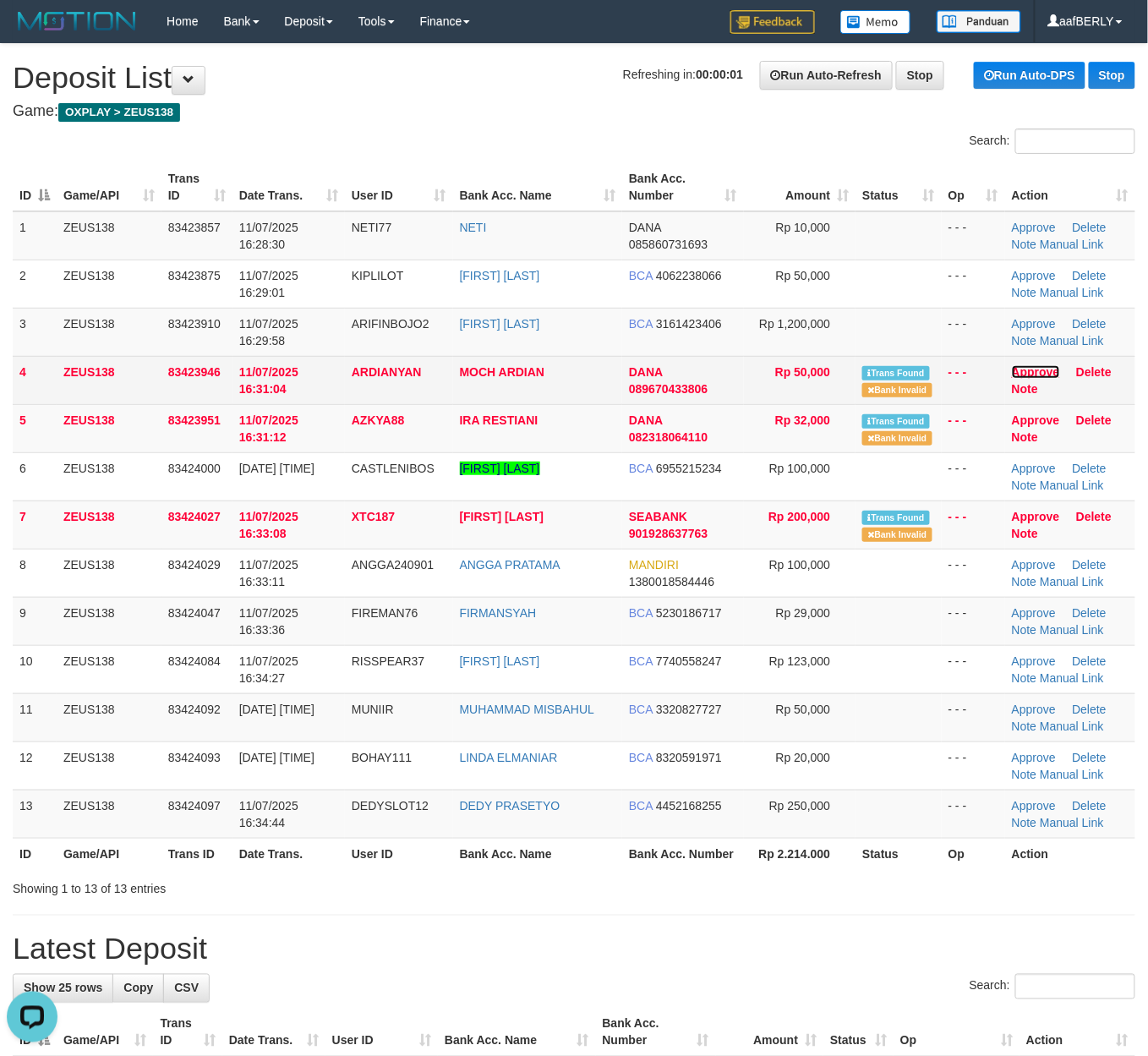 click on "Approve" at bounding box center [1036, 372] 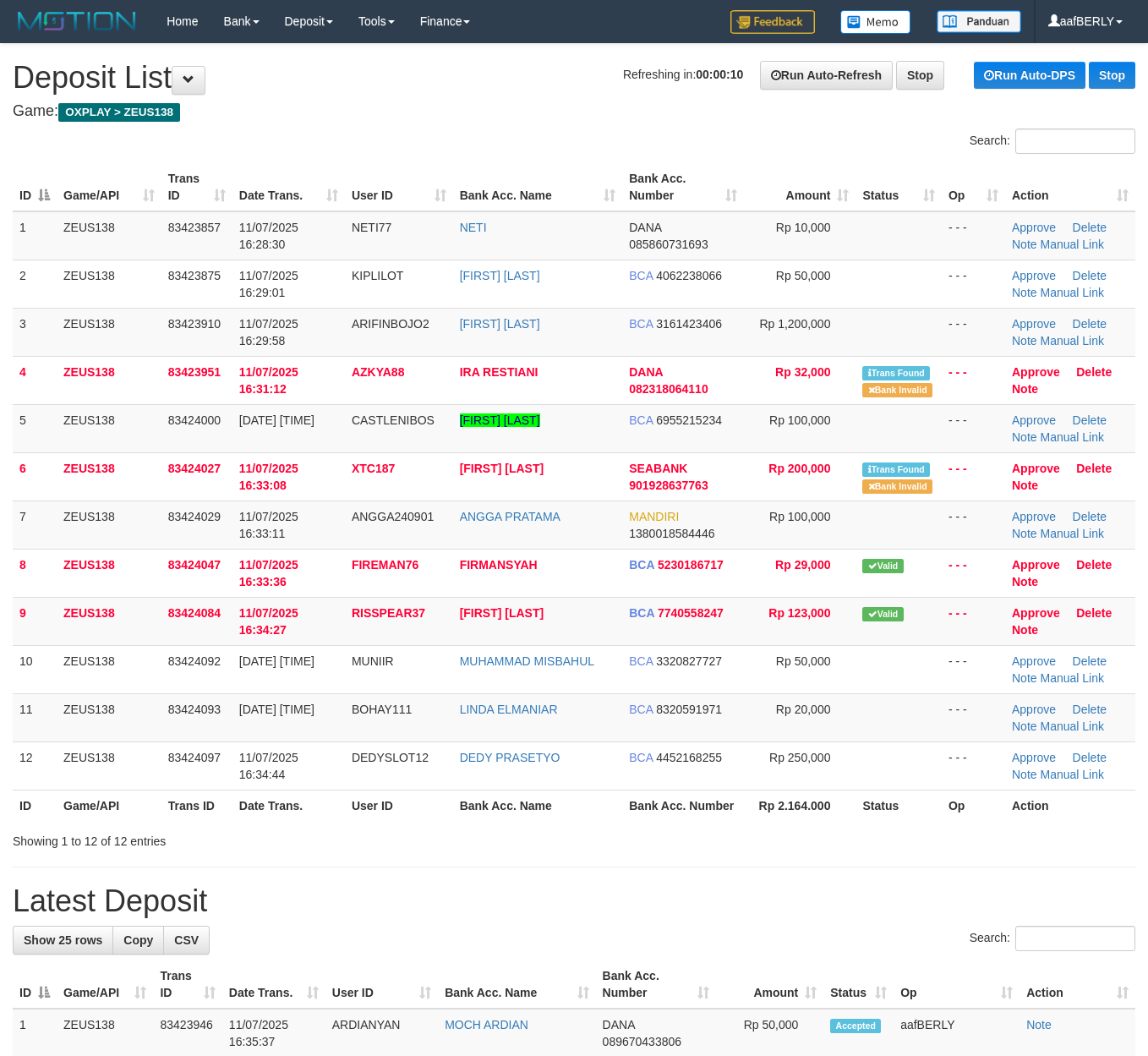 scroll, scrollTop: 0, scrollLeft: 0, axis: both 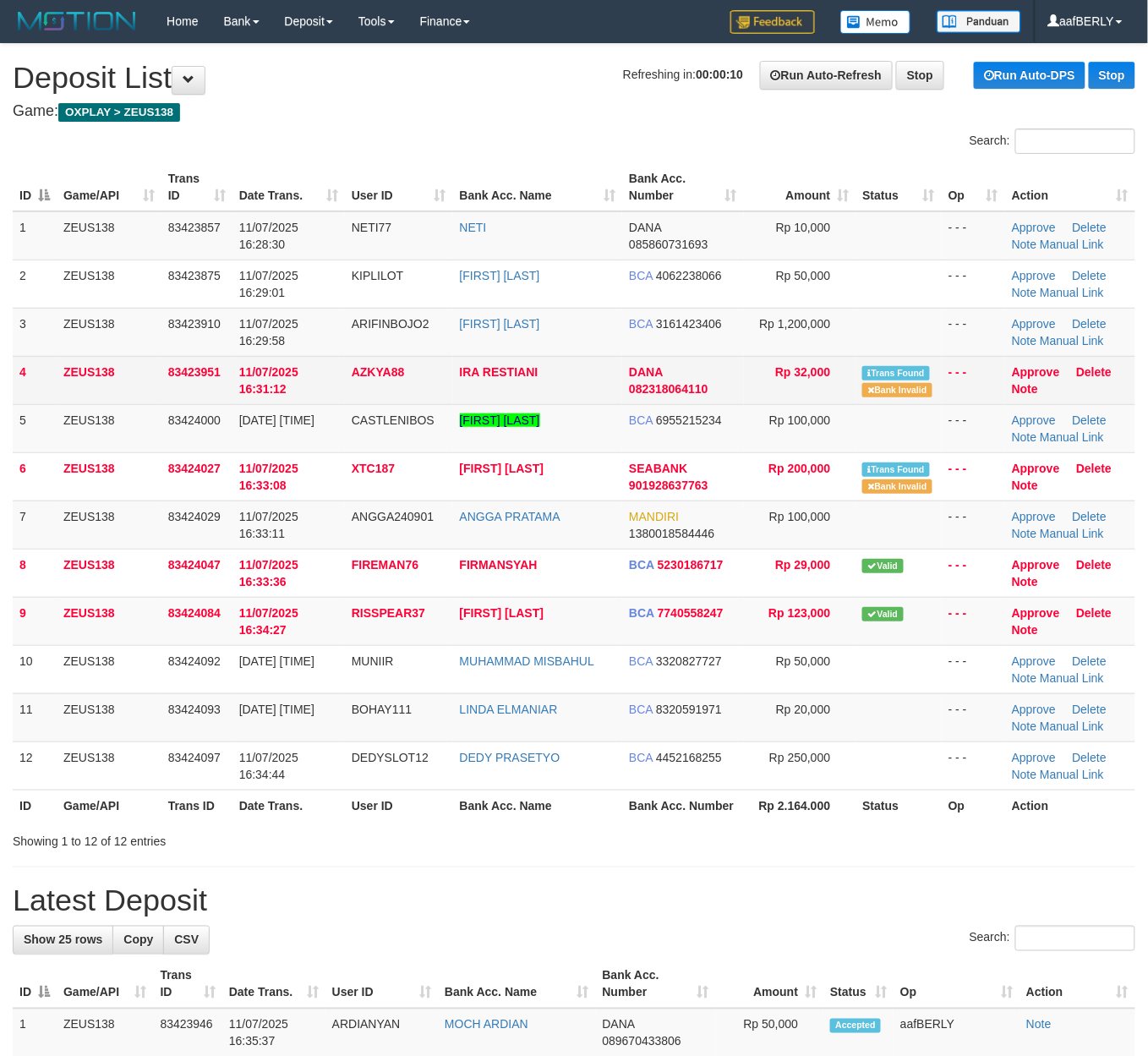 click on "IRA RESTIANI" at bounding box center (538, 380) 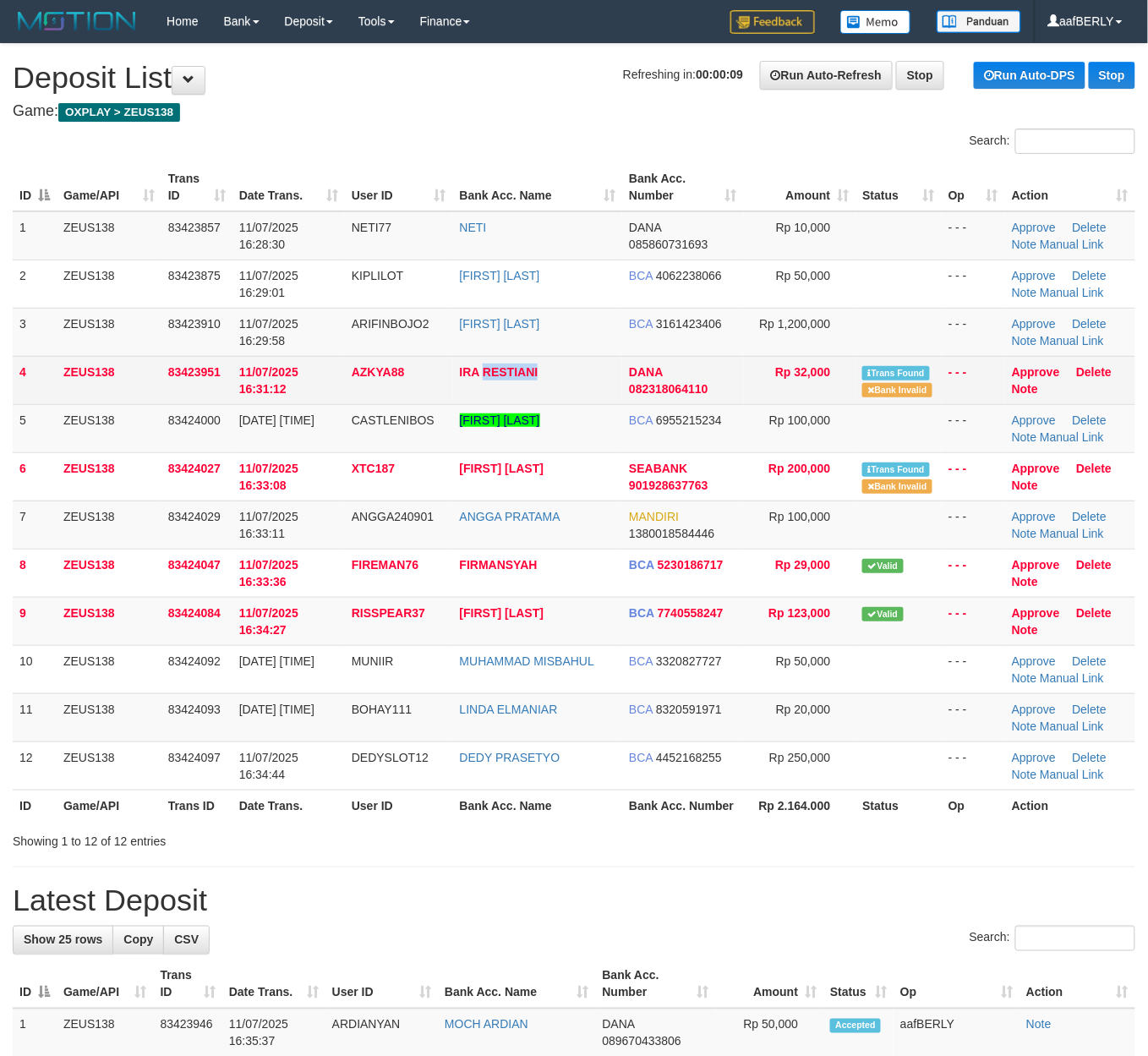 click on "IRA RESTIANI" at bounding box center (538, 380) 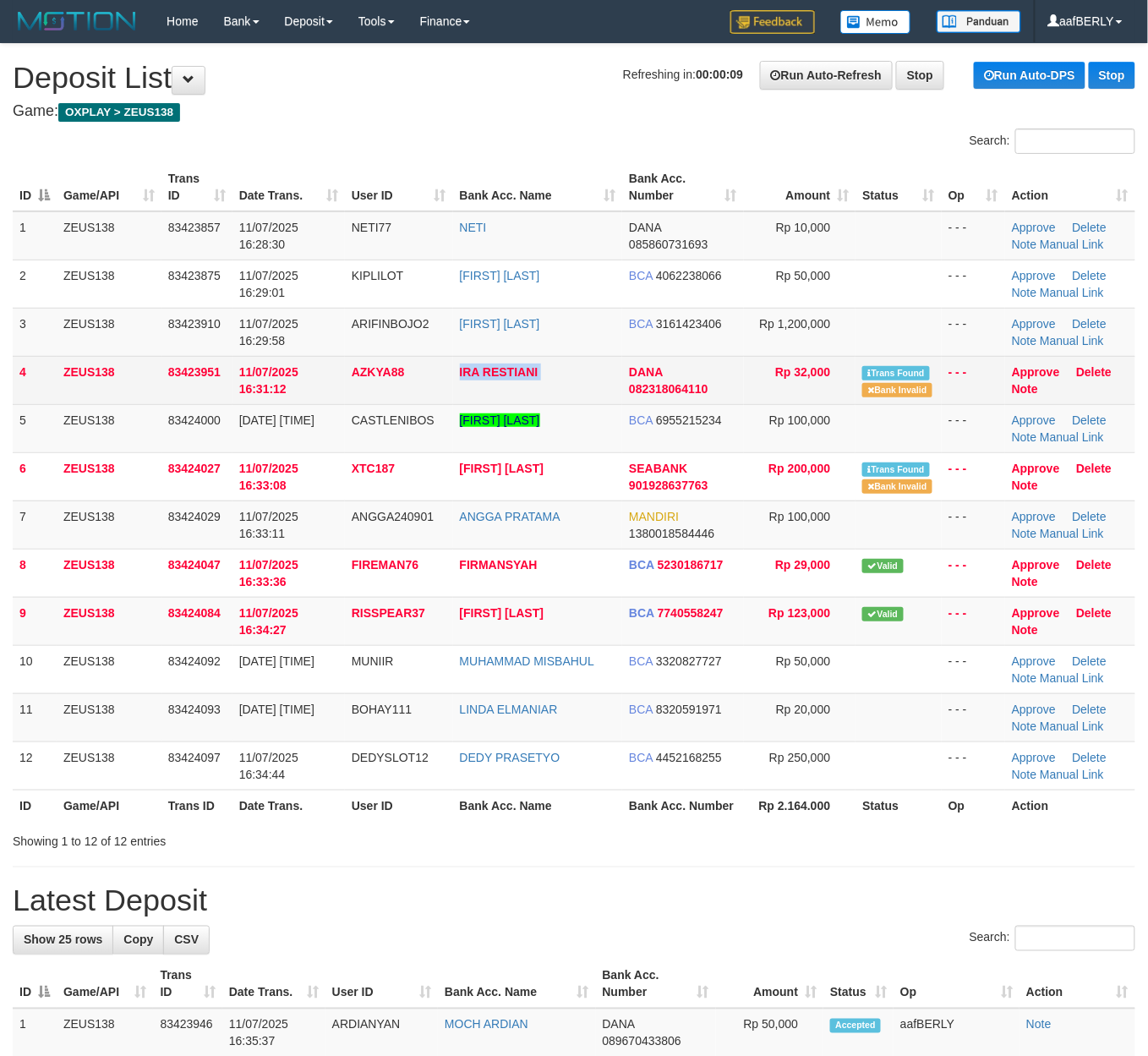 click on "IRA RESTIANI" at bounding box center [538, 380] 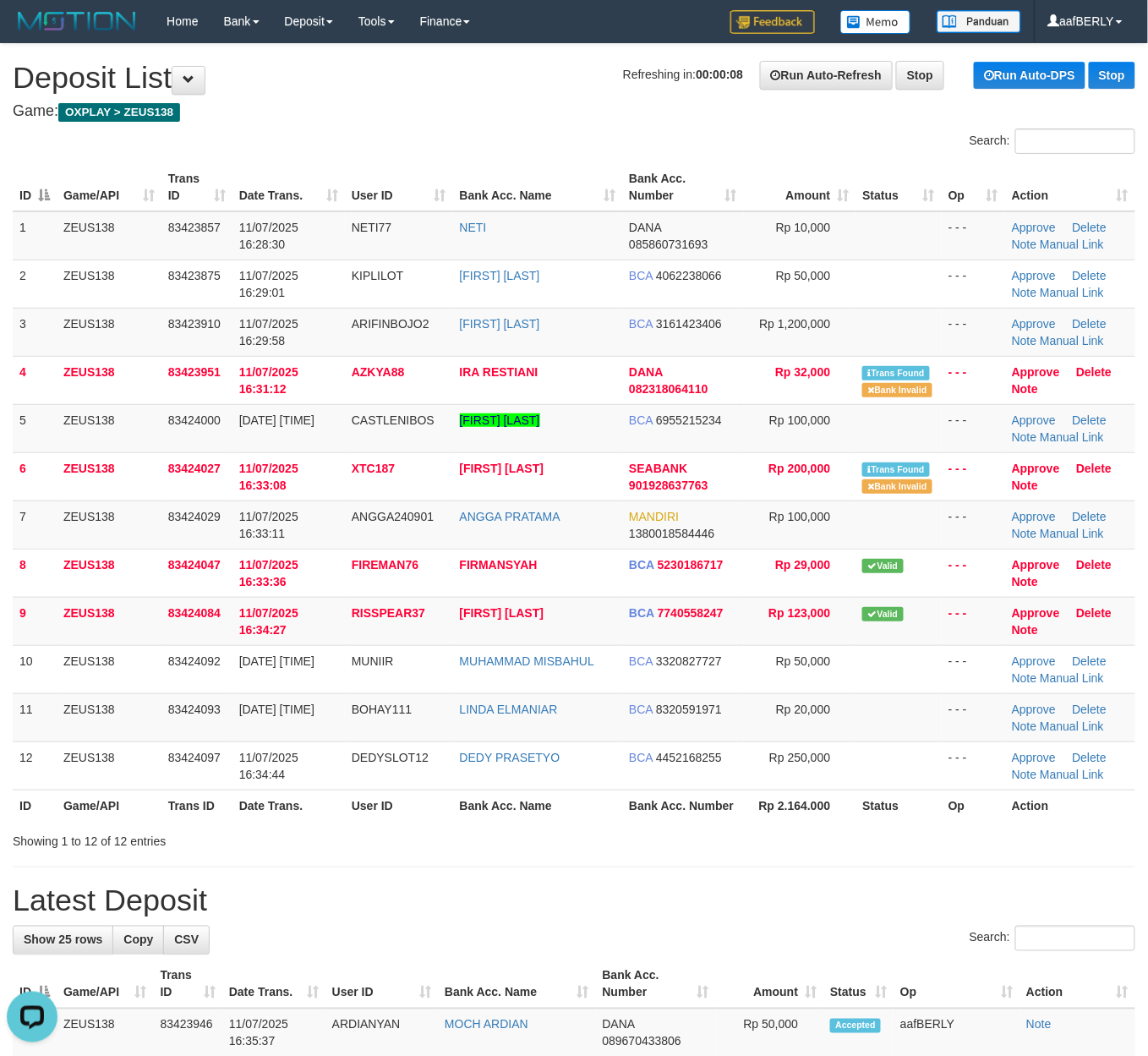 scroll, scrollTop: 0, scrollLeft: 0, axis: both 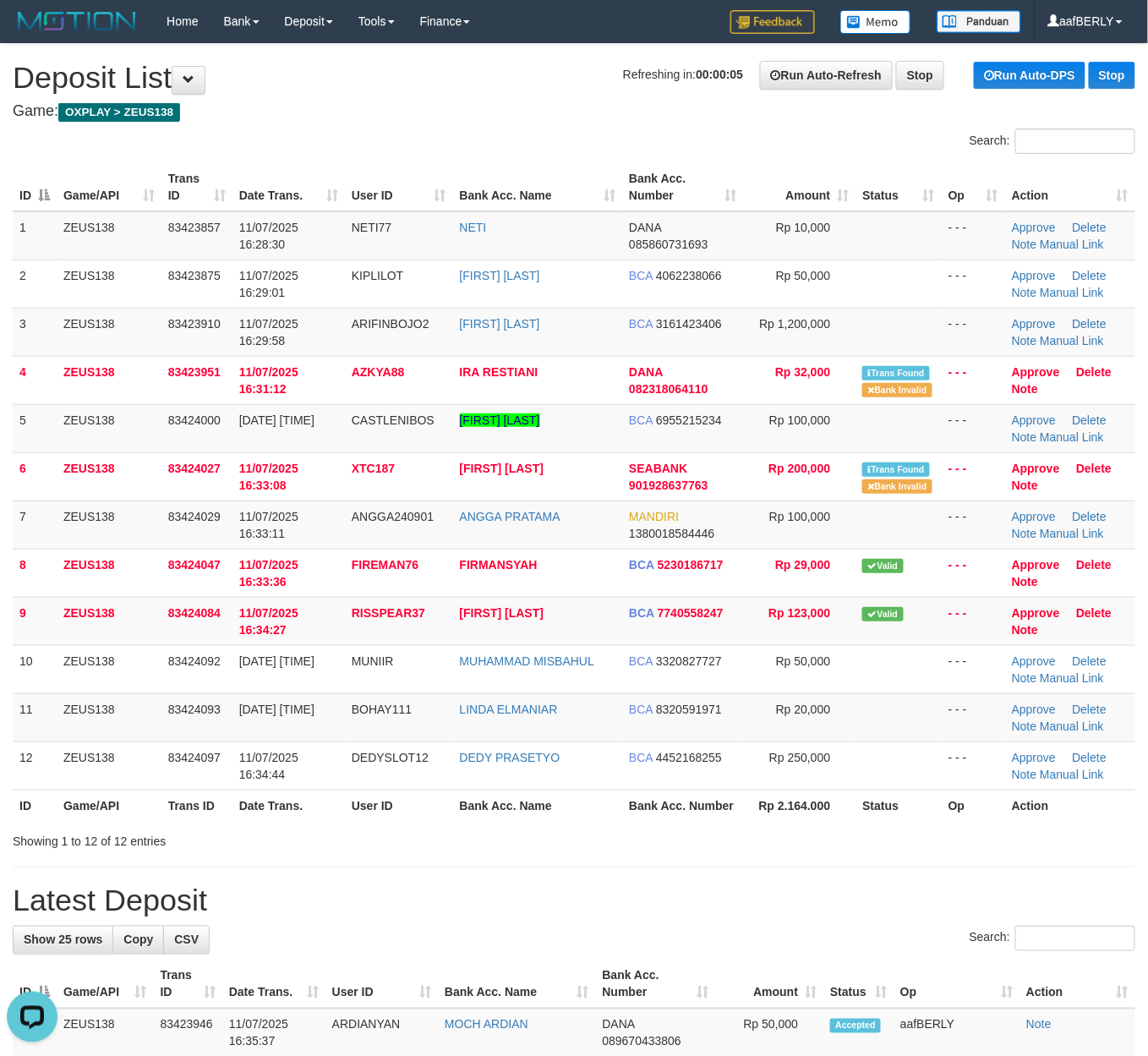 click on "Search:" at bounding box center [574, 143] 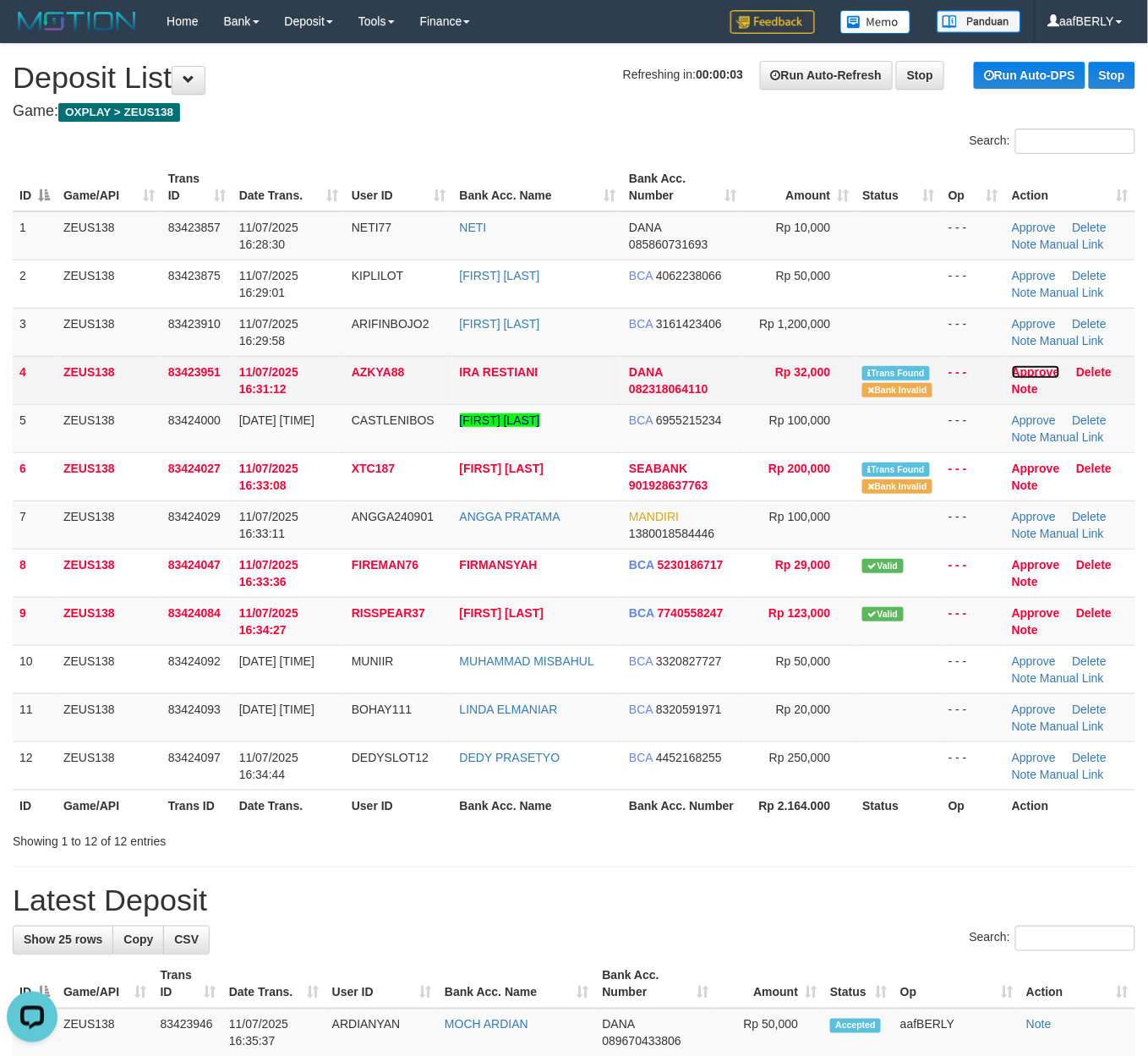 click on "Approve" at bounding box center (1036, 372) 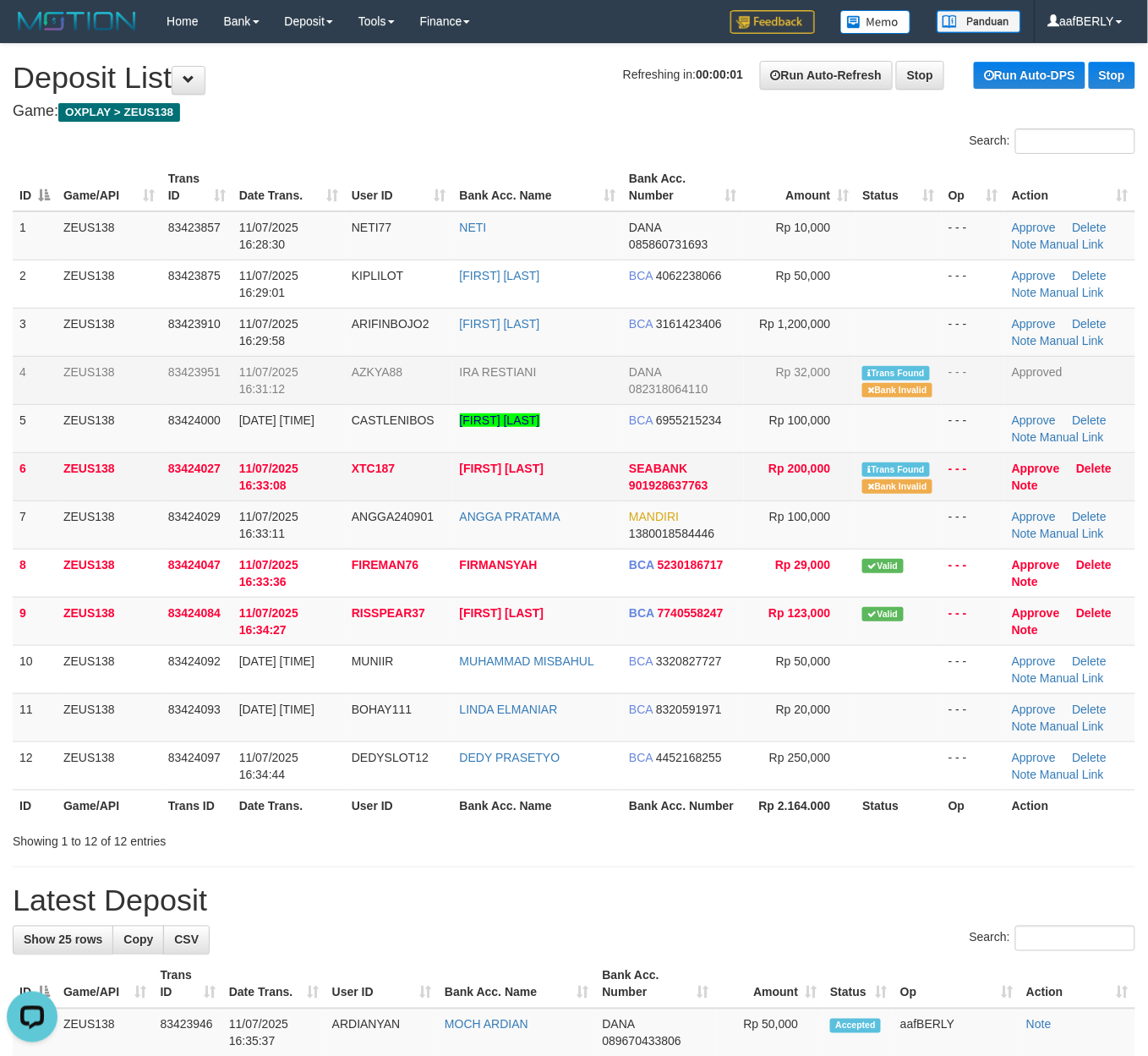 click on "[FIRST] [LAST]" at bounding box center [538, 476] 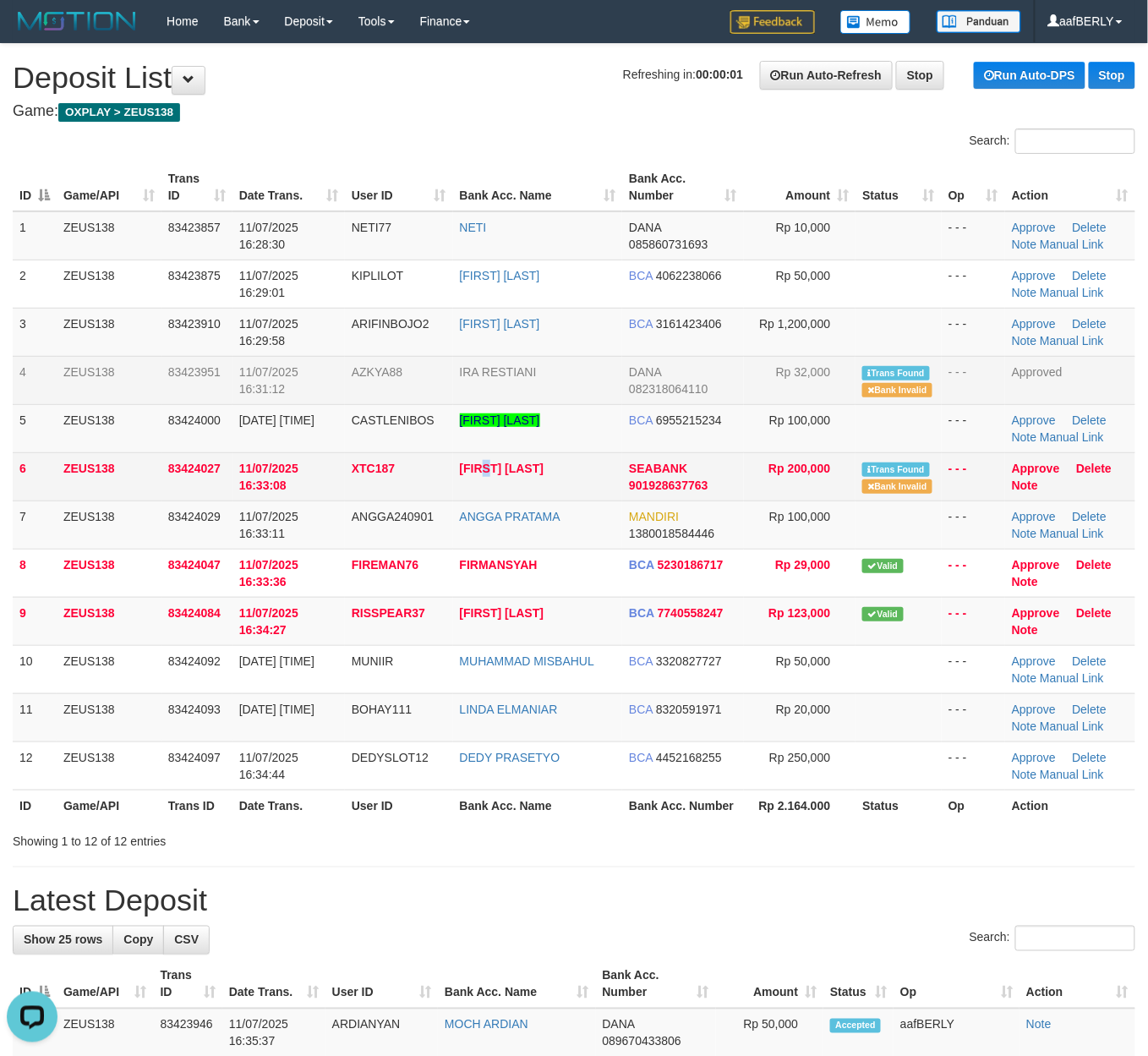 copy 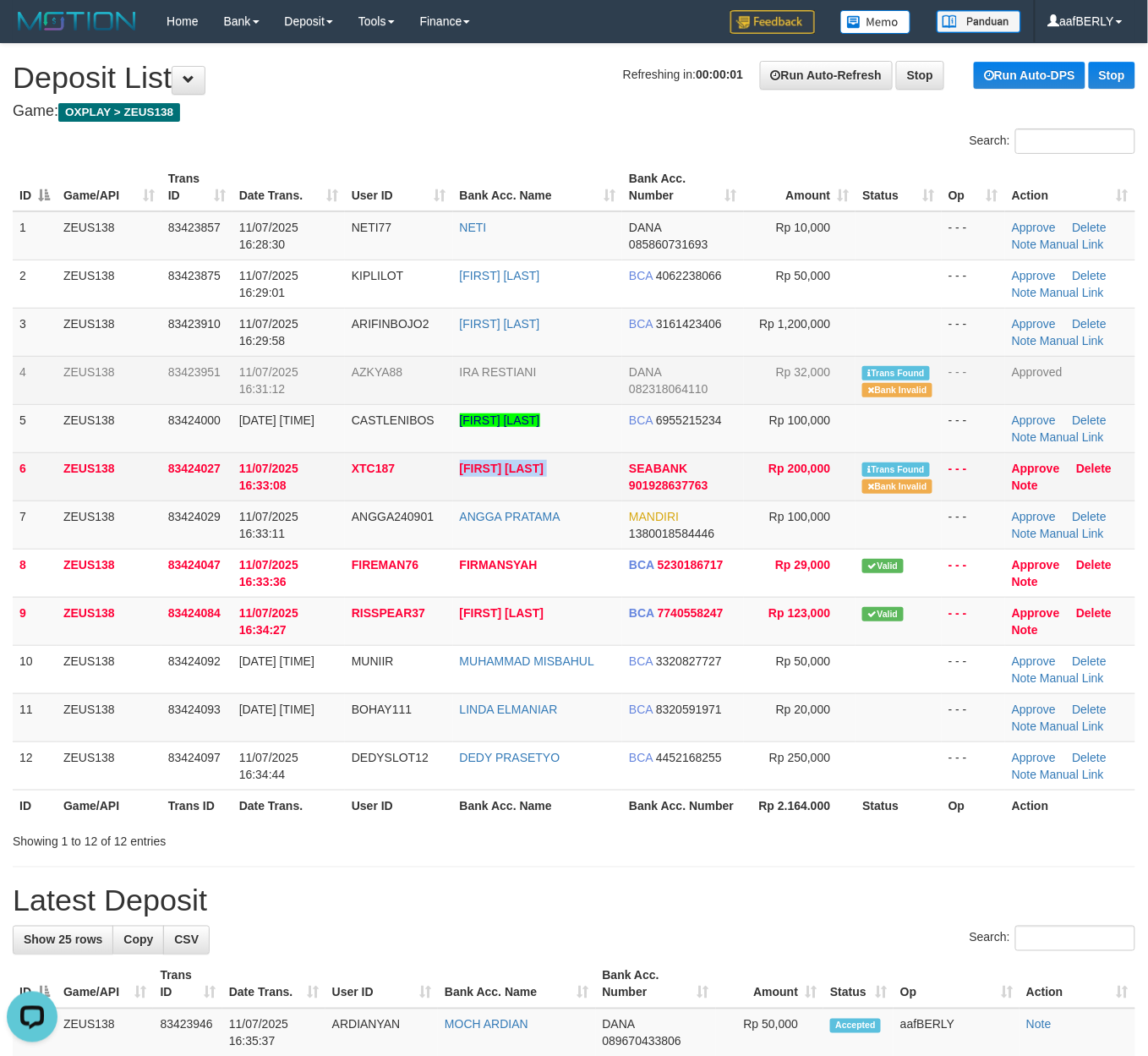 copy on "[FIRST] [LAST]" 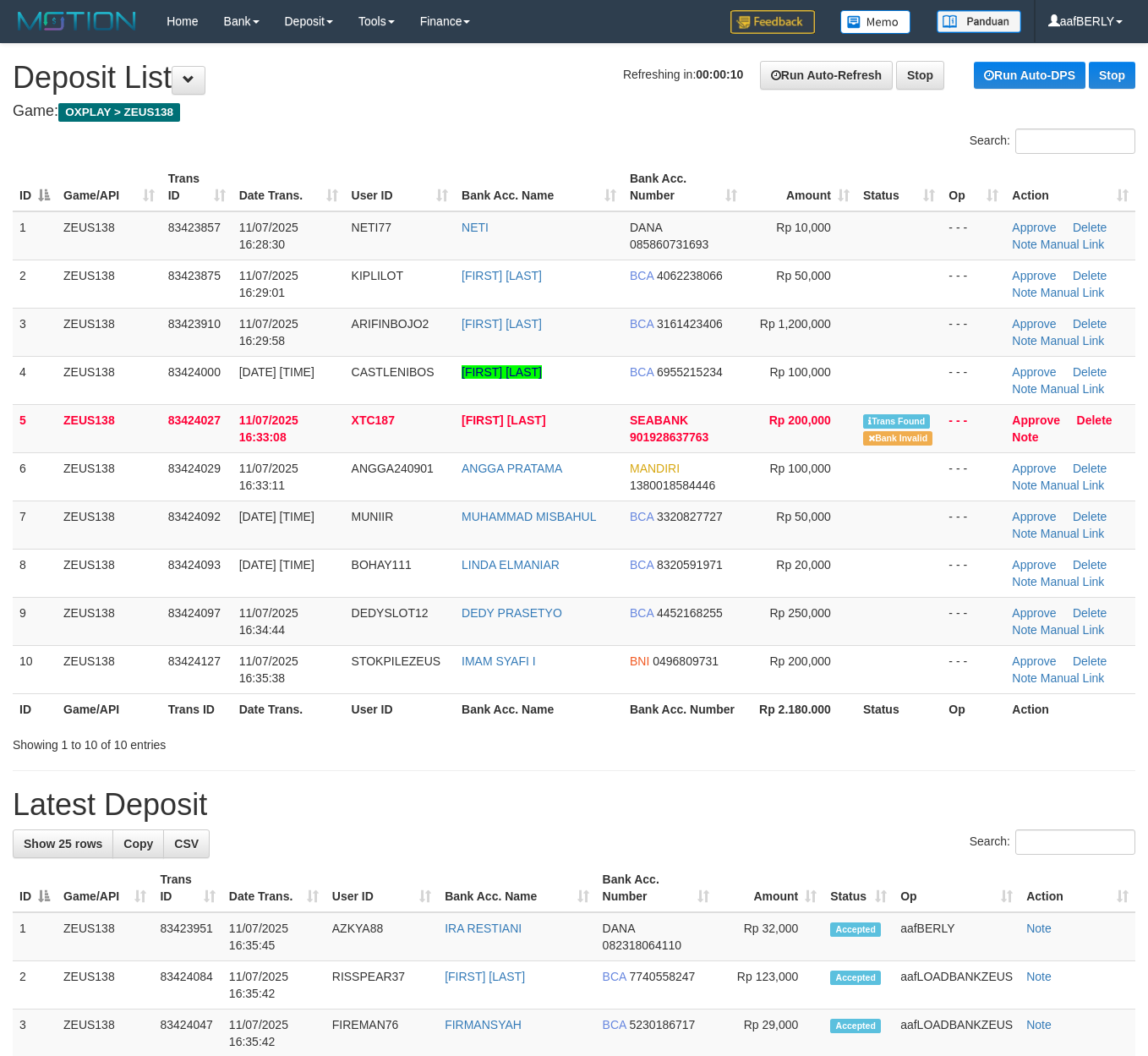 scroll, scrollTop: 0, scrollLeft: 0, axis: both 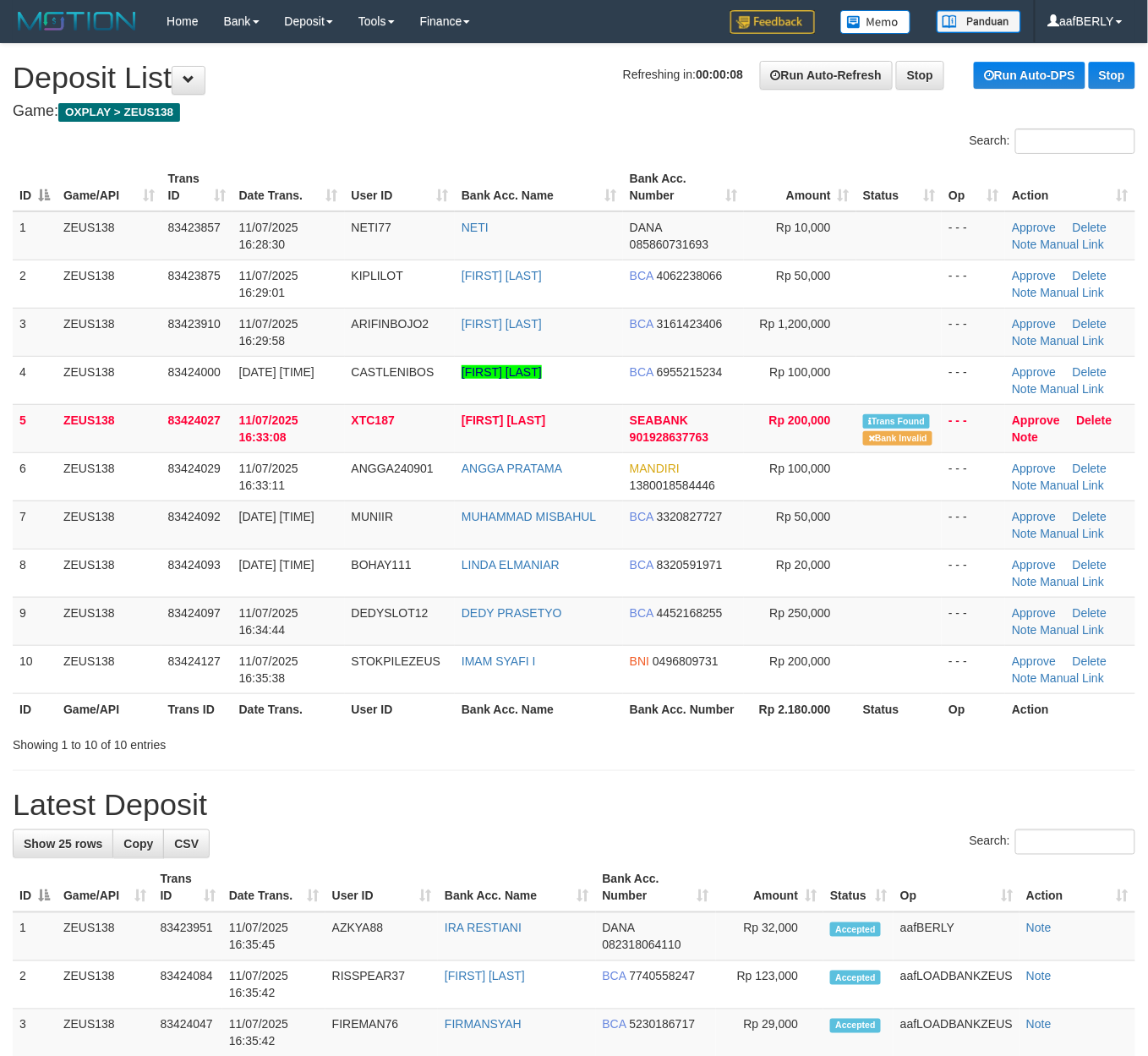 drag, startPoint x: 490, startPoint y: 79, endPoint x: 485, endPoint y: 100, distance: 21.587033 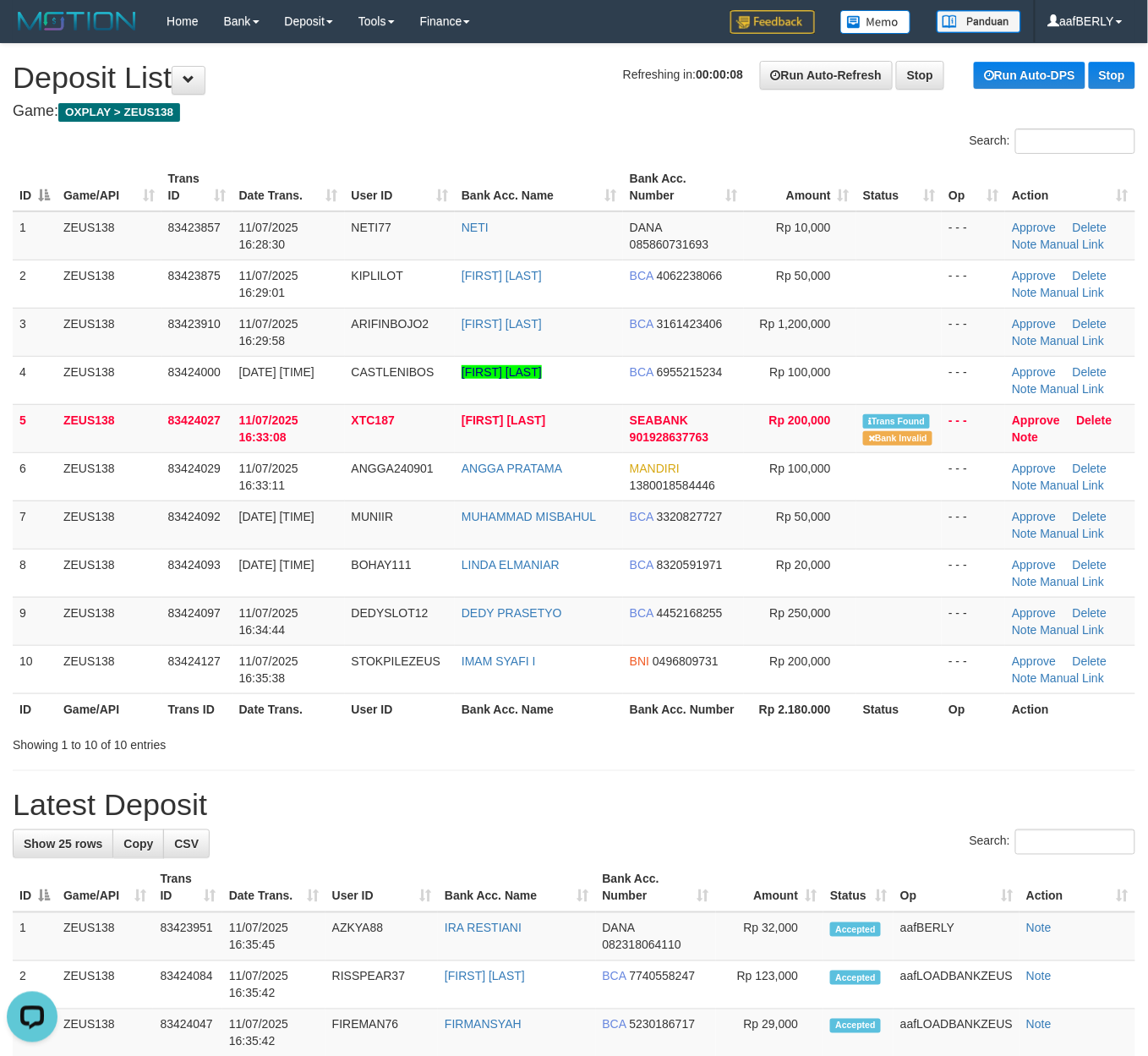 scroll, scrollTop: 0, scrollLeft: 0, axis: both 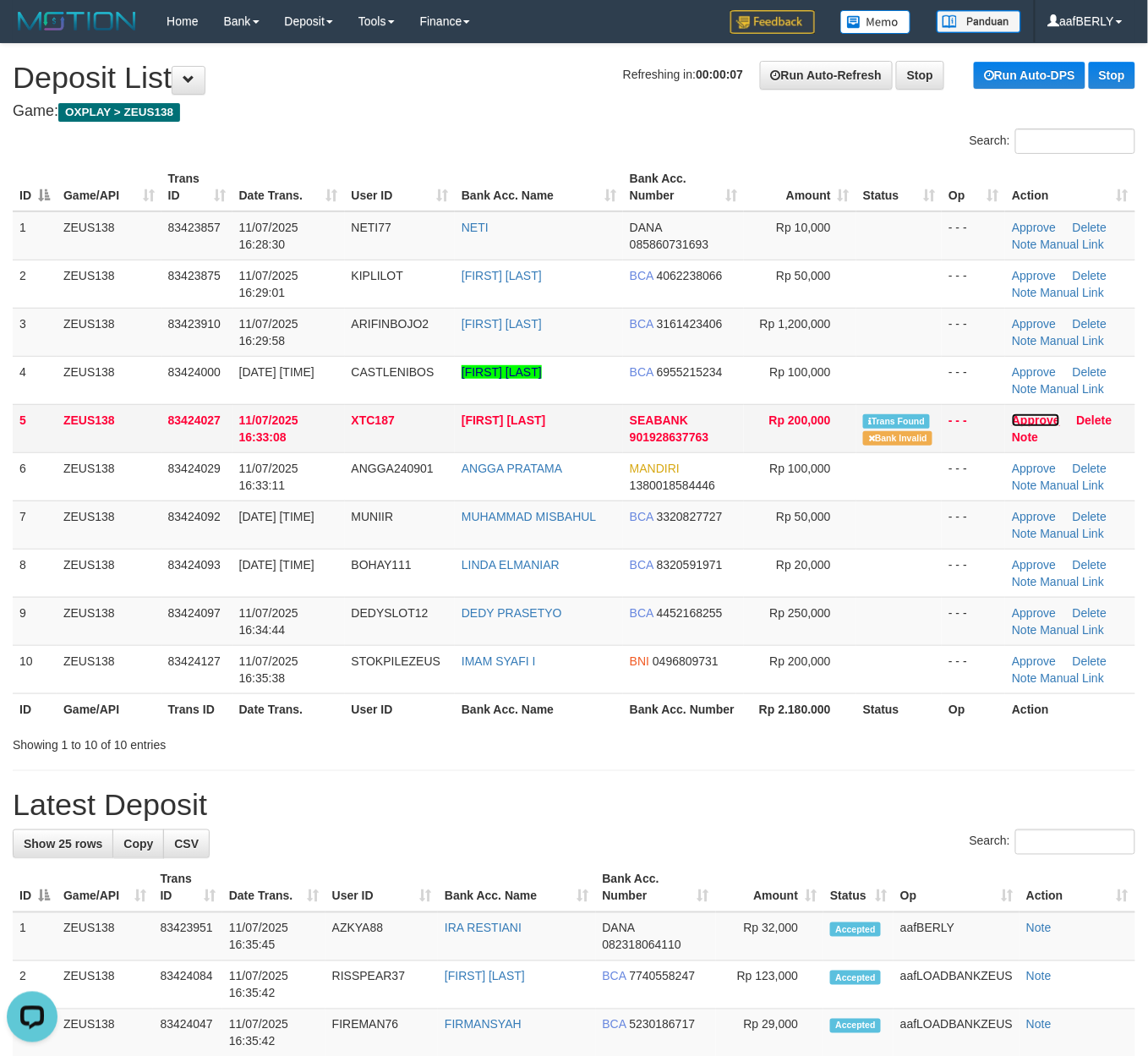 click on "Approve" at bounding box center (1036, 420) 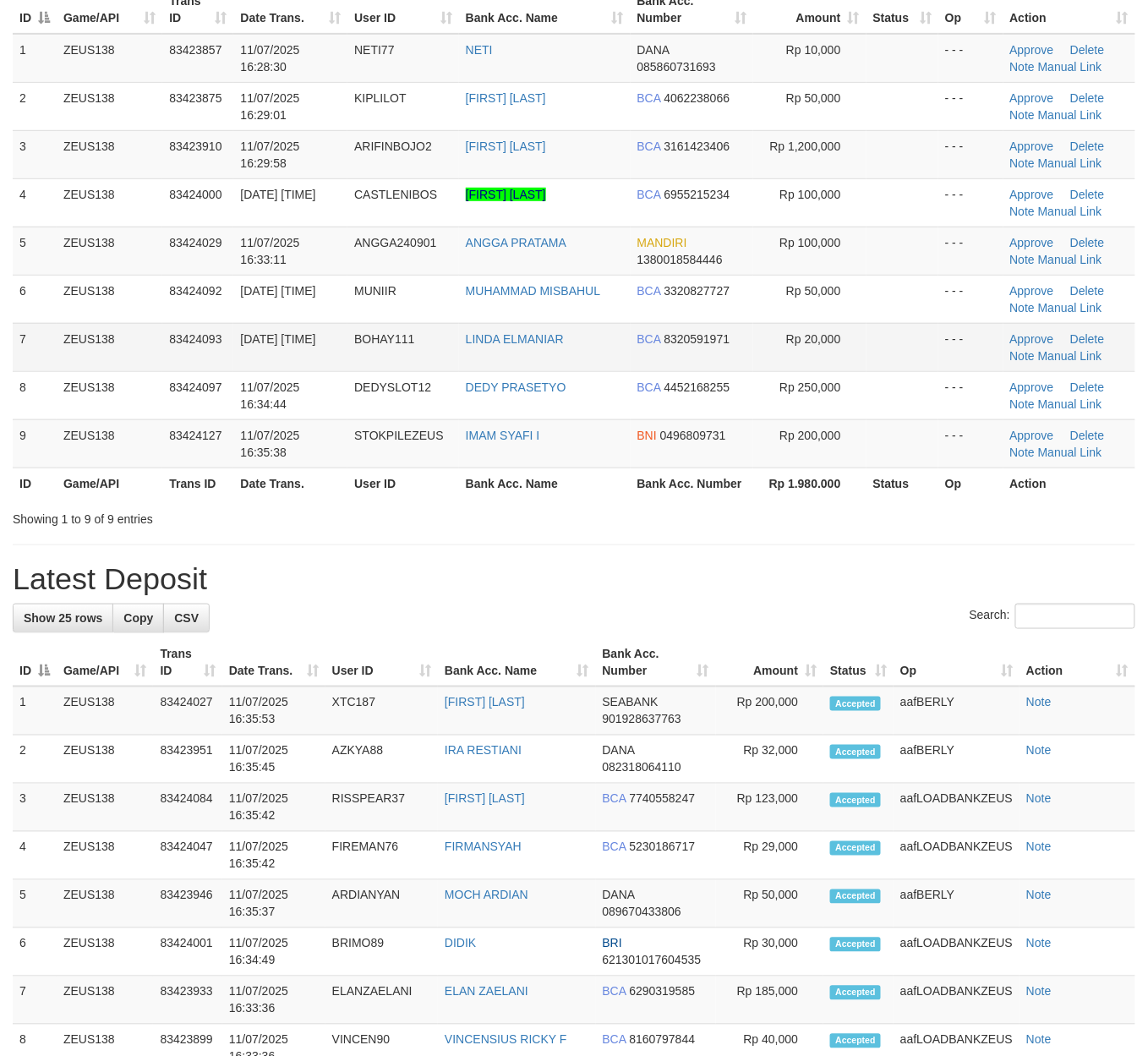 scroll, scrollTop: 225, scrollLeft: 0, axis: vertical 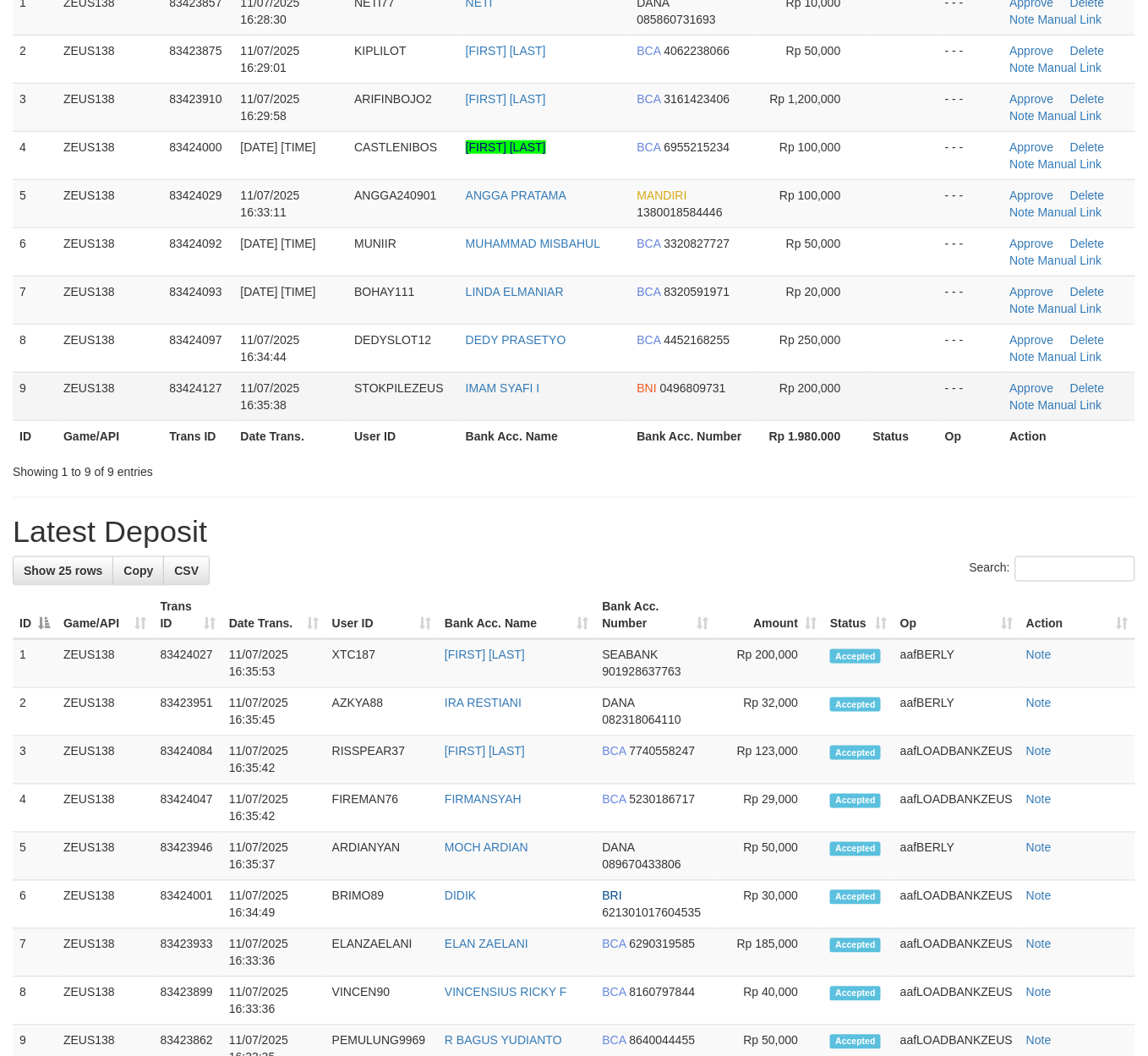 click on "0496809731" at bounding box center [693, 388] 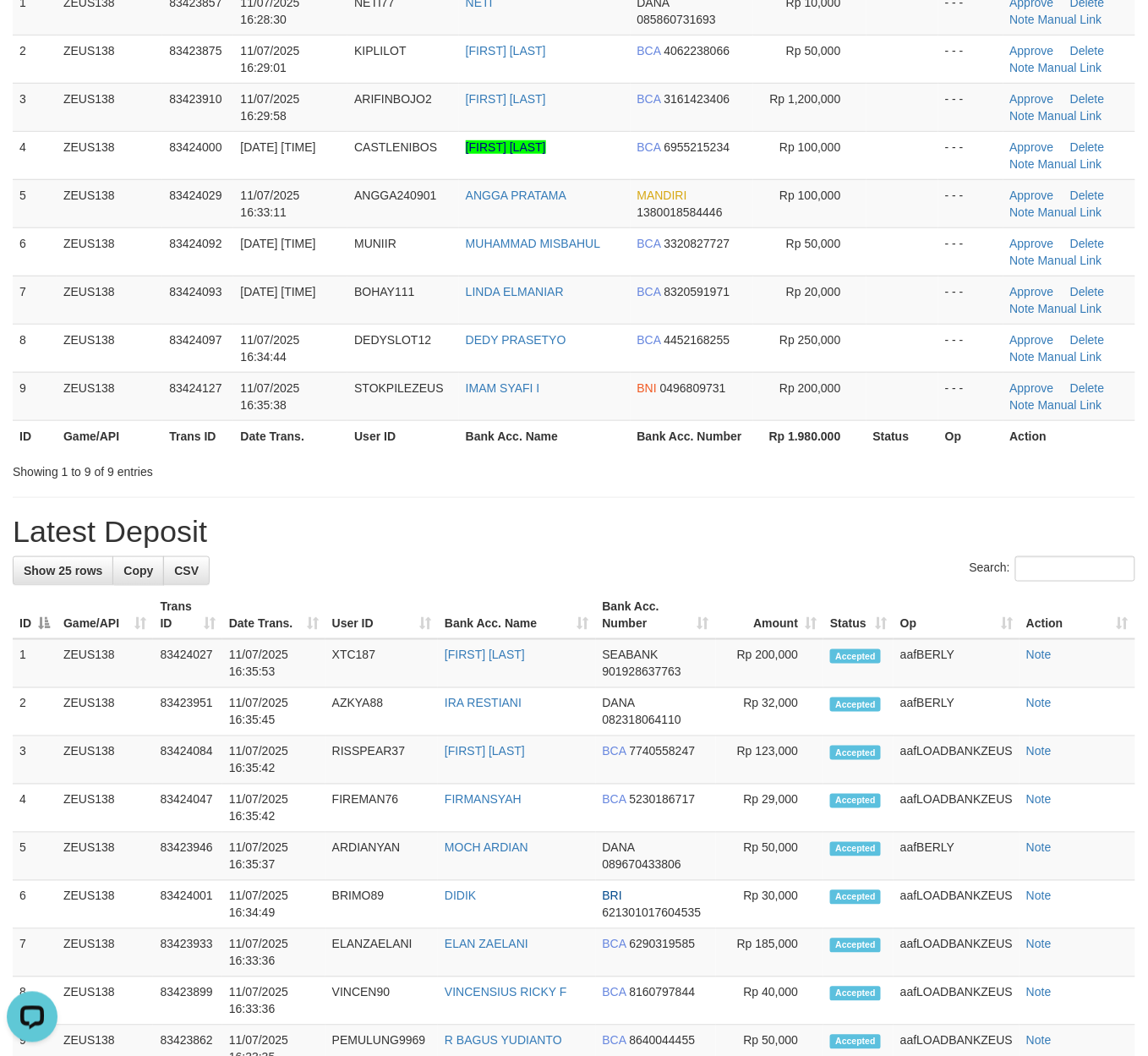 scroll, scrollTop: 0, scrollLeft: 0, axis: both 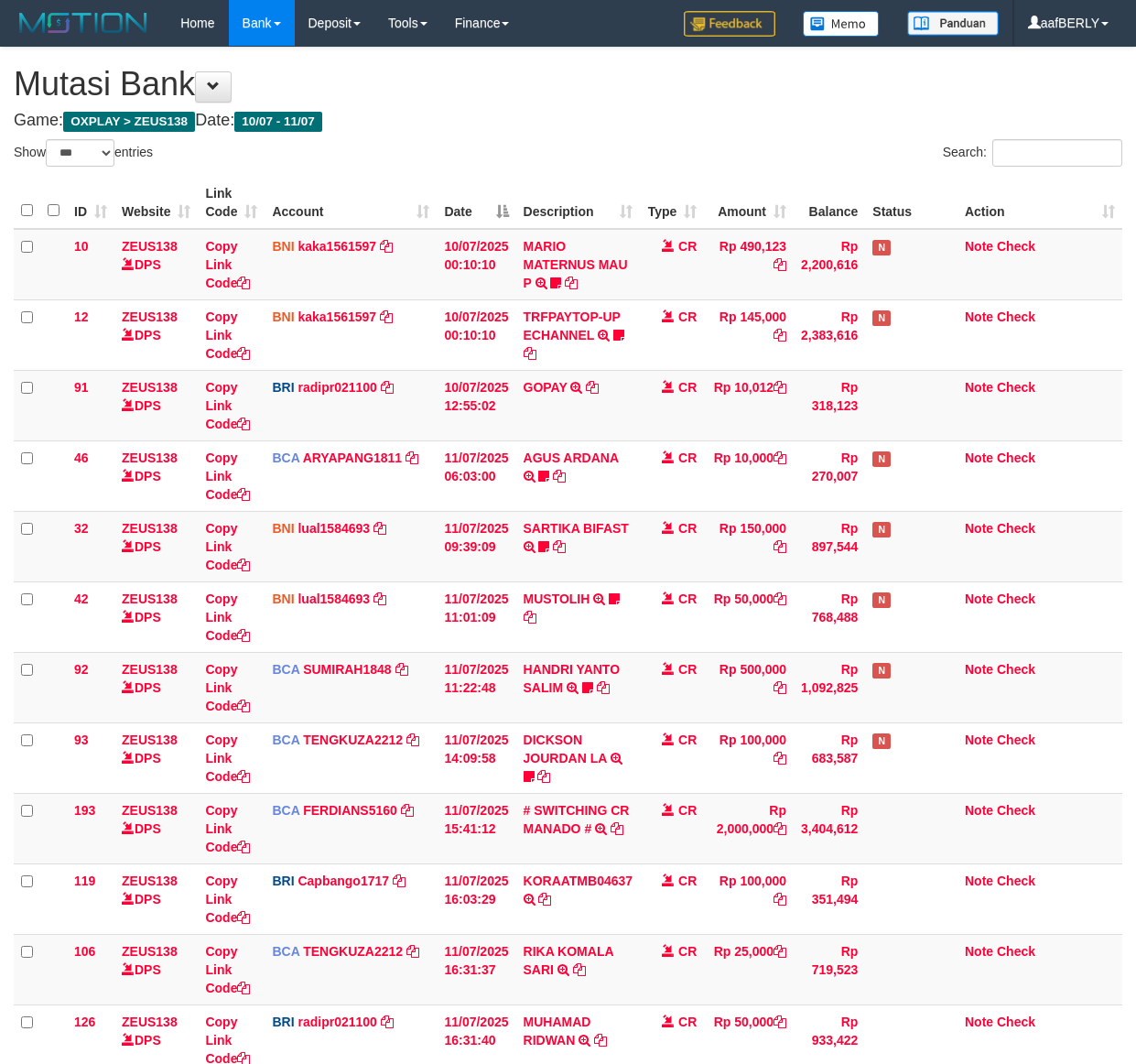 select on "***" 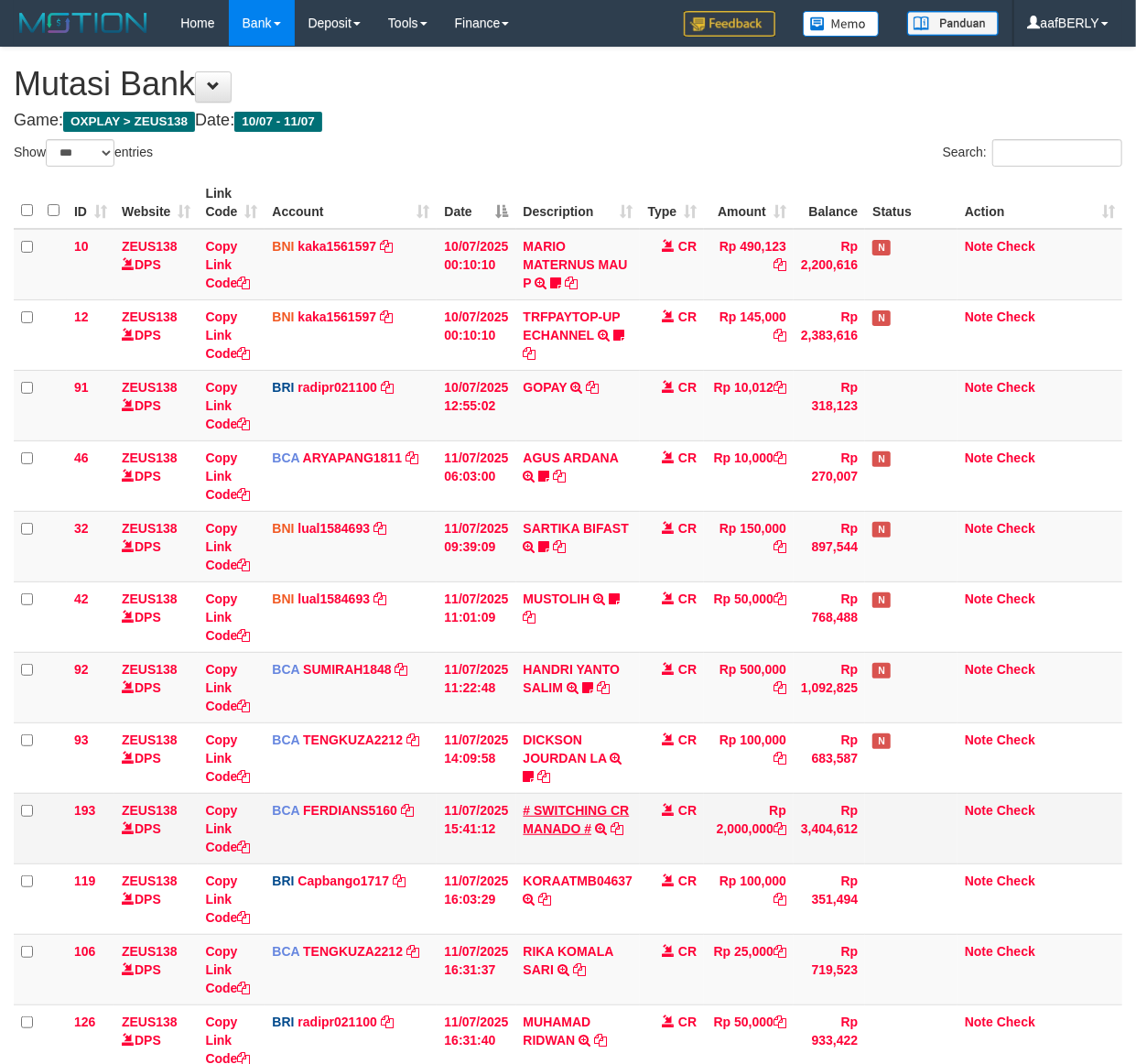 scroll, scrollTop: 245, scrollLeft: 0, axis: vertical 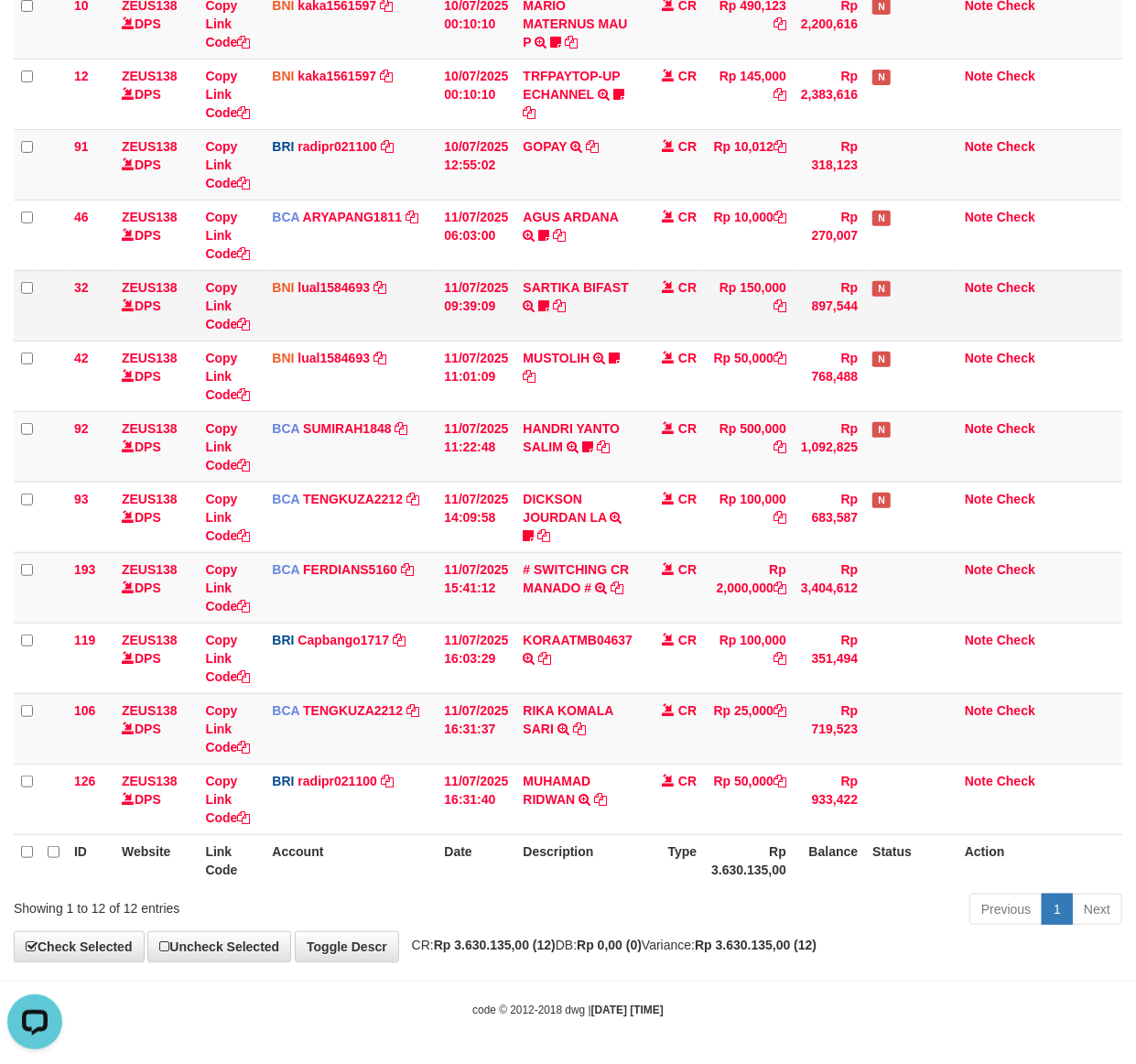 click on "CR" at bounding box center [672, 305] 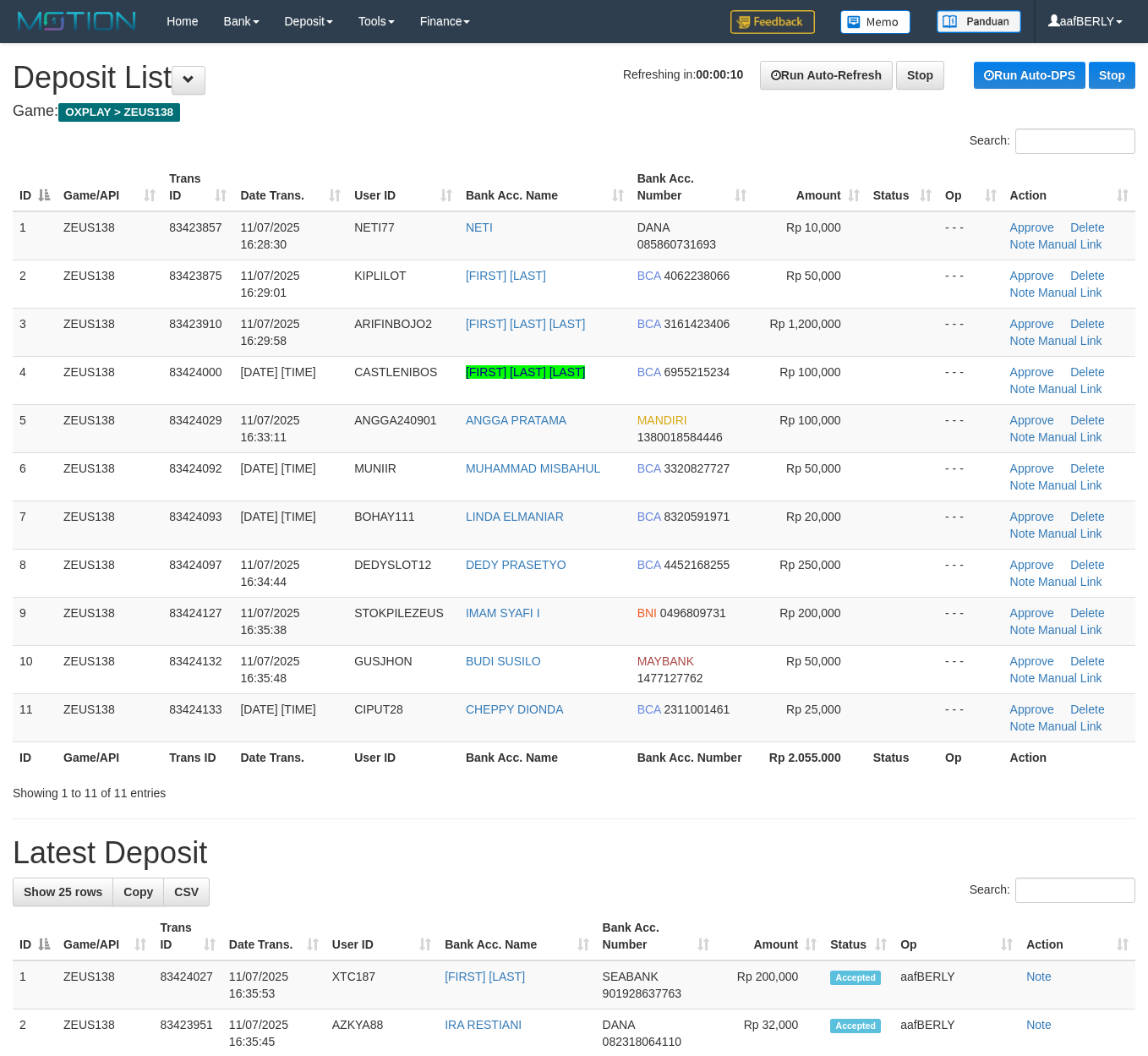scroll, scrollTop: 0, scrollLeft: 0, axis: both 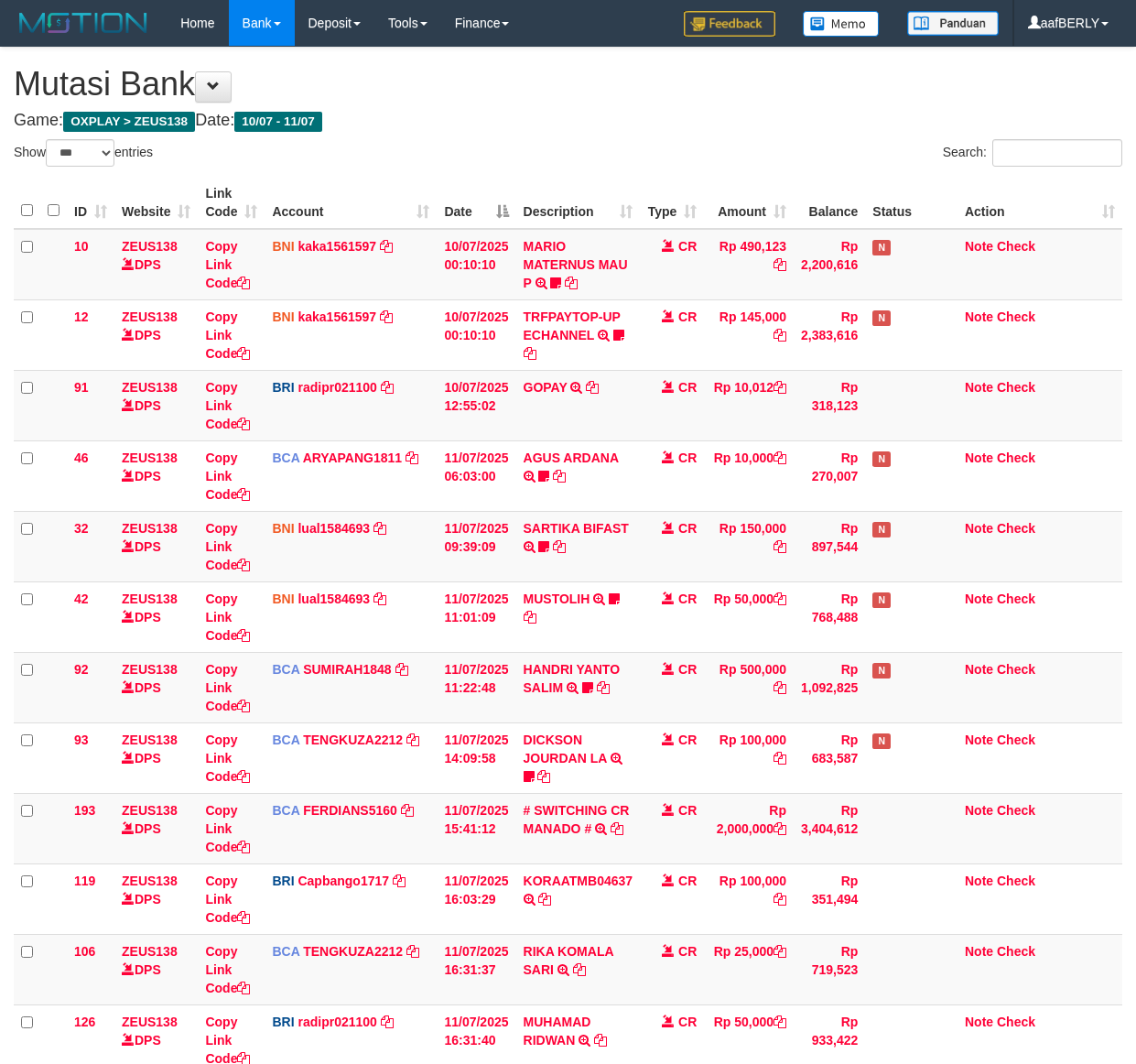 select on "***" 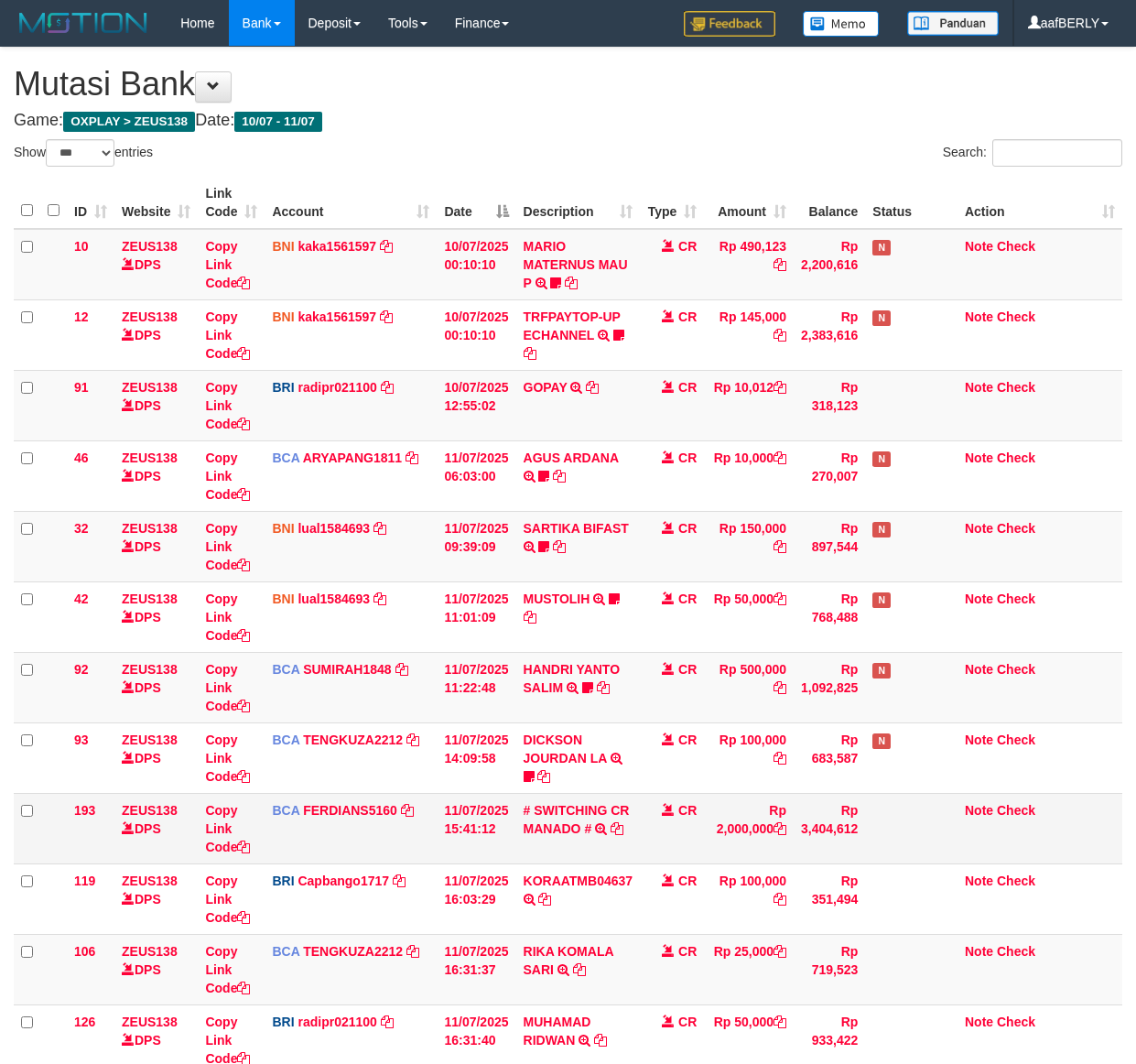 scroll, scrollTop: 245, scrollLeft: 0, axis: vertical 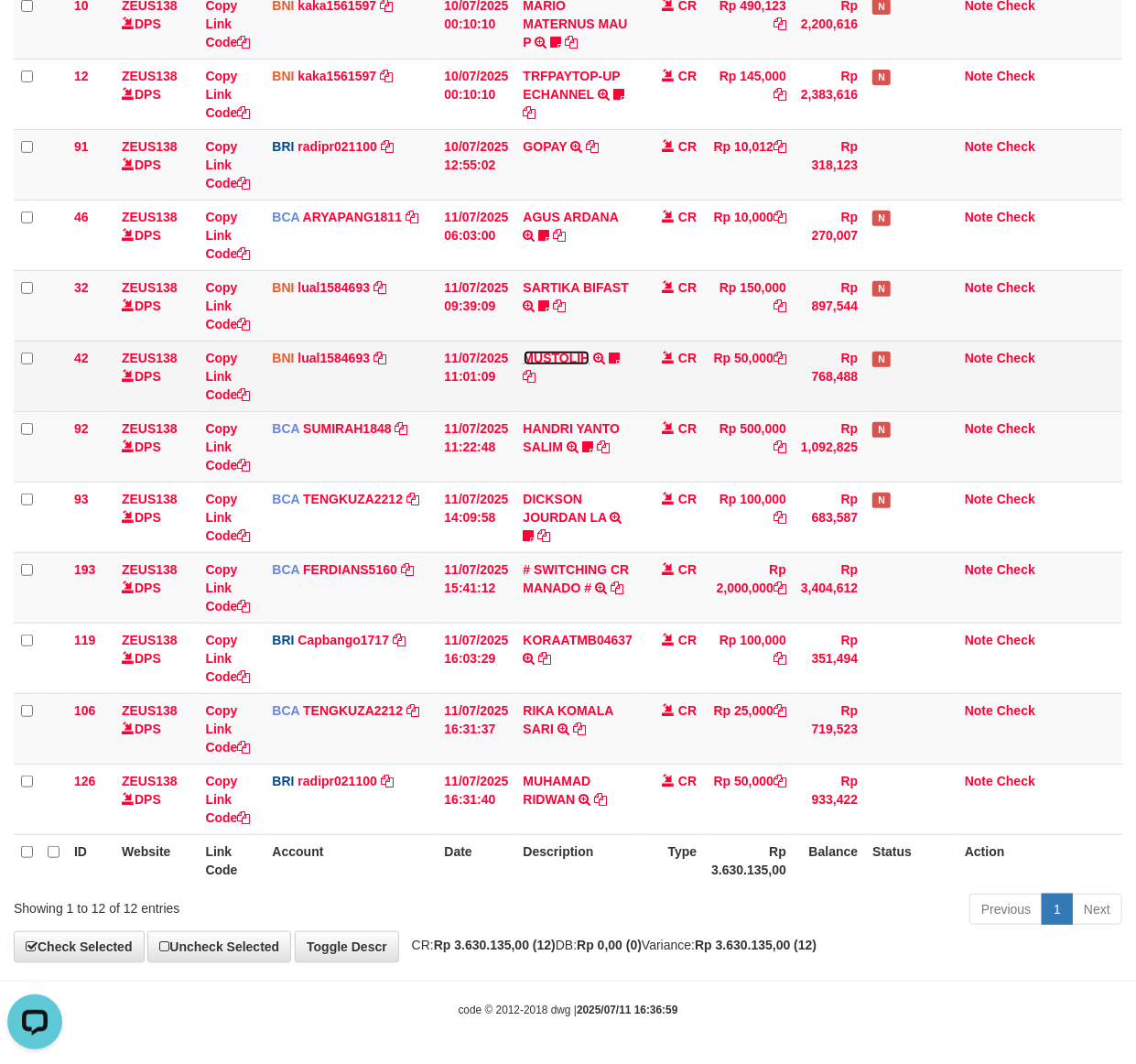 click on "MUSTOLIH" at bounding box center [557, 358] 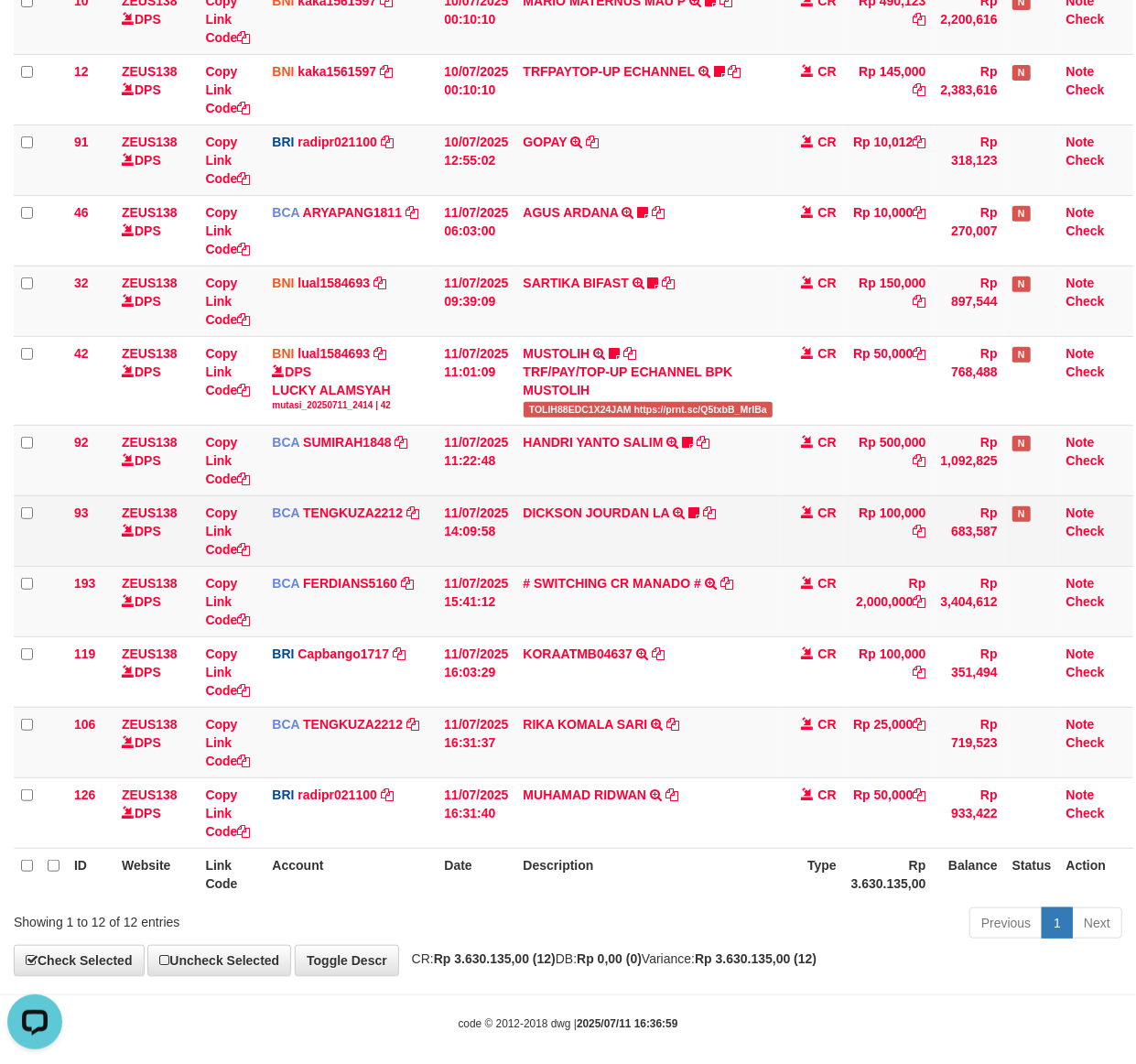 click on "93
ZEUS138    DPS
Copy Link Code
BCA
TENGKUZA2212
DPS
TENGKU ZAKI
mutasi_20250711_3353 | 93
mutasi_20250711_3353 | 93
11/07/2025 14:09:58
DICKSON JOURDAN LA            TRSF E-BANKING CR 1107/FTSCY/WS95031
100000.00DICKSON JOURDAN LA    gacormania16A
CR
Rp 100,000
Rp 683,587
N
Note
Check" at bounding box center (573, 530) 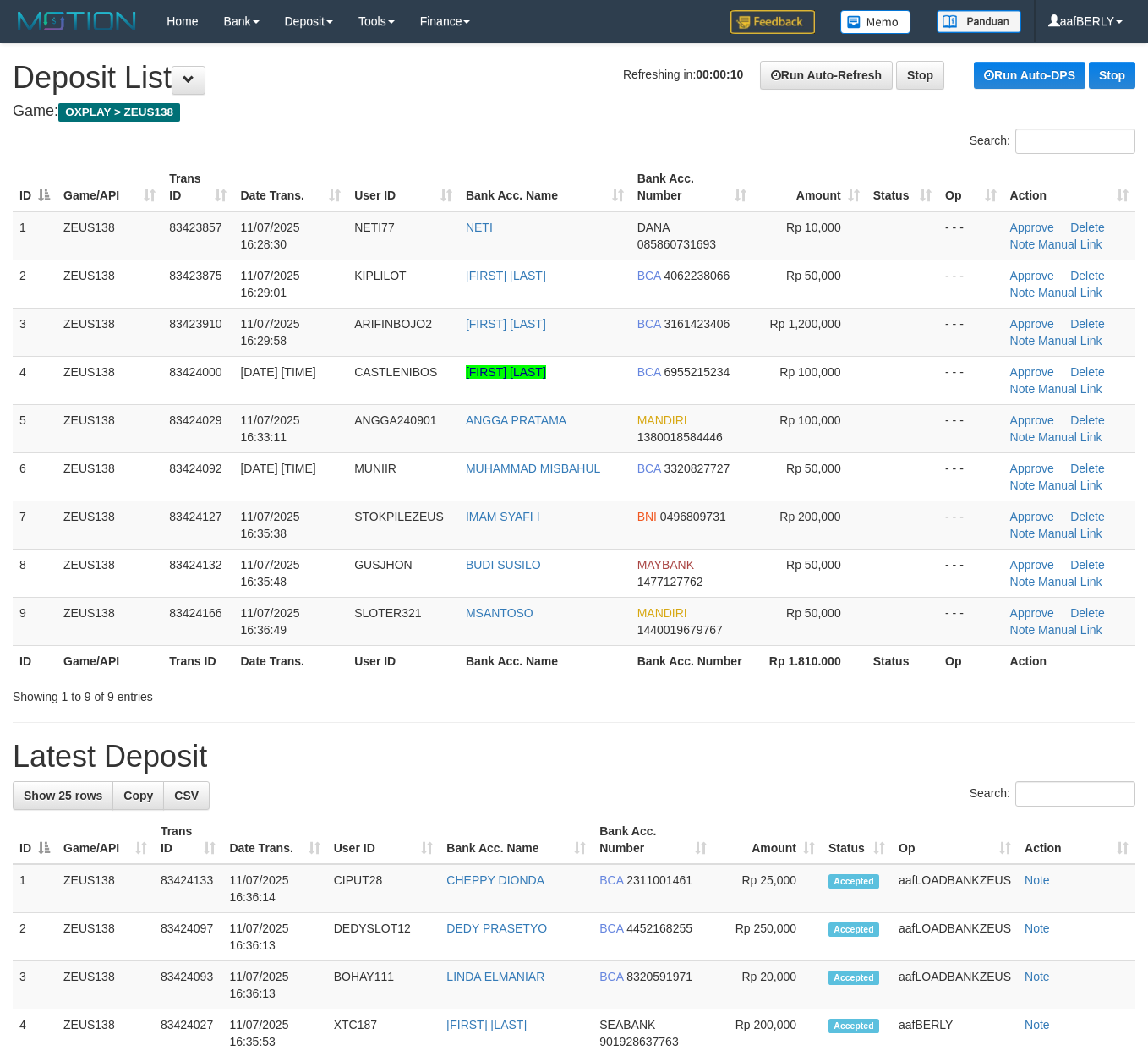 scroll, scrollTop: 0, scrollLeft: 0, axis: both 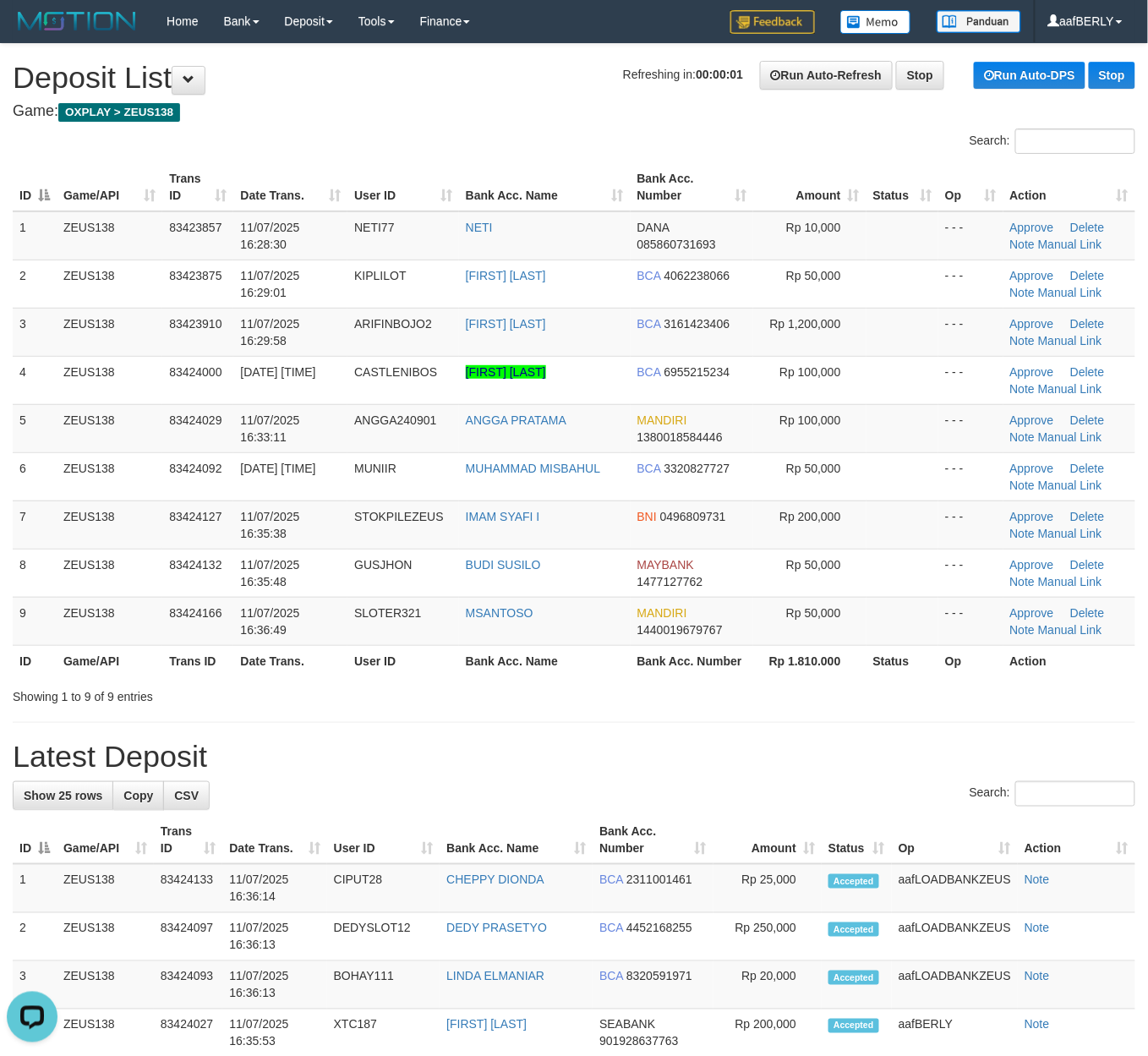 click on "Bank Acc. Name" at bounding box center [544, 187] 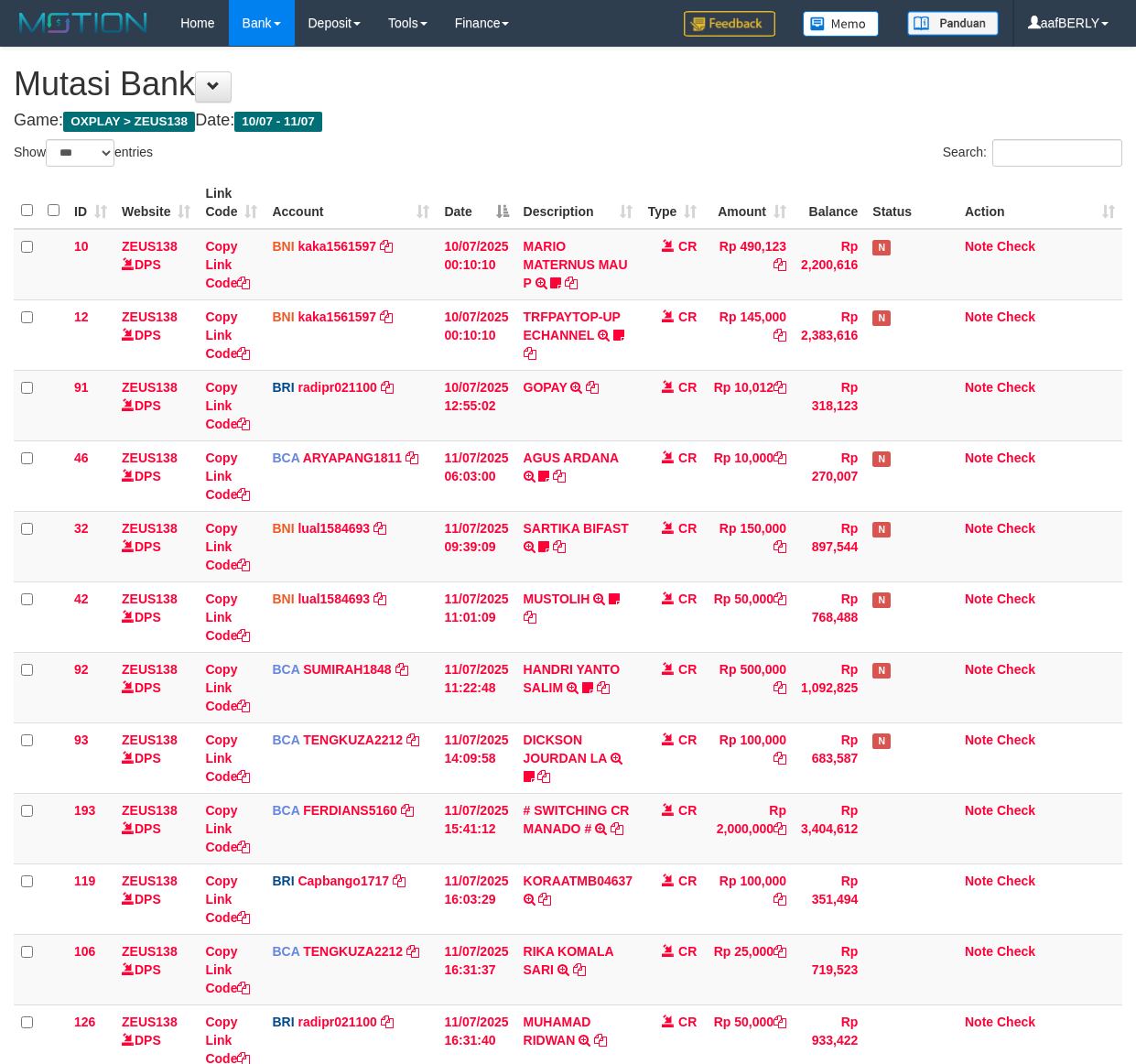 select on "***" 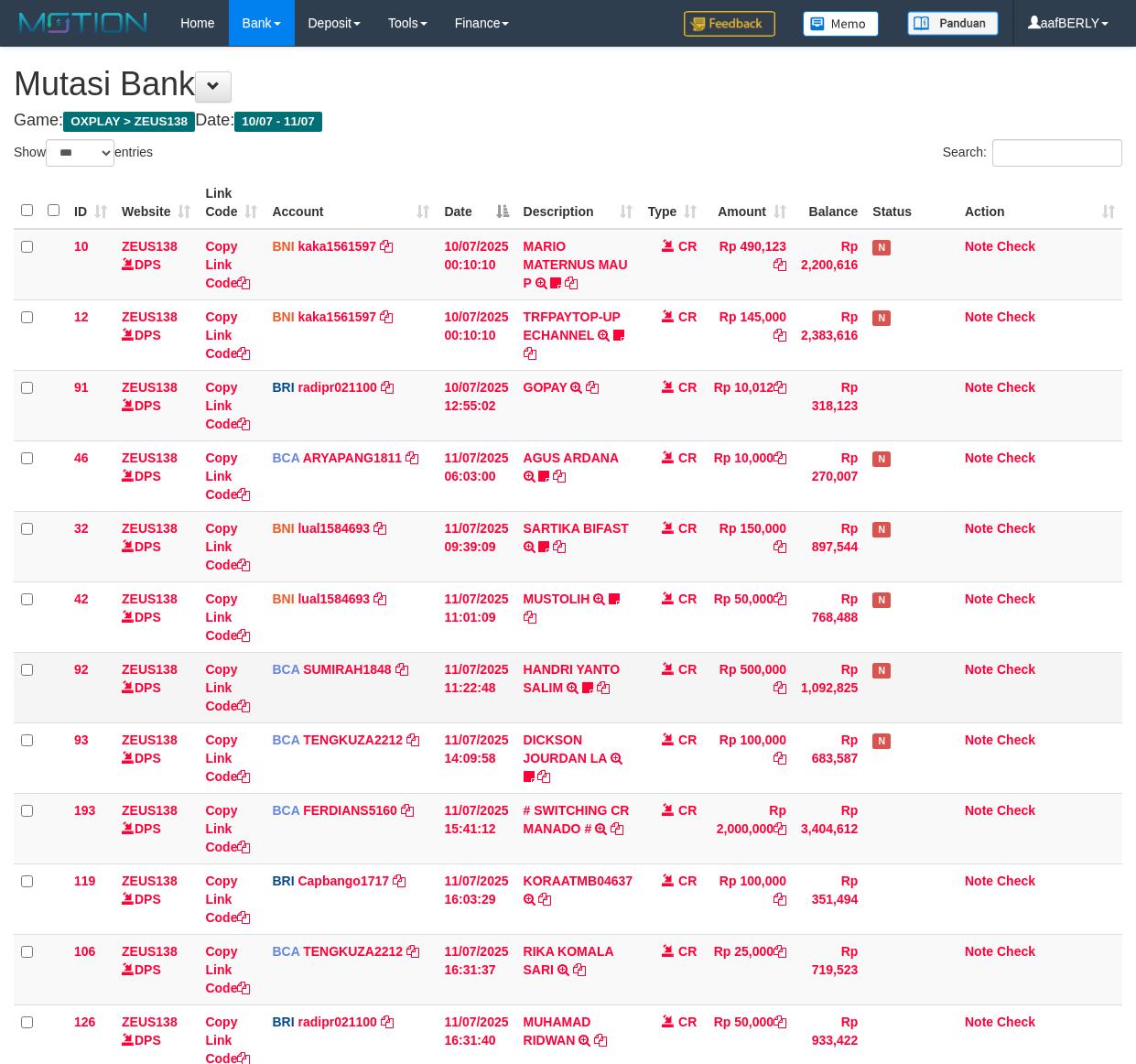 scroll, scrollTop: 245, scrollLeft: 0, axis: vertical 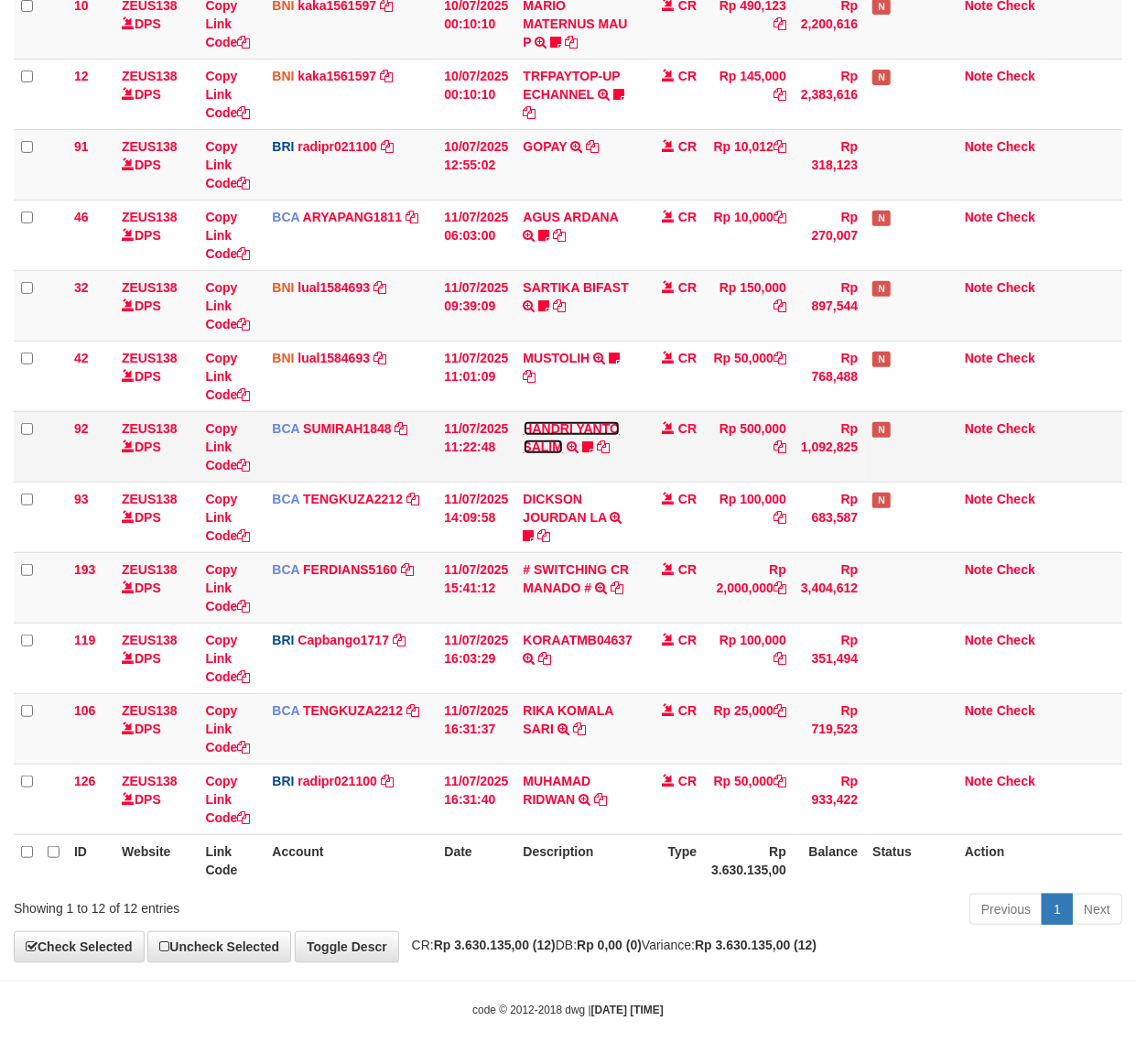 click on "HANDRI YANTO SALIM" at bounding box center (572, 438) 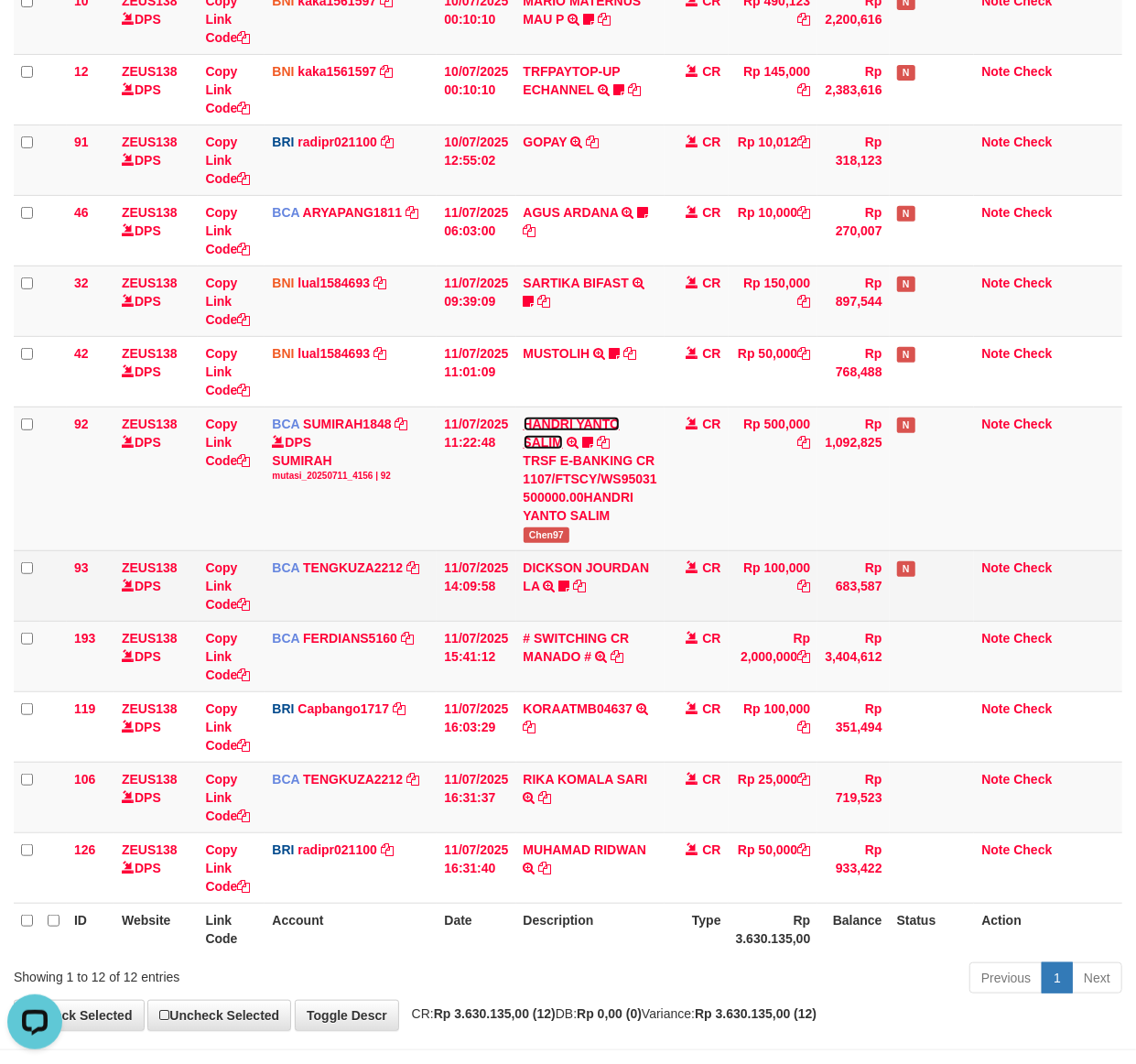 scroll, scrollTop: 0, scrollLeft: 0, axis: both 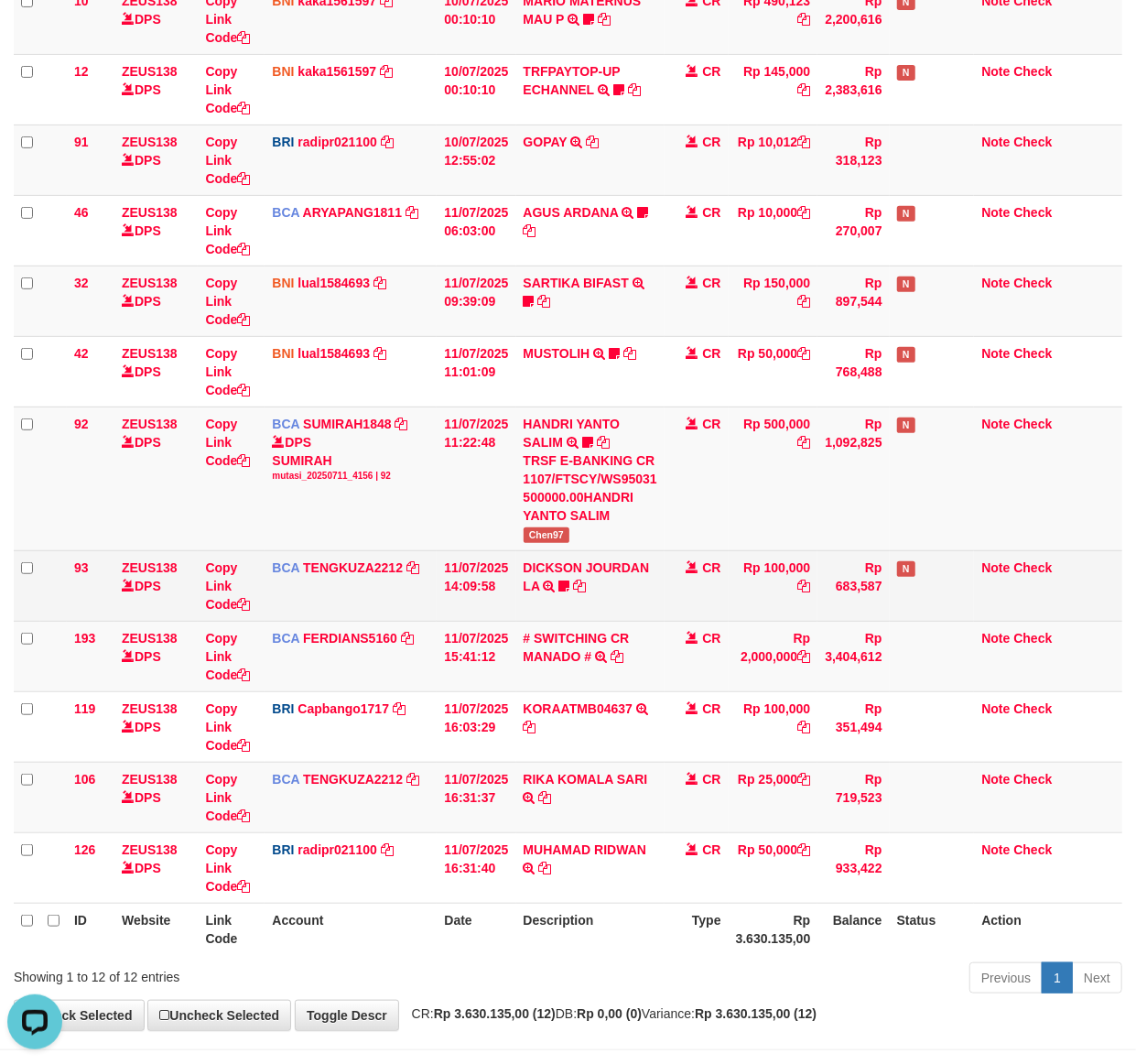 click on "DICKSON JOURDAN LA            TRSF E-BANKING CR 1107/FTSCY/WS95031
100000.00DICKSON JOURDAN LA    gacormania16A" at bounding box center (590, 585) 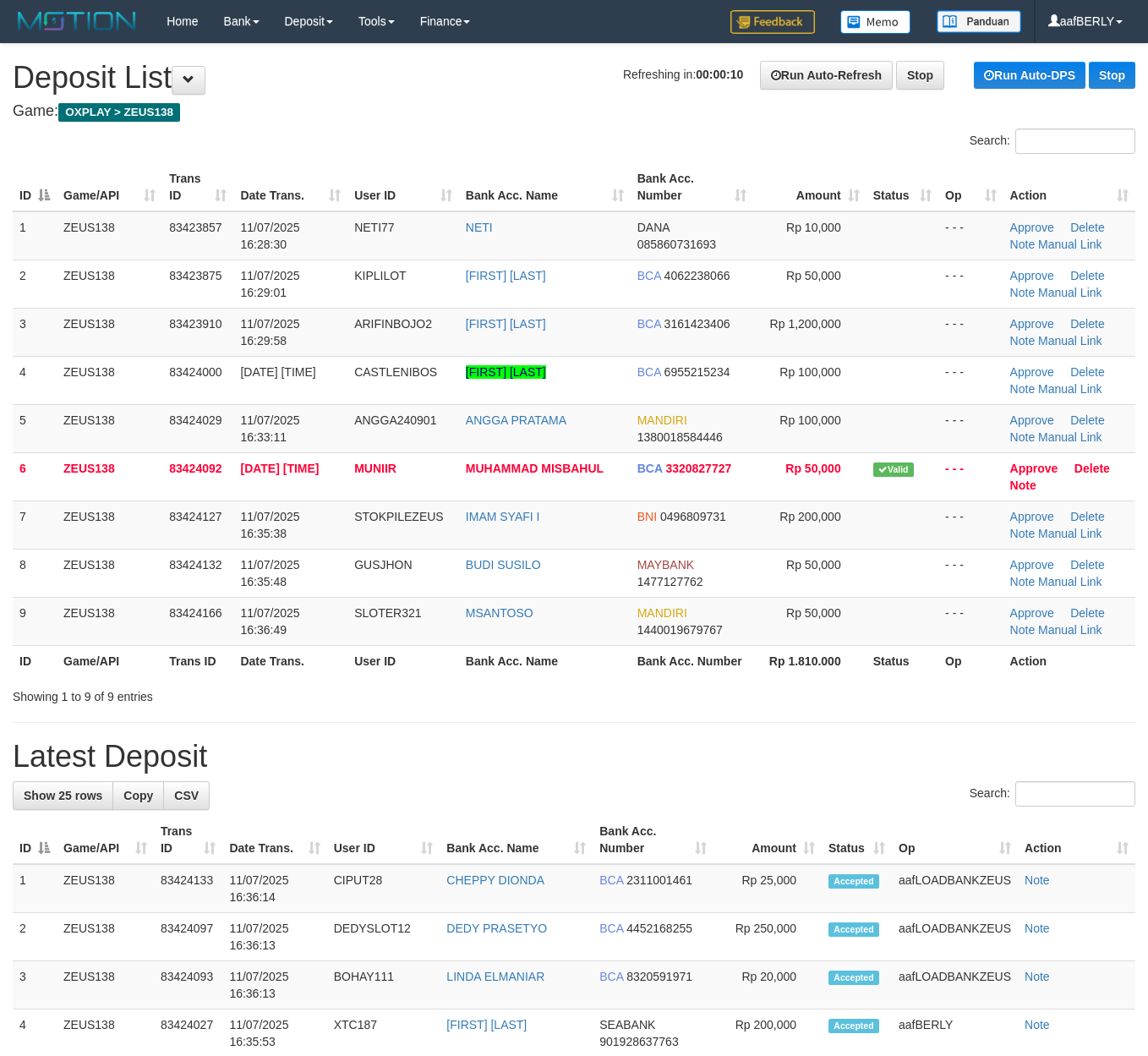 scroll, scrollTop: 0, scrollLeft: 0, axis: both 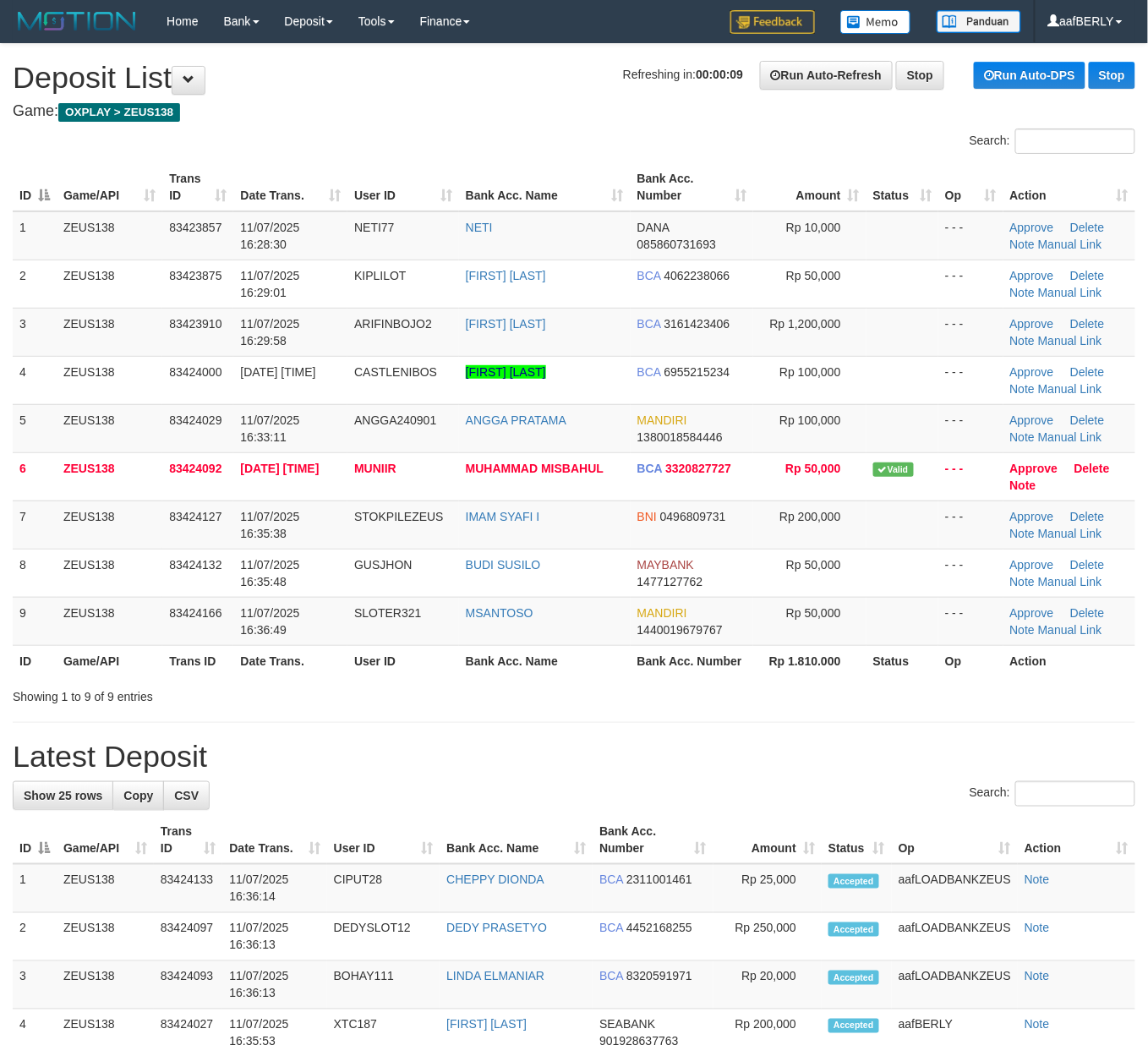 click on "Search:" at bounding box center (861, 143) 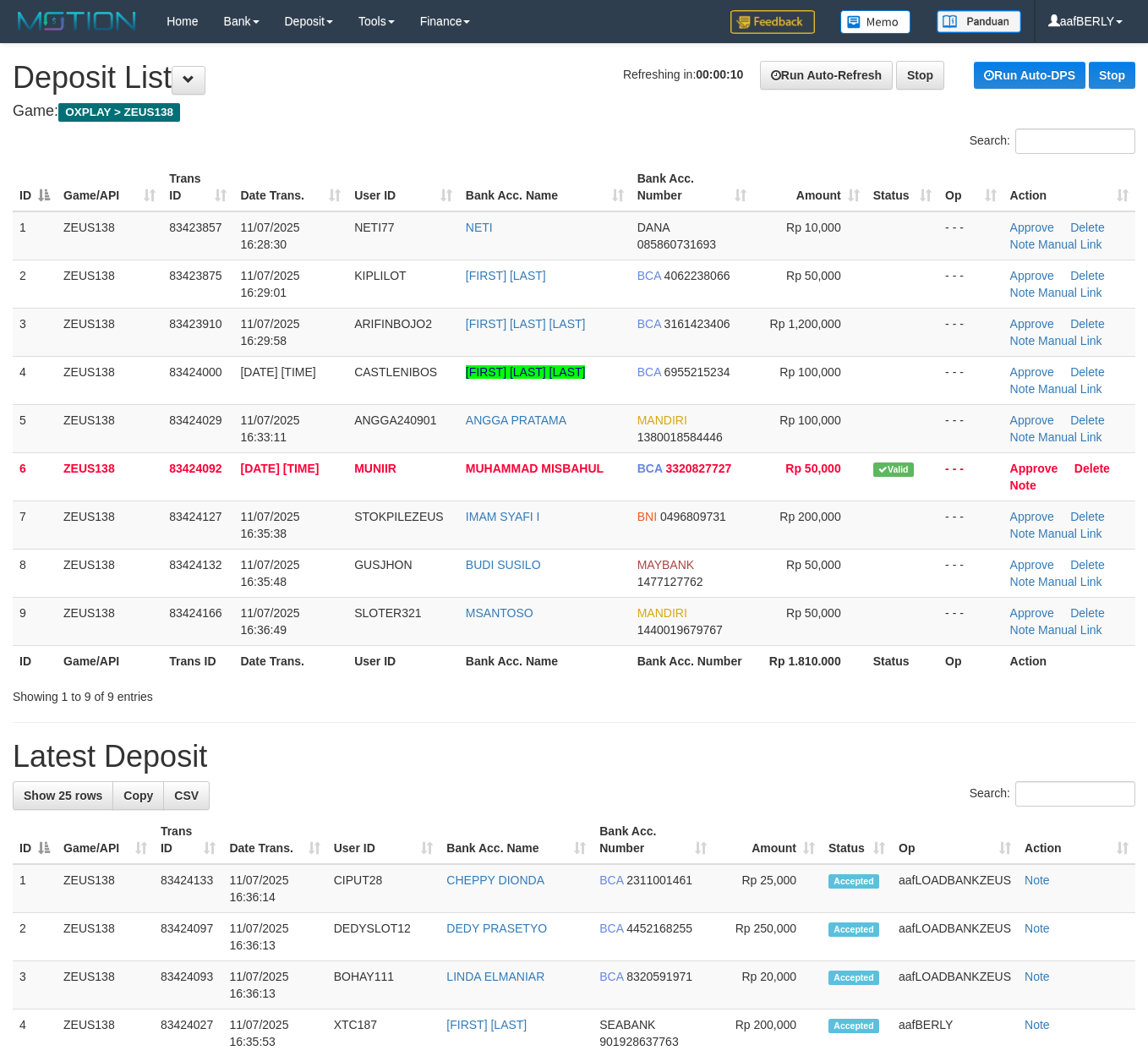 scroll, scrollTop: 0, scrollLeft: 0, axis: both 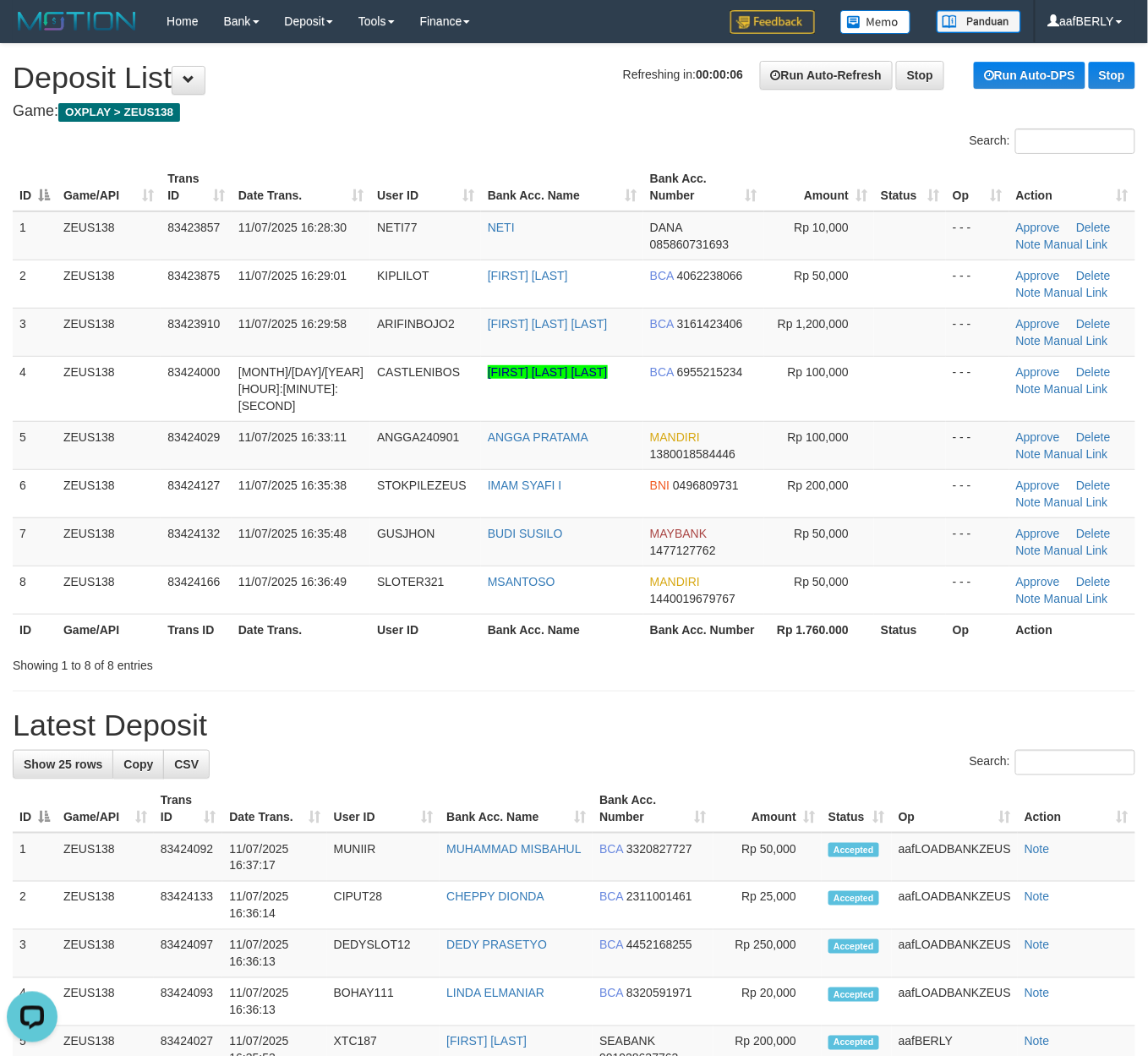 click on "Search:" at bounding box center [861, 143] 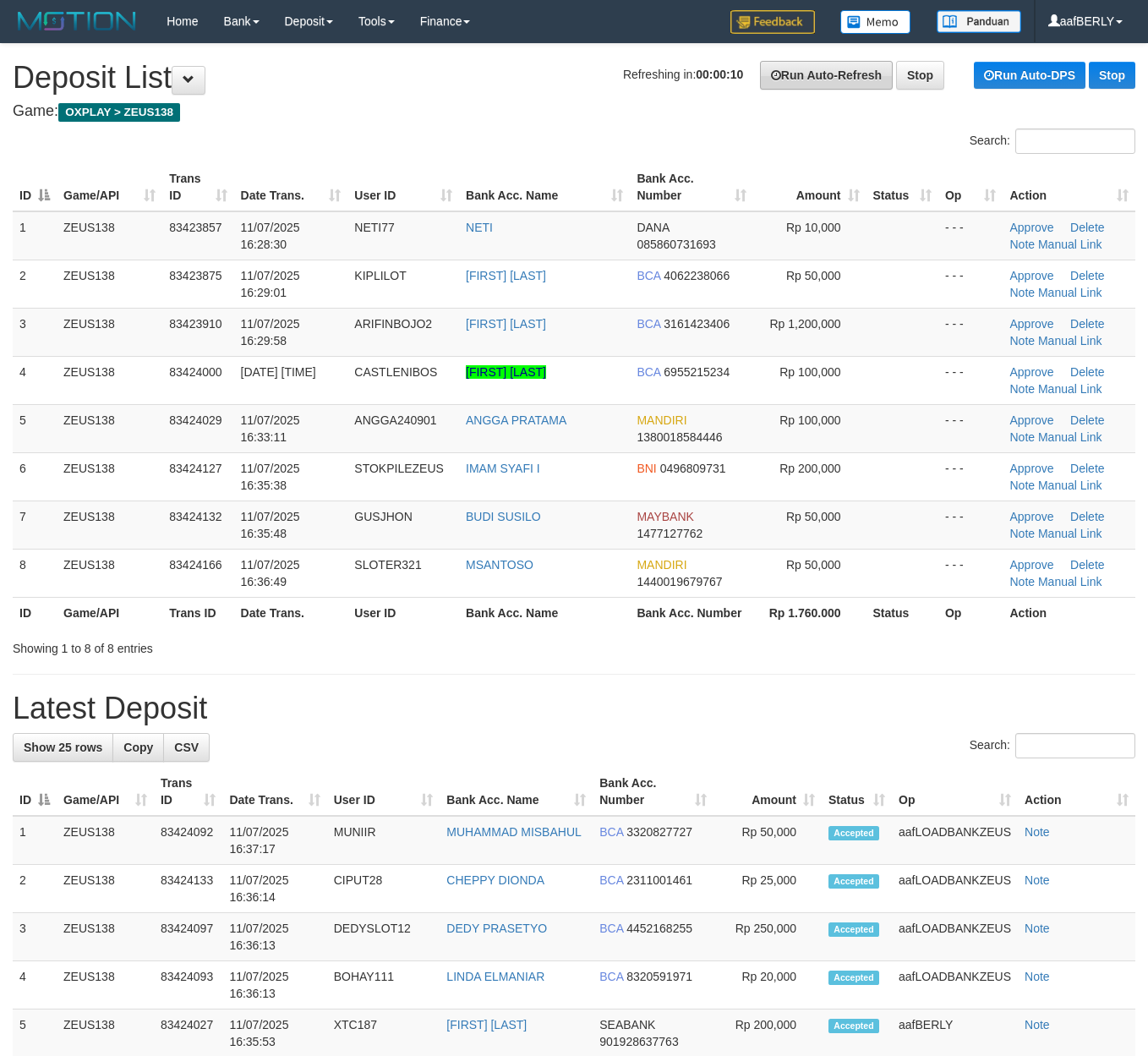 scroll, scrollTop: 0, scrollLeft: 0, axis: both 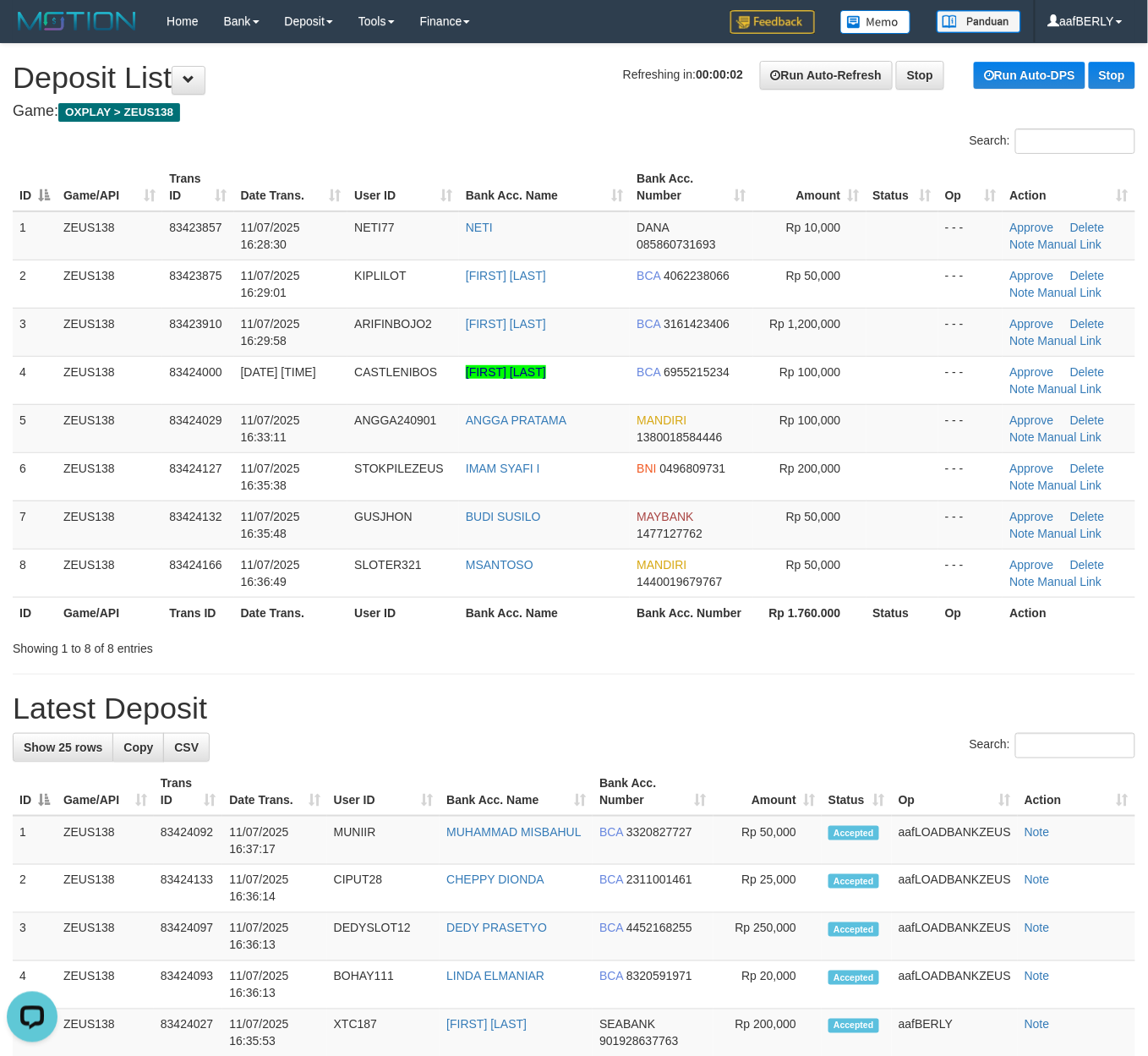 click on "Bank Acc. Name" at bounding box center [544, 187] 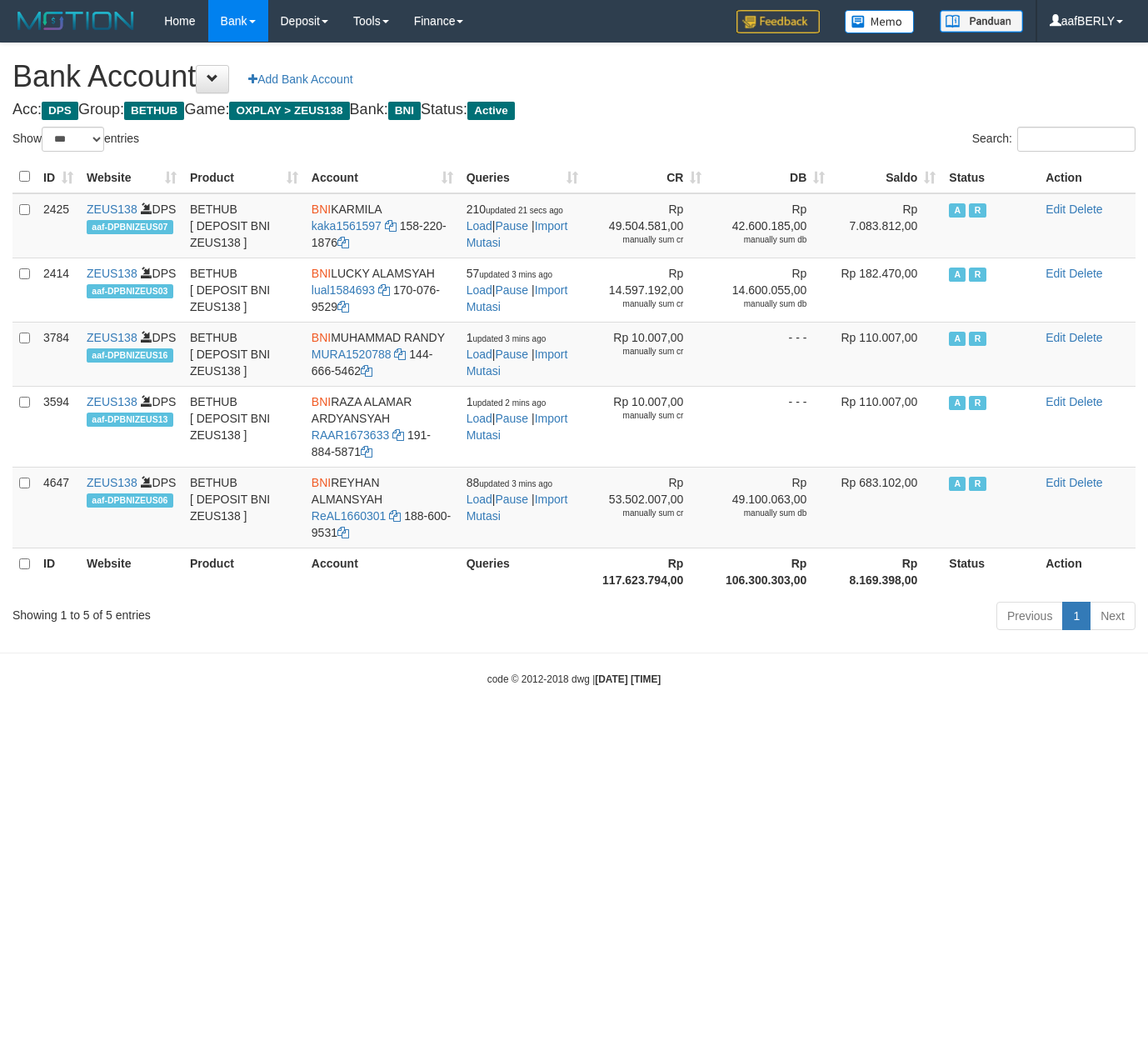 select on "***" 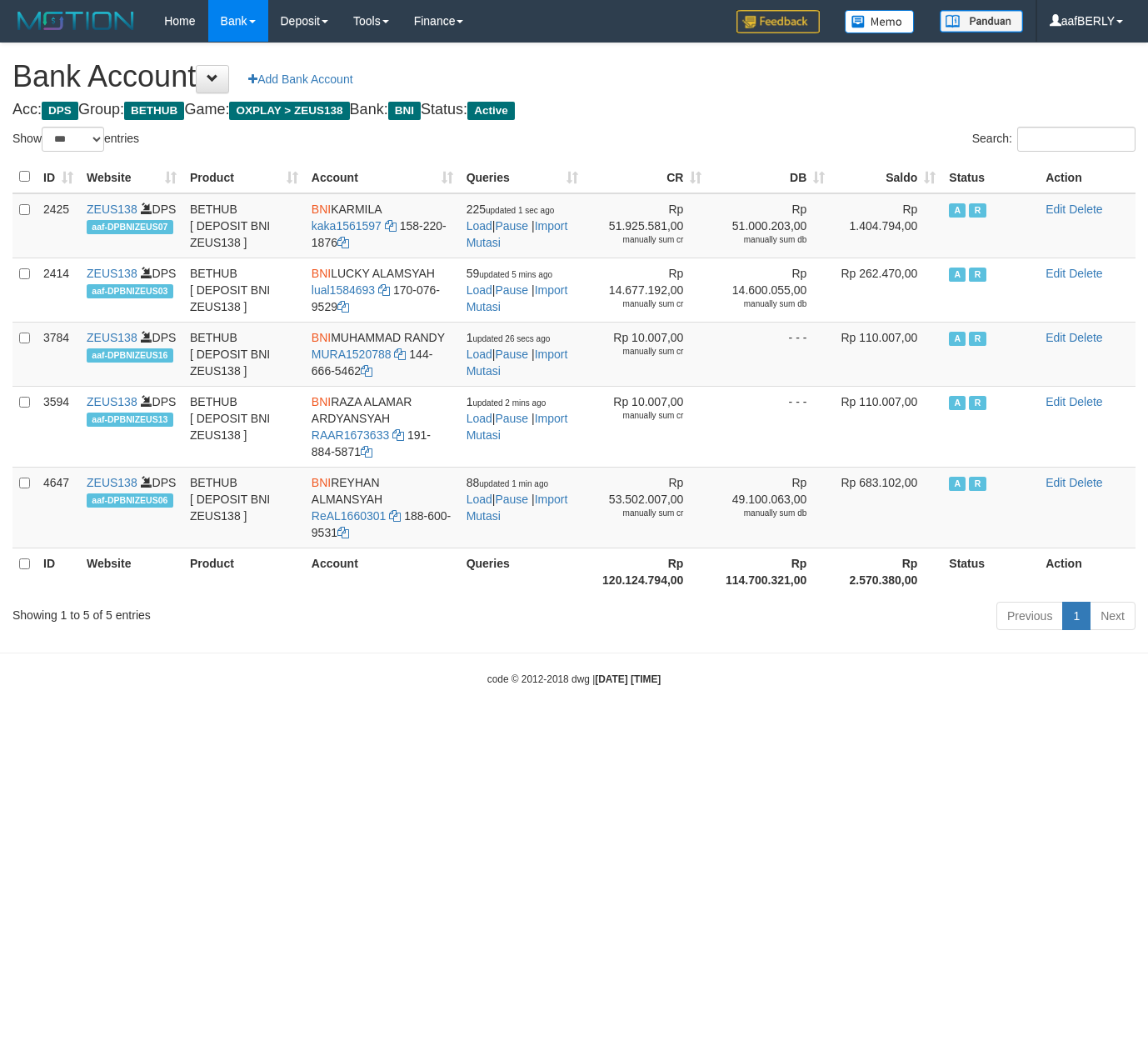 select on "***" 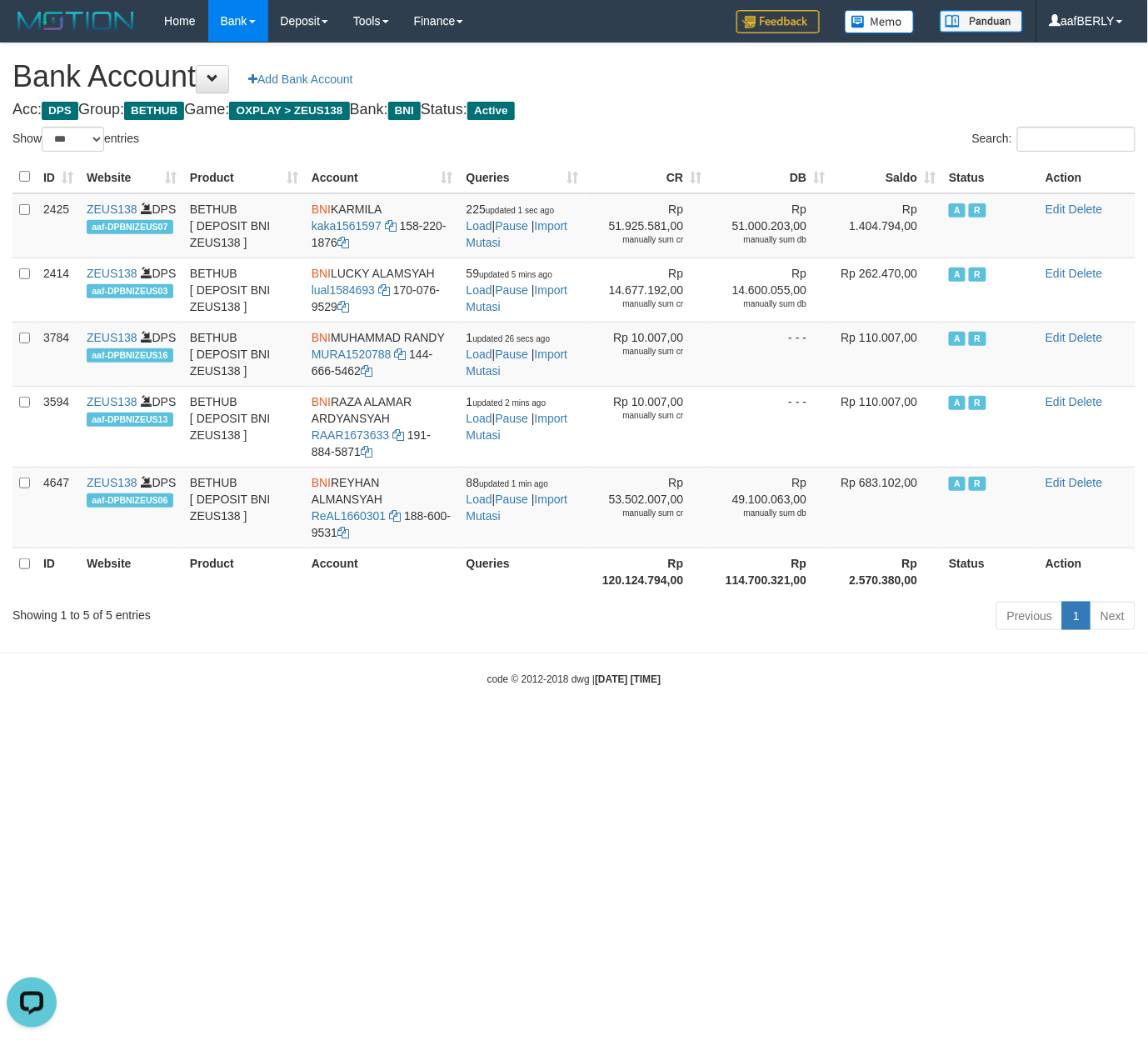 scroll, scrollTop: 0, scrollLeft: 0, axis: both 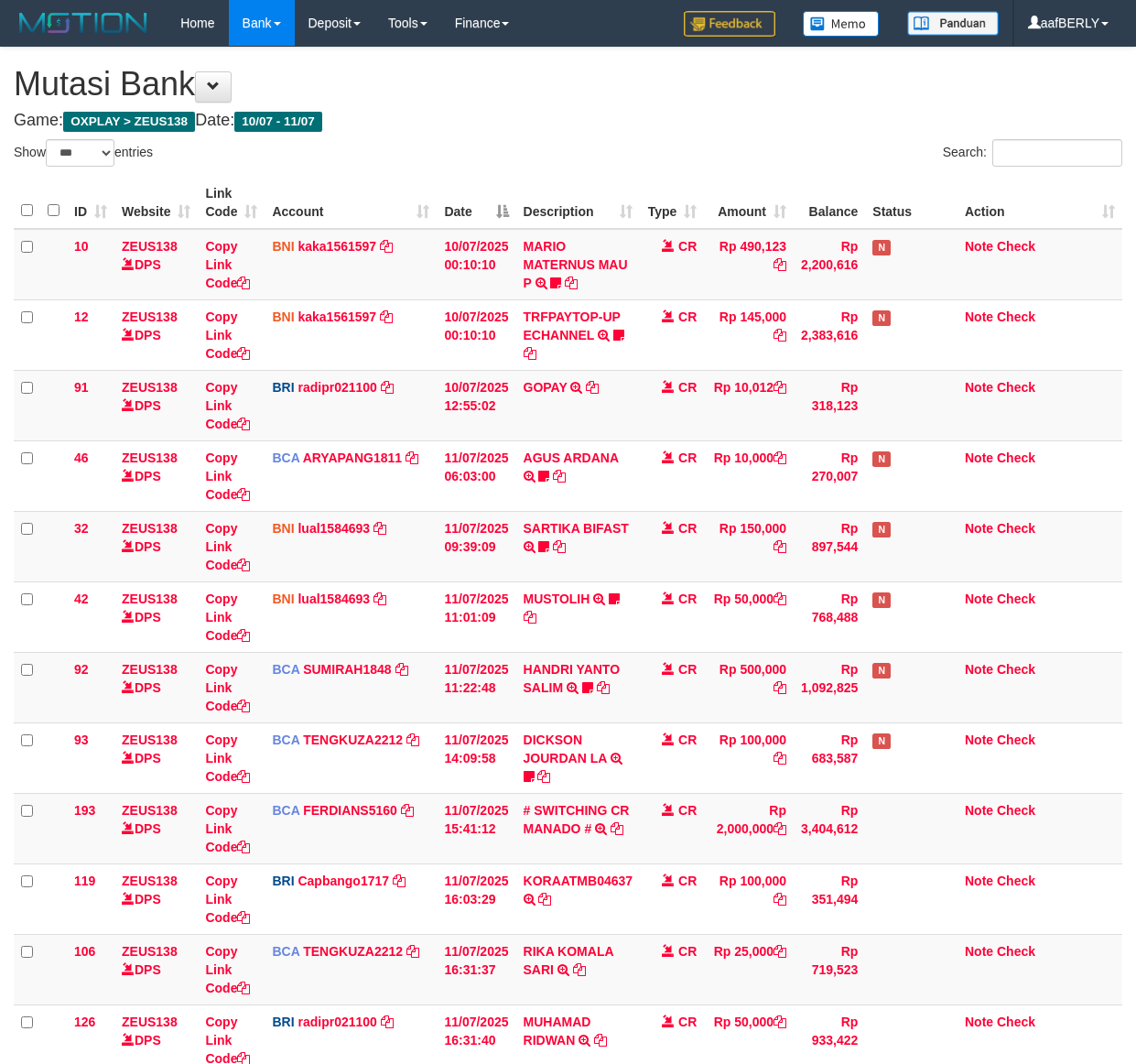 select on "***" 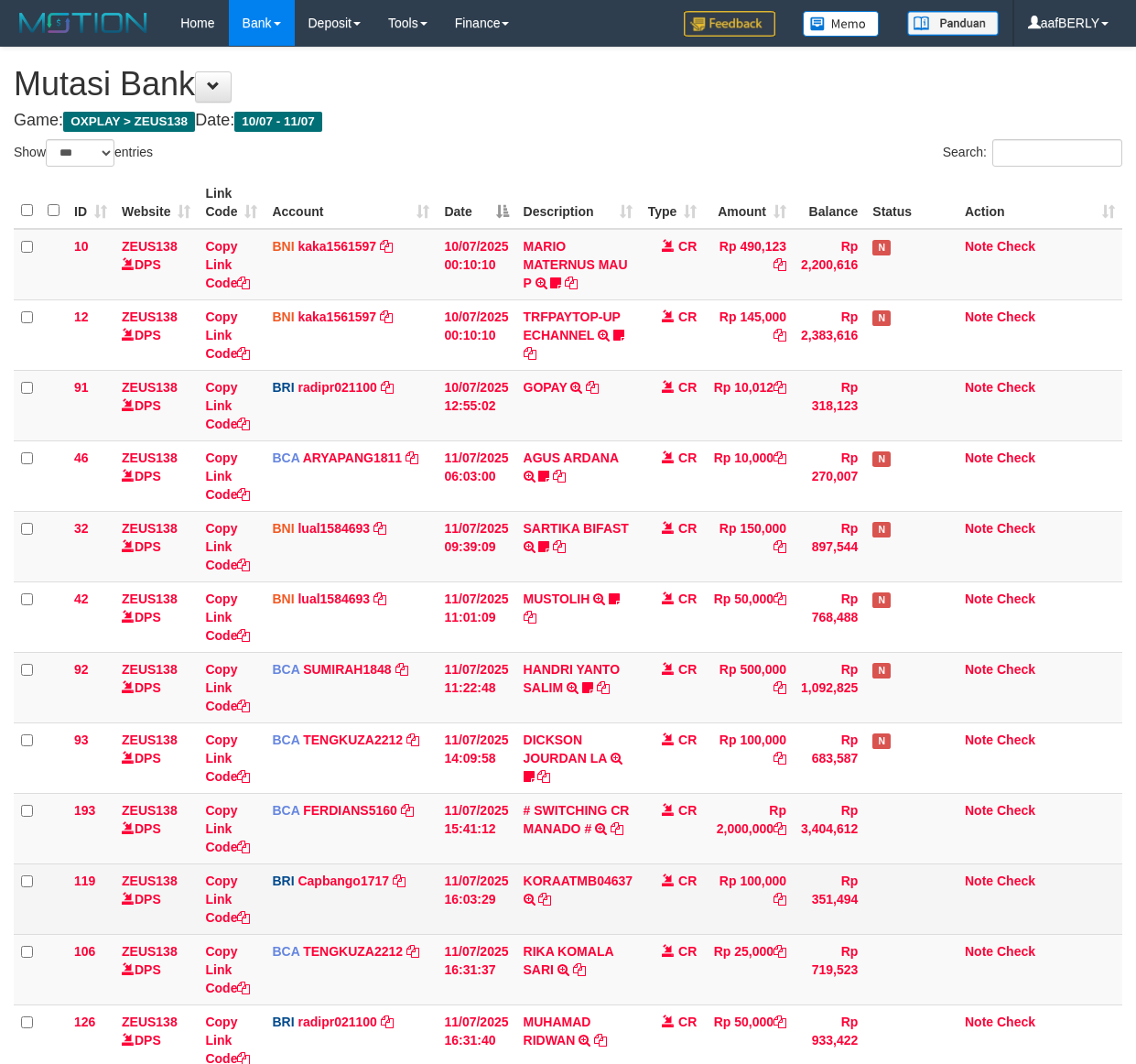 scroll, scrollTop: 245, scrollLeft: 0, axis: vertical 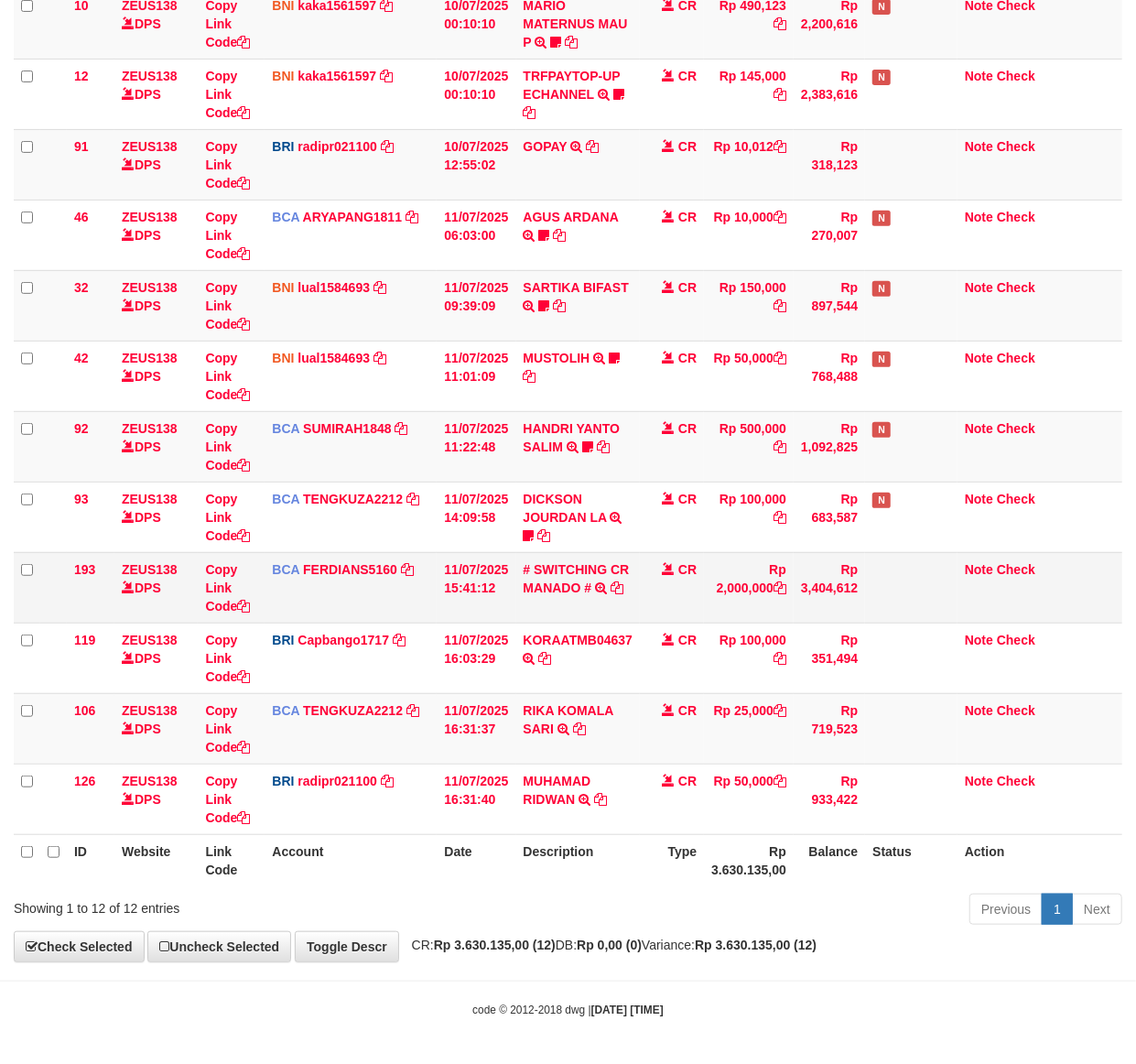 click on "# SWITCHING CR MANADO #         SWITCHING CR TRF
DIAN TALIB
127 MANADO" at bounding box center [579, 587] 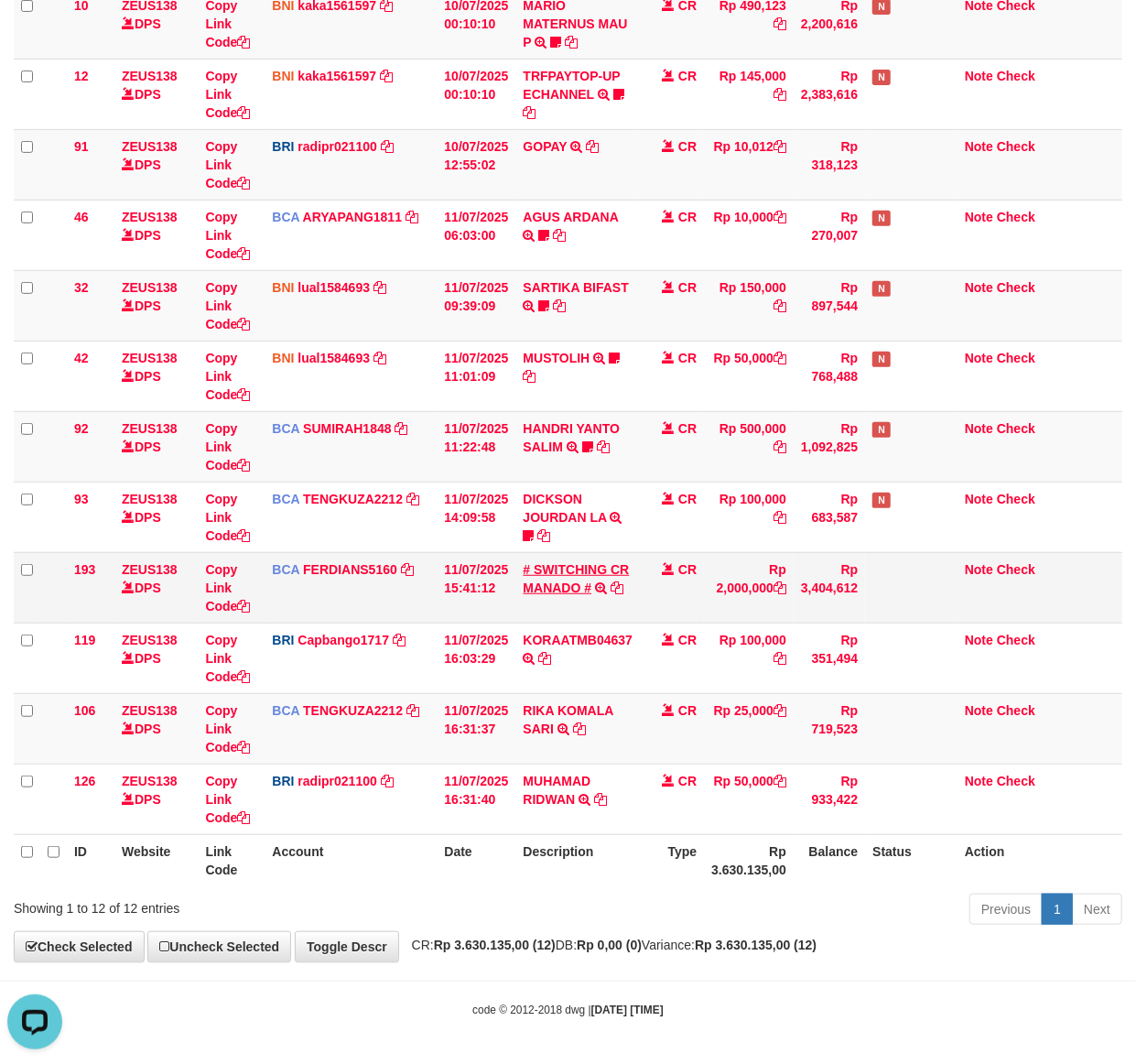 scroll, scrollTop: 0, scrollLeft: 0, axis: both 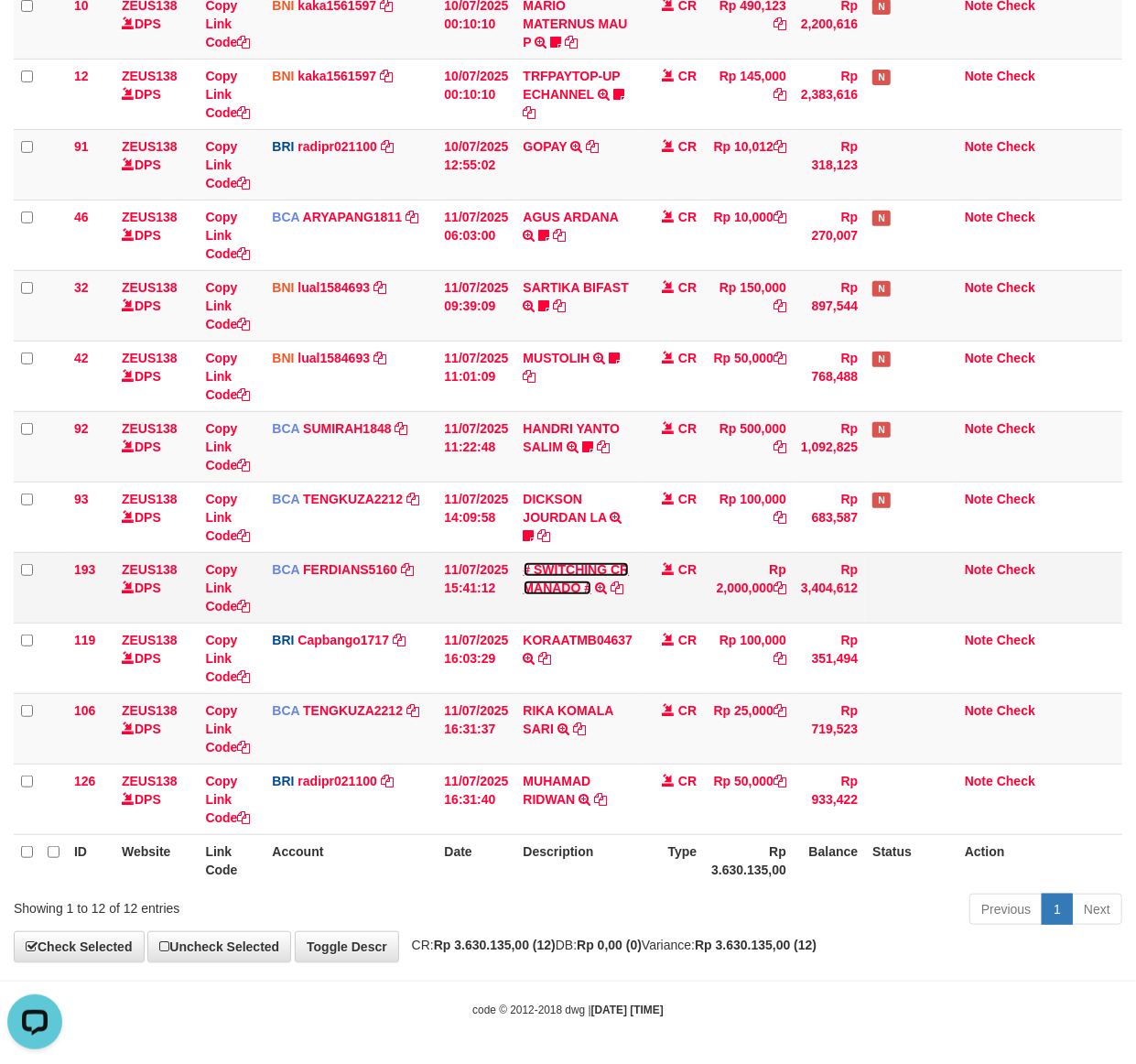 click on "# SWITCHING CR MANADO #" at bounding box center (577, 579) 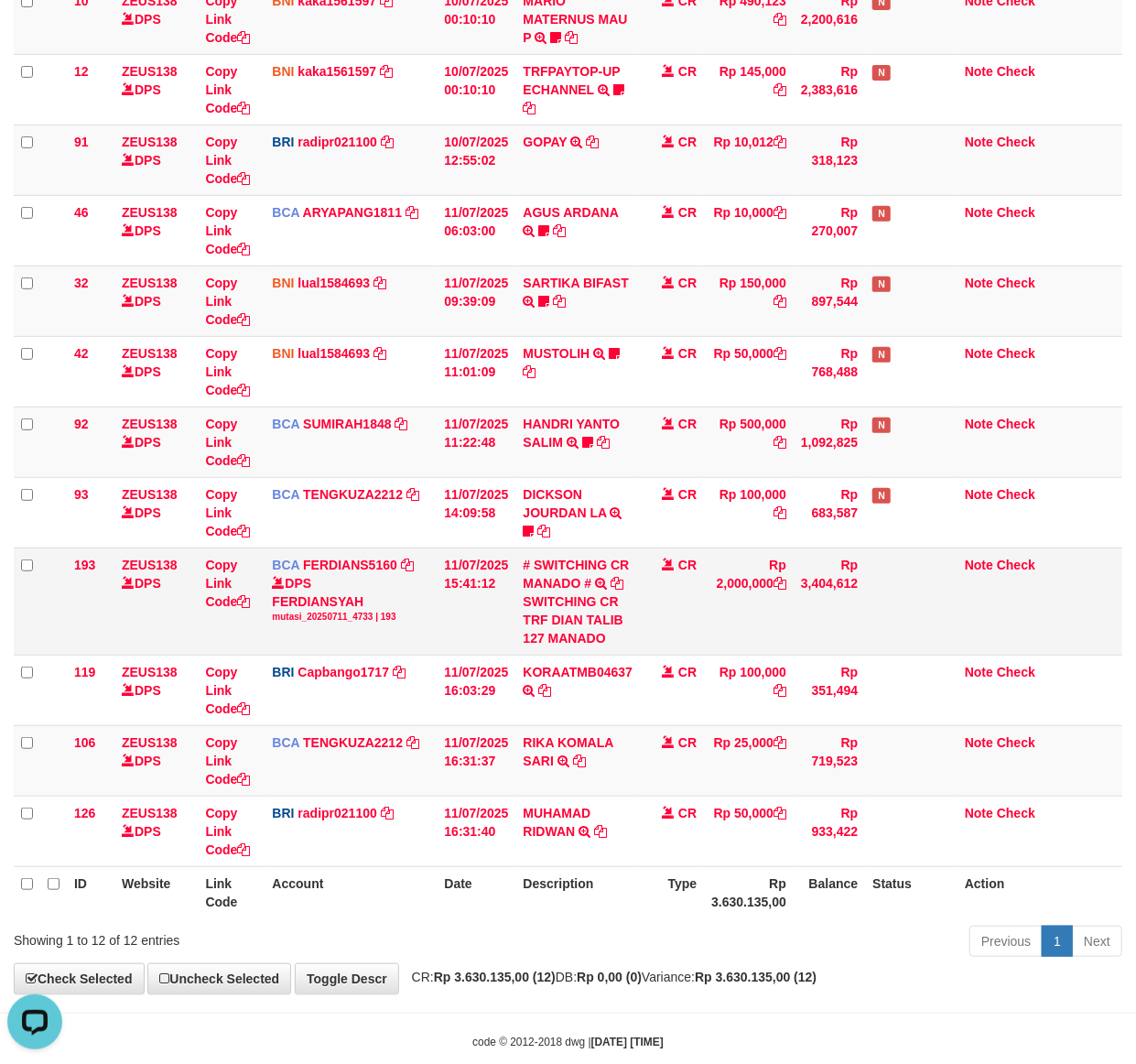 click on "SWITCHING CR TRF
DIAN TALIB
127 MANADO" at bounding box center [579, 620] 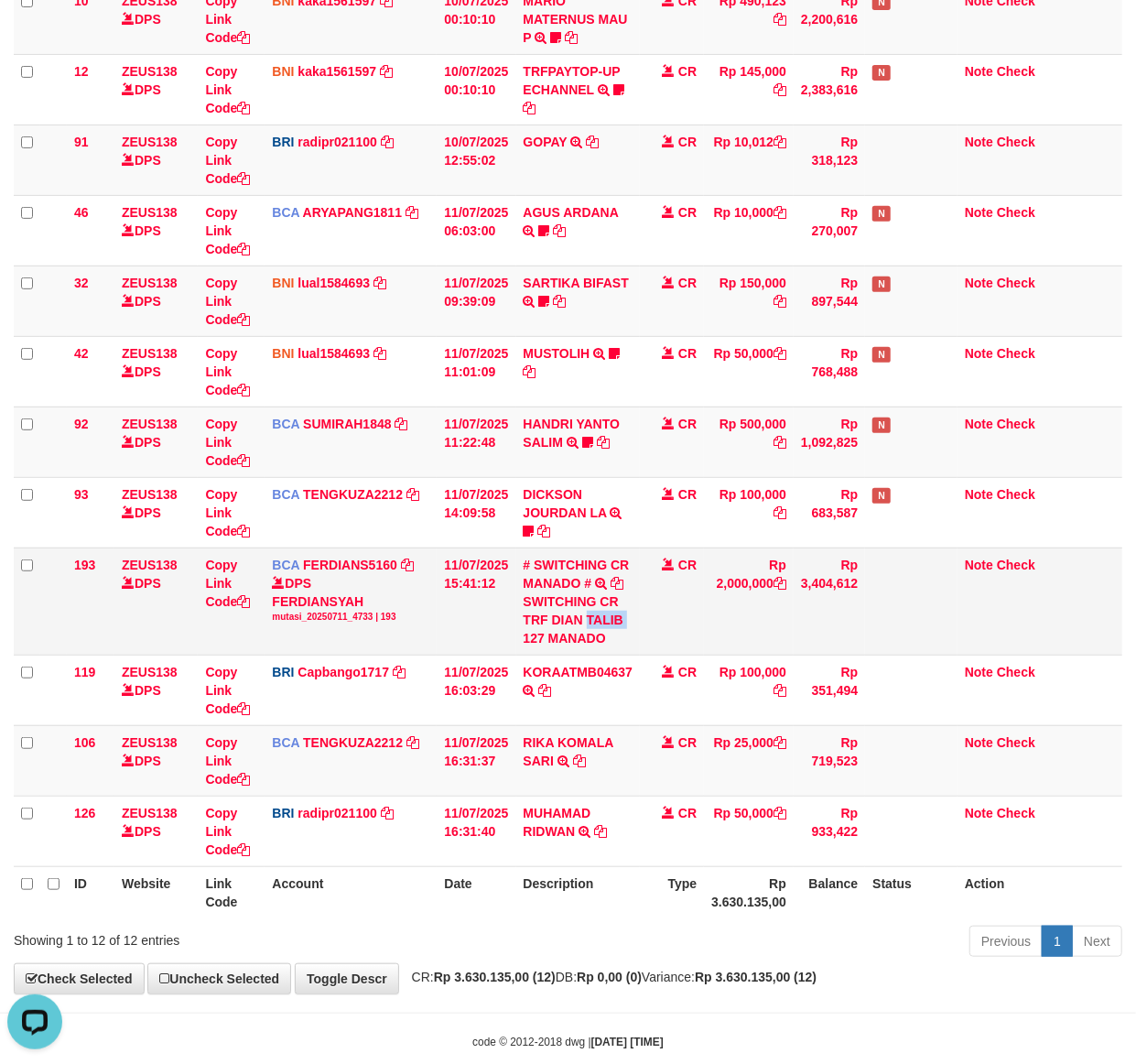 click on "SWITCHING CR TRF
DIAN TALIB
127 MANADO" at bounding box center [579, 620] 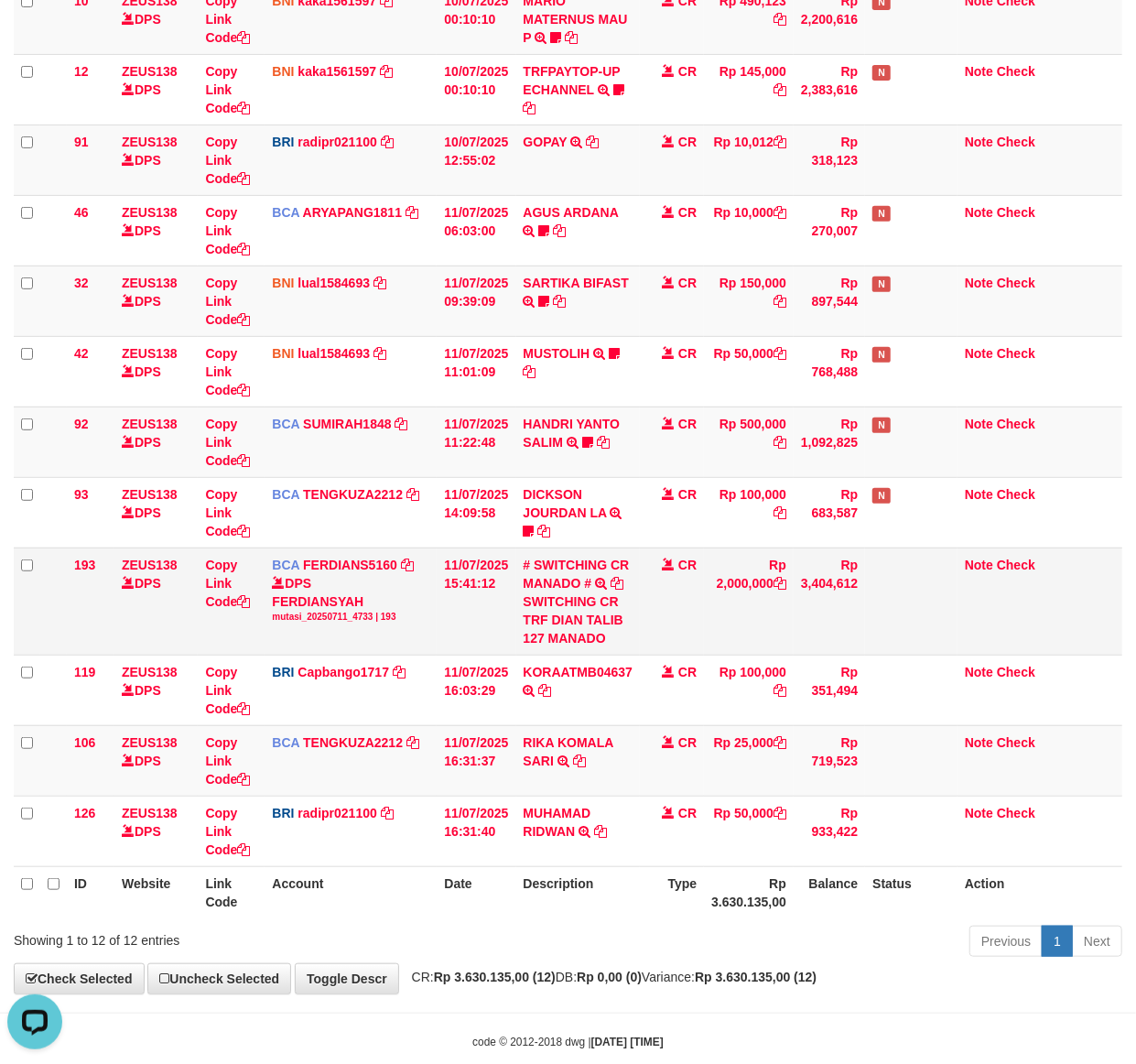 click on "CR" at bounding box center [672, 601] 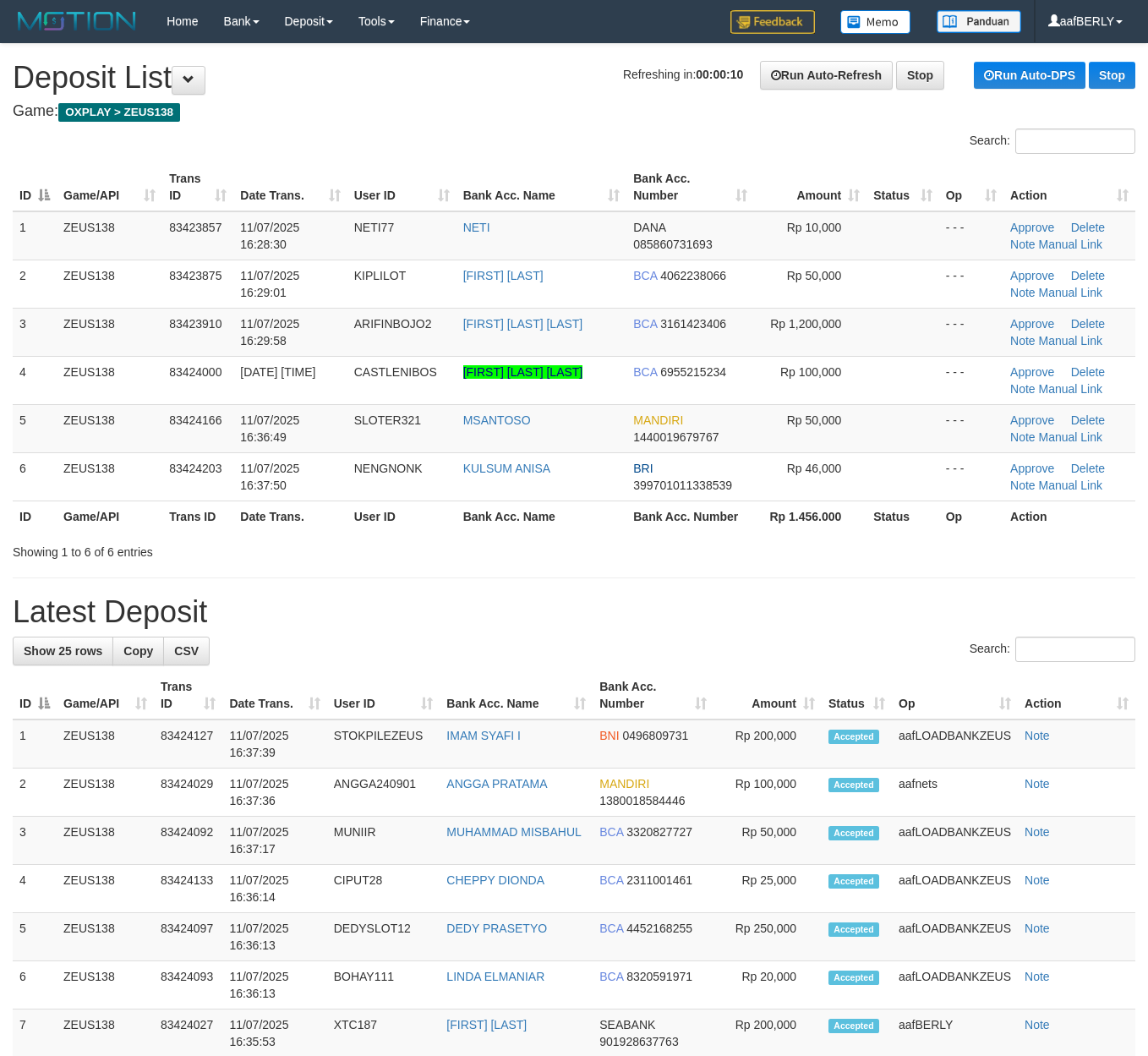 scroll, scrollTop: 0, scrollLeft: 0, axis: both 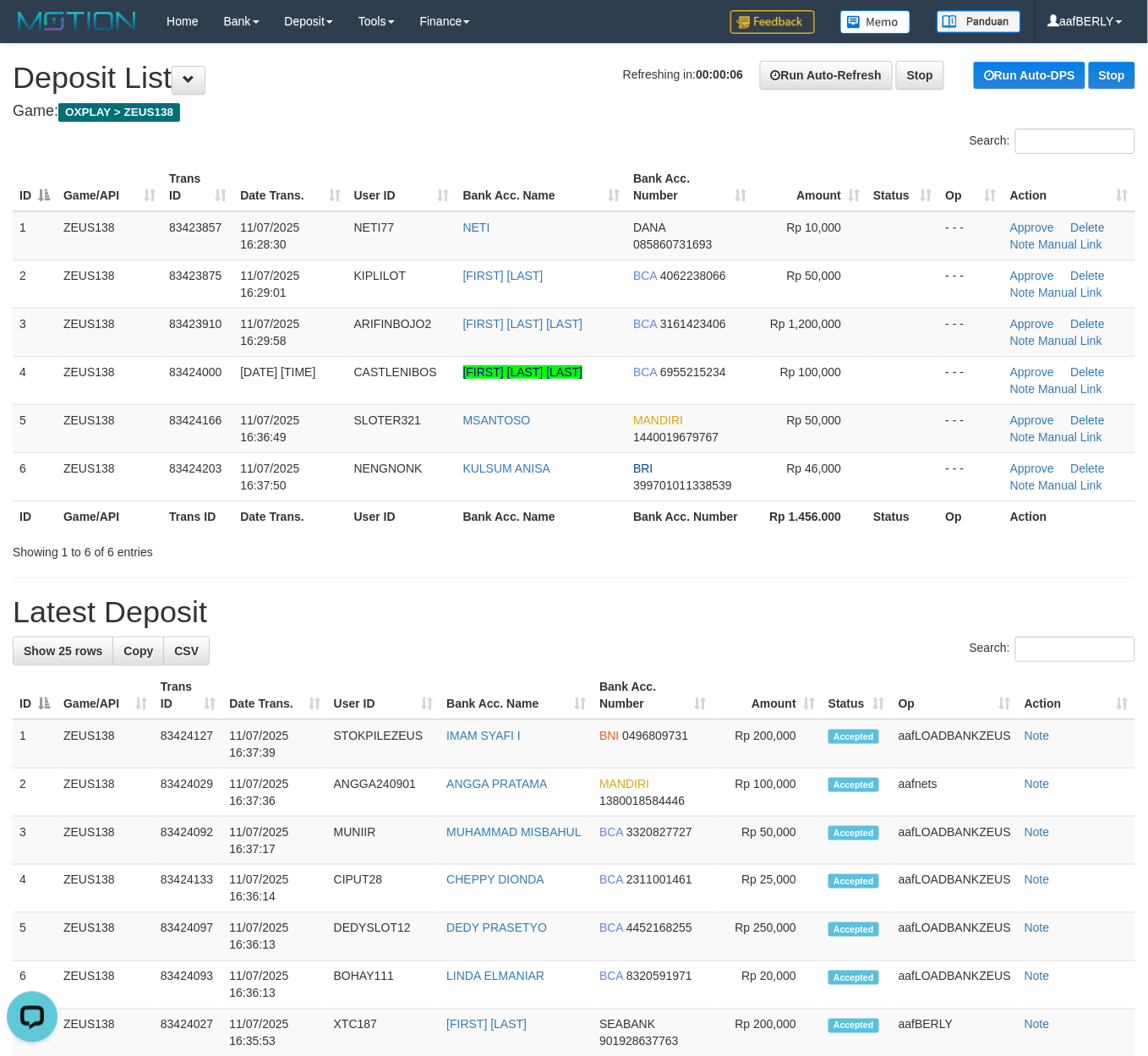 click on "Refreshing in:  00:00:06
Run Auto-Refresh
Stop
Run Auto-DPS
Stop
Deposit List" at bounding box center [574, 78] 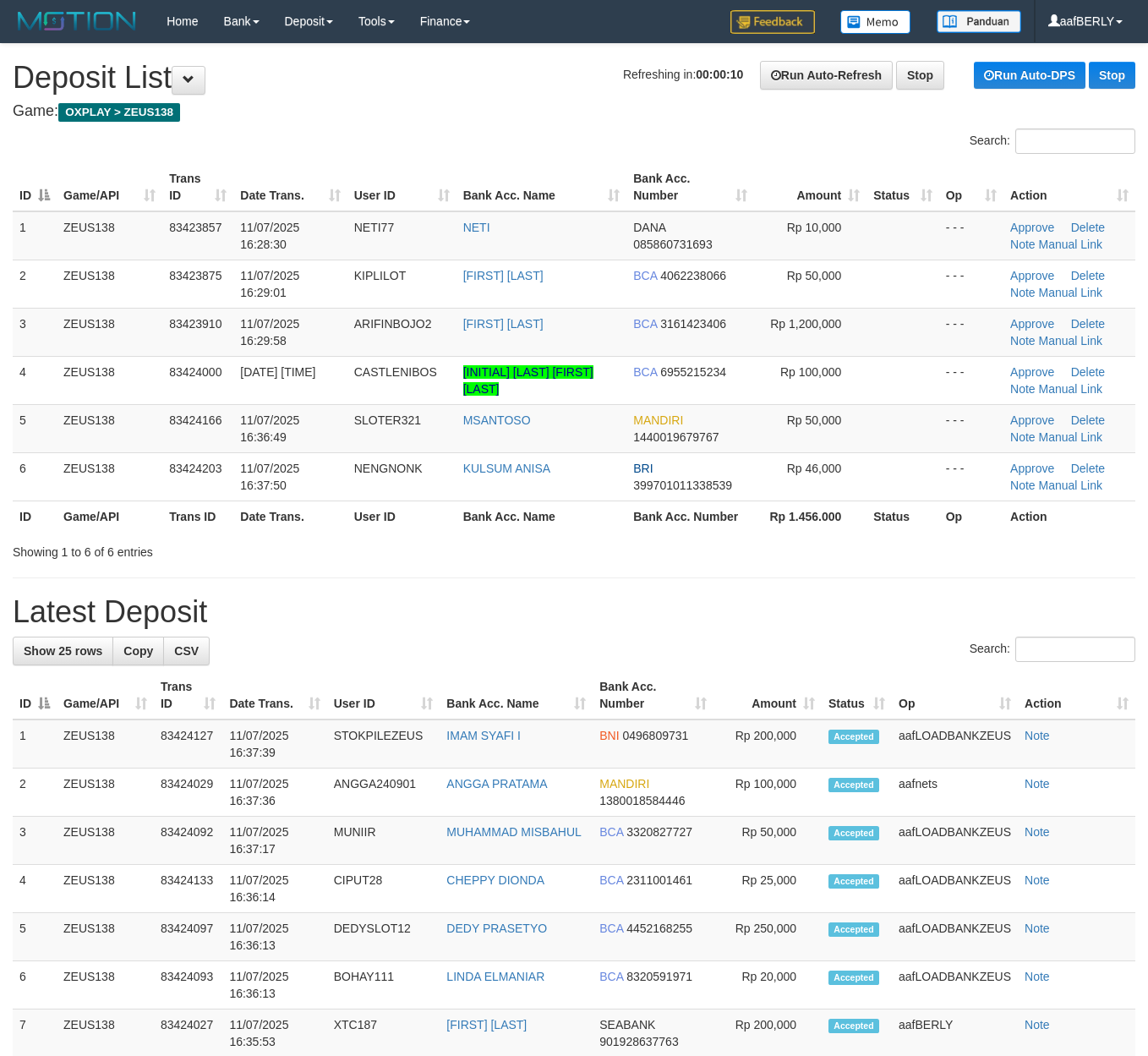scroll, scrollTop: 0, scrollLeft: 0, axis: both 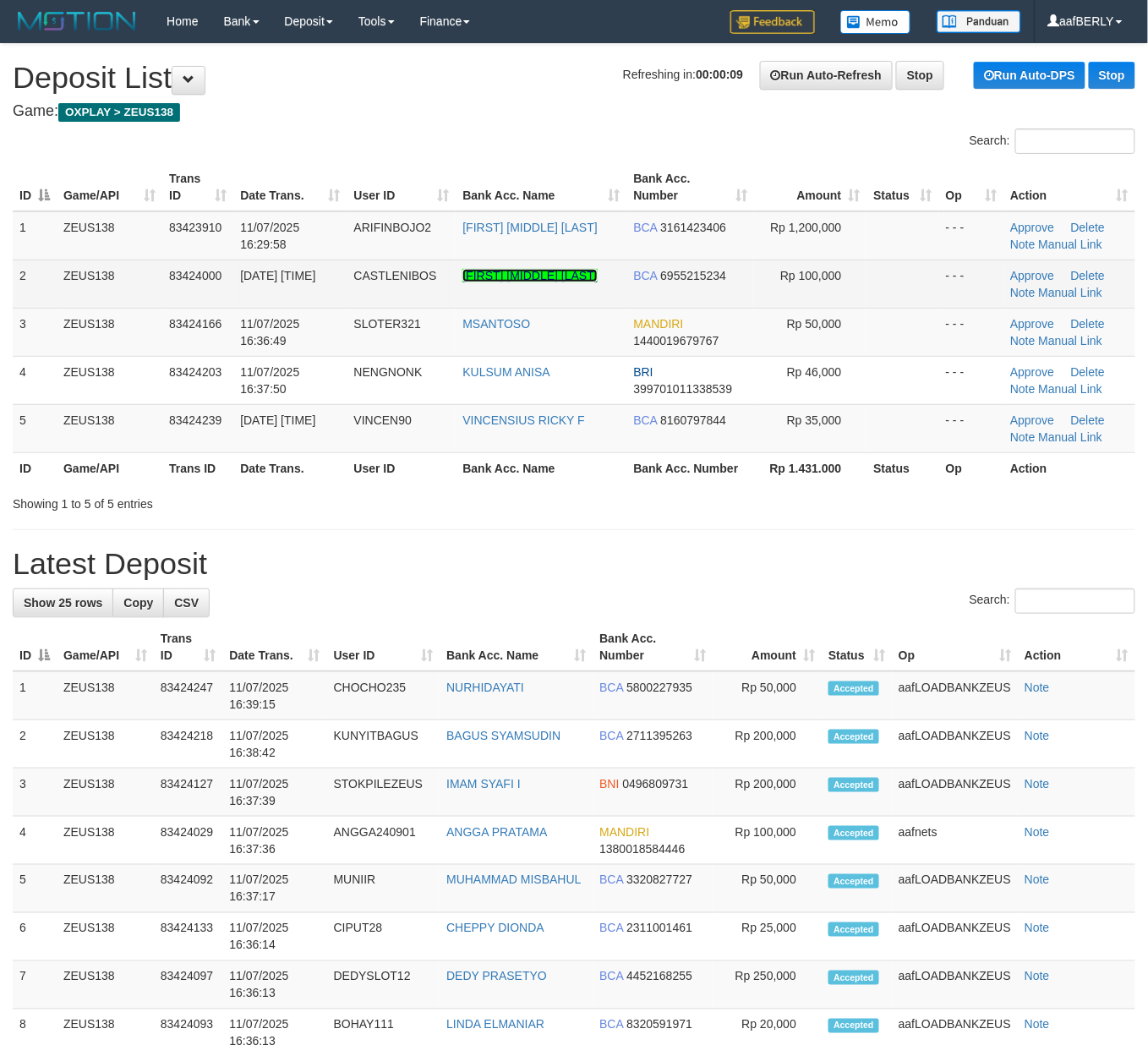 click on "[FIRST] [LAST]" at bounding box center [541, 283] 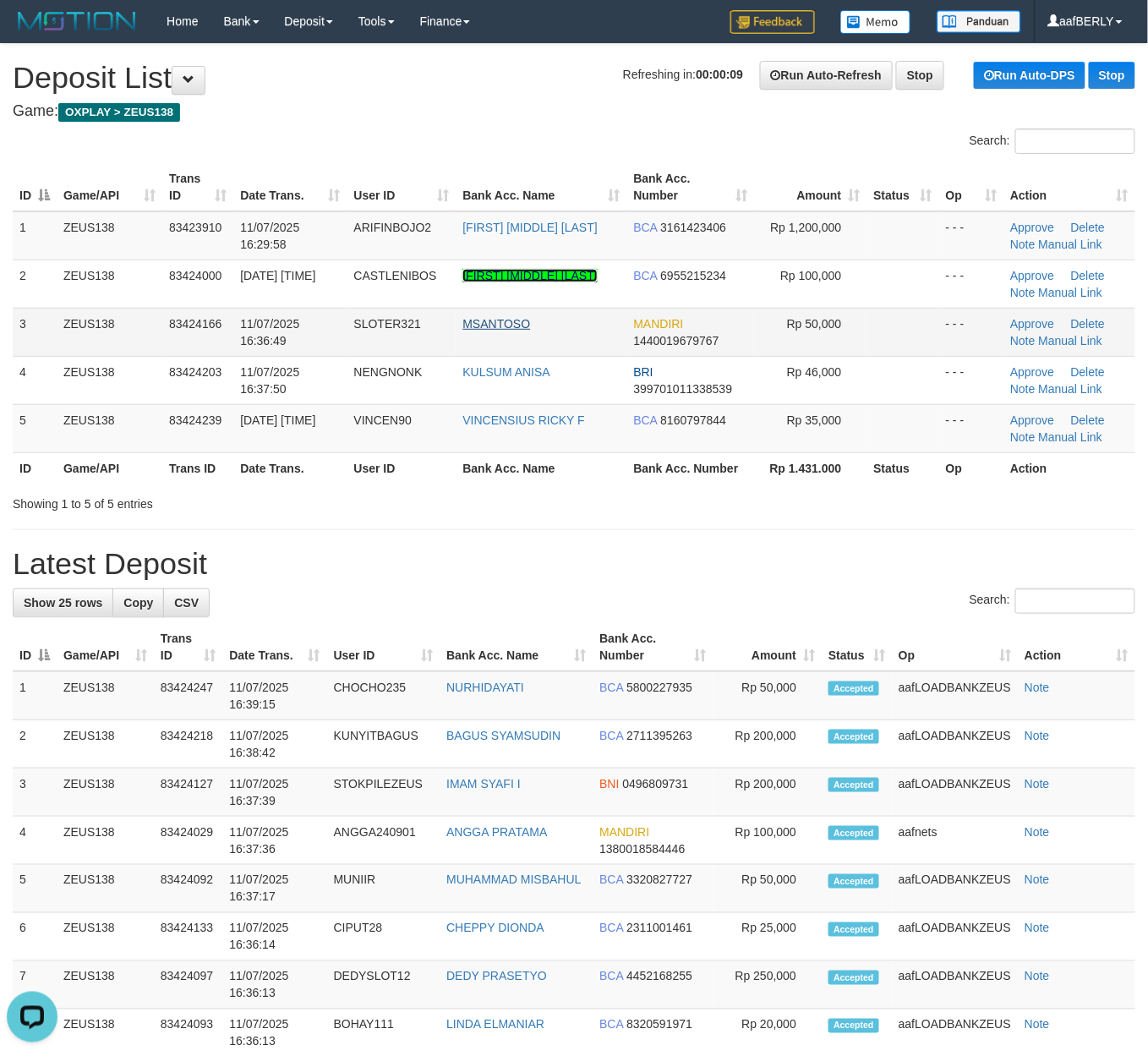 scroll, scrollTop: 0, scrollLeft: 0, axis: both 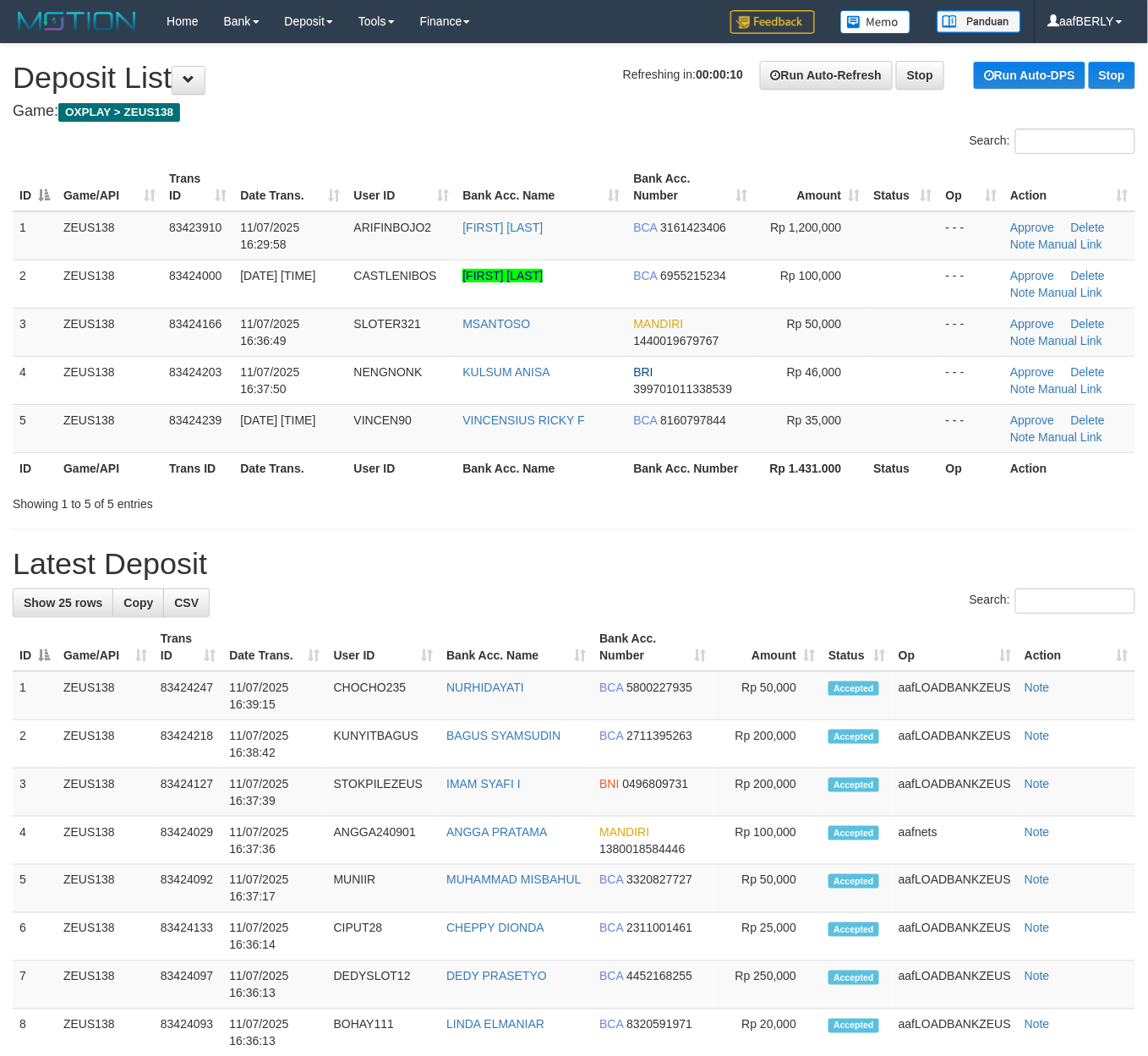click on "Search:" at bounding box center (574, 143) 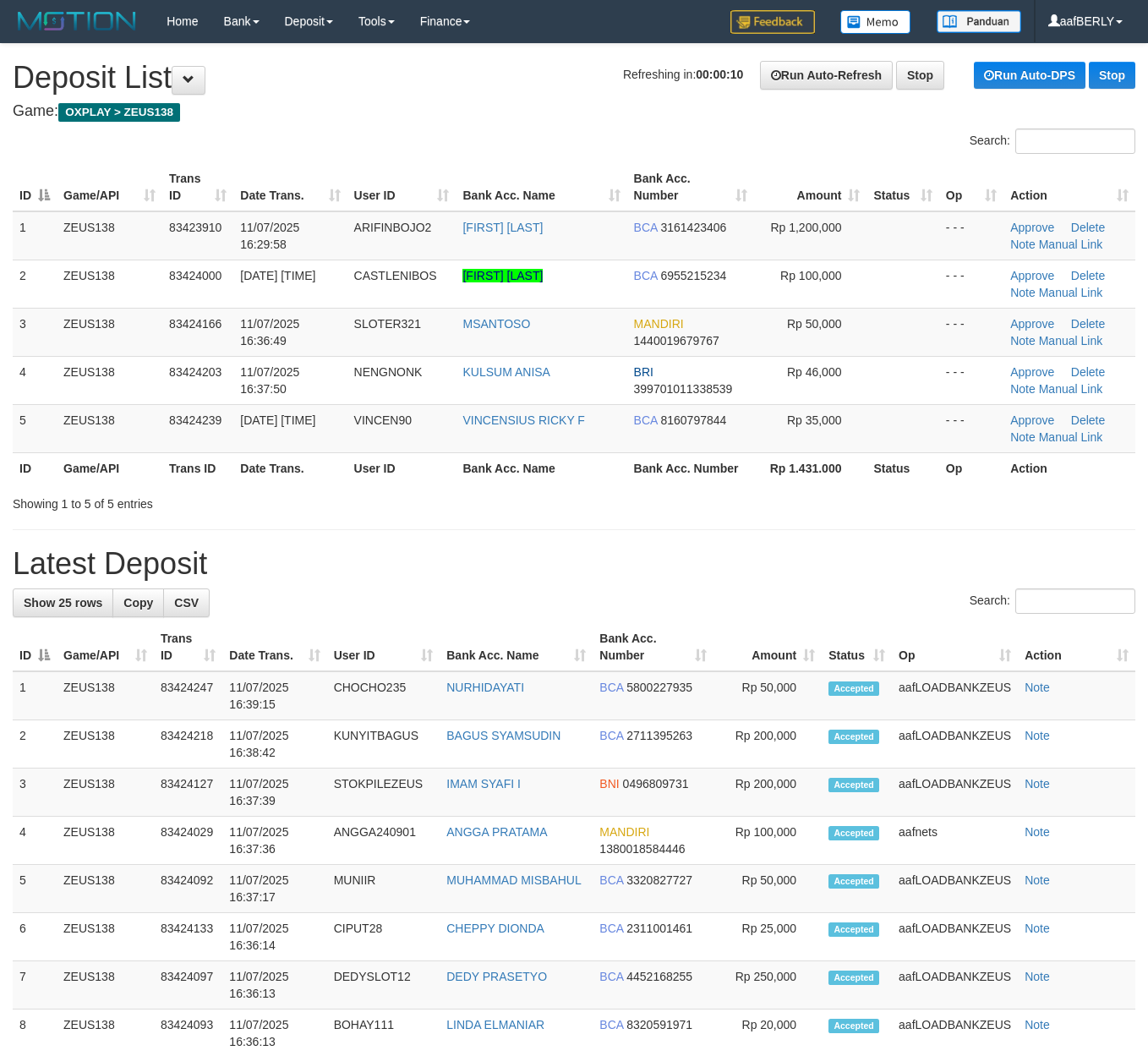 scroll, scrollTop: 0, scrollLeft: 0, axis: both 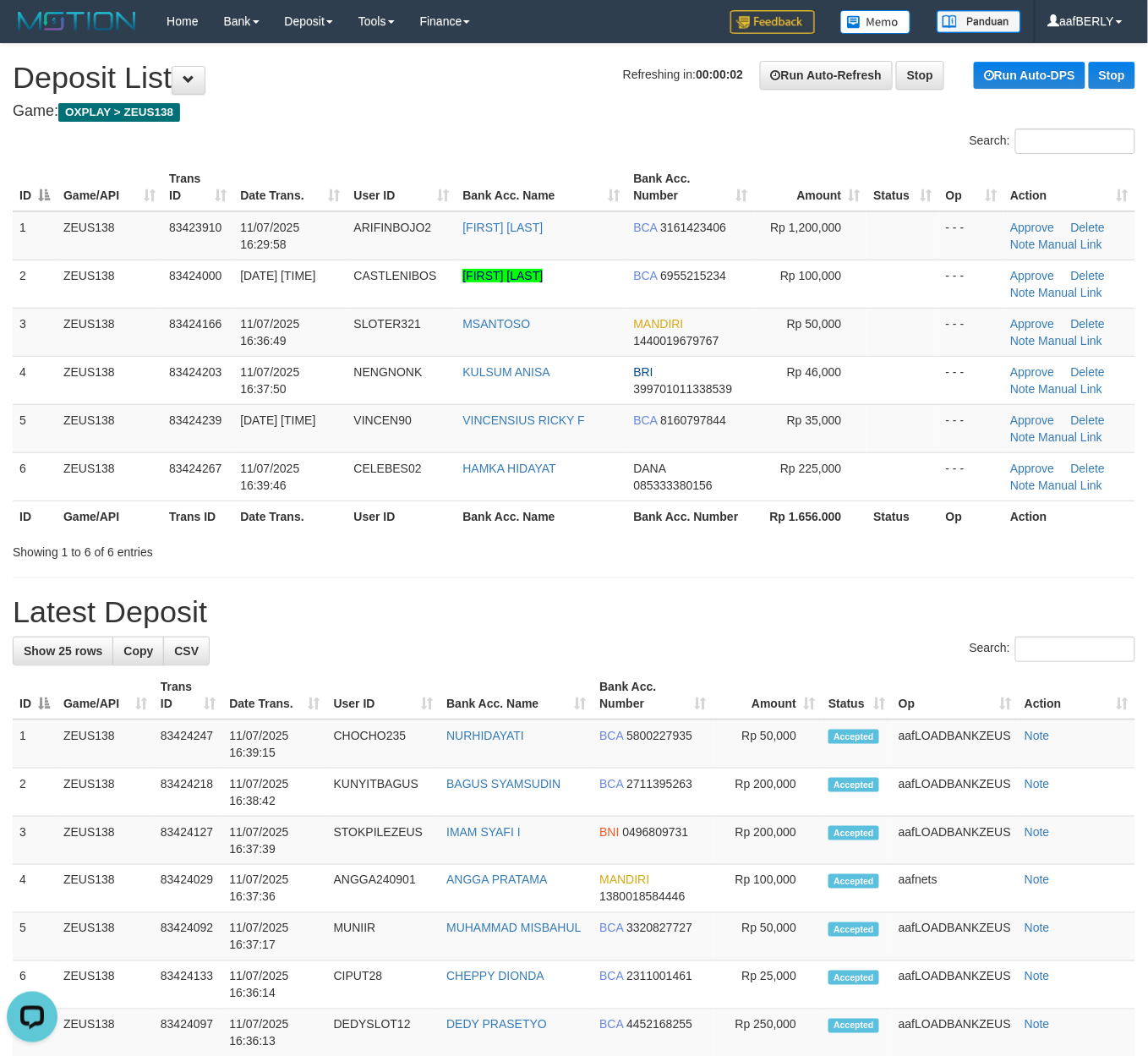 click on "**********" at bounding box center [574, 1041] 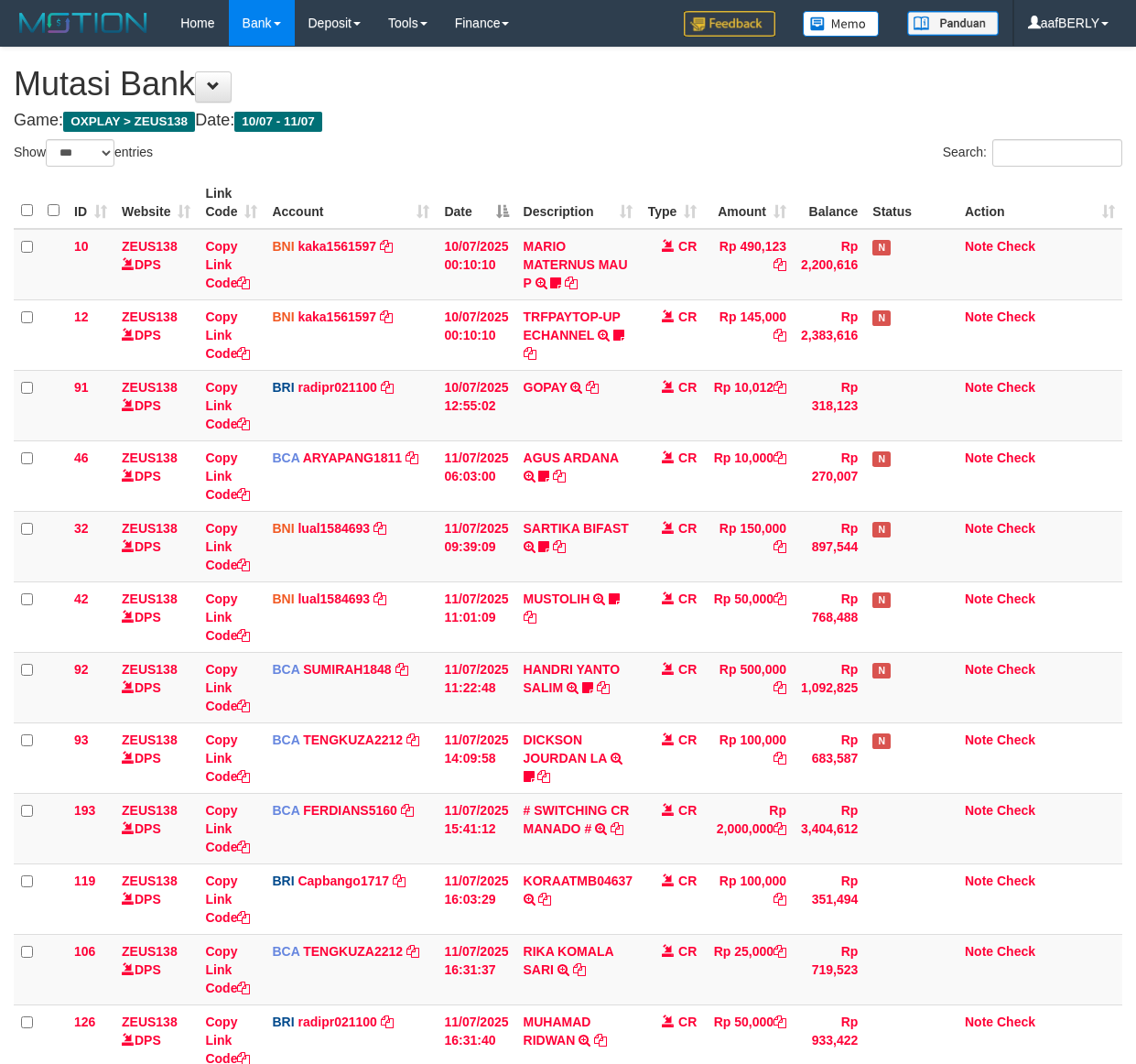 select on "***" 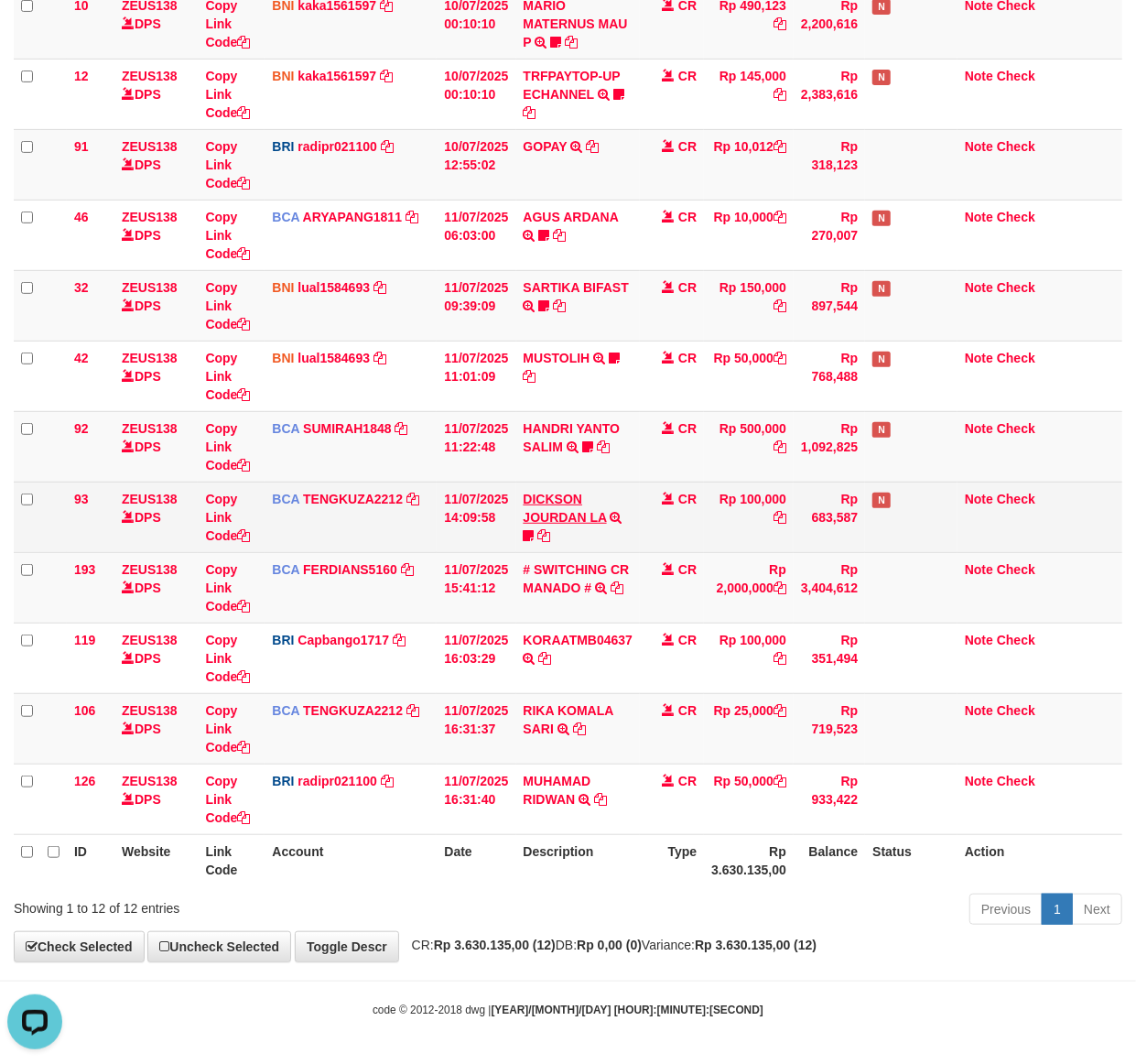 scroll, scrollTop: 0, scrollLeft: 0, axis: both 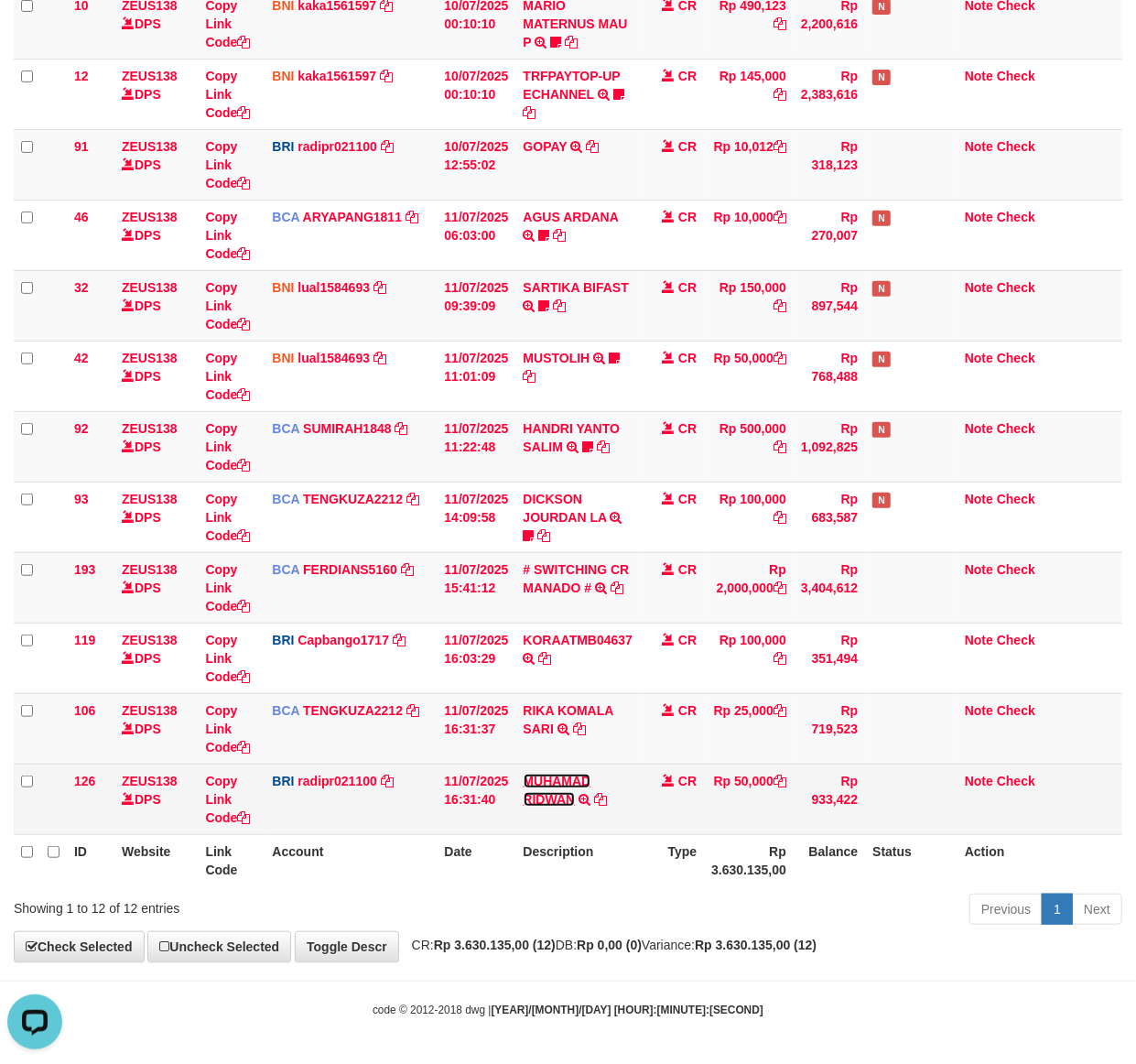 click on "MUHAMAD RIDWAN" at bounding box center (557, 790) 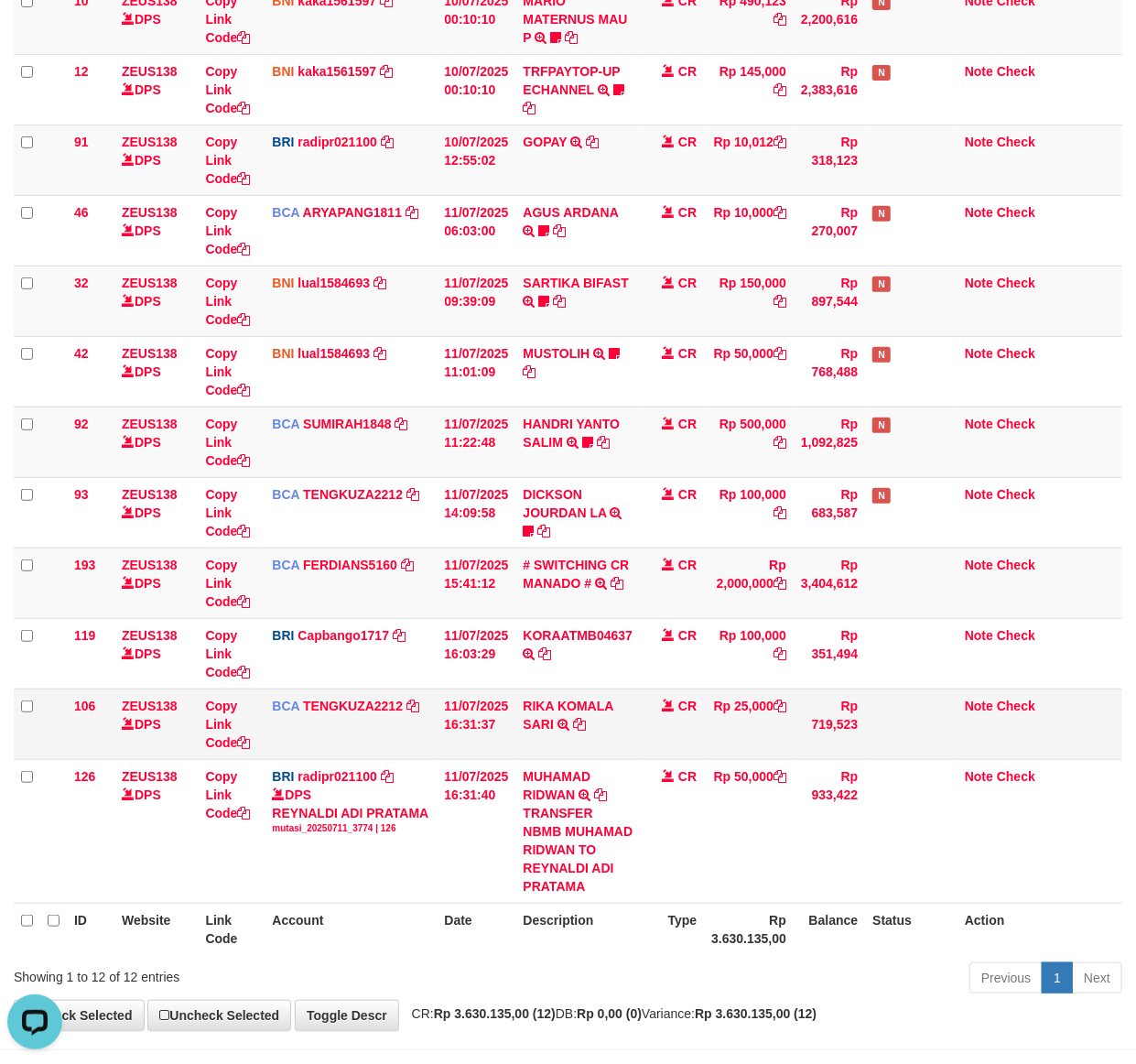click on "RIKA KOMALA SARI         TRSF E-BANKING CR 1107/FTSCY/WS95271
25000.00YOYO
RIKA KOMALA SARI" at bounding box center (579, 723) 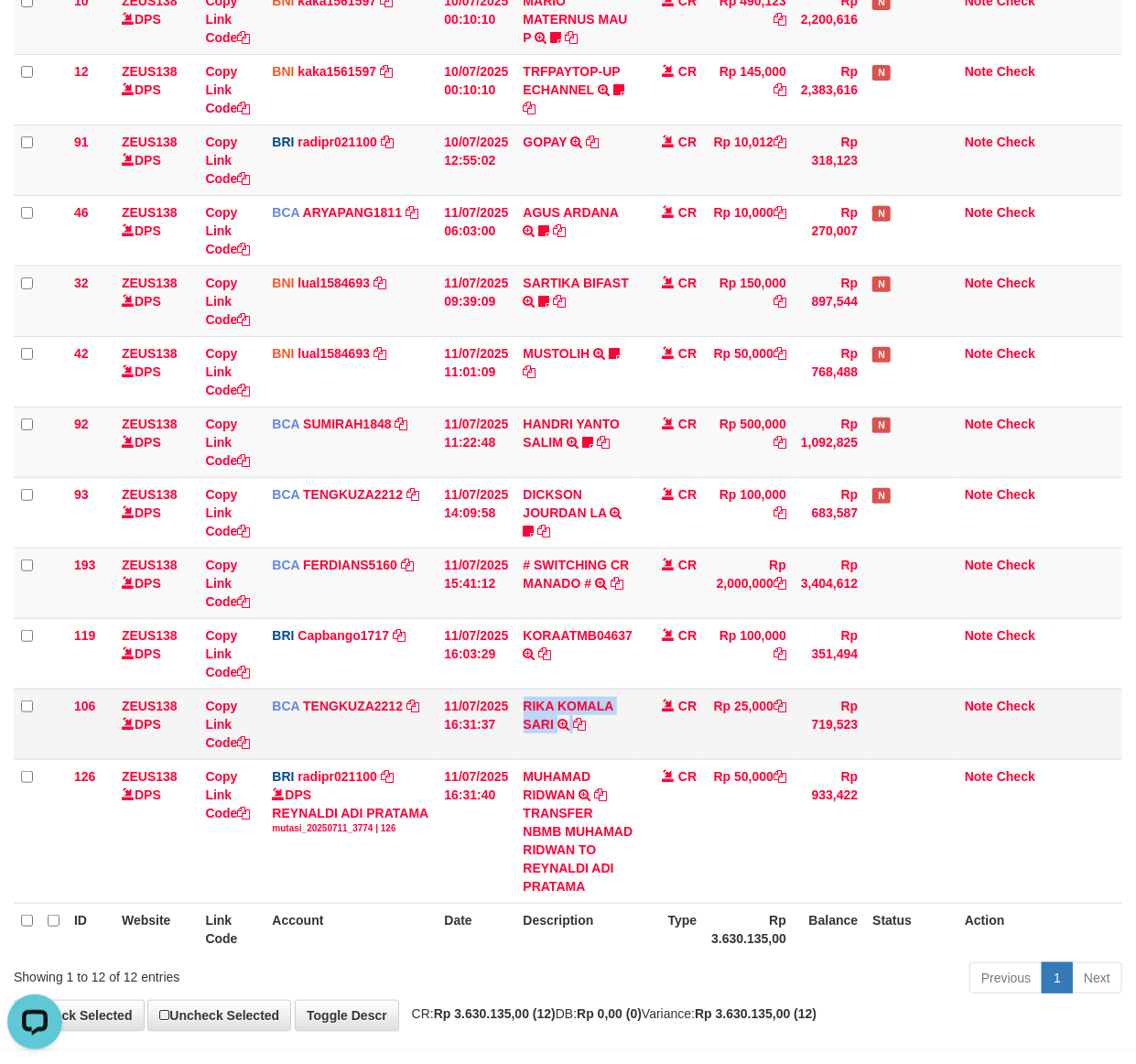click on "RIKA KOMALA SARI         TRSF E-BANKING CR 1107/FTSCY/WS95271
25000.00YOYO
RIKA KOMALA SARI" at bounding box center (579, 723) 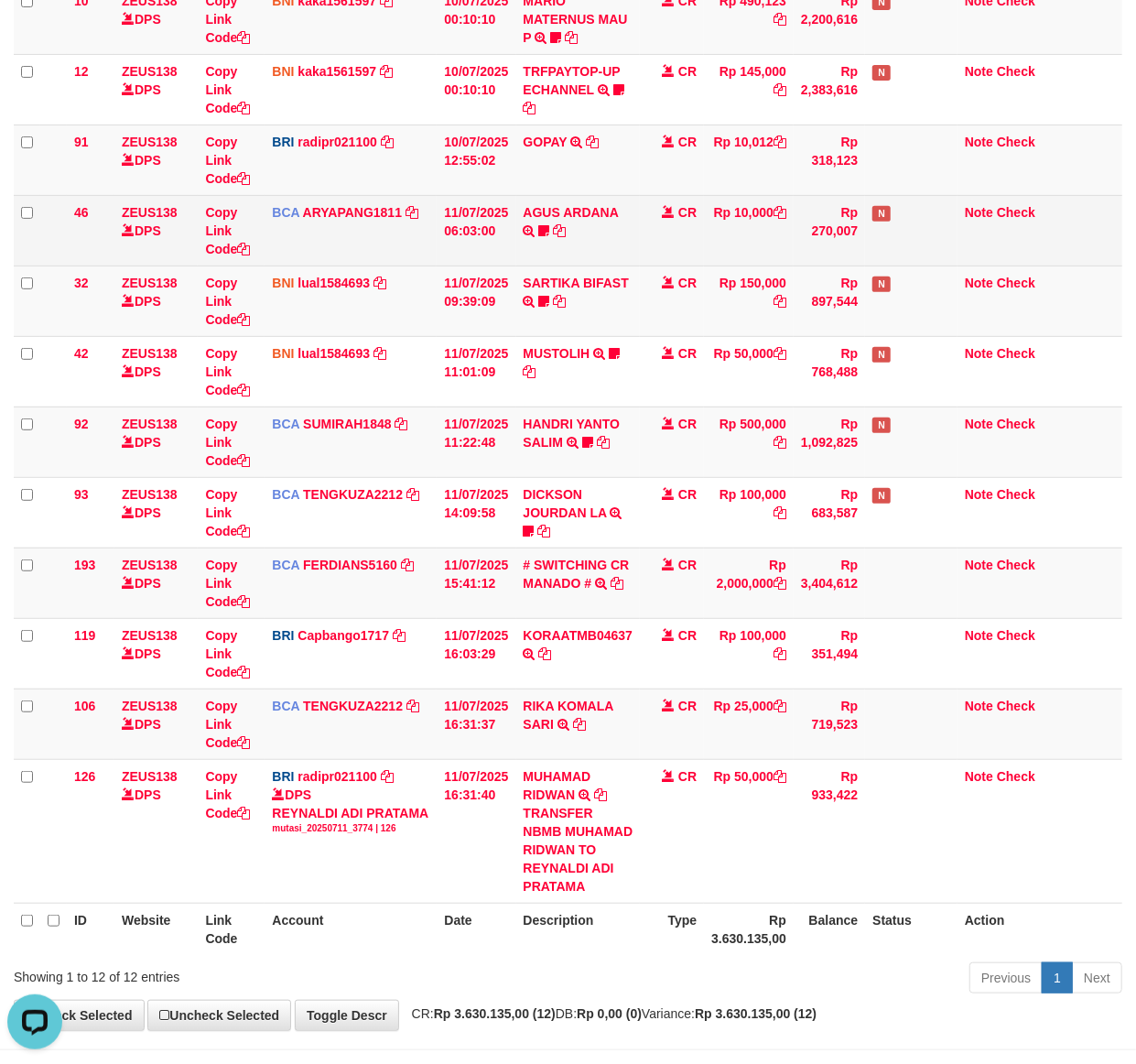 click on "CR" at bounding box center (672, 230) 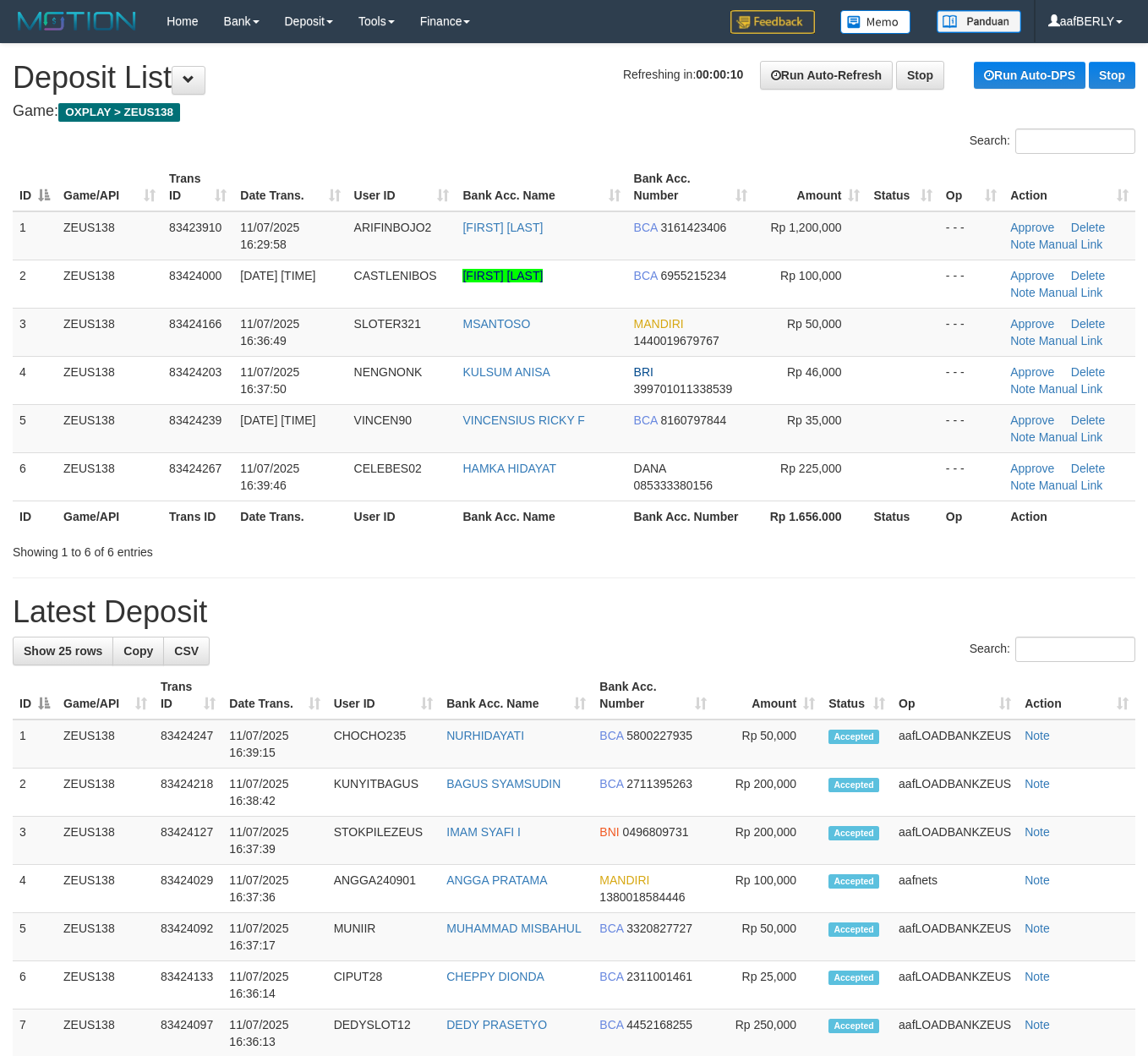 scroll, scrollTop: 0, scrollLeft: 0, axis: both 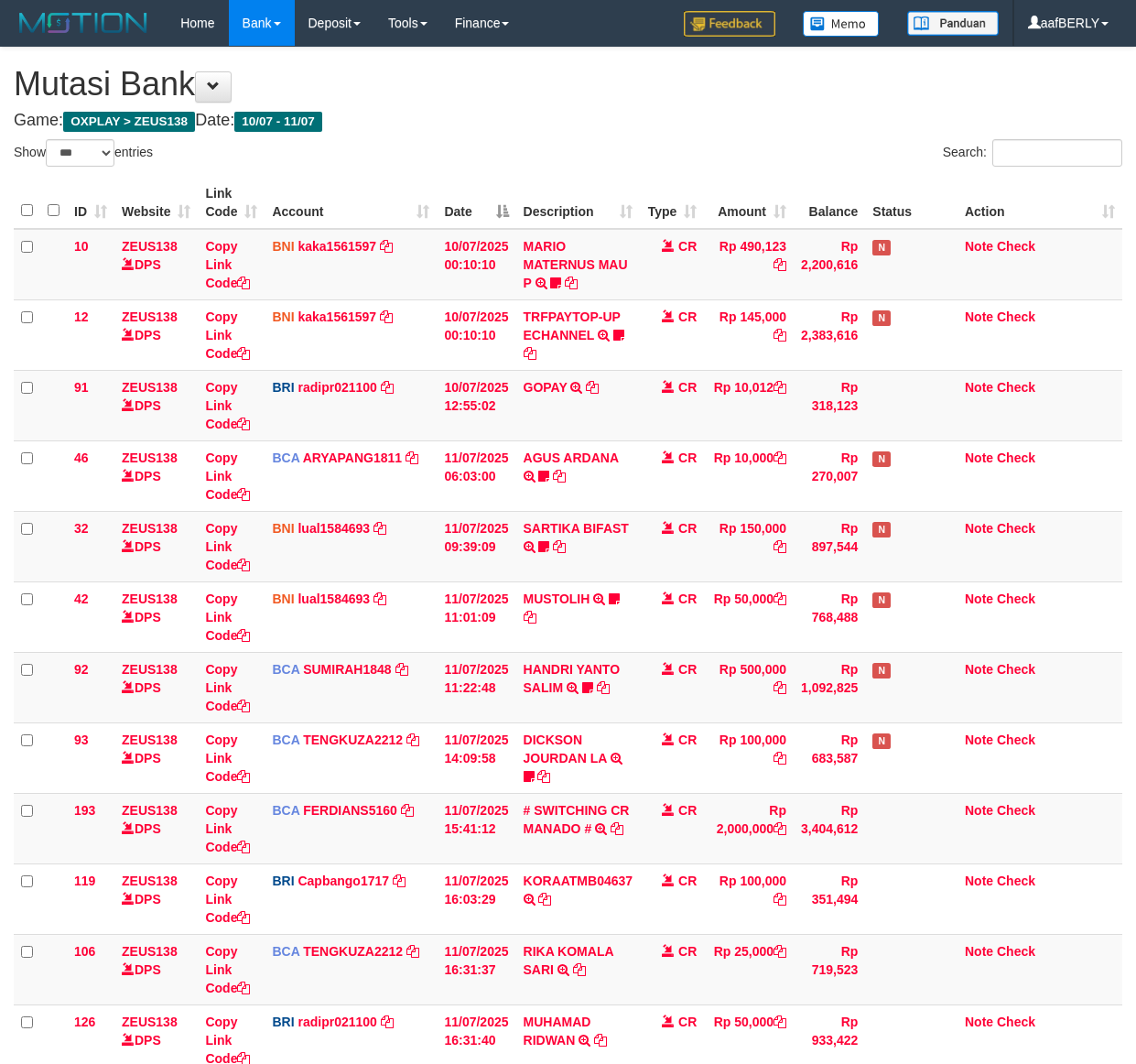 select on "***" 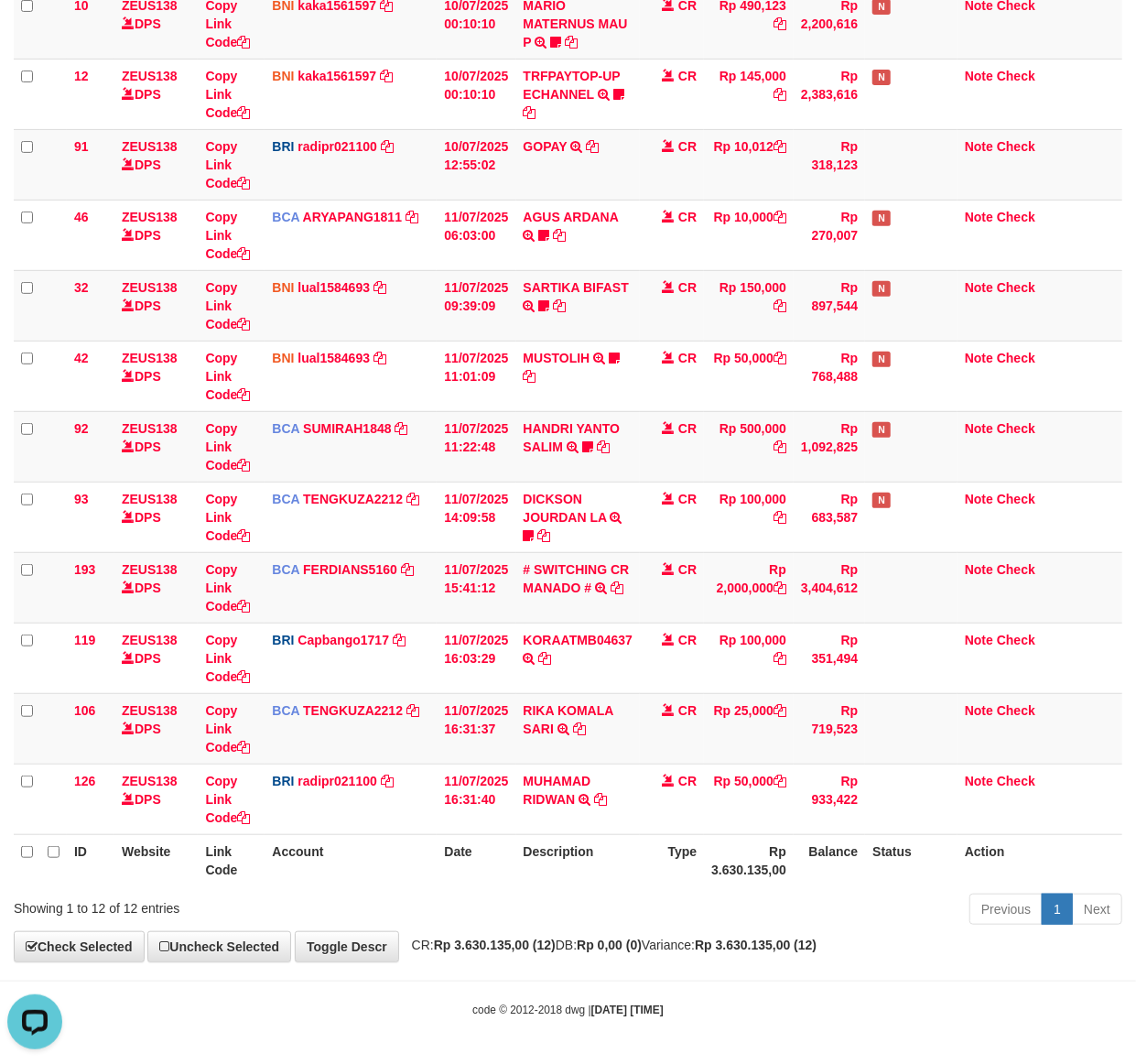 scroll, scrollTop: 0, scrollLeft: 0, axis: both 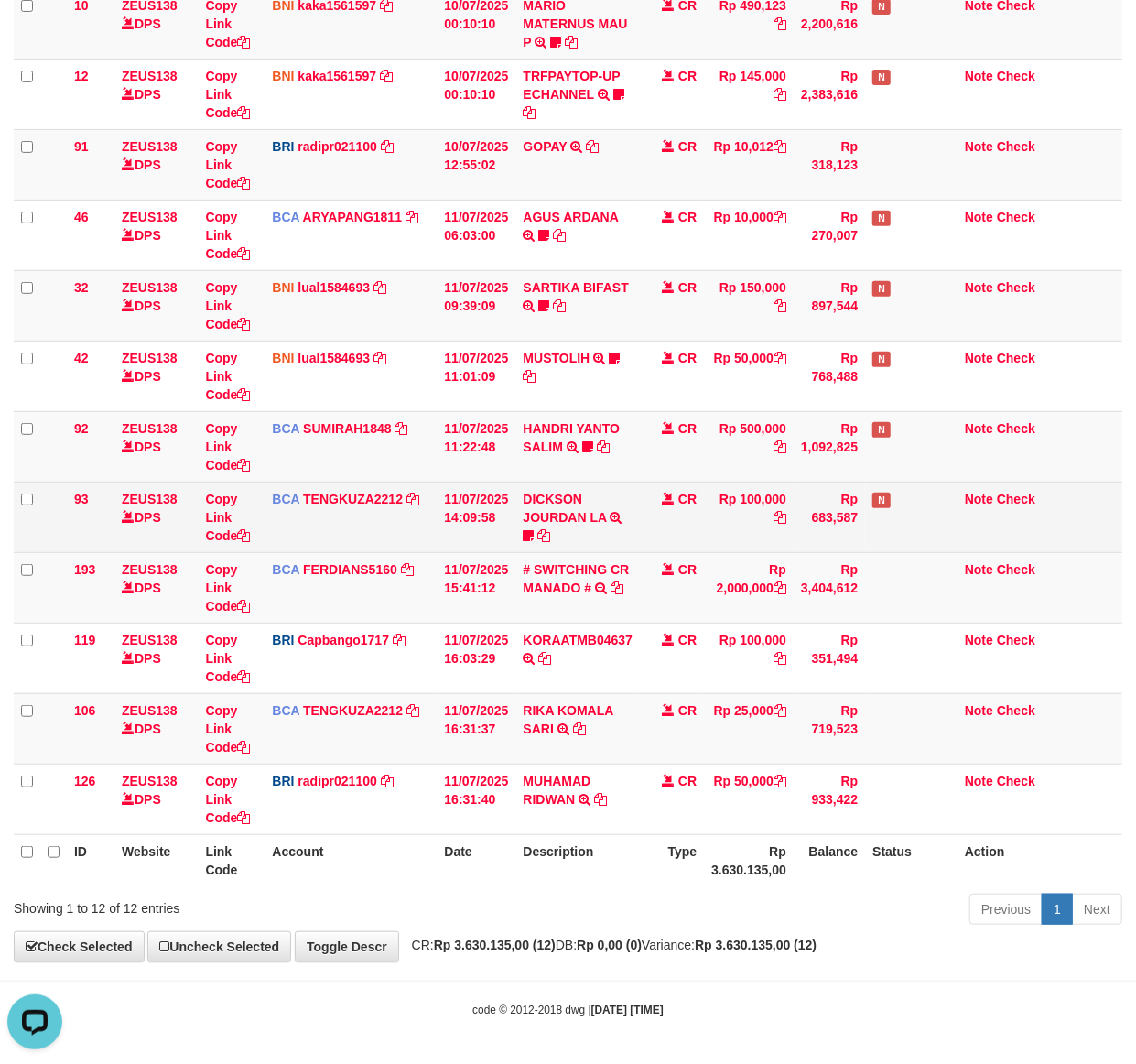 drag, startPoint x: 745, startPoint y: 518, endPoint x: 754, endPoint y: 522, distance: 9.848858 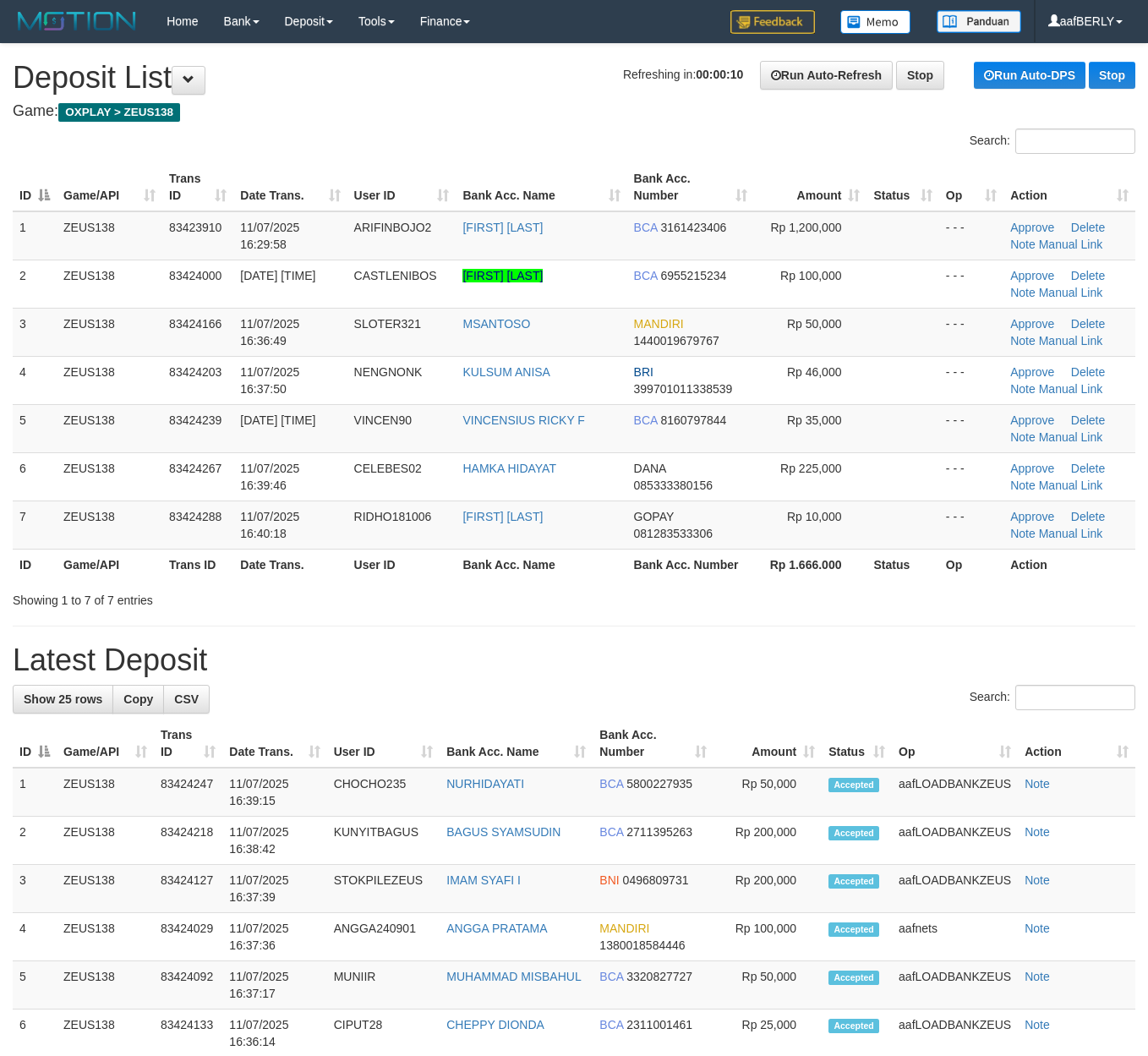 scroll, scrollTop: 0, scrollLeft: 0, axis: both 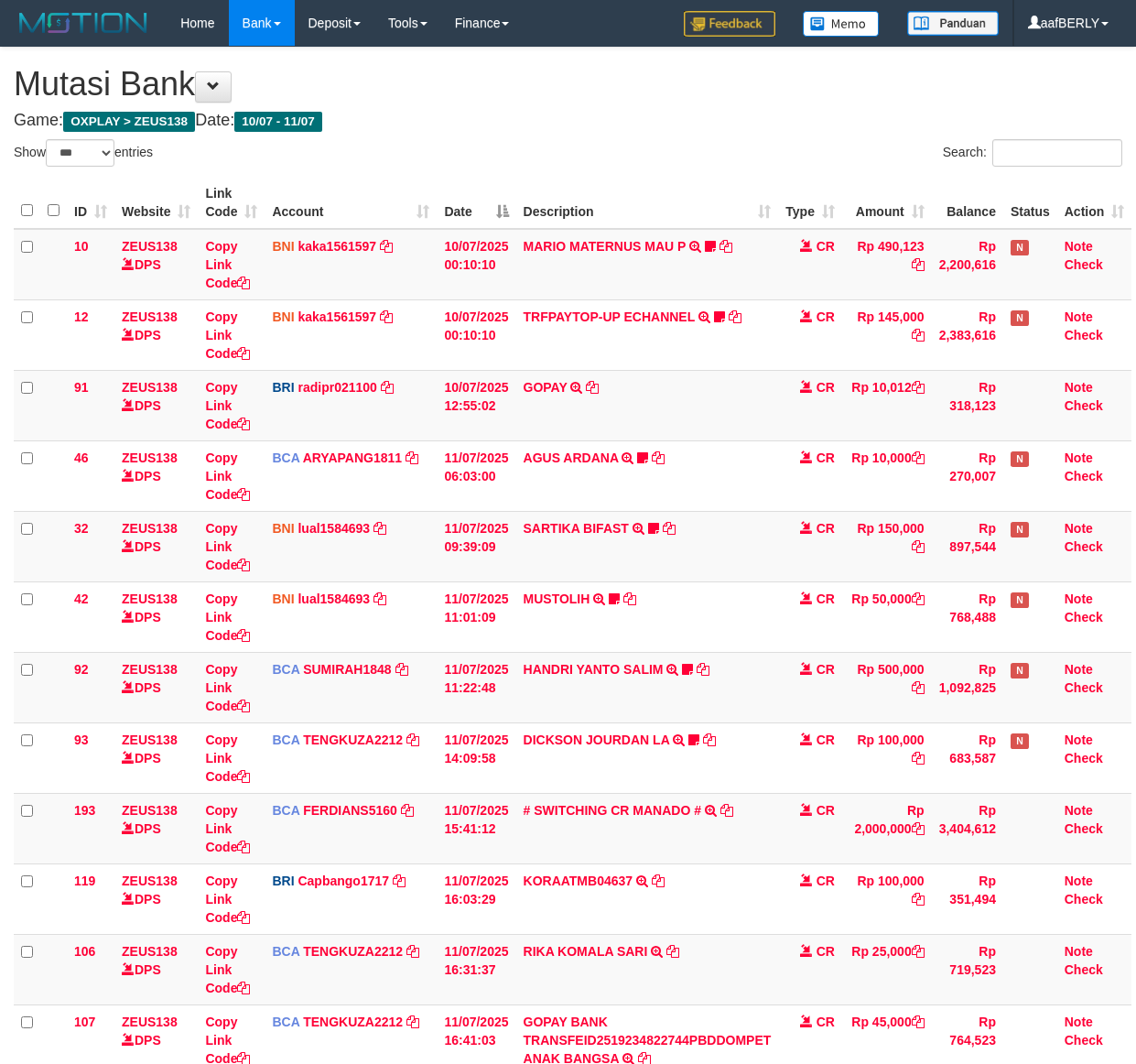 select on "***" 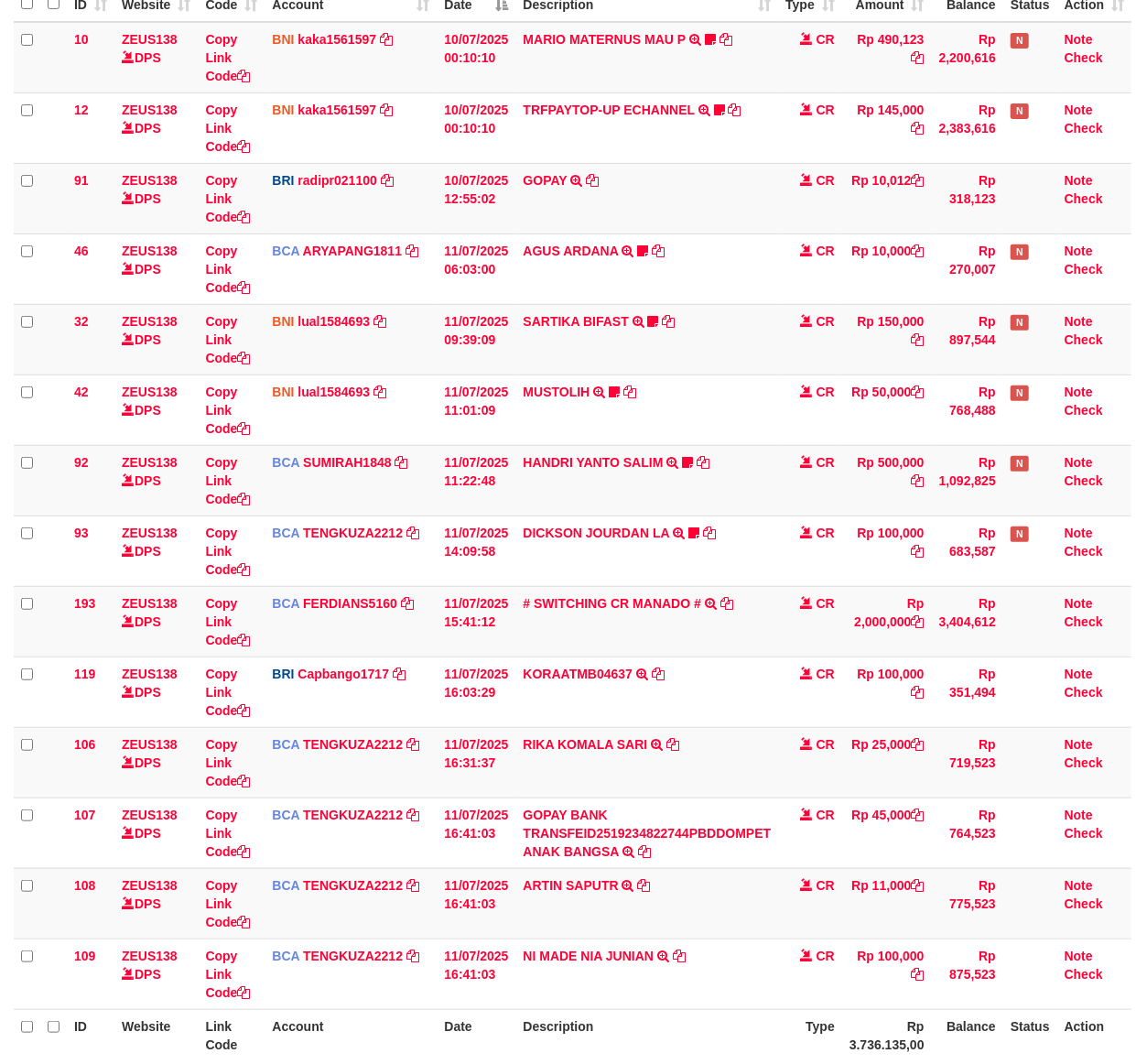 scroll, scrollTop: 245, scrollLeft: 0, axis: vertical 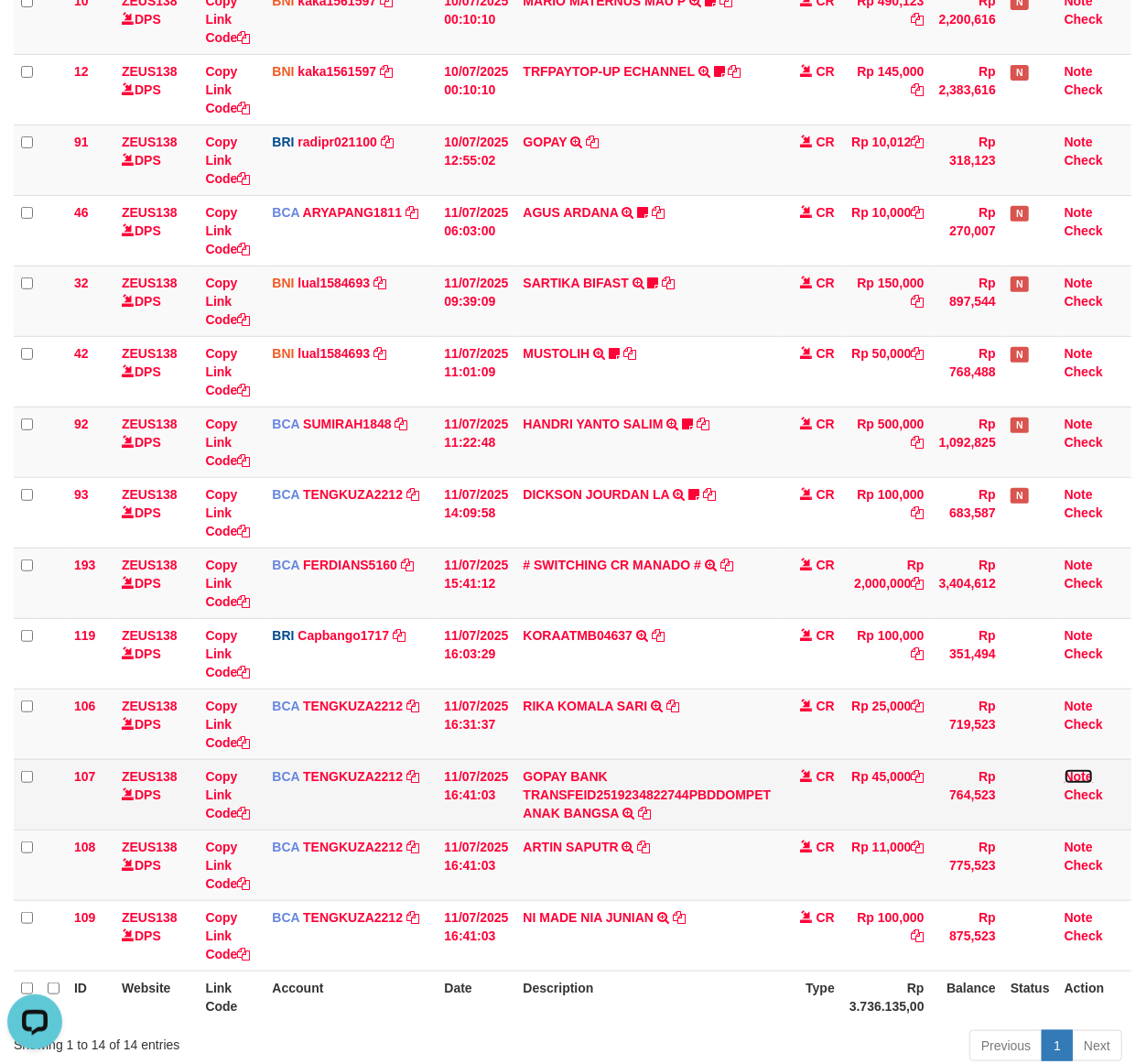 click on "Note" 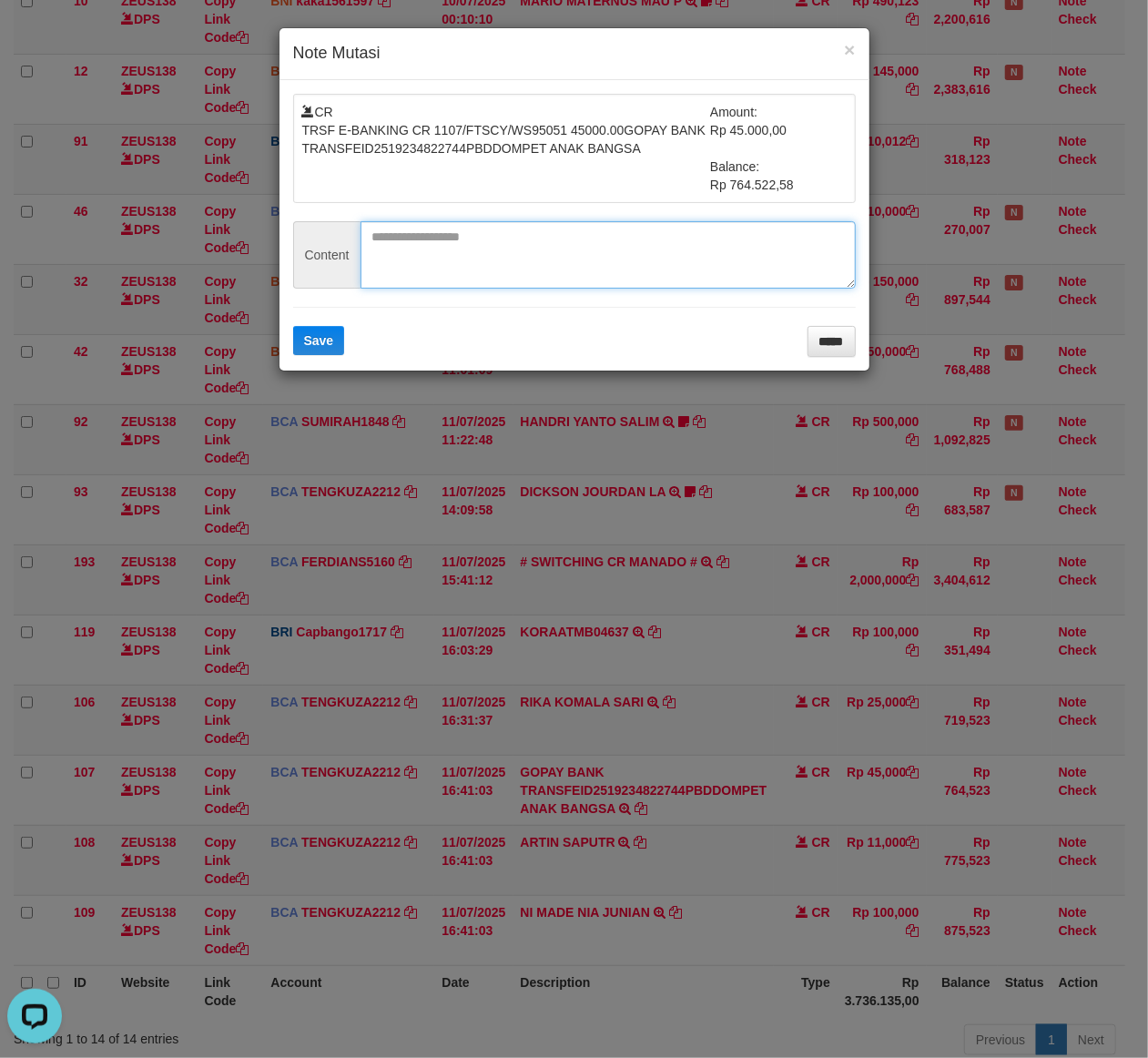click 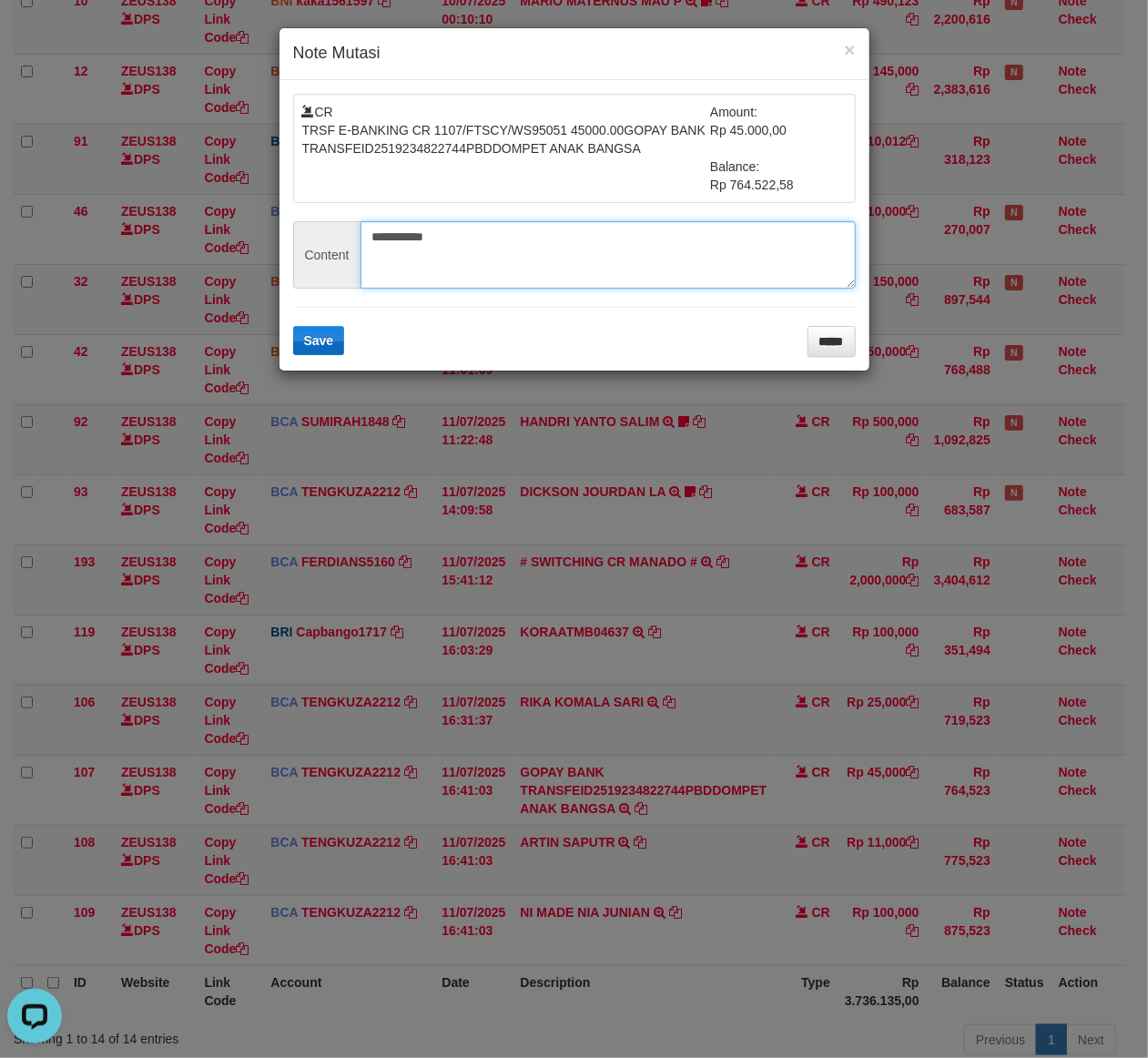 type on "**********" 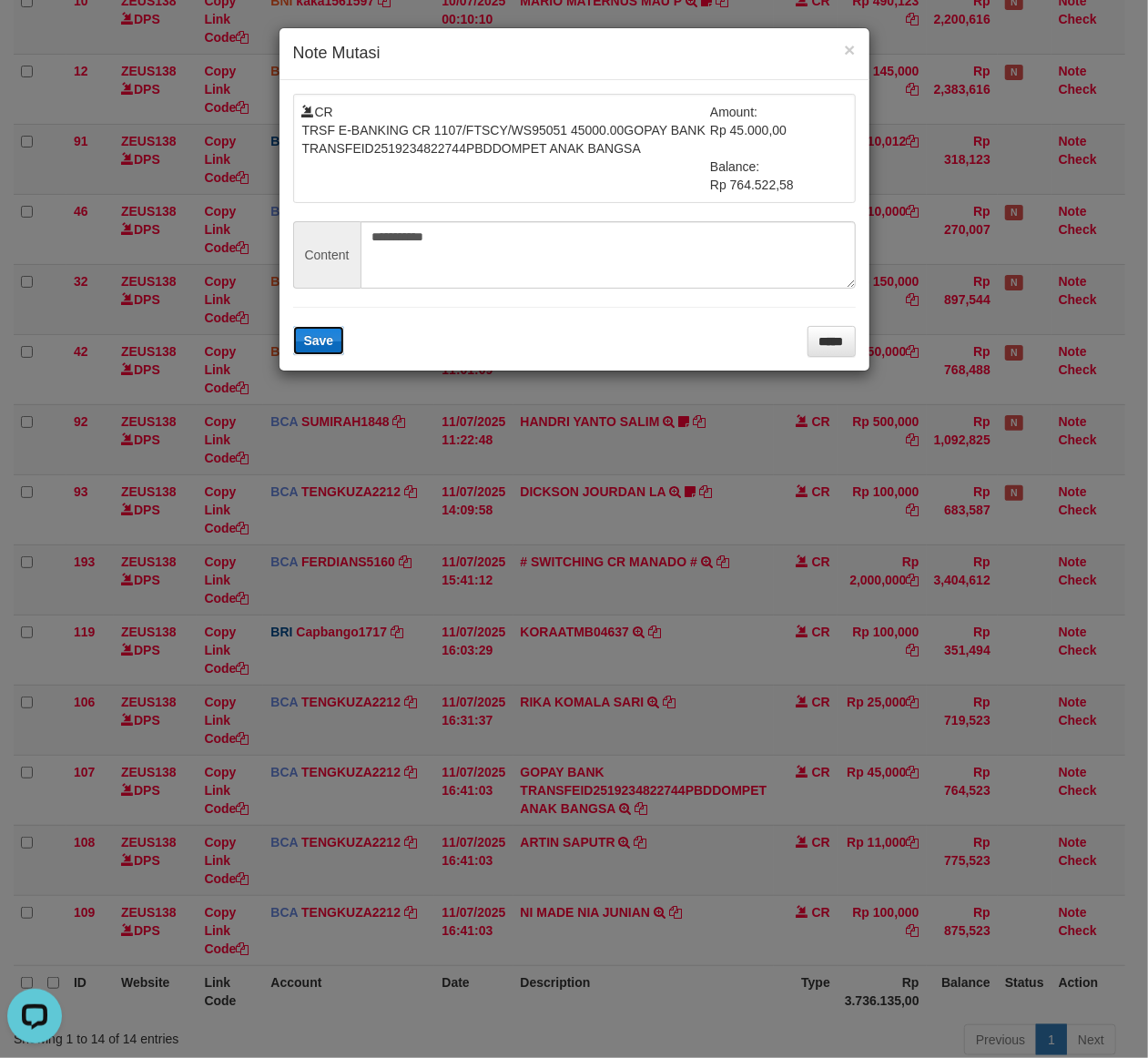click on "Save" 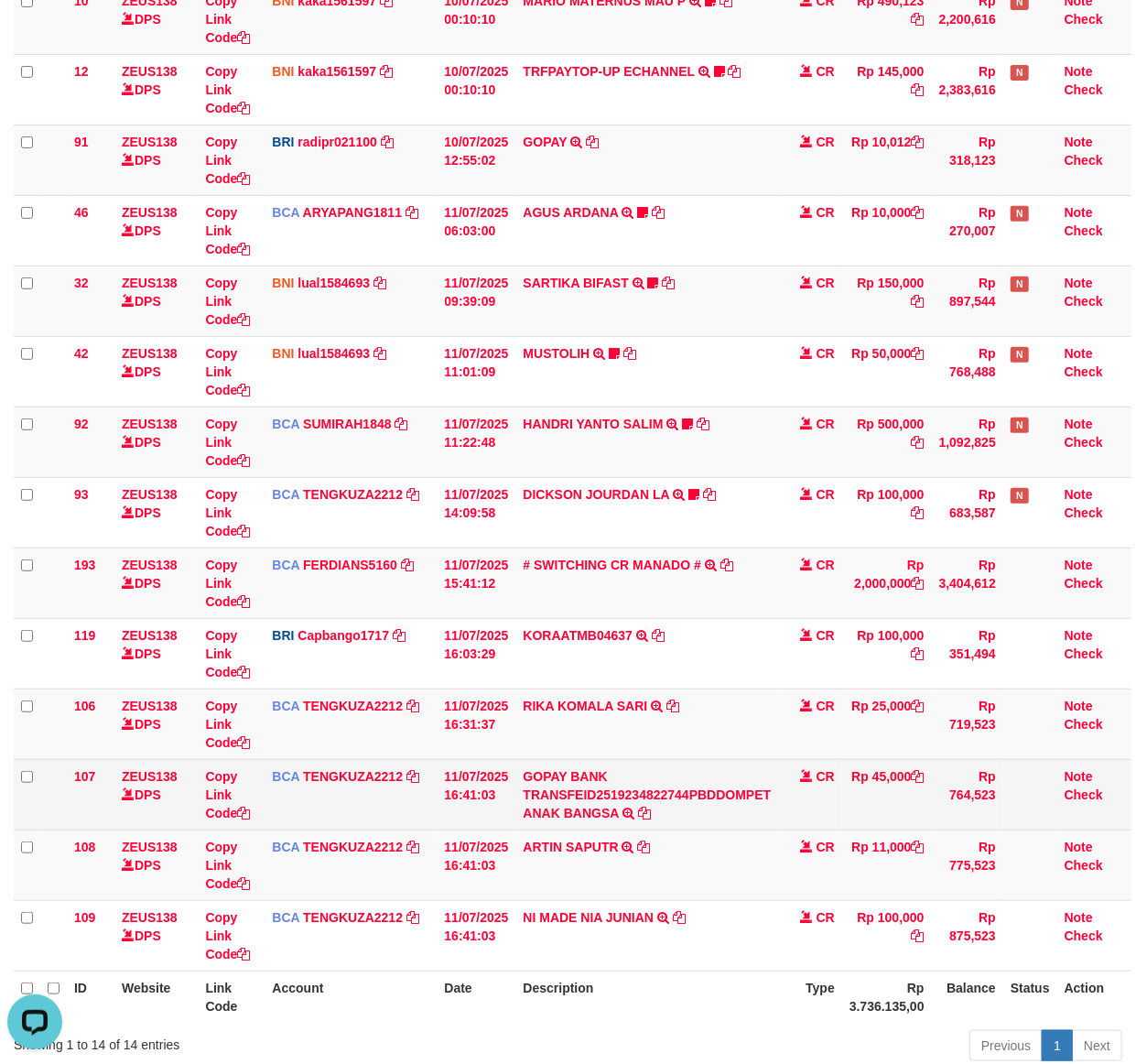 click on "CR" 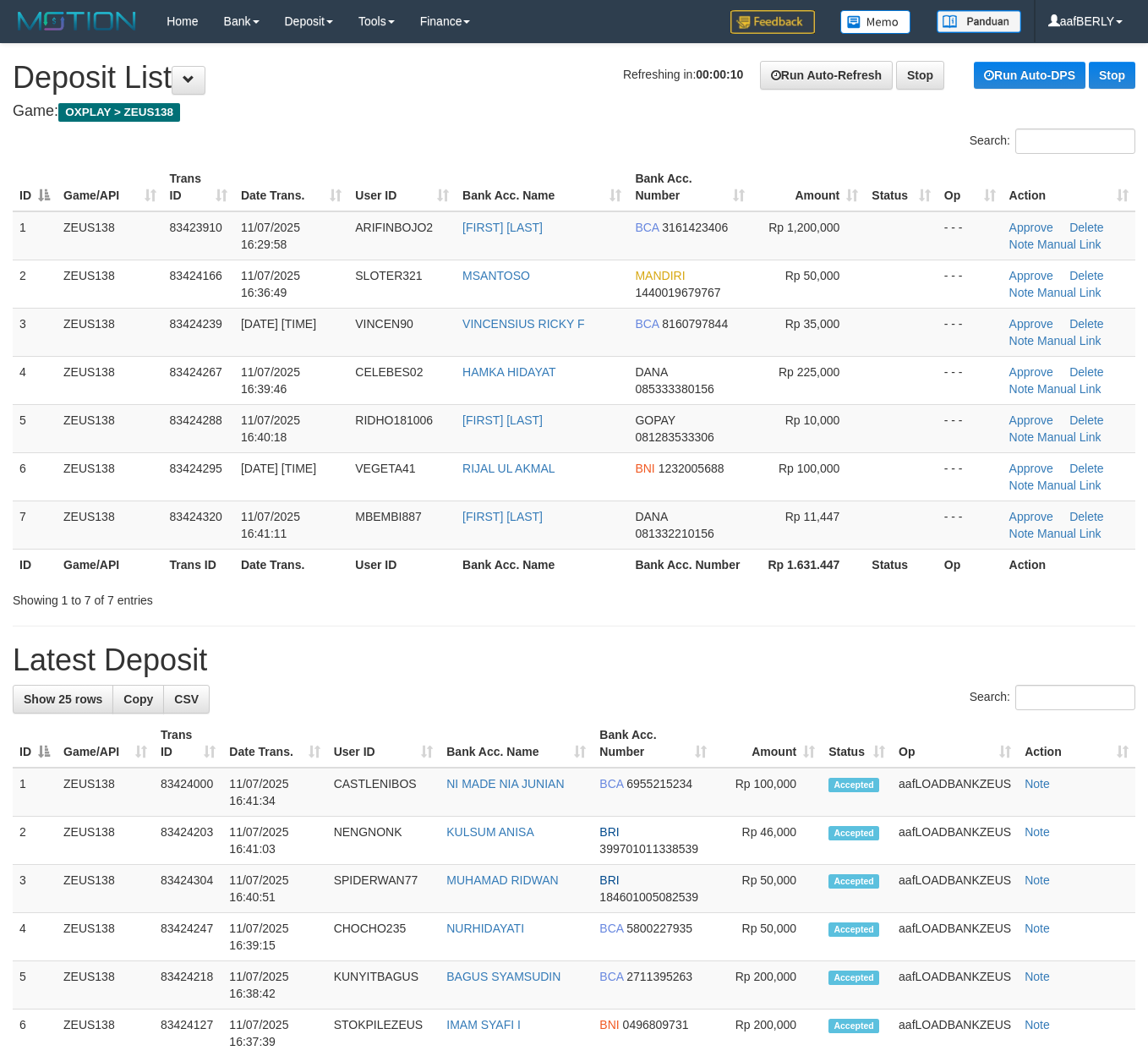 scroll, scrollTop: 0, scrollLeft: 0, axis: both 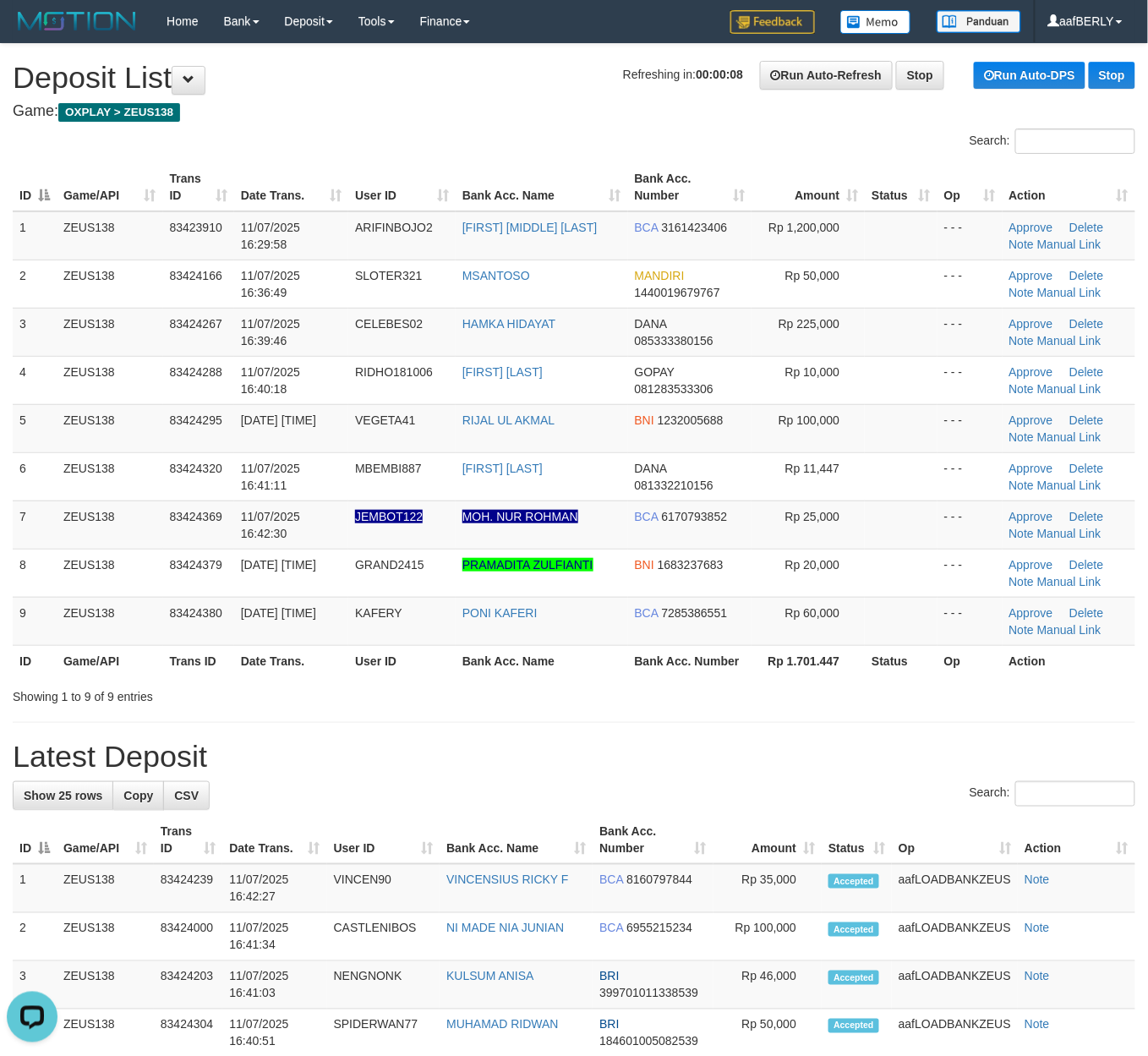 click on "Bank Acc. Name" at bounding box center [542, 187] 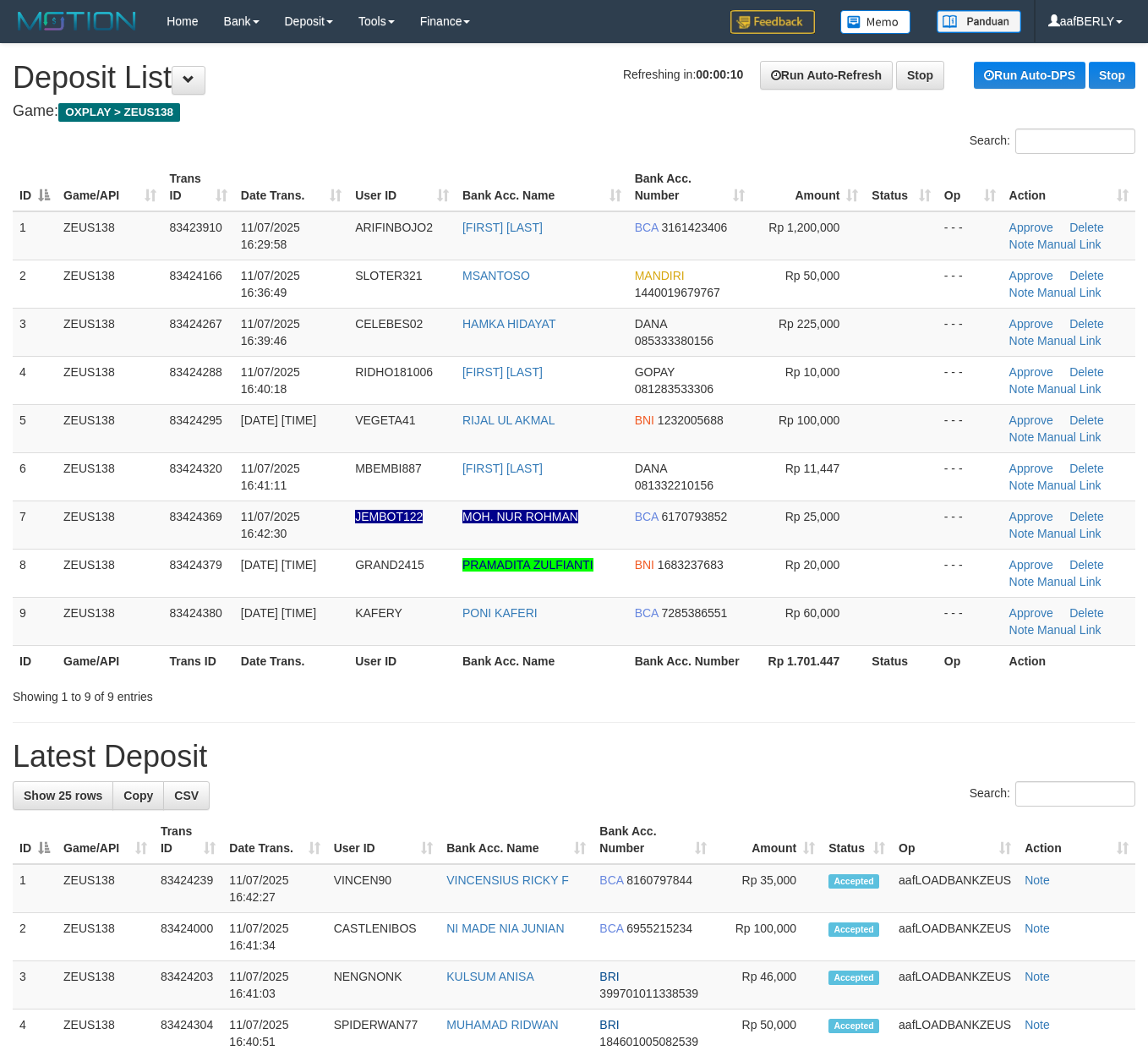 scroll, scrollTop: 0, scrollLeft: 0, axis: both 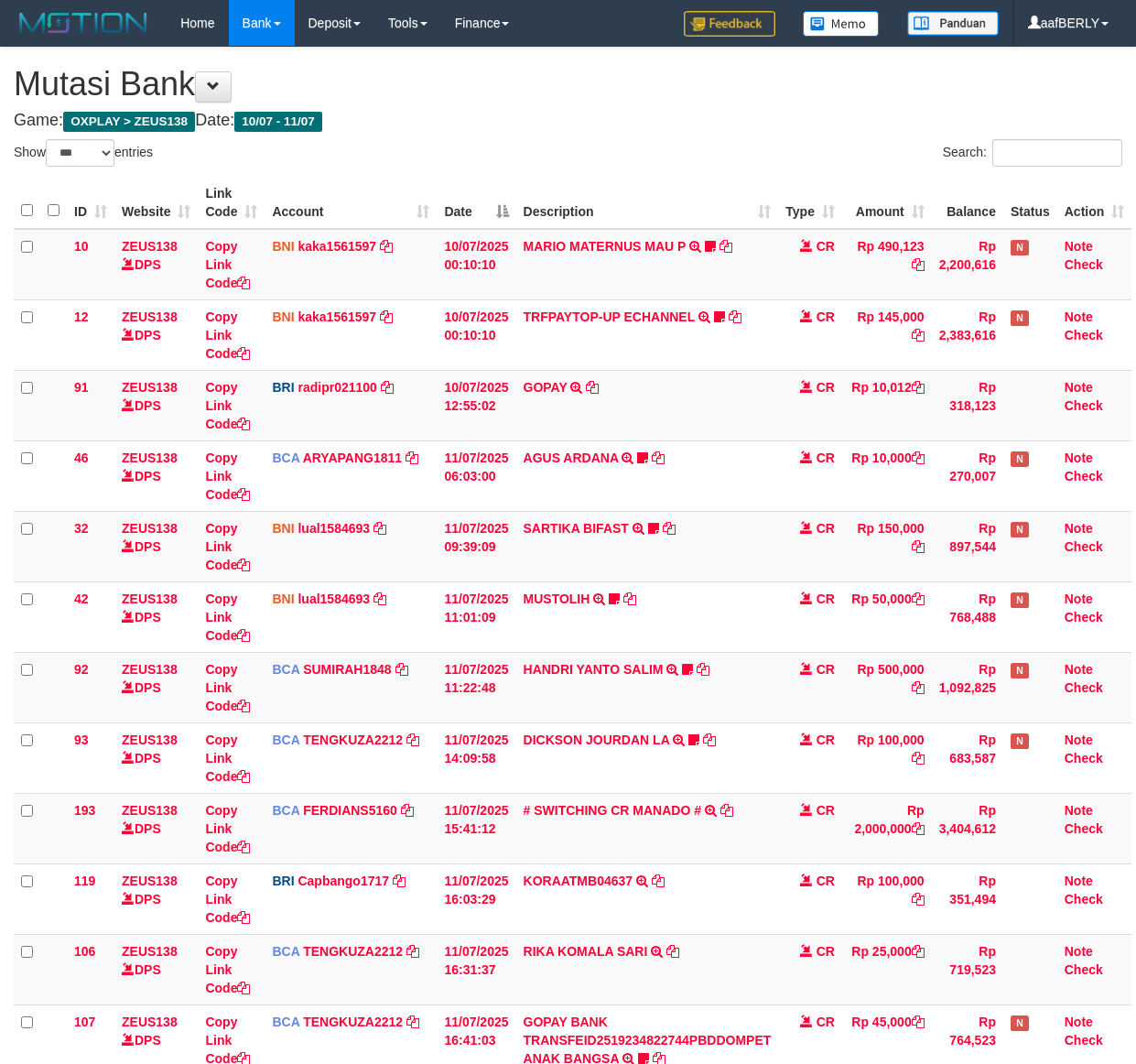 select on "***" 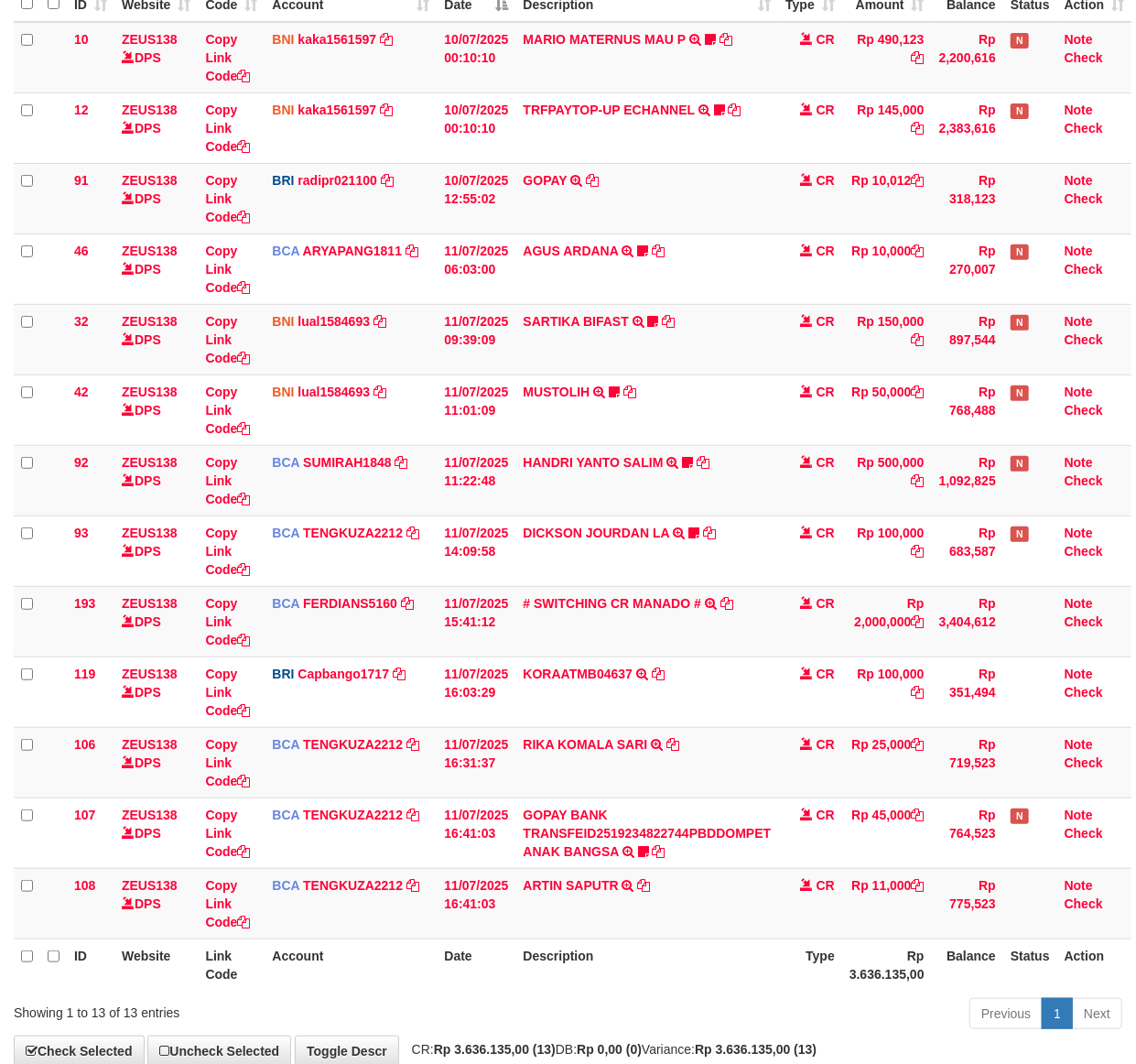 scroll, scrollTop: 245, scrollLeft: 0, axis: vertical 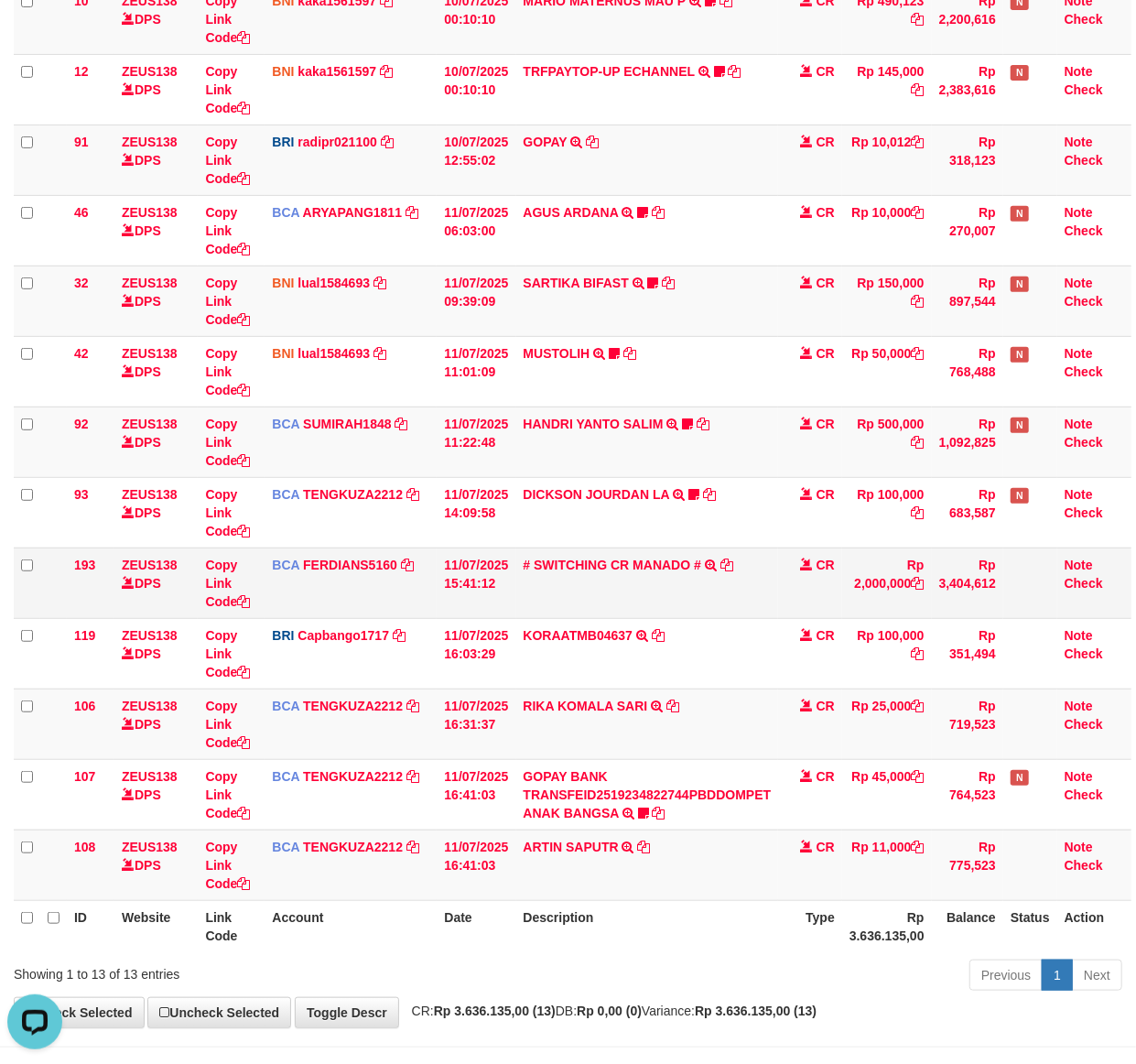 click on "# SWITCHING CR MANADO #         SWITCHING CR TRF
DIAN TALIB
127 MANADO" at bounding box center (647, 582) 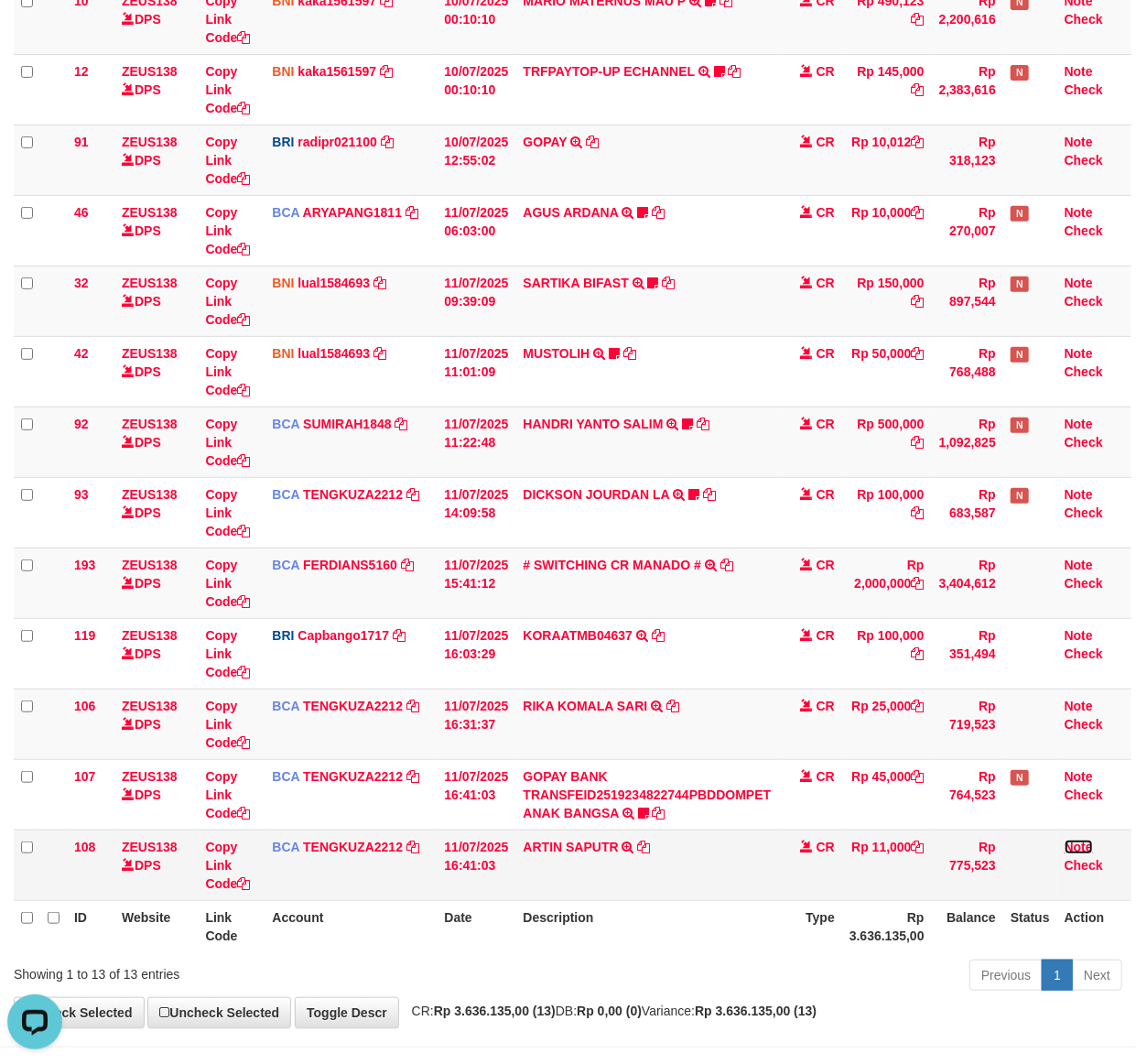 click on "Note" at bounding box center [1078, 847] 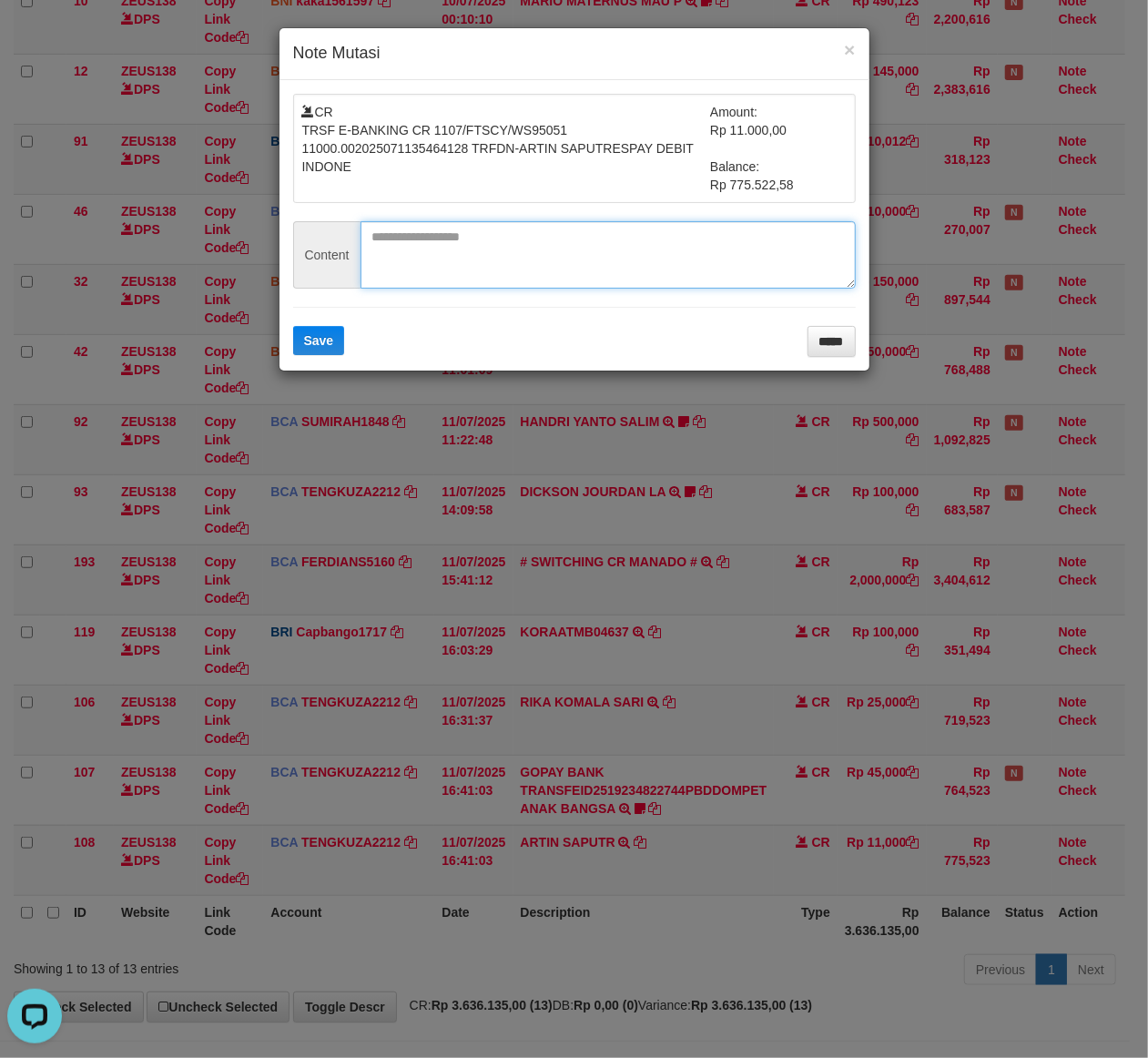 click at bounding box center (608, 255) 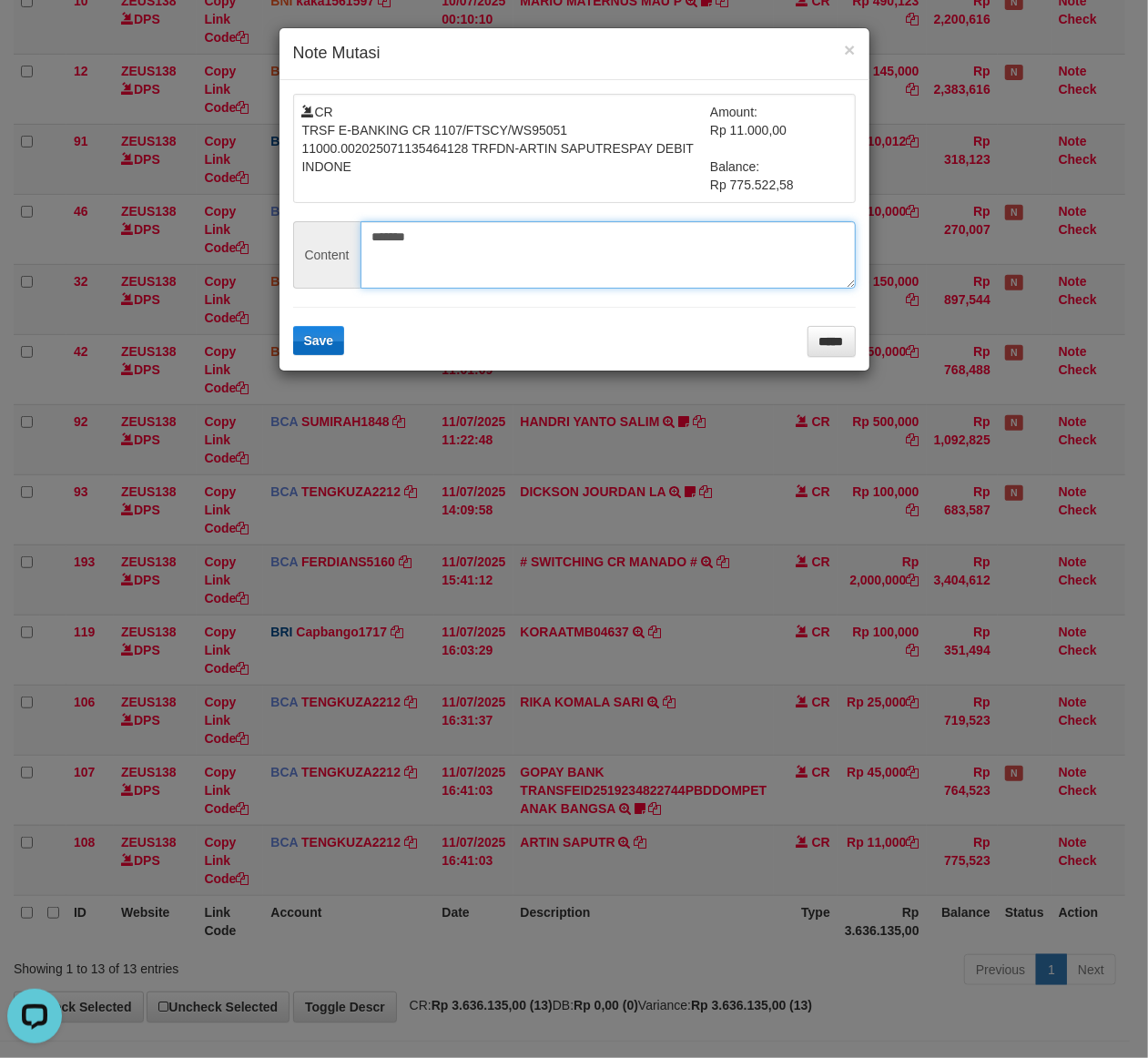 type on "*******" 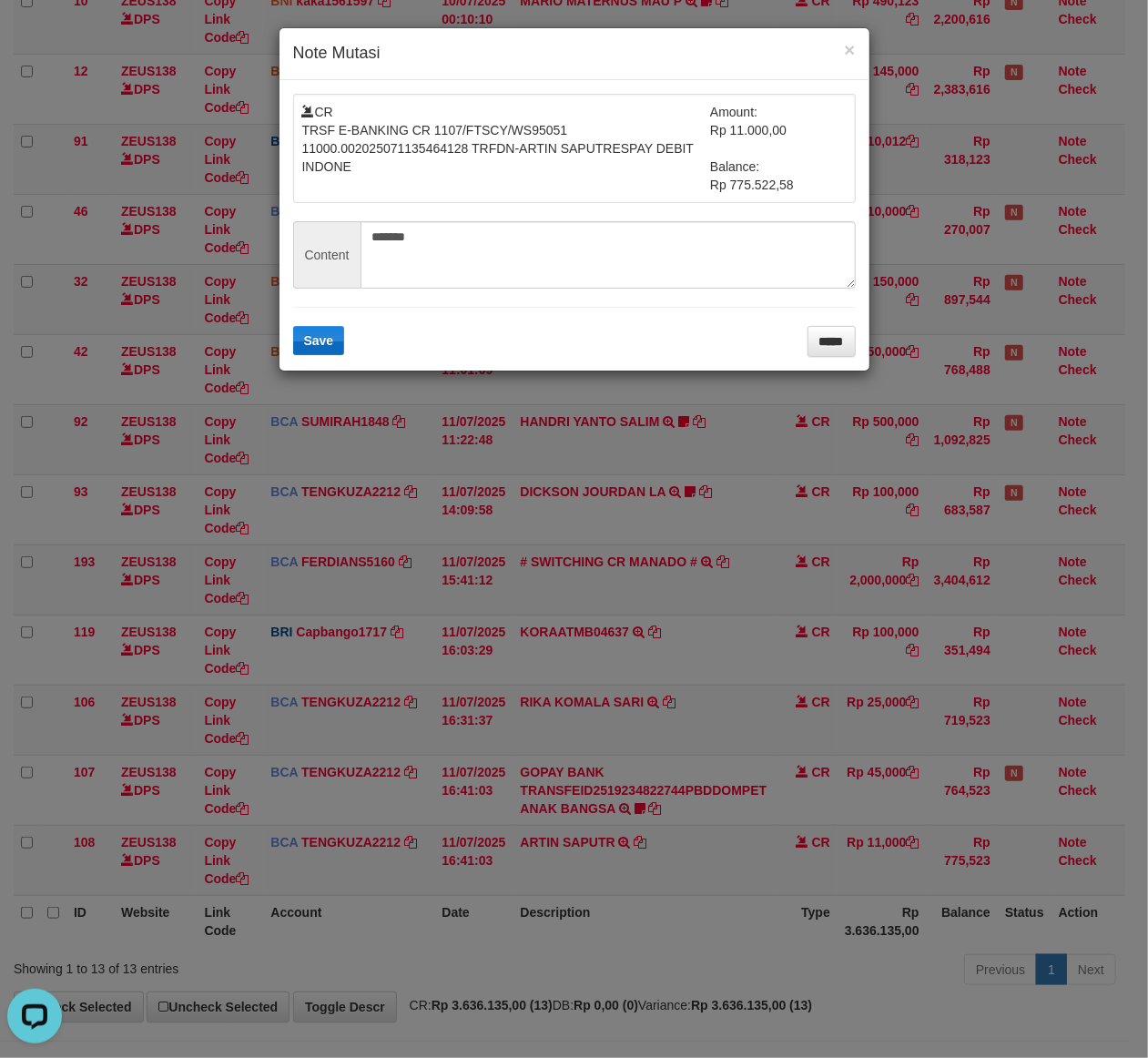 click on "CR
TRSF E-BANKING CR 1107/FTSCY/WS95051
11000.002025071135464128 TRFDN-ARTIN SAPUTRESPAY DEBIT INDONE
Amount:
Rp 11.000,00
Balance:
Rp 775.522,58
Content
*******
Save
*****" at bounding box center [574, 225] 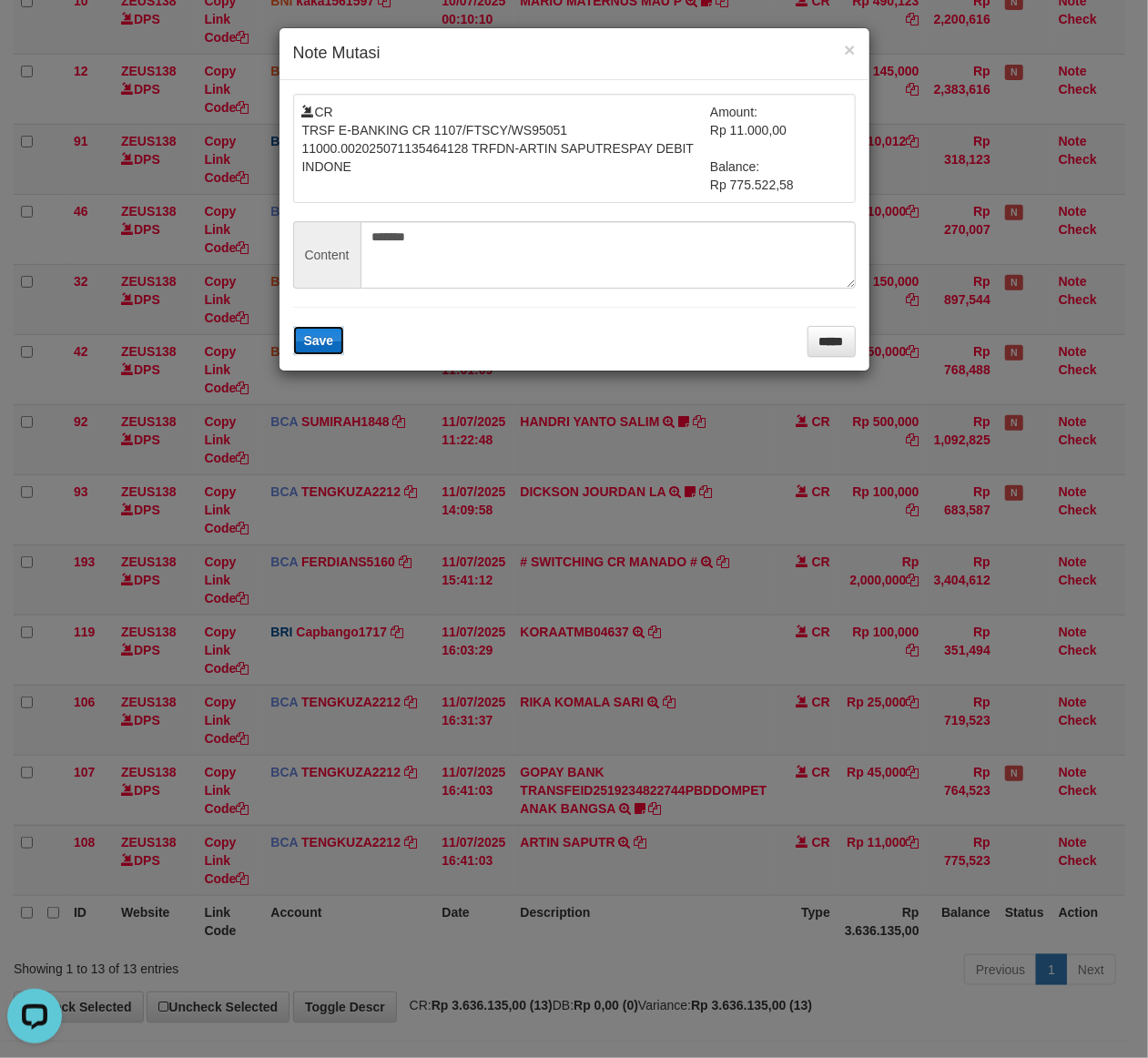 click on "Save" at bounding box center (319, 341) 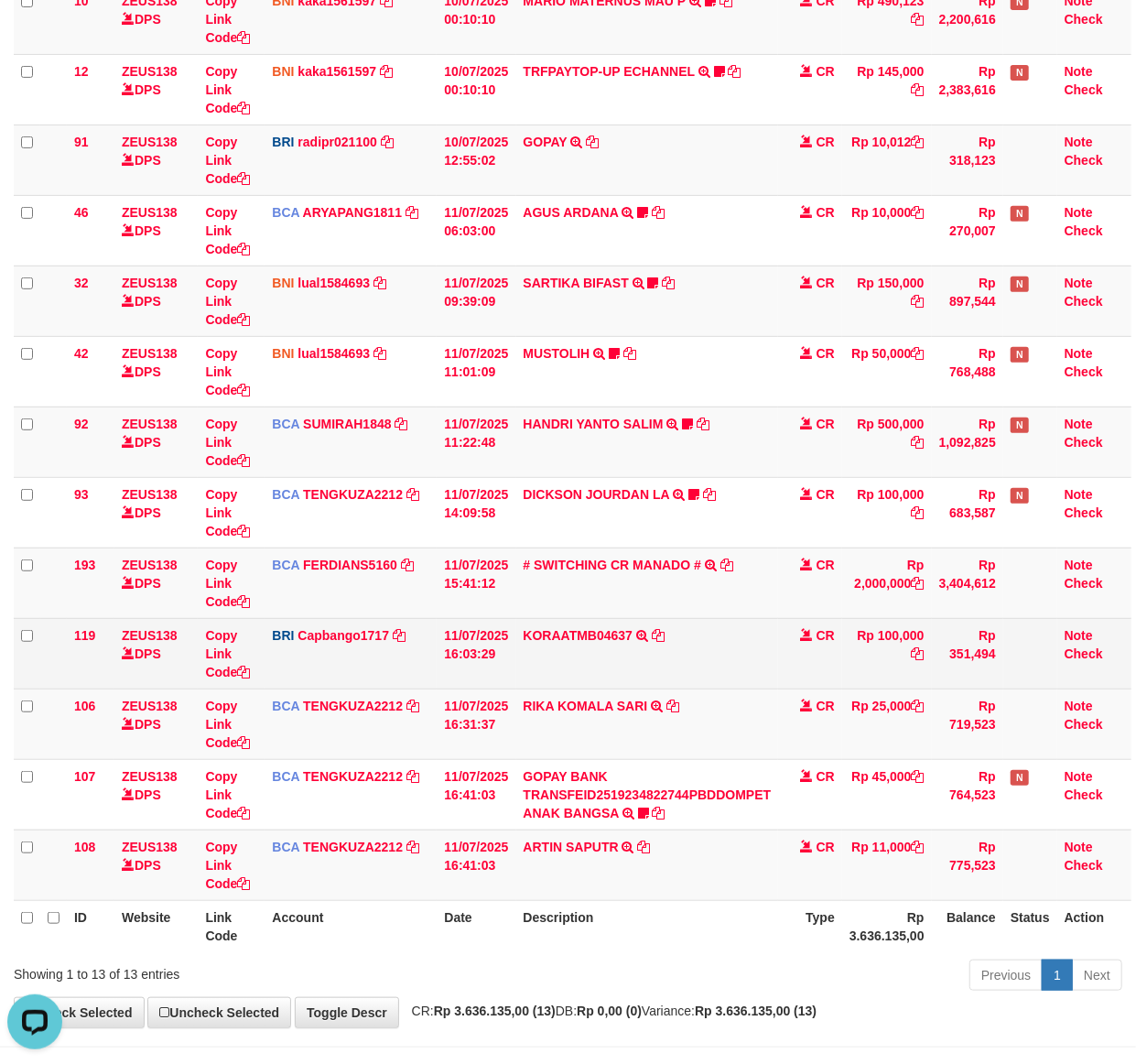 click on "KORAATMB04637         KORAATMB04:637215011156650 2:250710:61892" at bounding box center [647, 653] 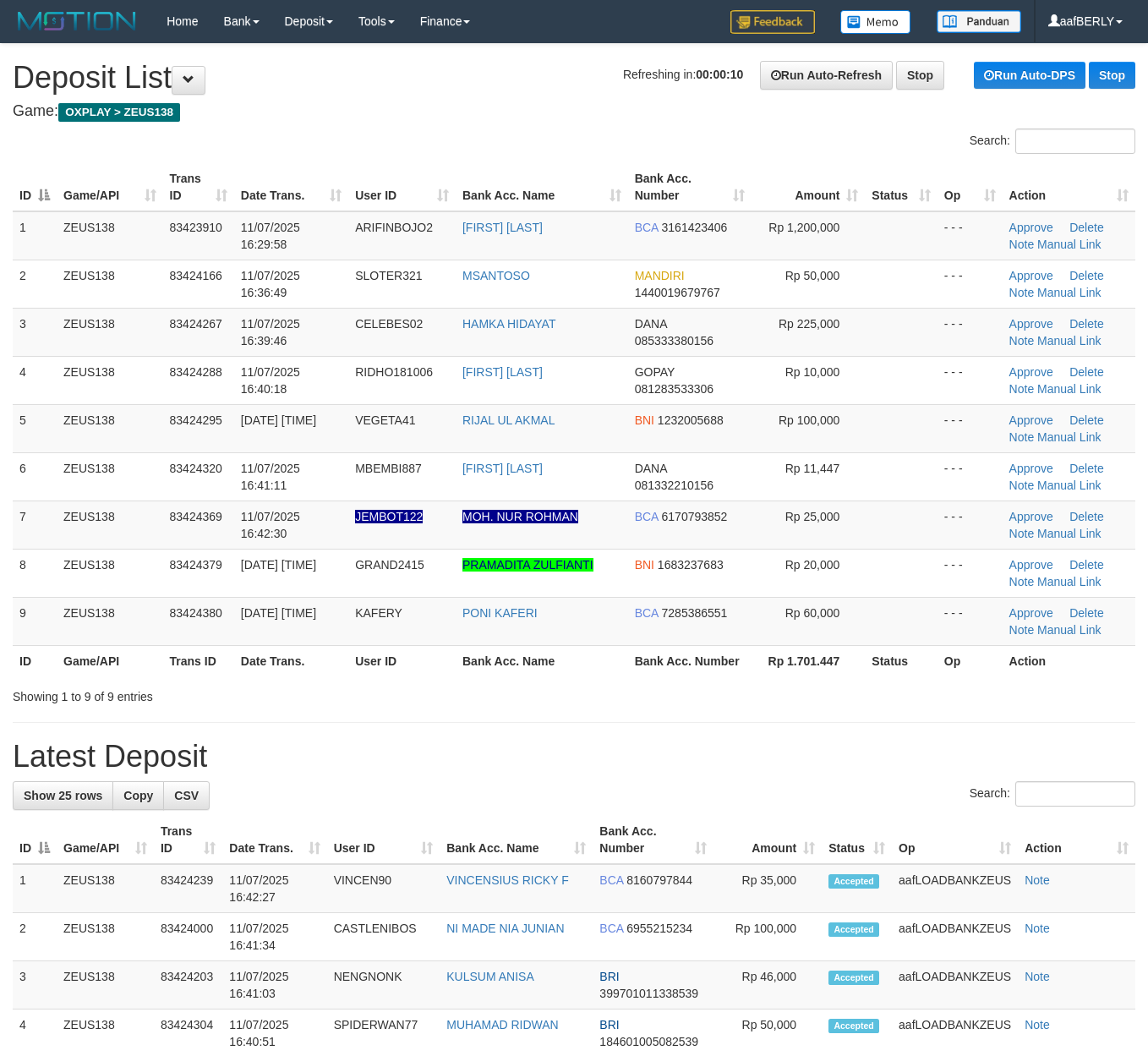 scroll, scrollTop: 0, scrollLeft: 0, axis: both 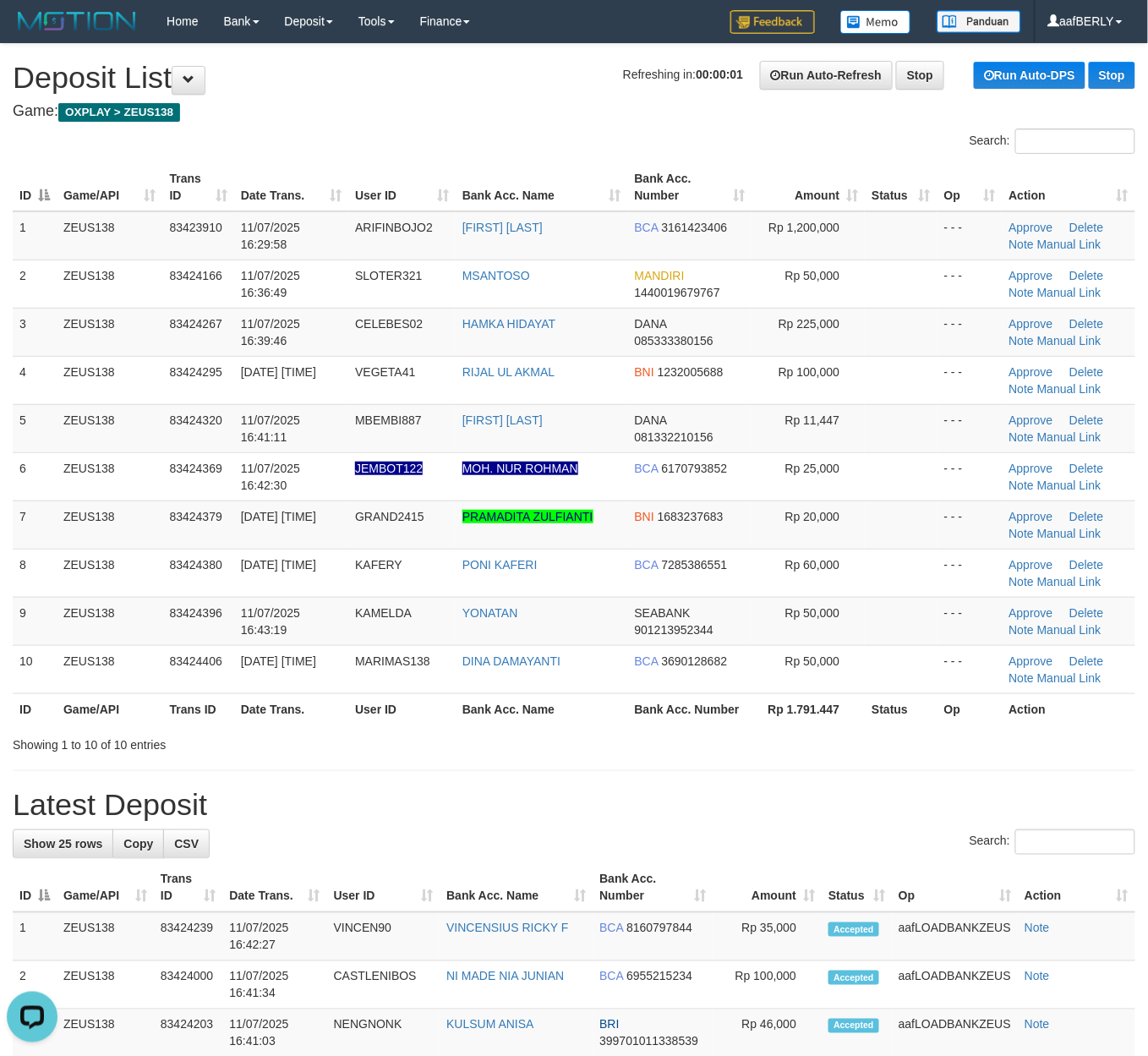click on "Refreshing in:  00:00:01
Run Auto-Refresh
Stop
Run Auto-DPS
Stop
Deposit List" at bounding box center [574, 78] 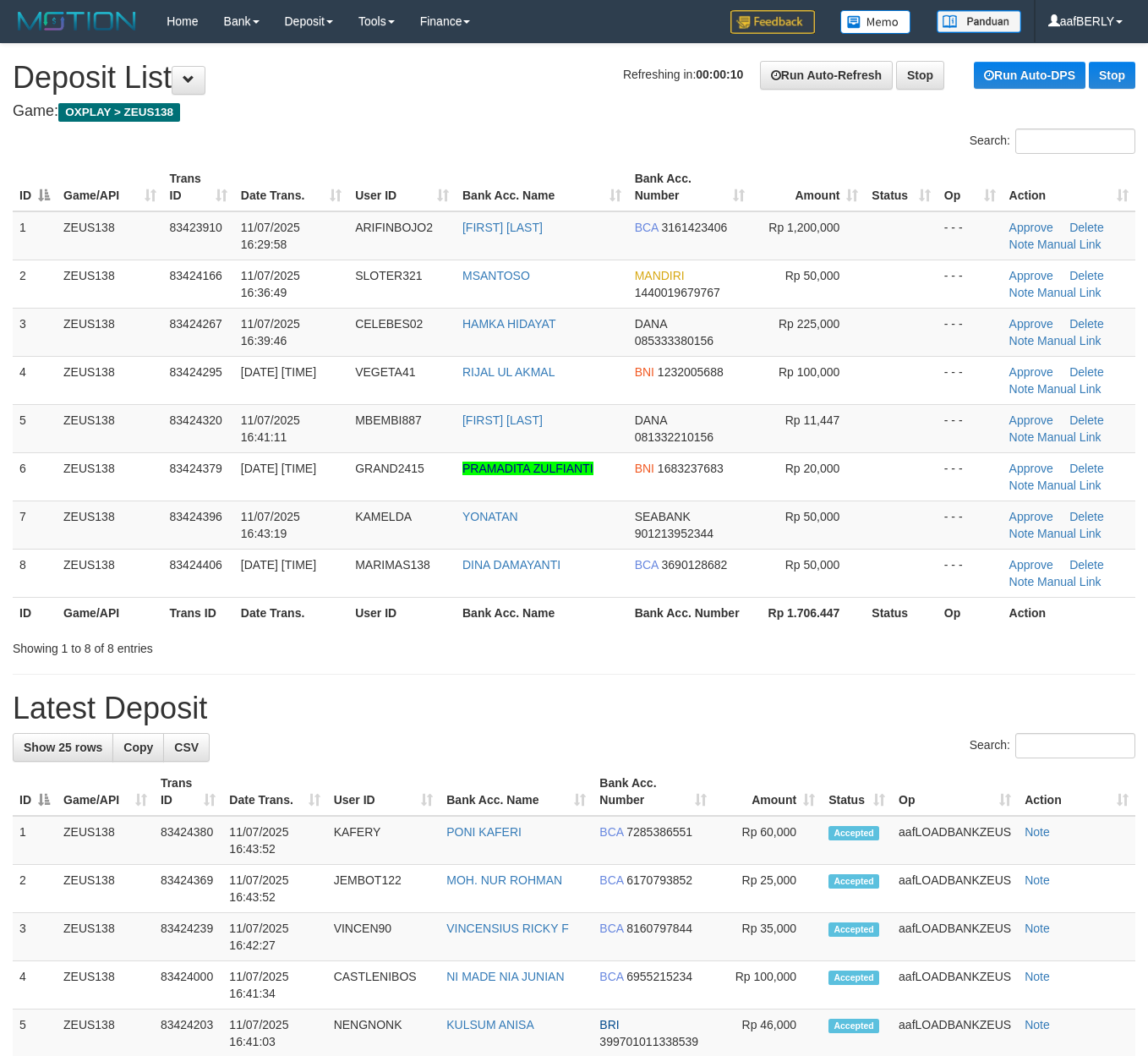 scroll, scrollTop: 0, scrollLeft: 0, axis: both 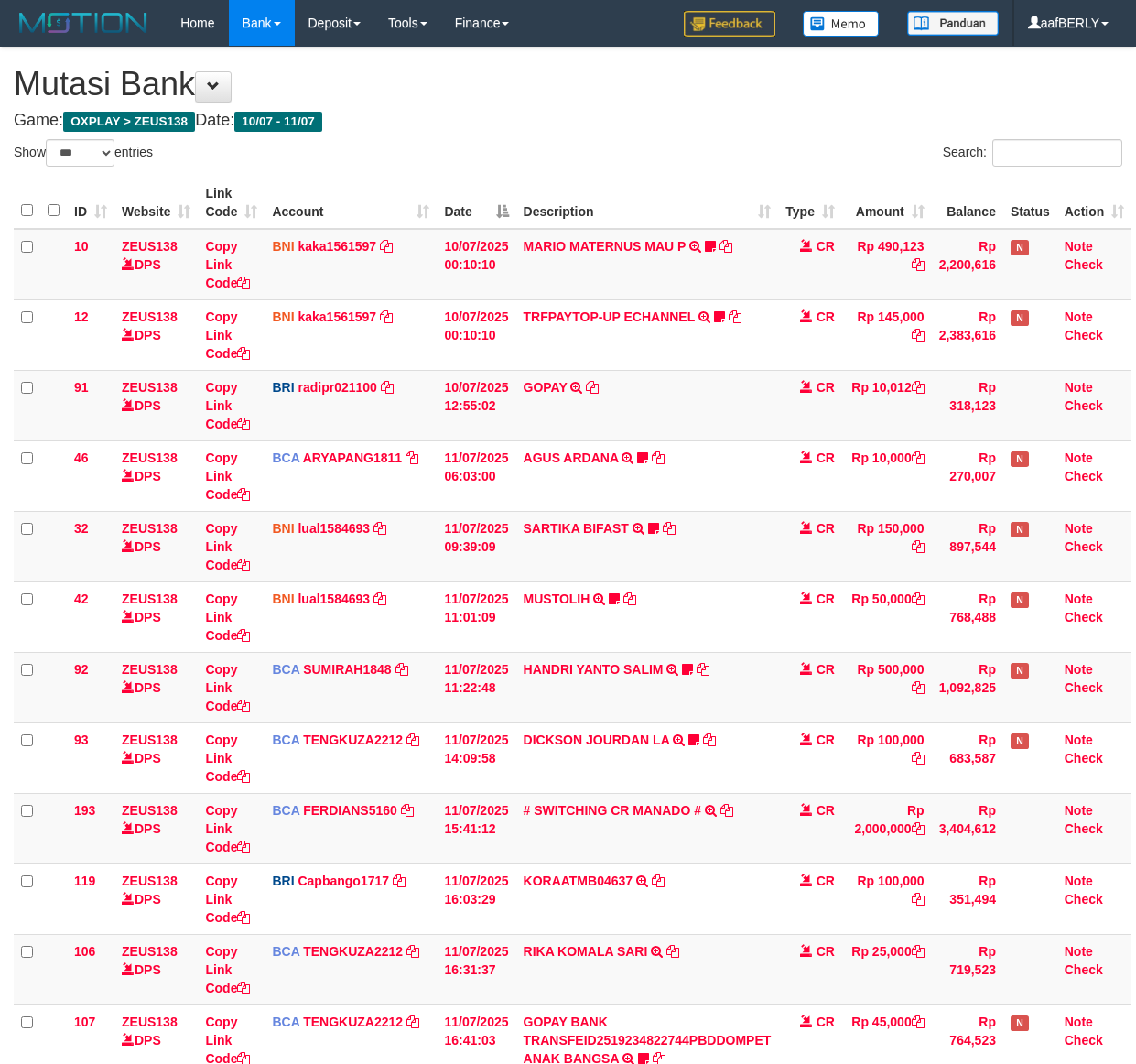 select on "***" 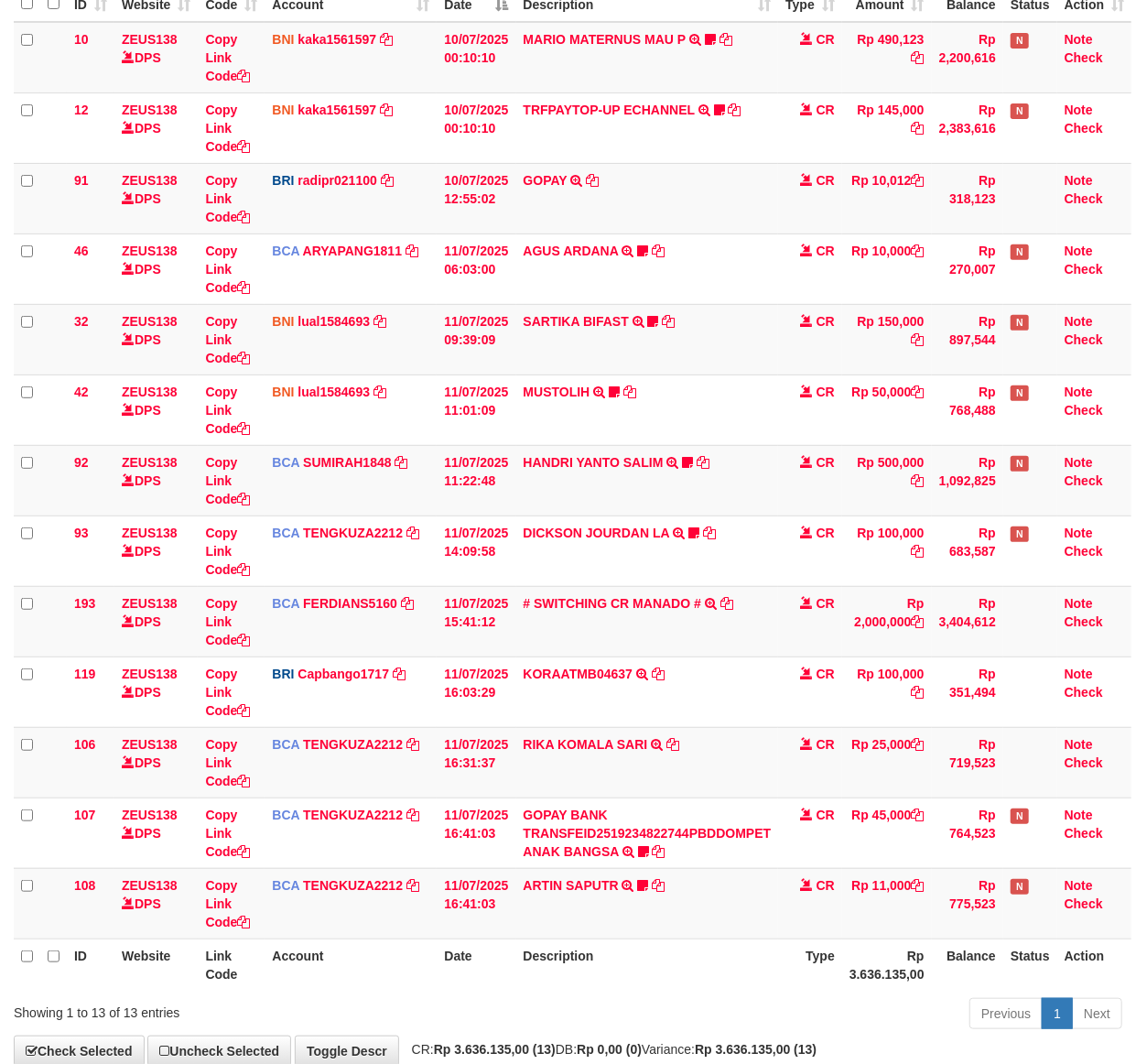 scroll, scrollTop: 245, scrollLeft: 0, axis: vertical 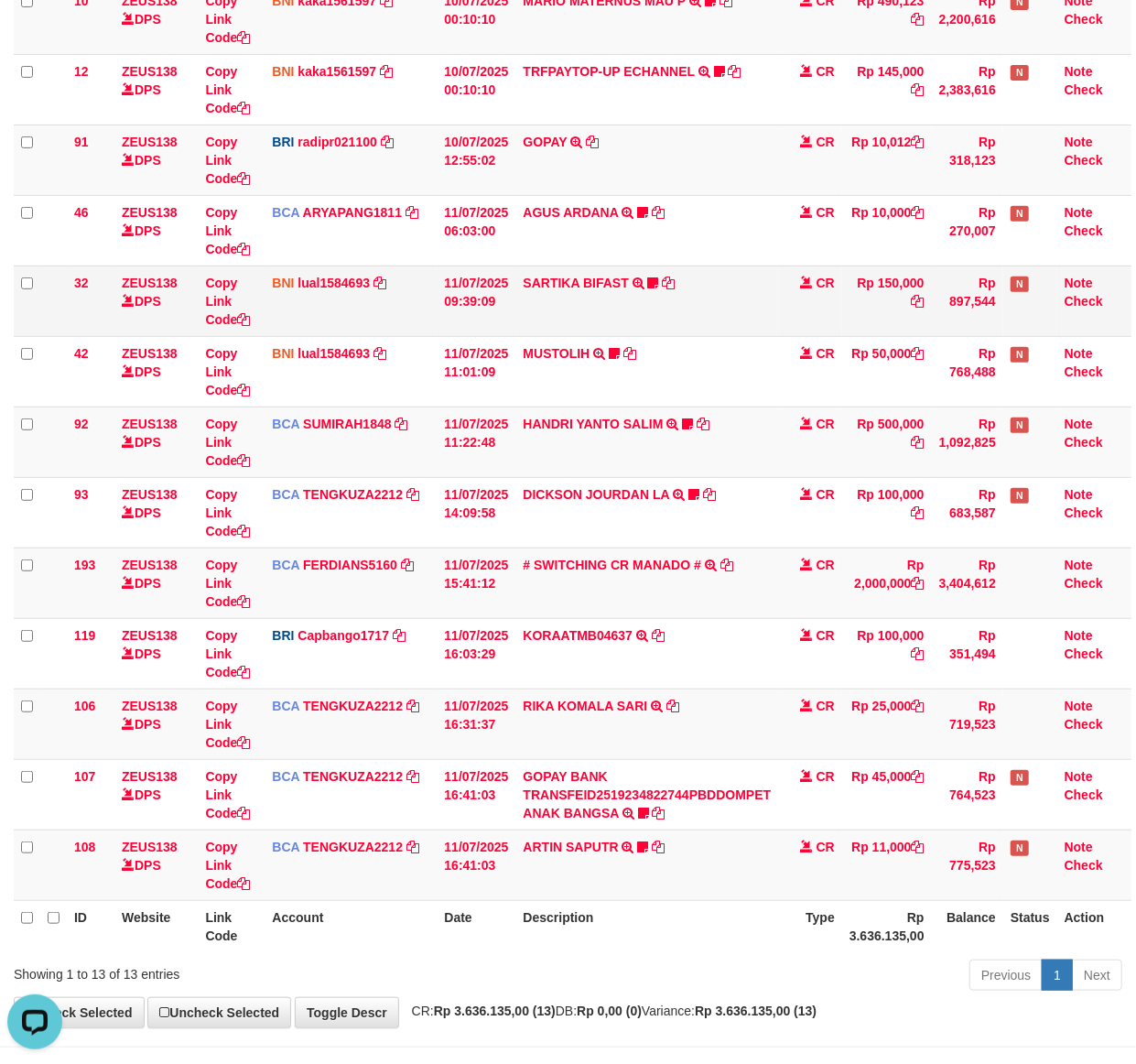 click on "SARTIKA BIFAST            TRF/PAY/TOP-UP ECHANNEL SARTIKA BIFAST 49764882    0022285351
https://prnt.sc/y776R2nDkBDe" at bounding box center [647, 300] 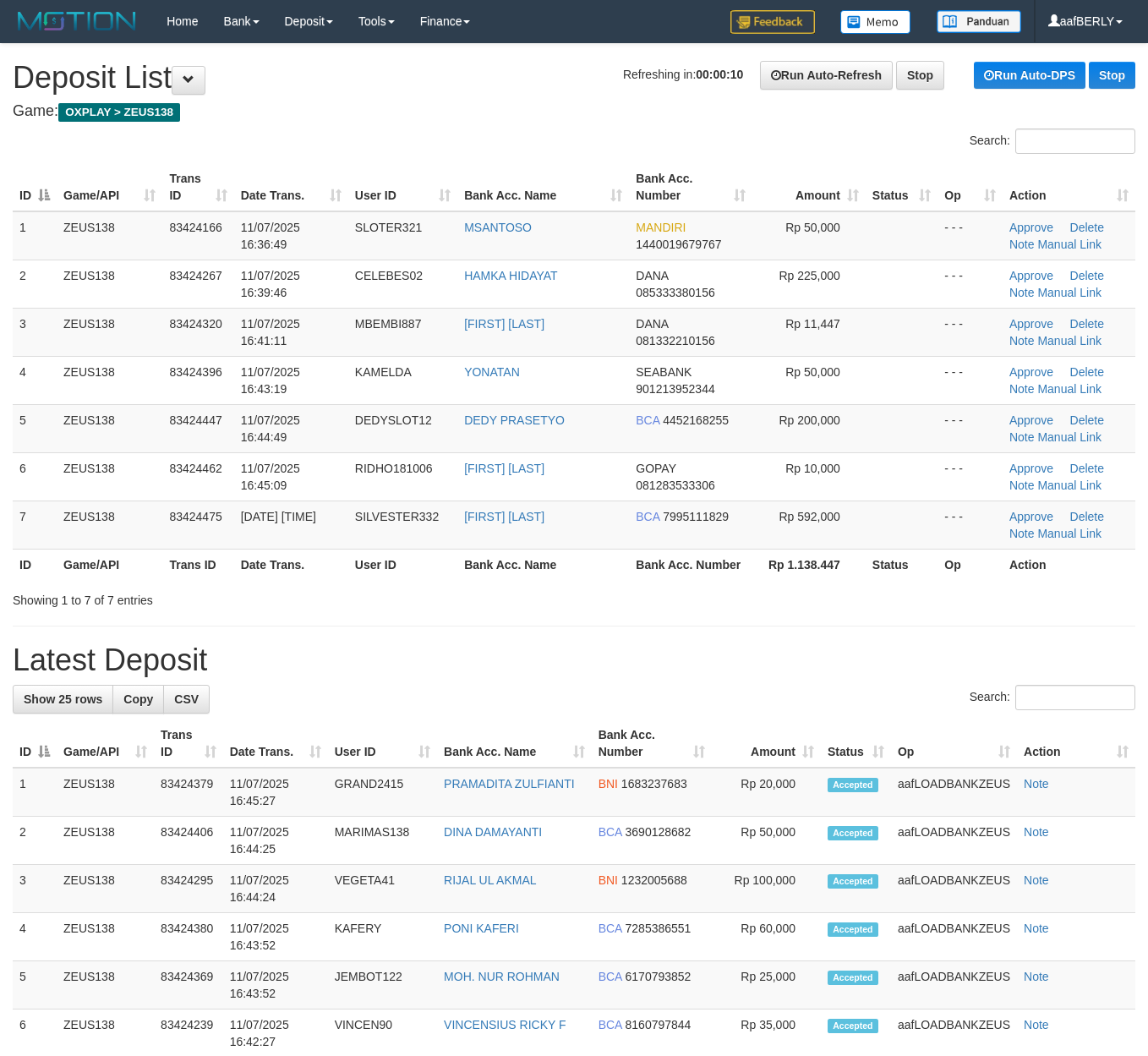 scroll, scrollTop: 0, scrollLeft: 0, axis: both 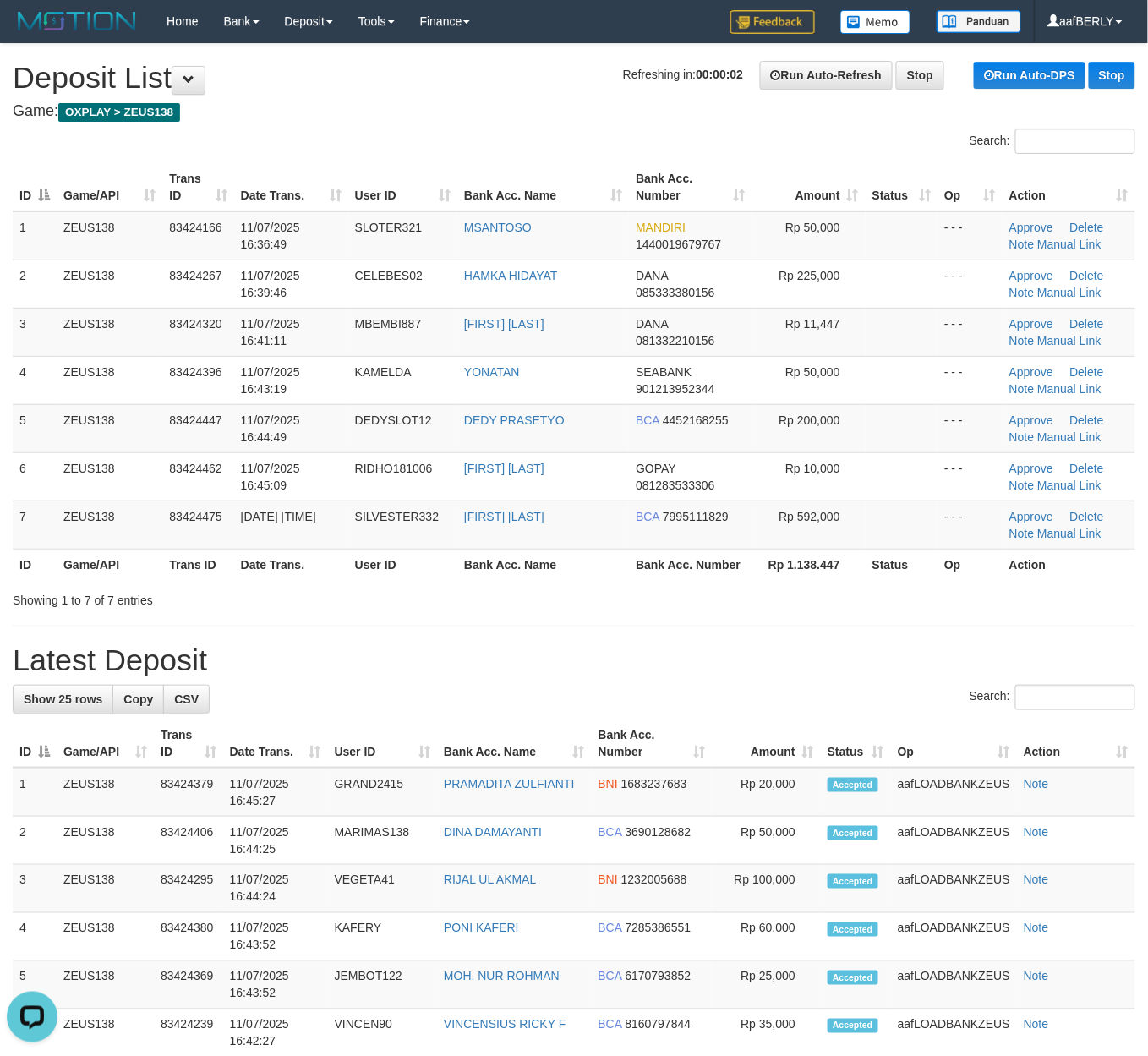 click on "Refreshing in:  00:00:02
Run Auto-Refresh
Stop
Run Auto-DPS
Stop
Deposit List" at bounding box center [574, 78] 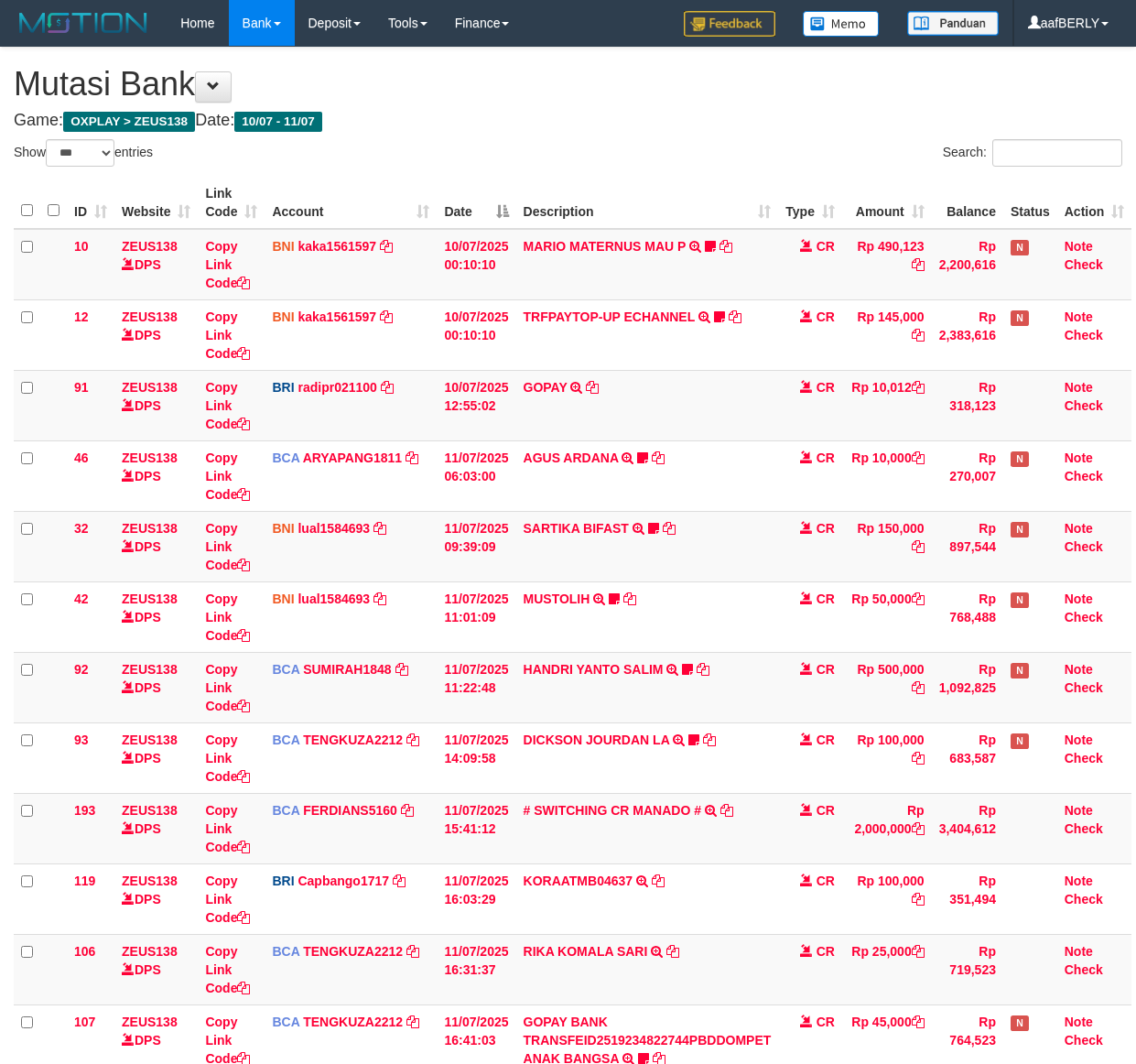 select on "***" 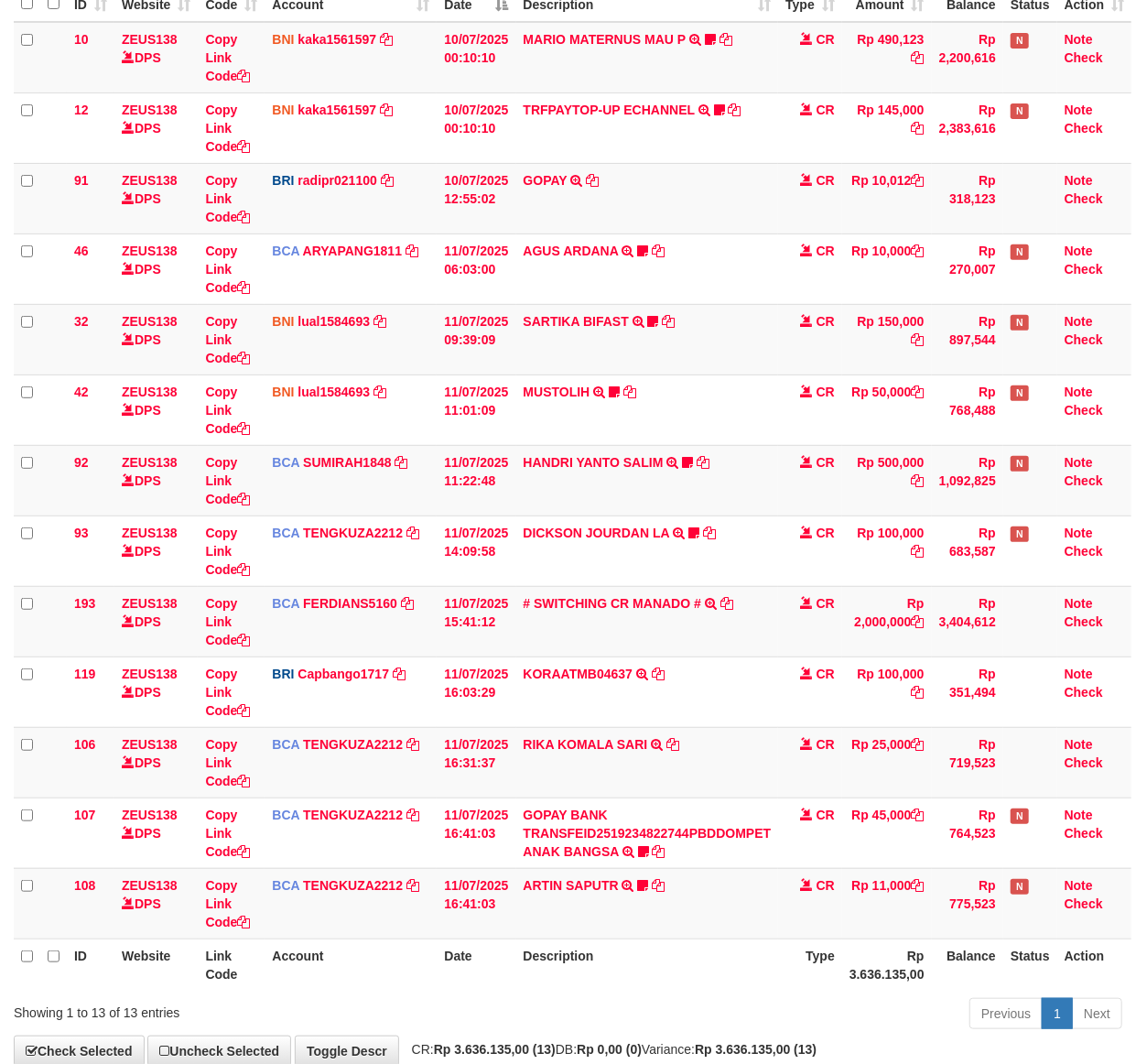 scroll, scrollTop: 245, scrollLeft: 0, axis: vertical 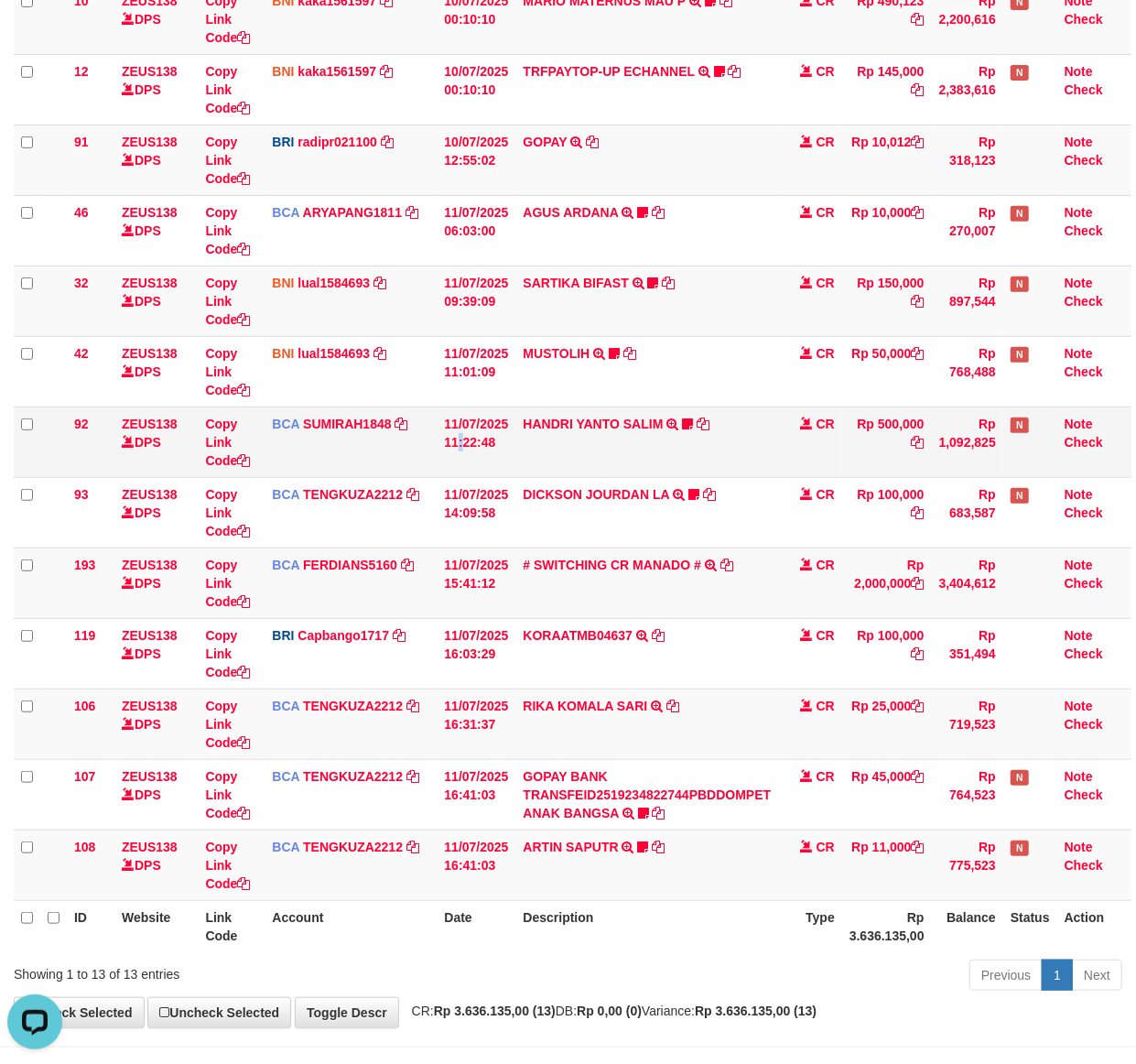 click on "11/07/2025 11:22:48" at bounding box center (476, 441) 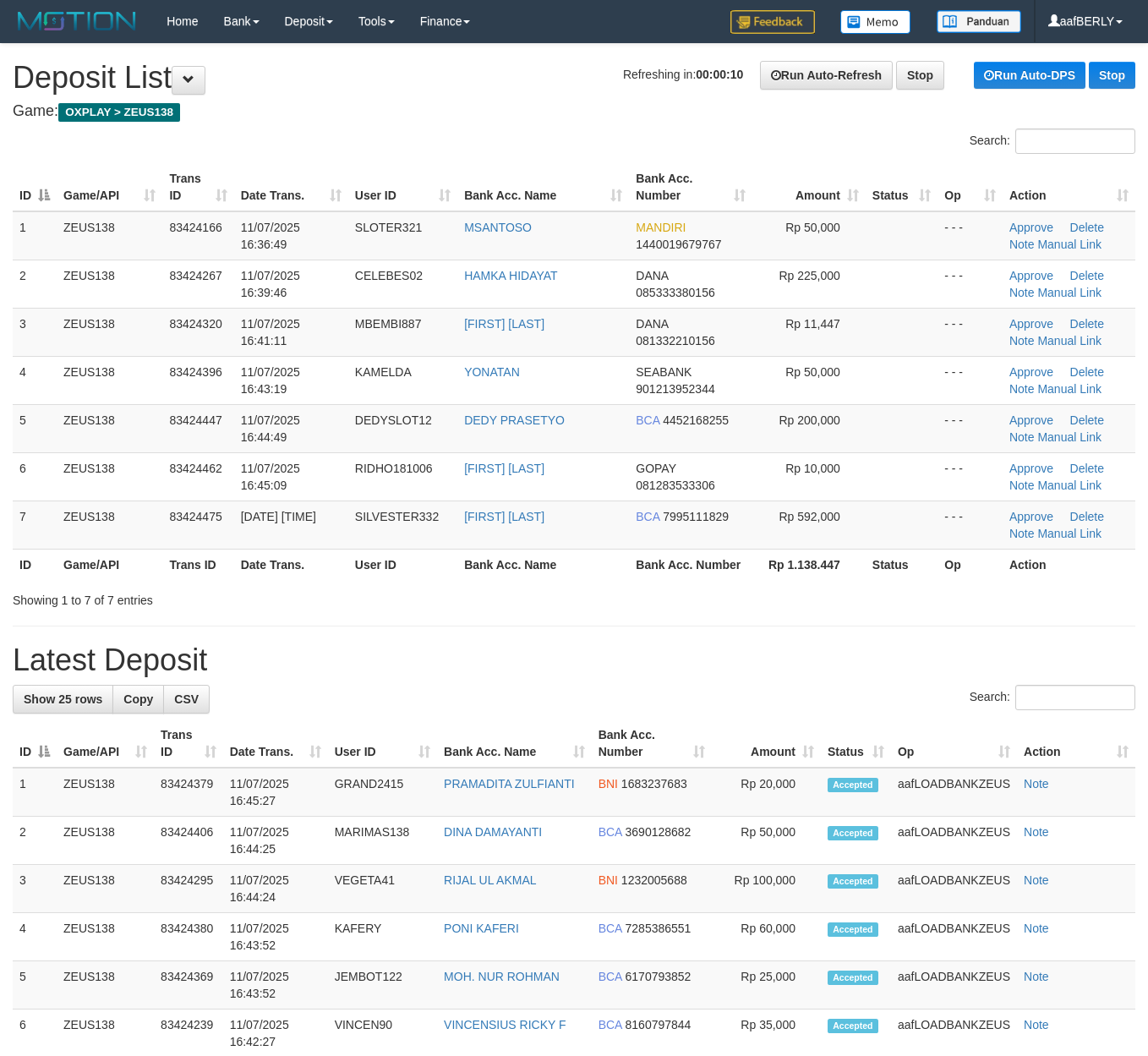 scroll, scrollTop: 0, scrollLeft: 0, axis: both 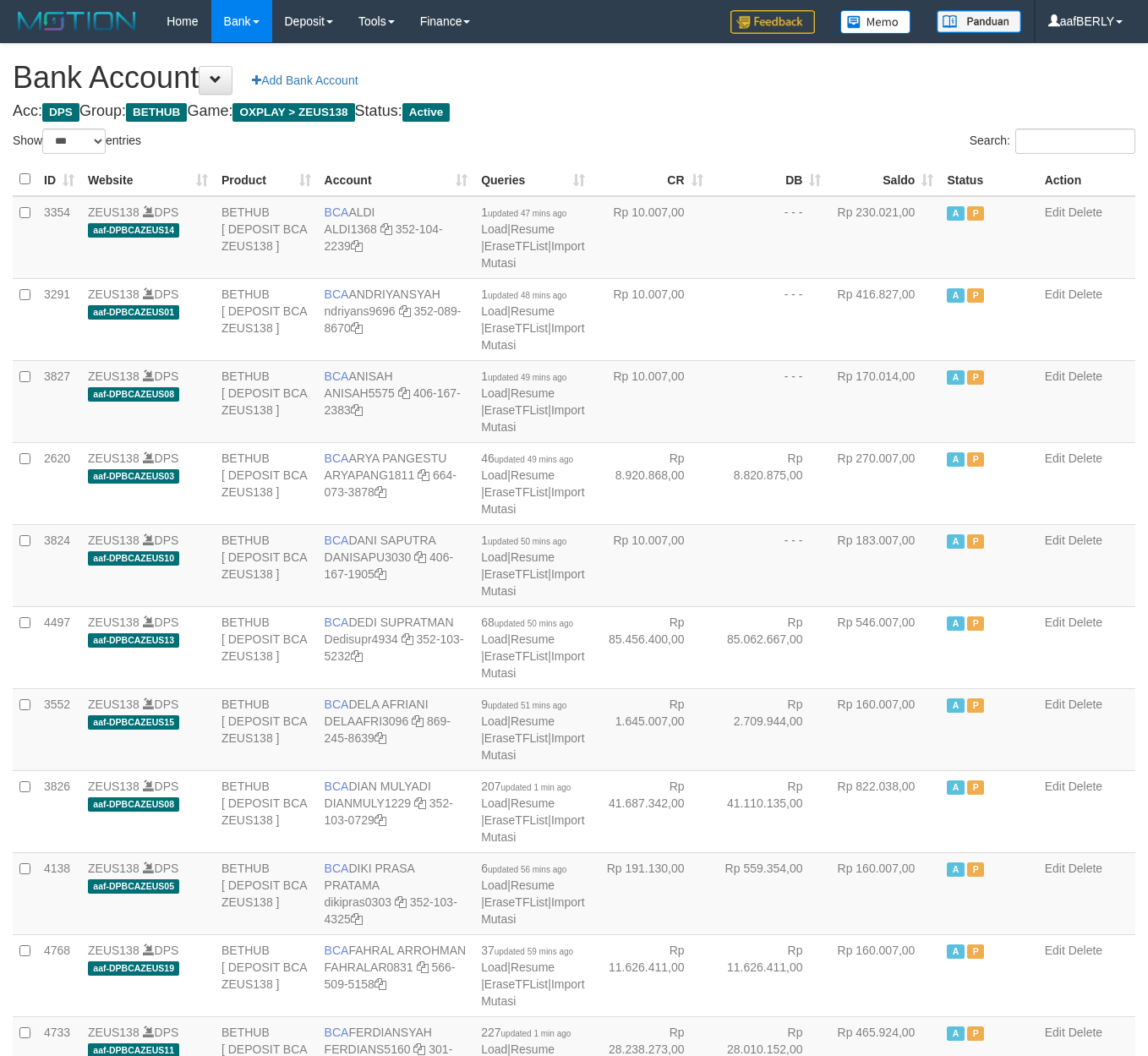 select on "***" 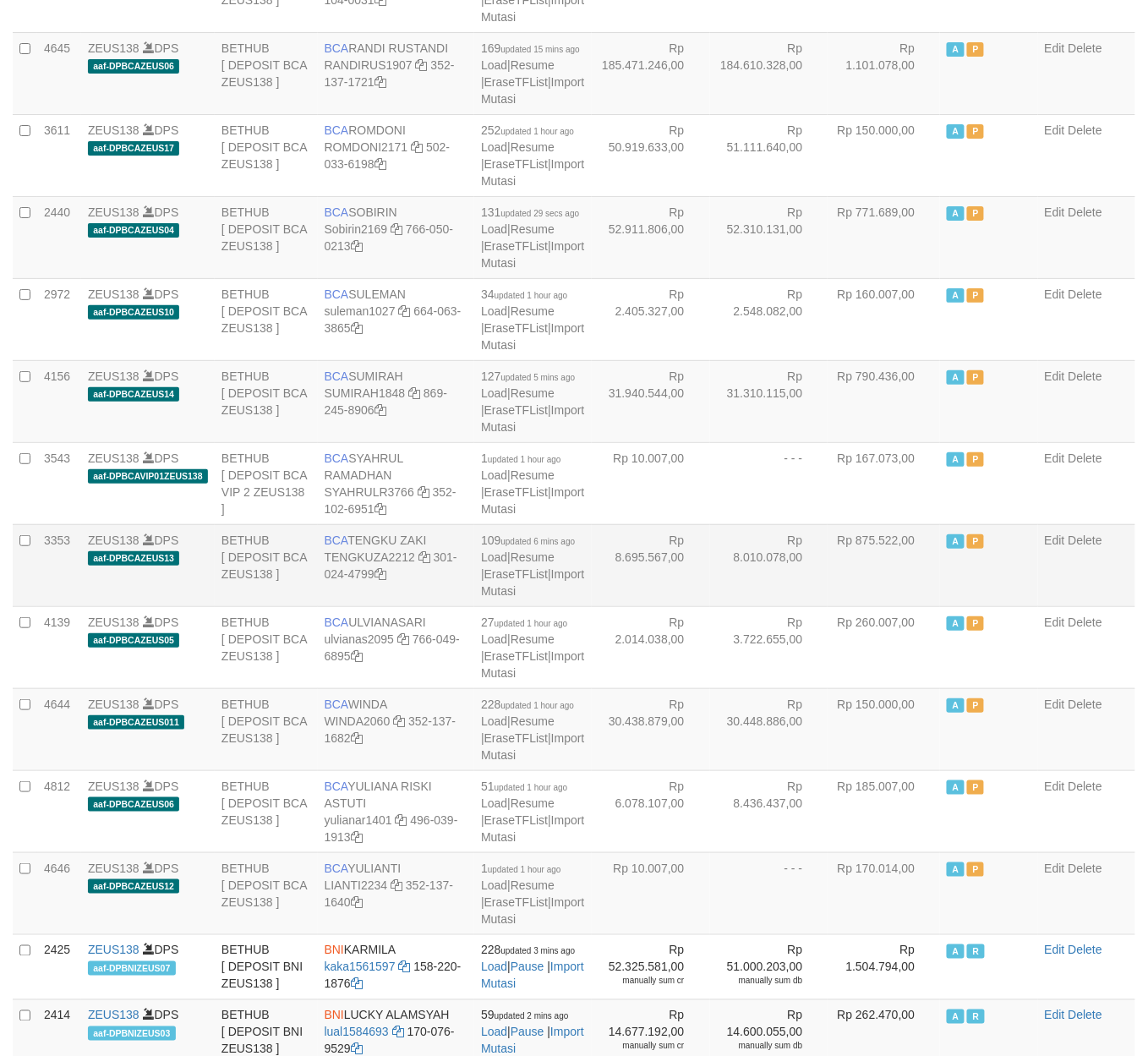 scroll, scrollTop: 1675, scrollLeft: 0, axis: vertical 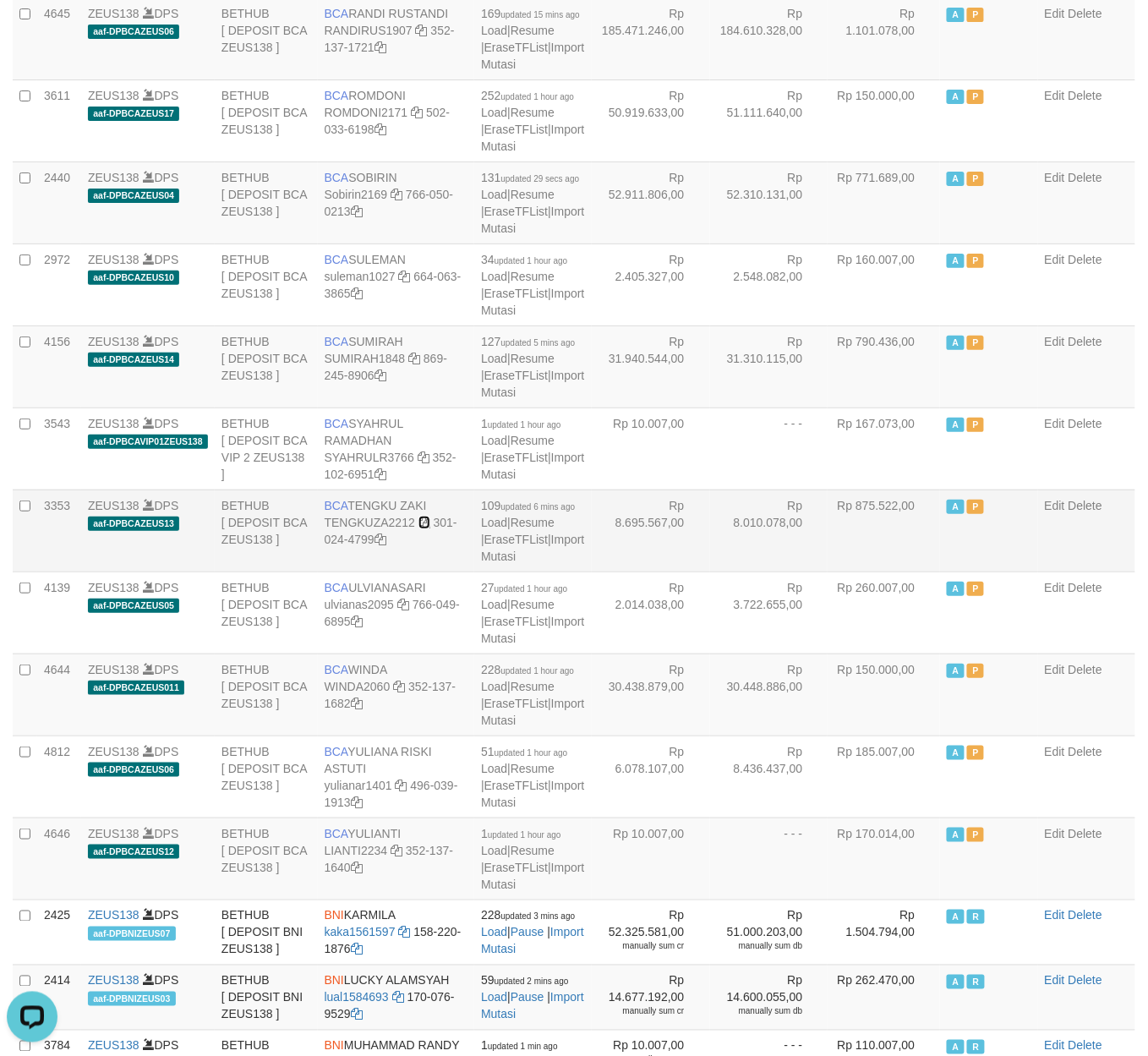 click at bounding box center (424, 523) 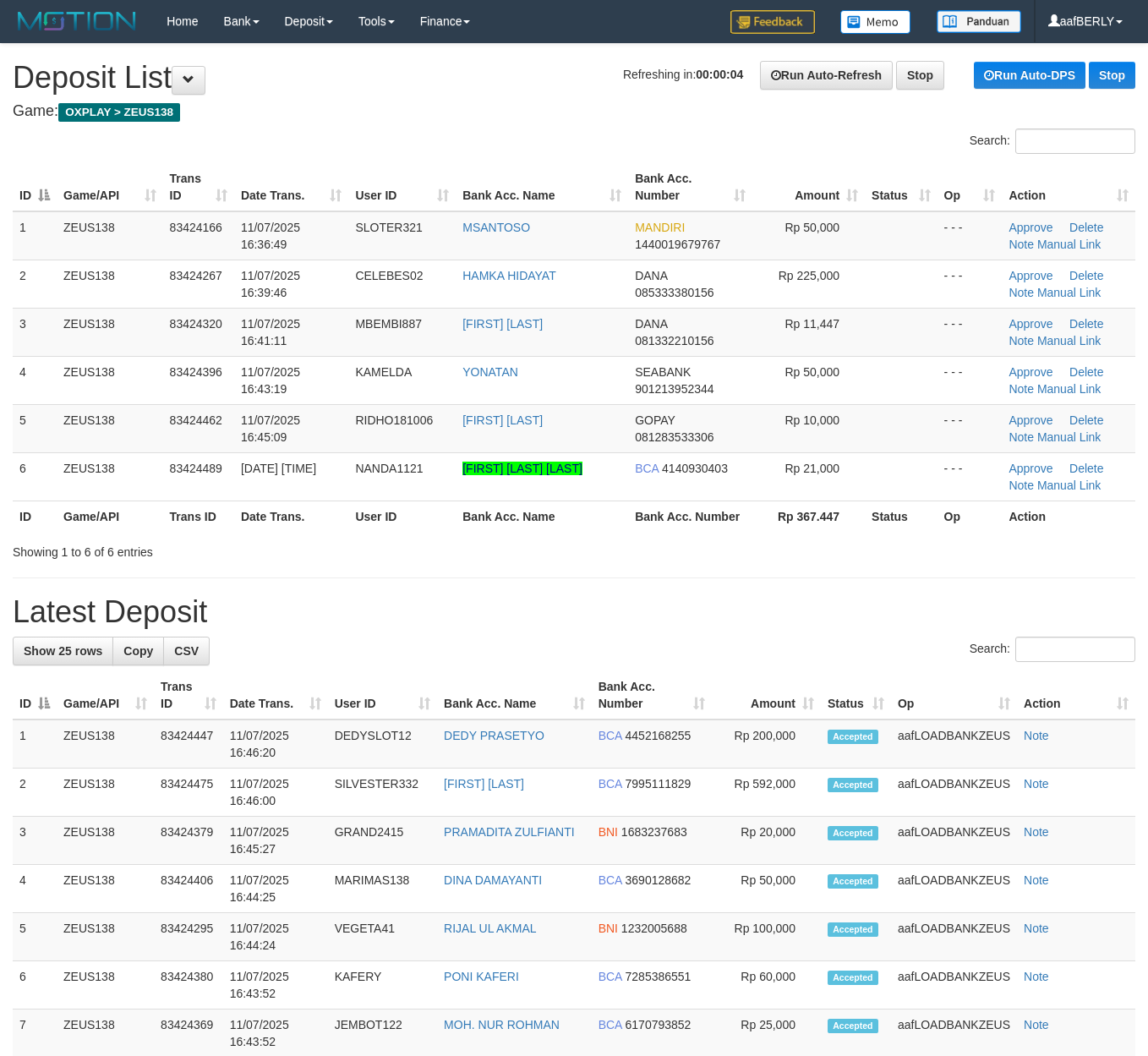 scroll, scrollTop: 0, scrollLeft: 0, axis: both 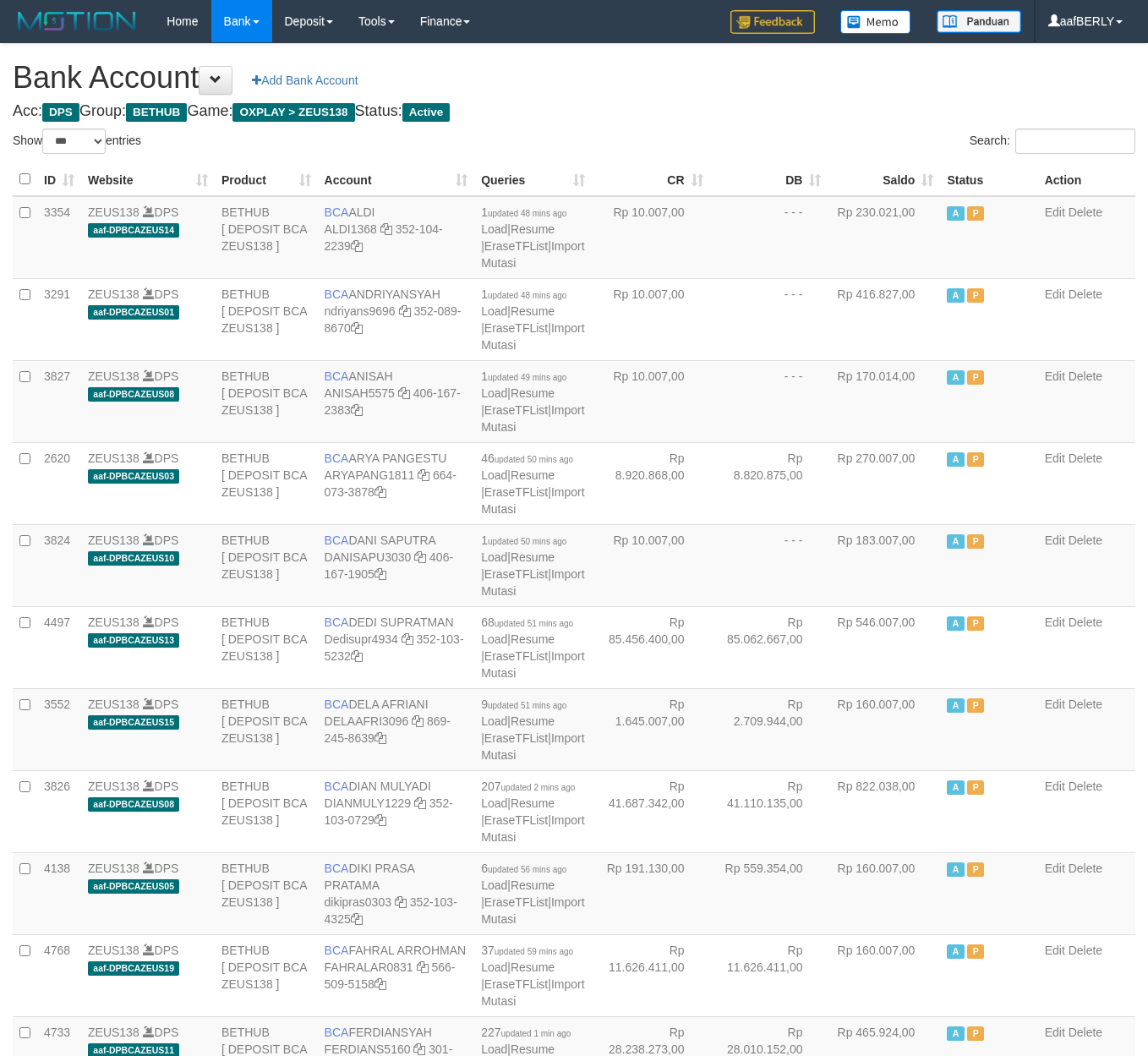 select on "***" 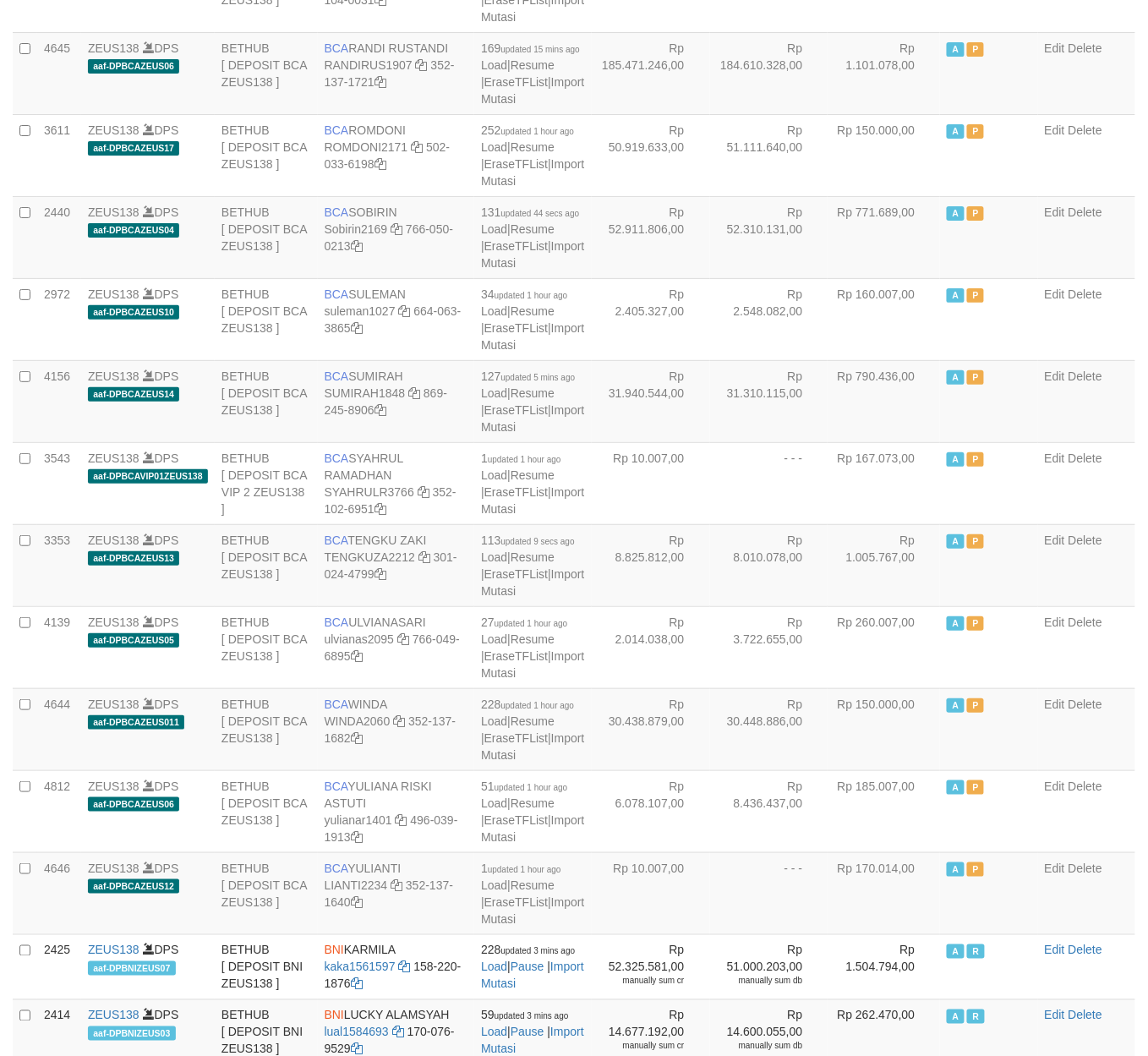 scroll, scrollTop: 1675, scrollLeft: 0, axis: vertical 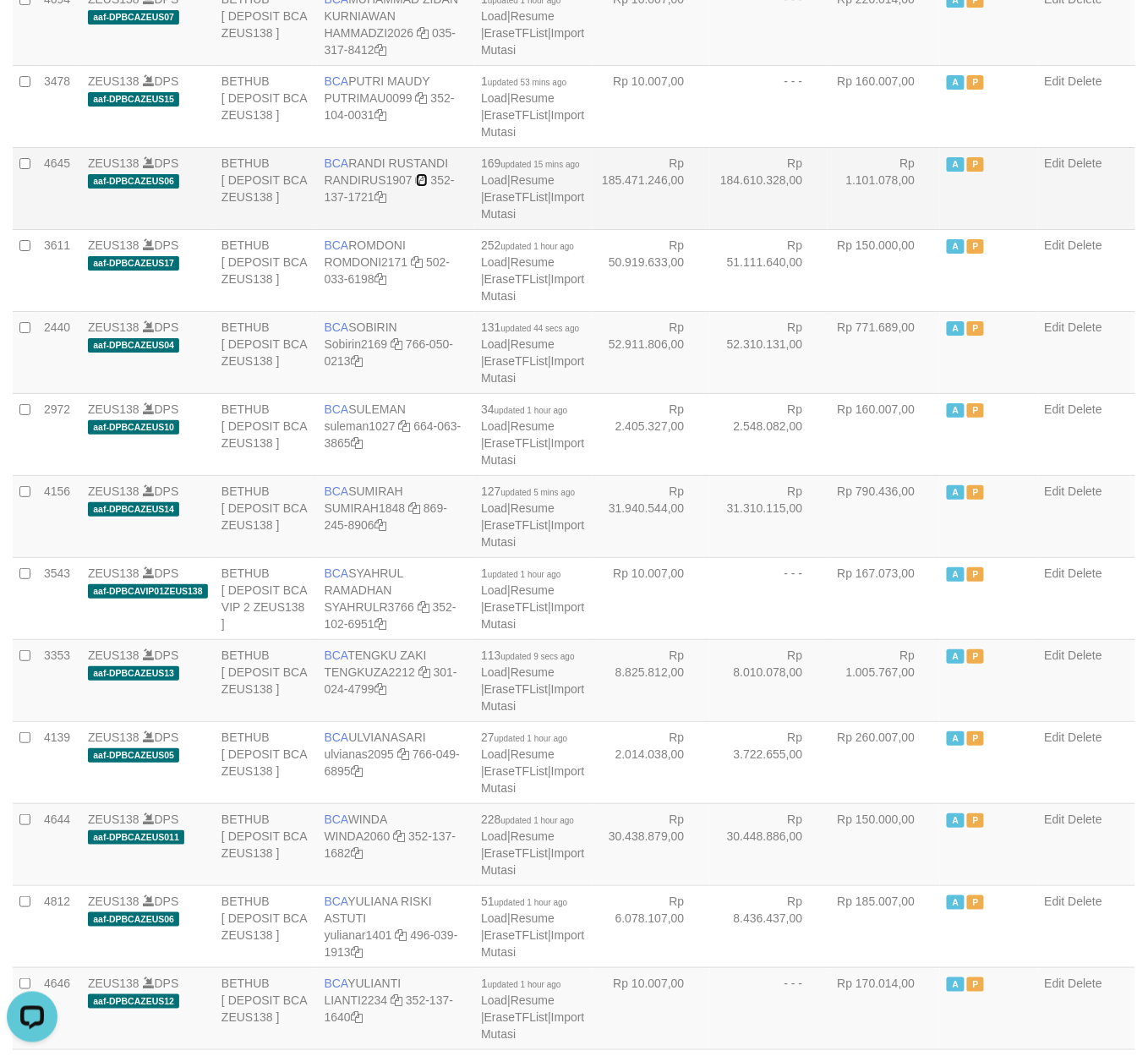 click at bounding box center (422, 180) 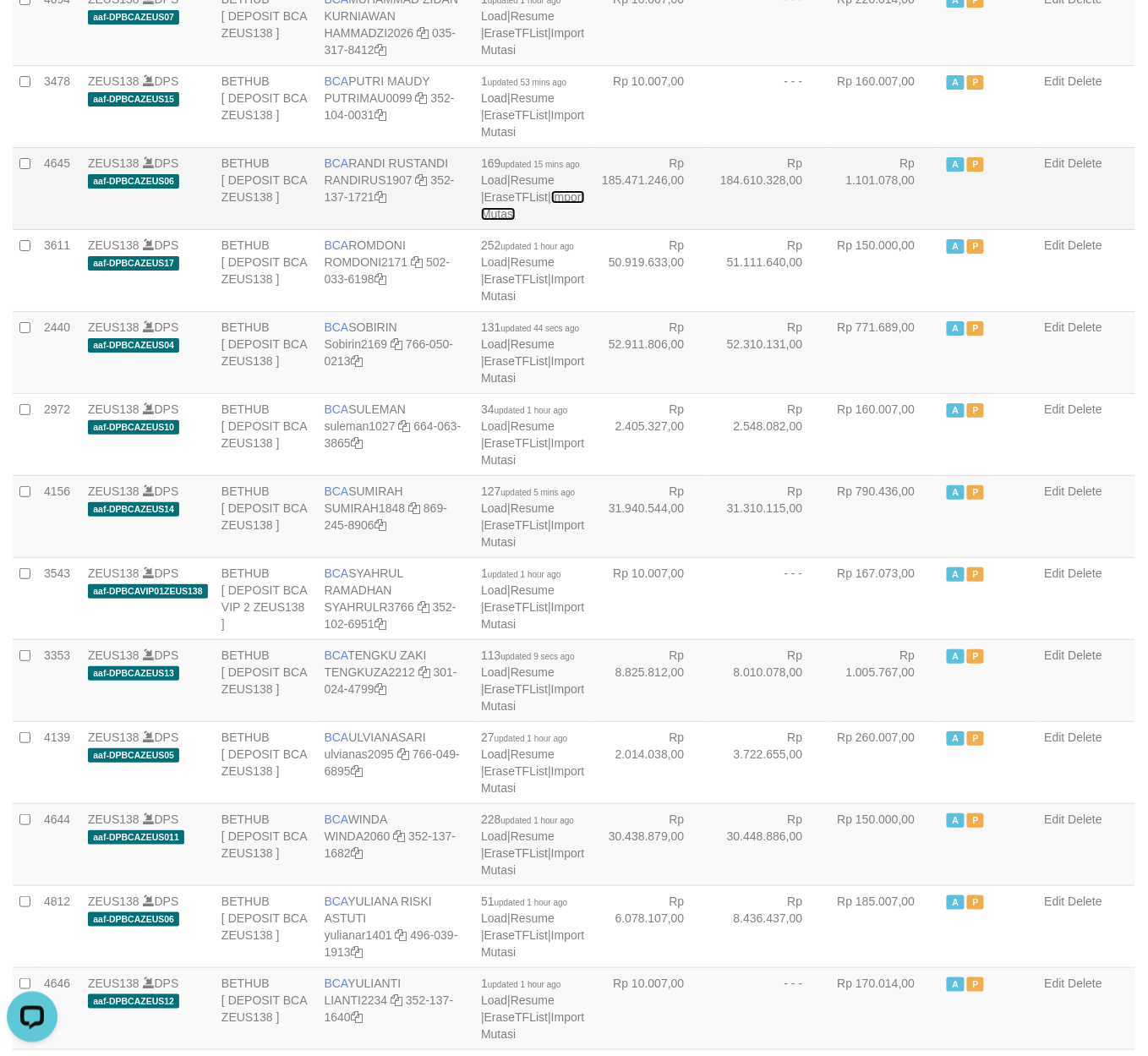click on "Import Mutasi" at bounding box center [533, 205] 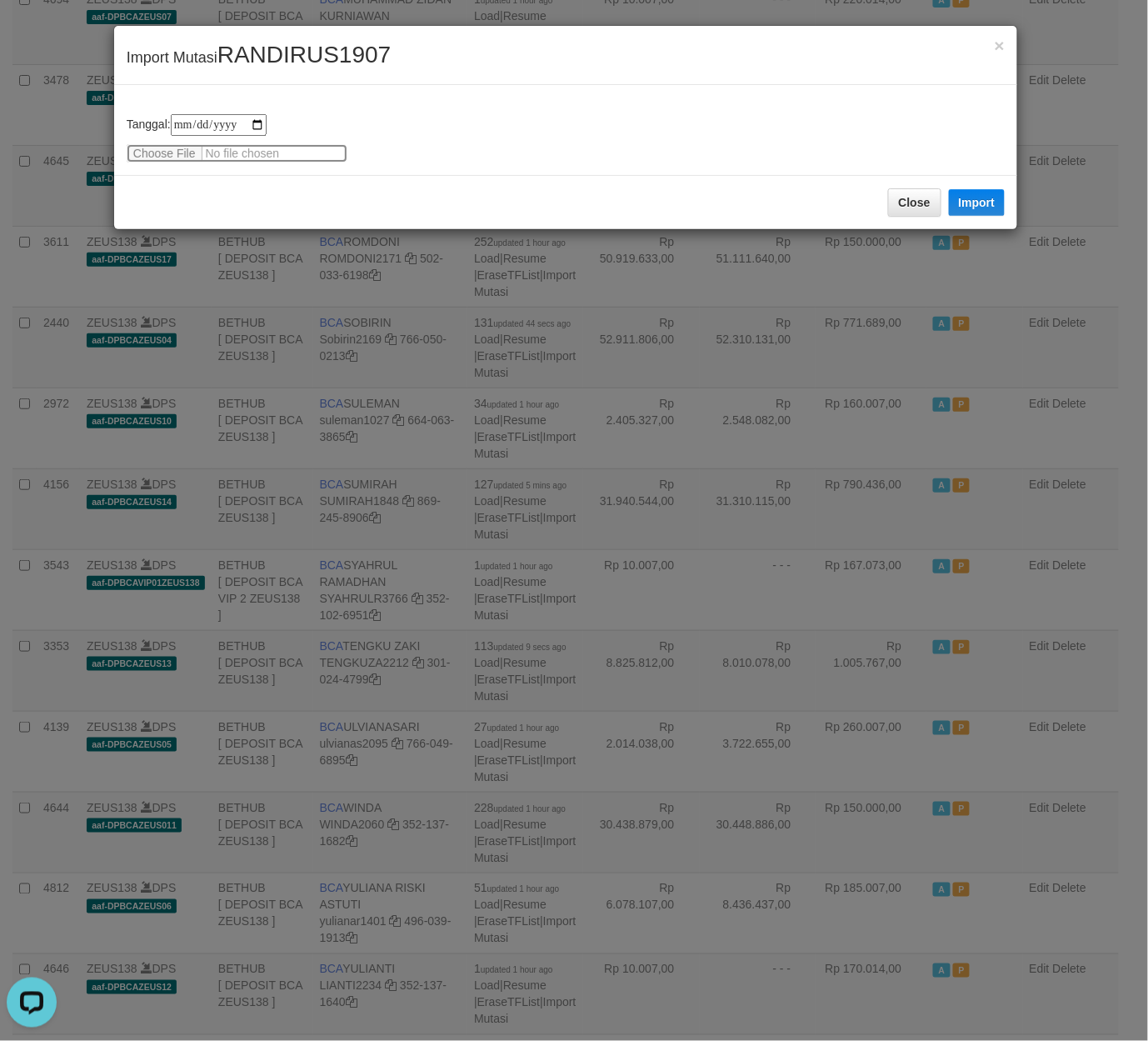 click at bounding box center (237, 153) 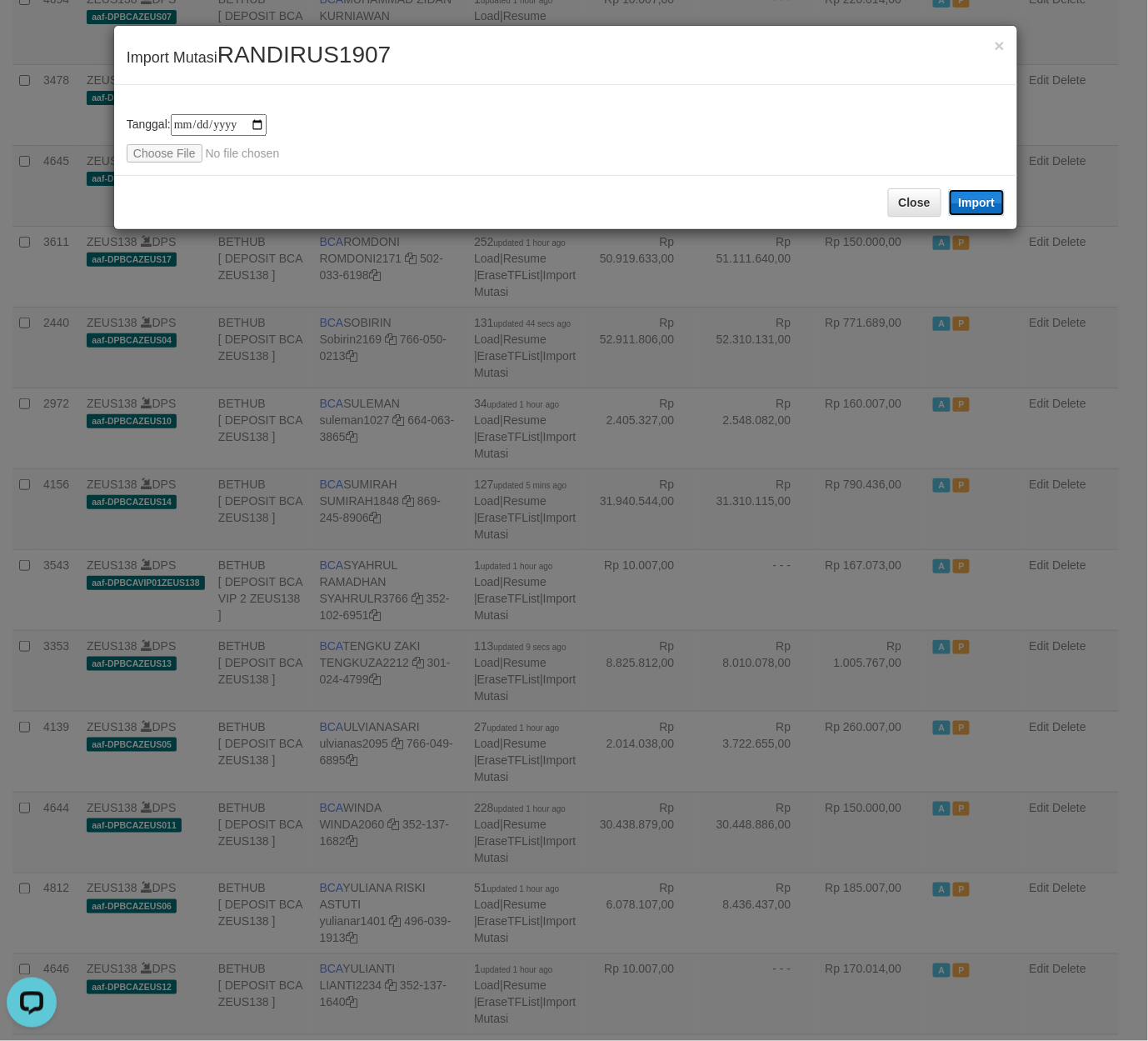 click on "Import" at bounding box center [977, 203] 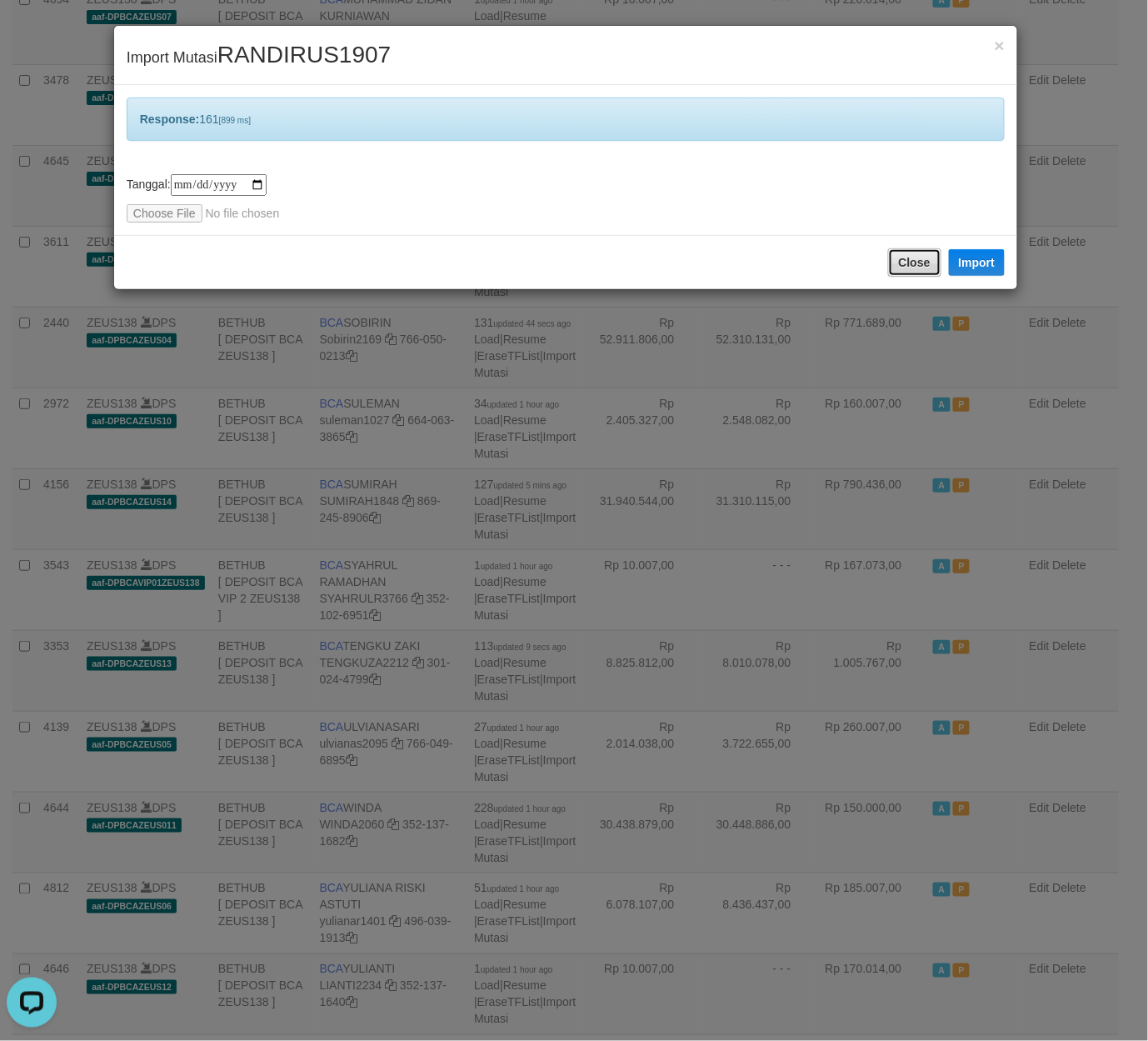 click on "Close" at bounding box center [915, 263] 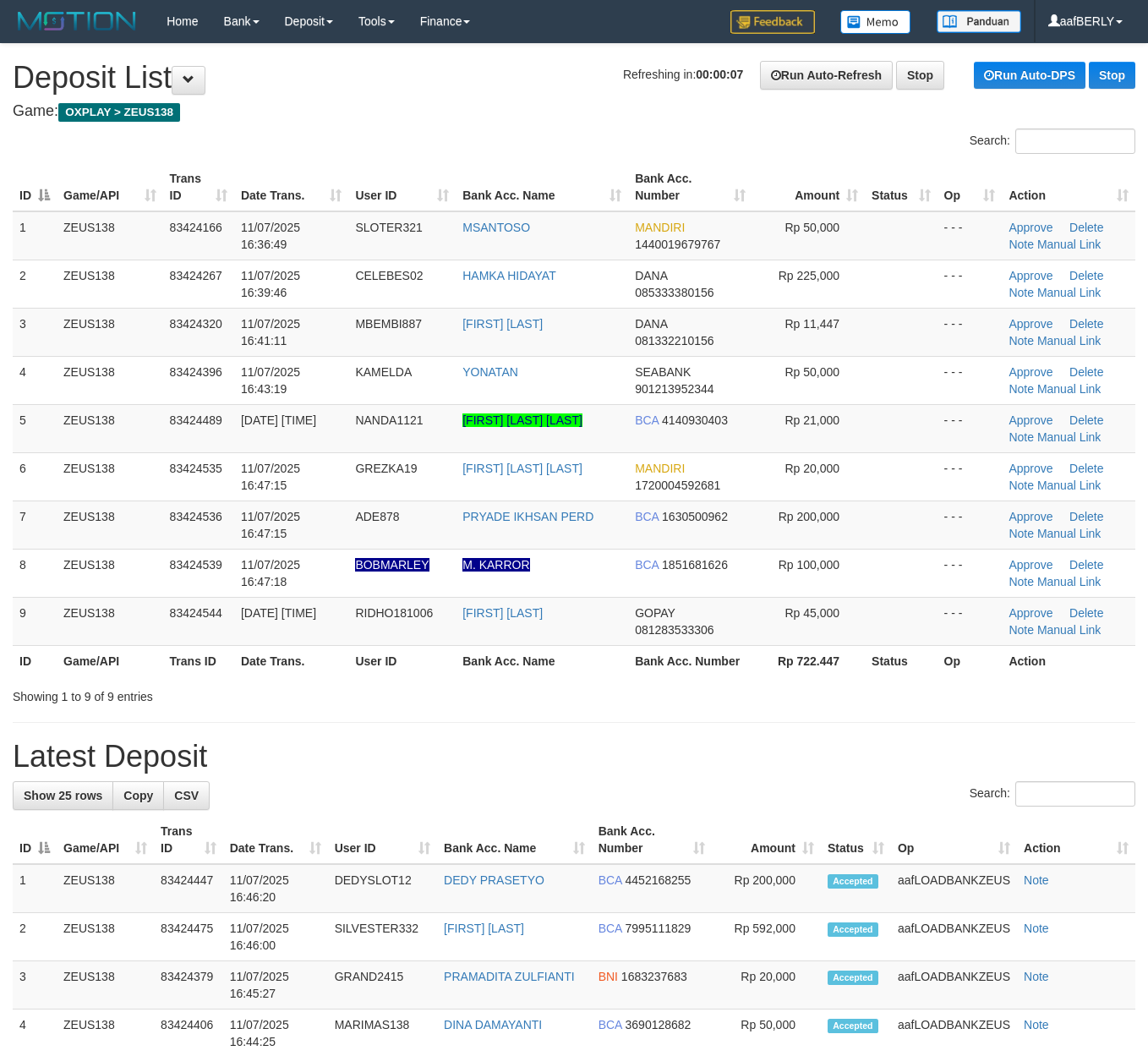 scroll, scrollTop: 0, scrollLeft: 0, axis: both 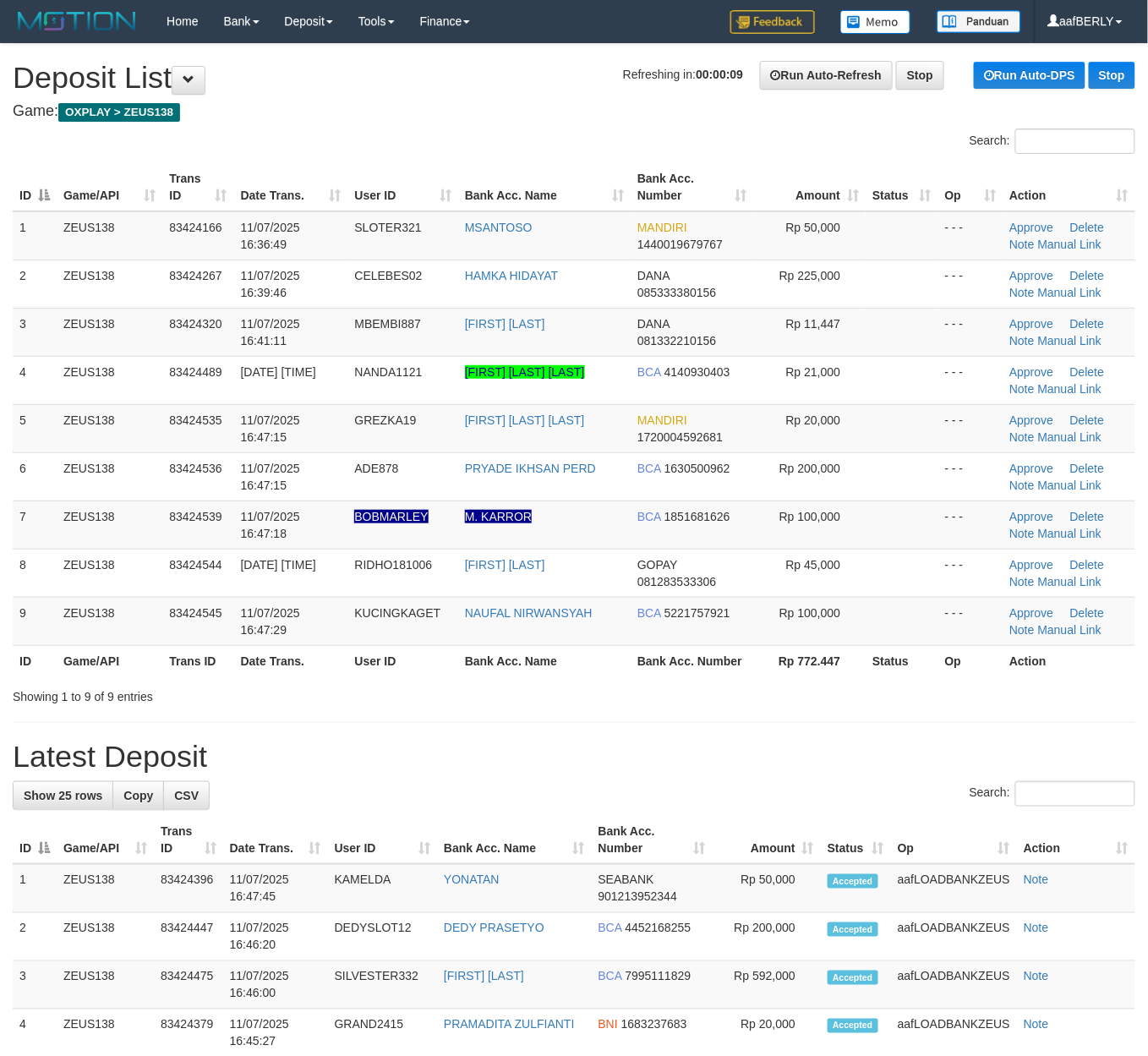 drag, startPoint x: 622, startPoint y: 102, endPoint x: 616, endPoint y: 126, distance: 24.73863 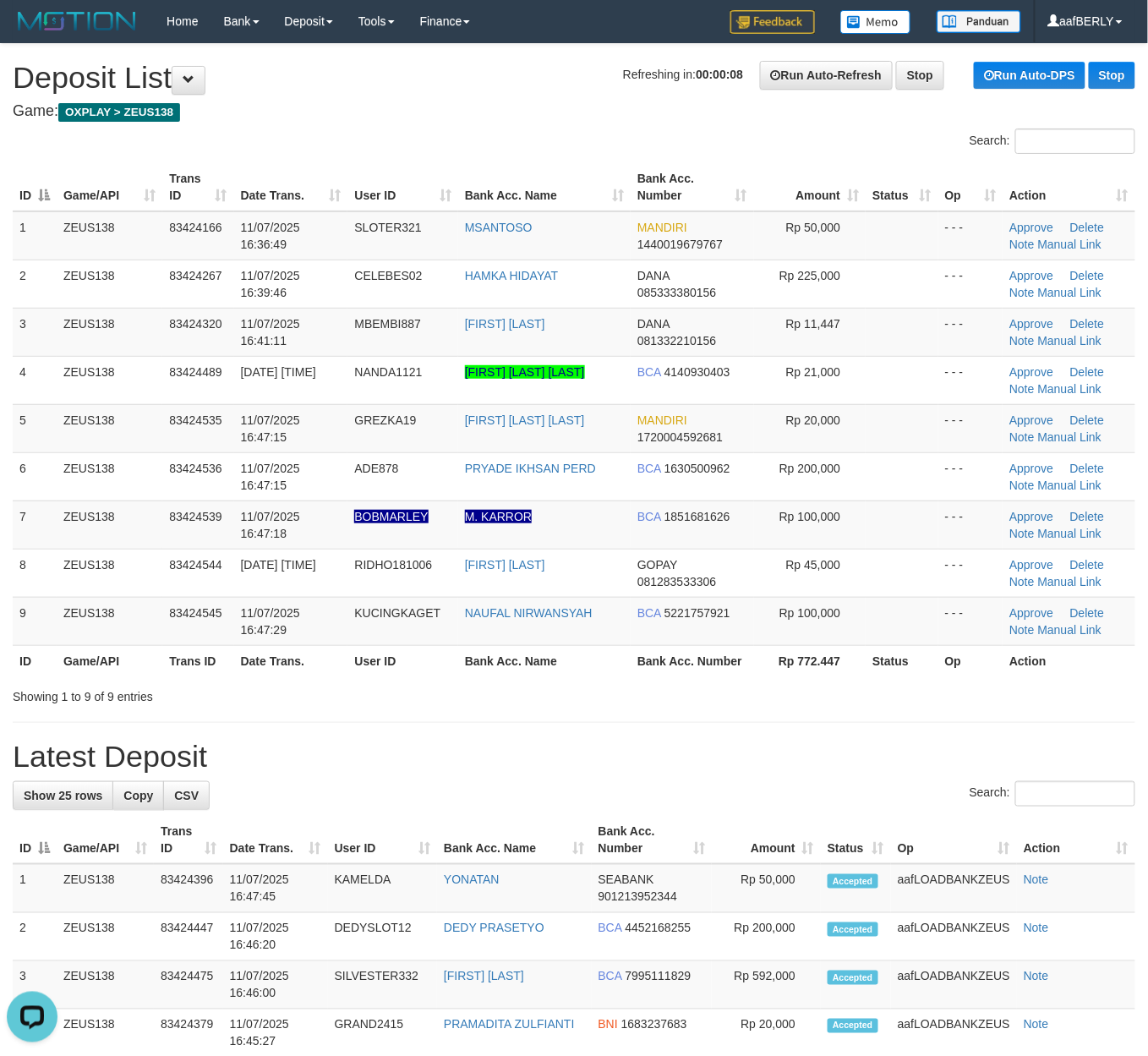 scroll, scrollTop: 0, scrollLeft: 0, axis: both 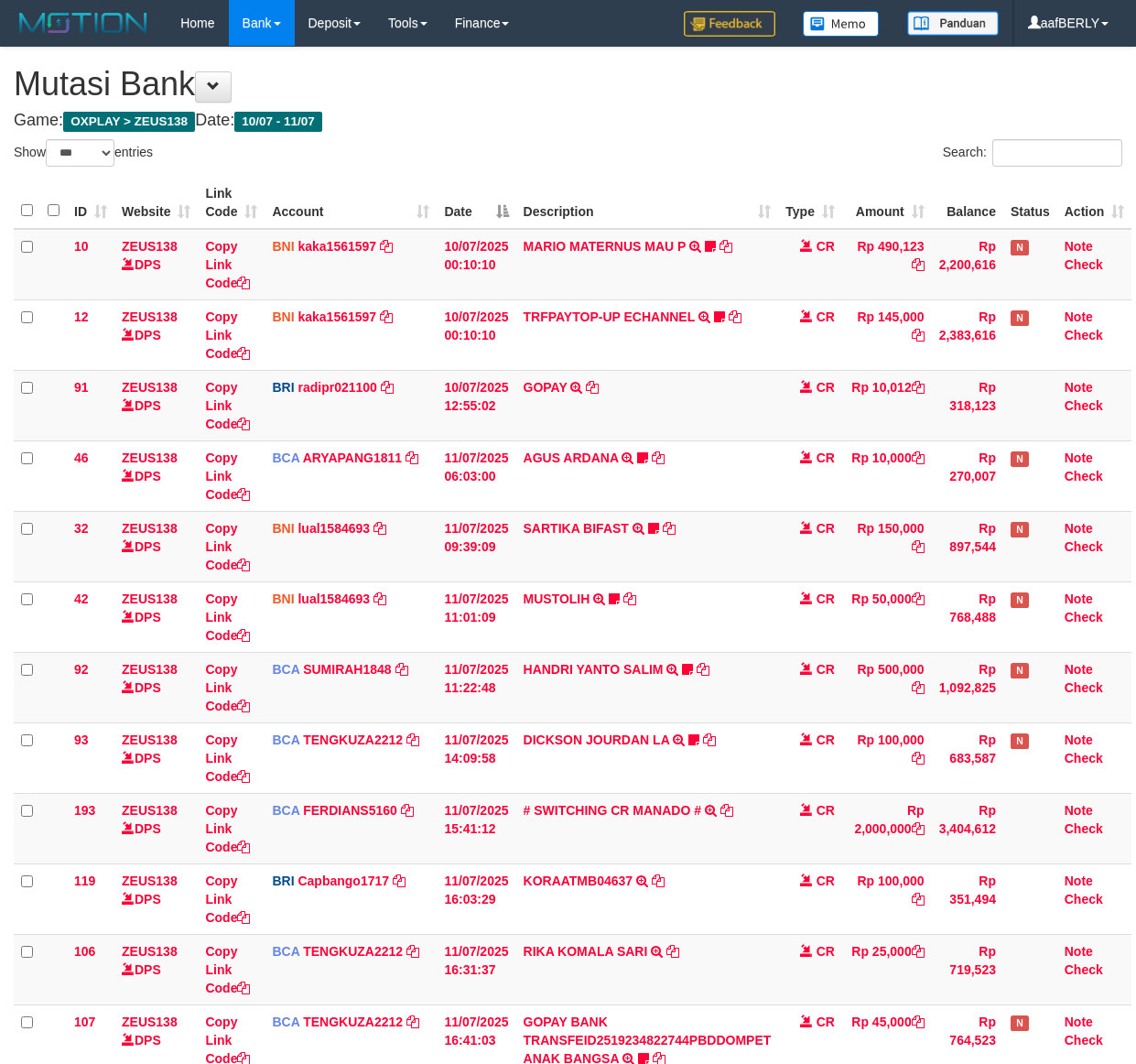 select on "***" 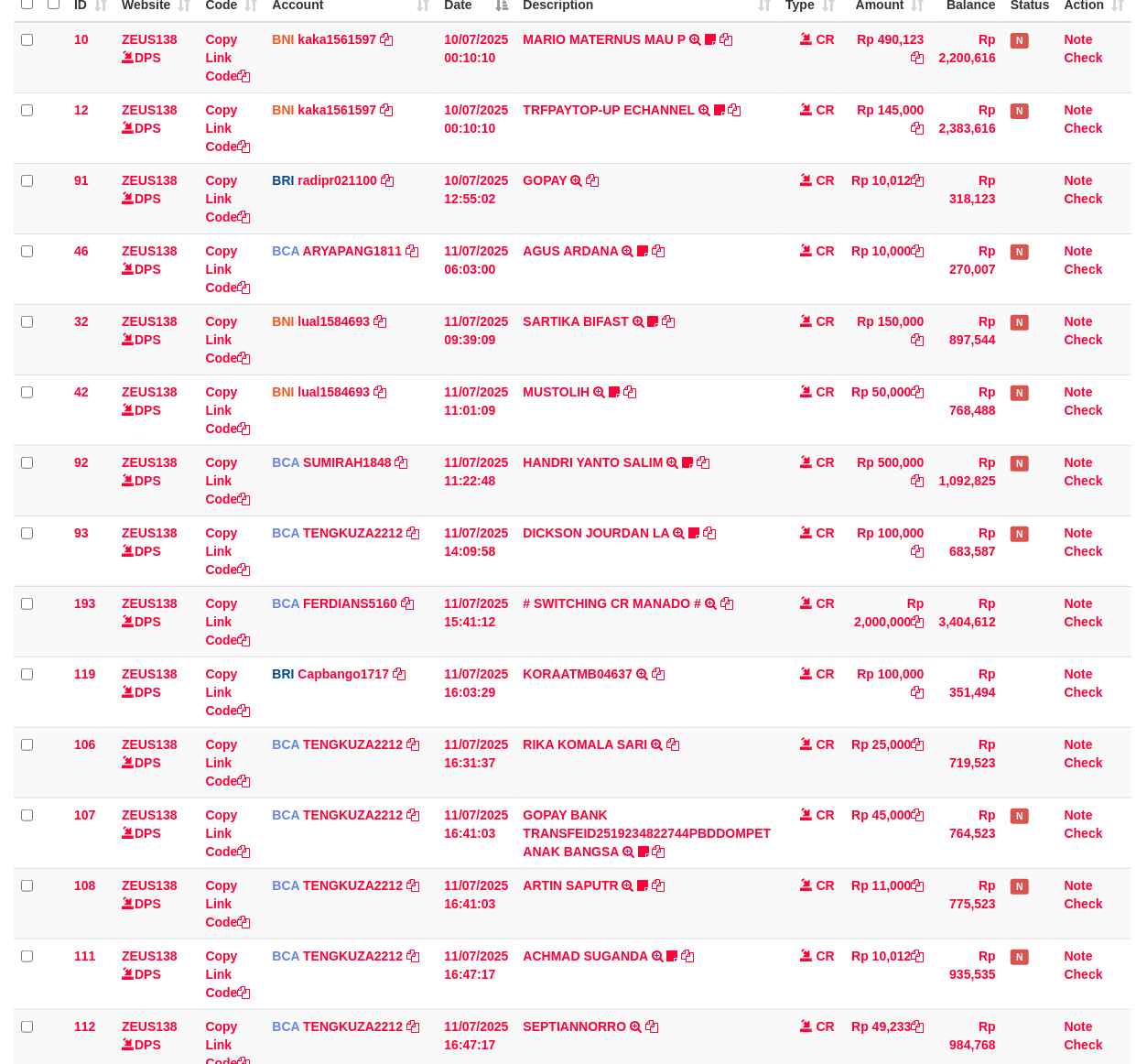 scroll, scrollTop: 245, scrollLeft: 0, axis: vertical 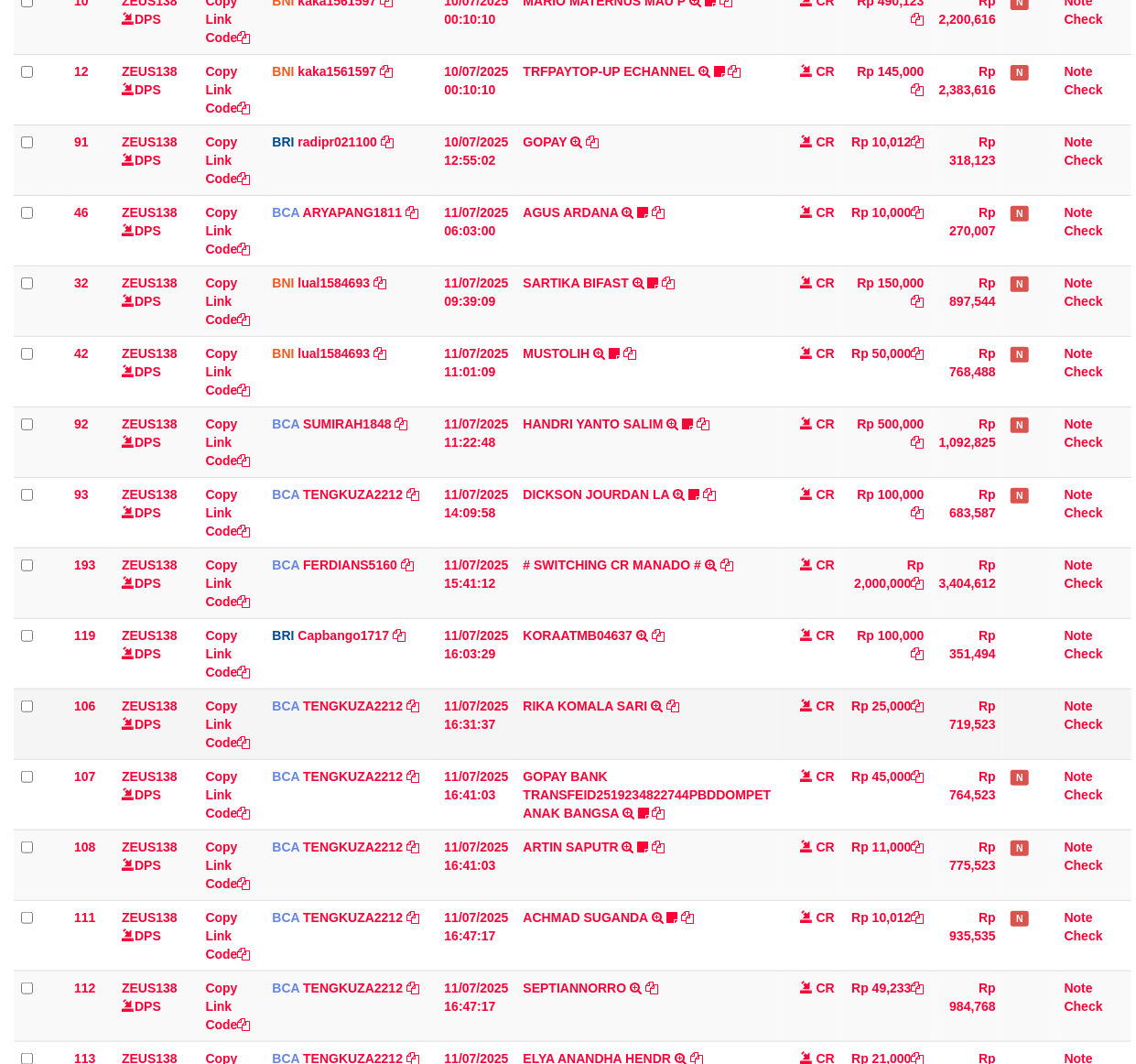 click on "RIKA KOMALA SARI         TRSF E-BANKING CR 1107/FTSCY/WS95271
25000.00YOYO
RIKA KOMALA SARI" at bounding box center (647, 723) 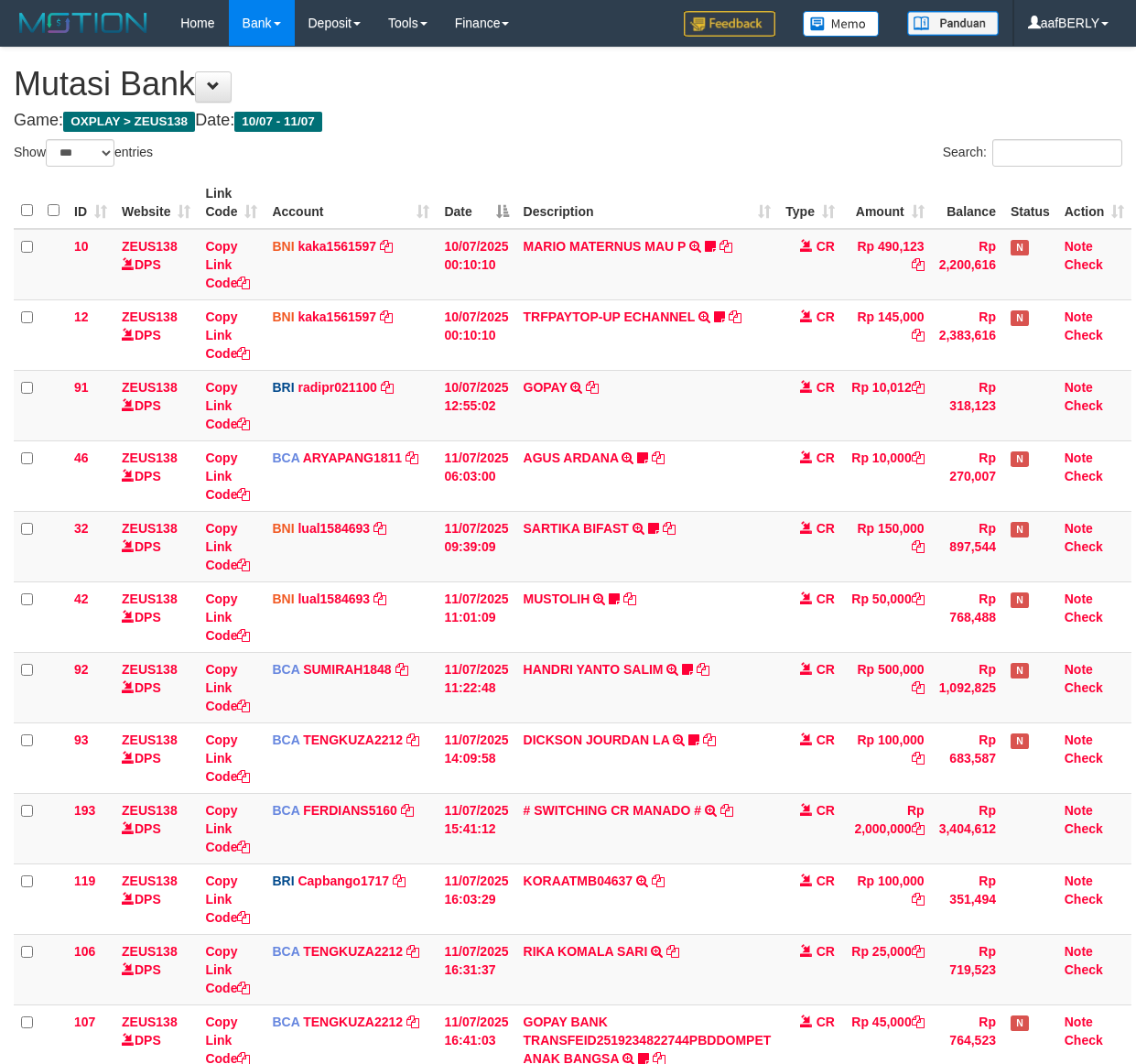 select on "***" 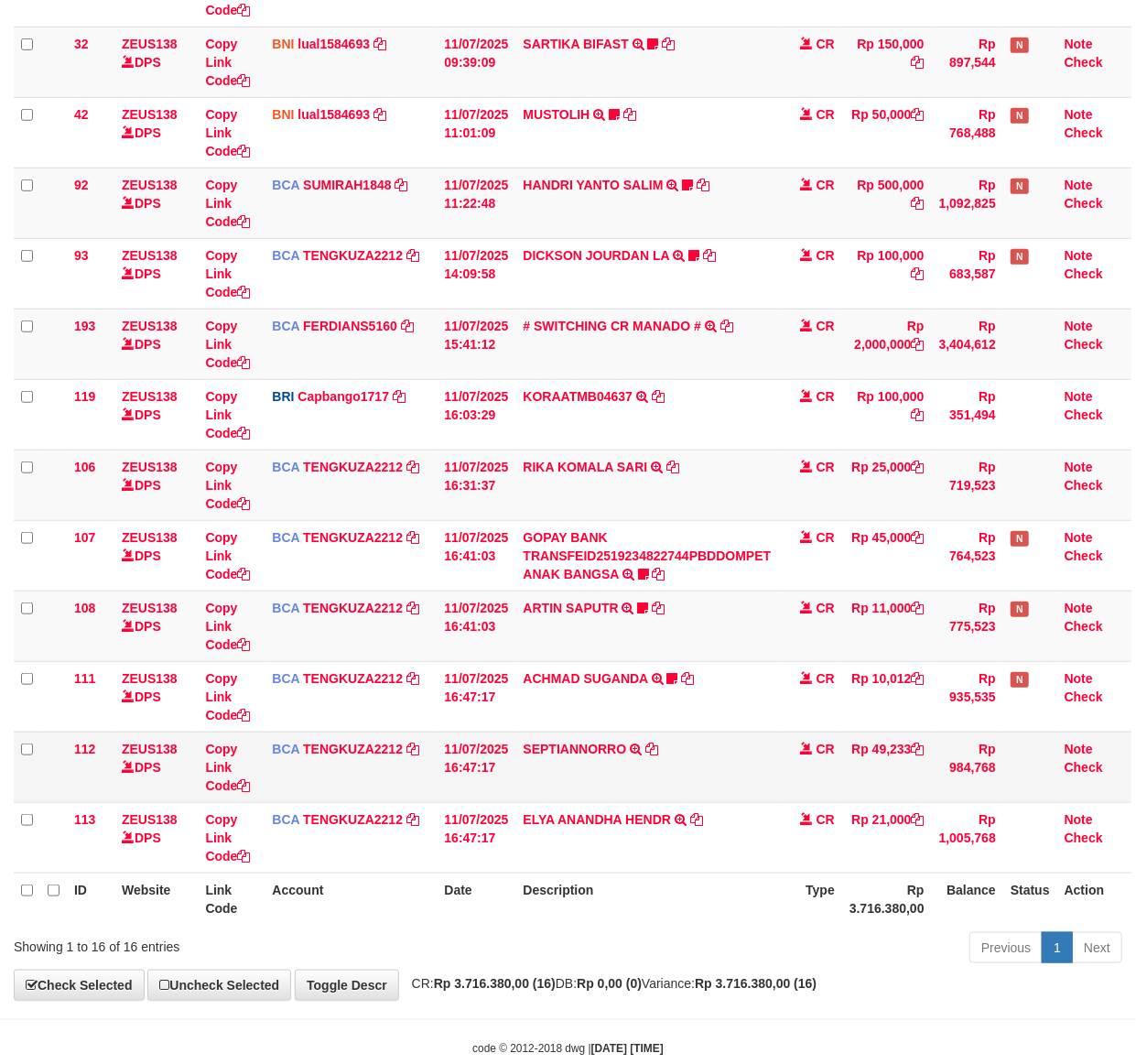 scroll, scrollTop: 528, scrollLeft: 0, axis: vertical 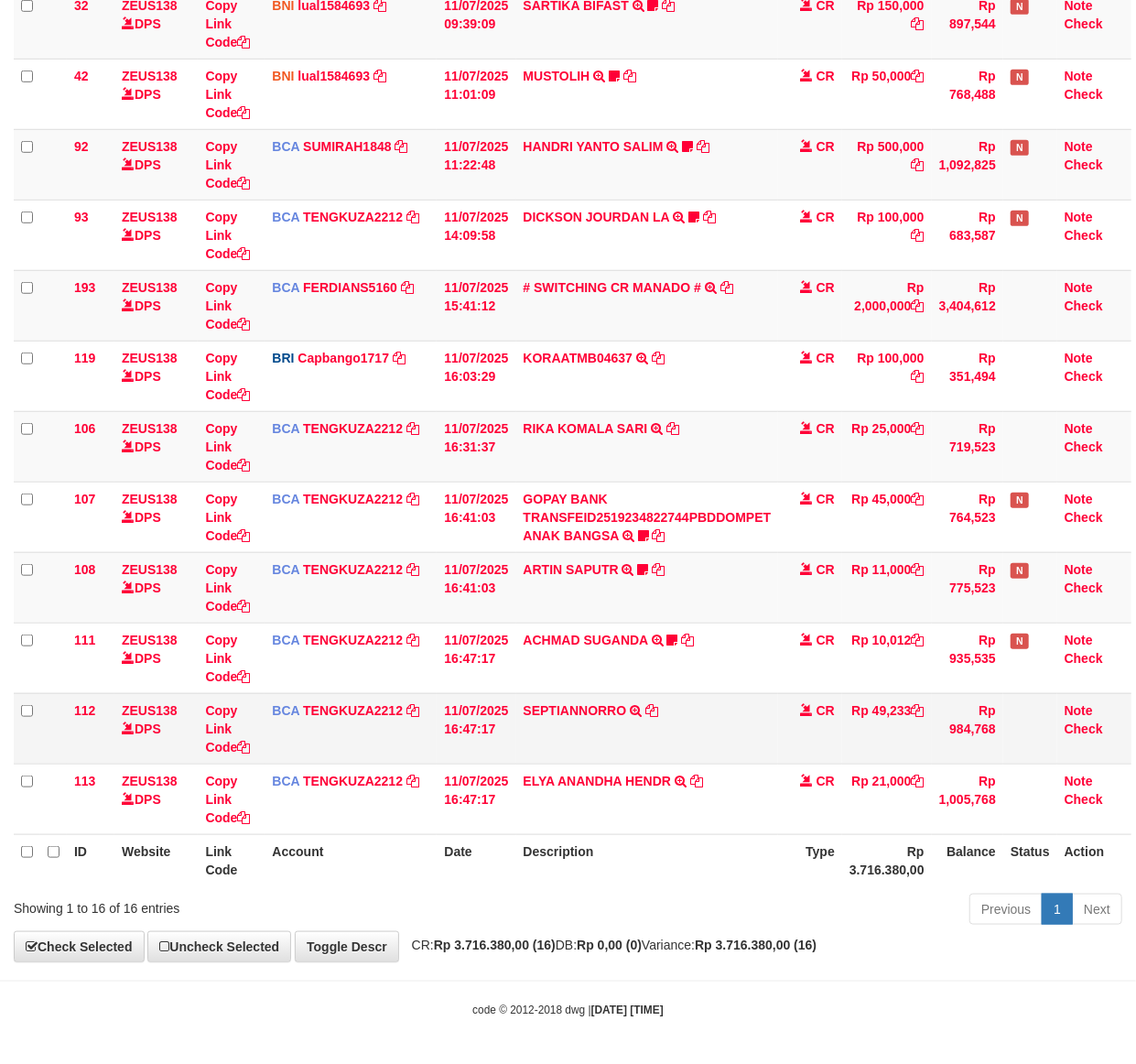 drag, startPoint x: 752, startPoint y: 729, endPoint x: 726, endPoint y: 681, distance: 54.58938 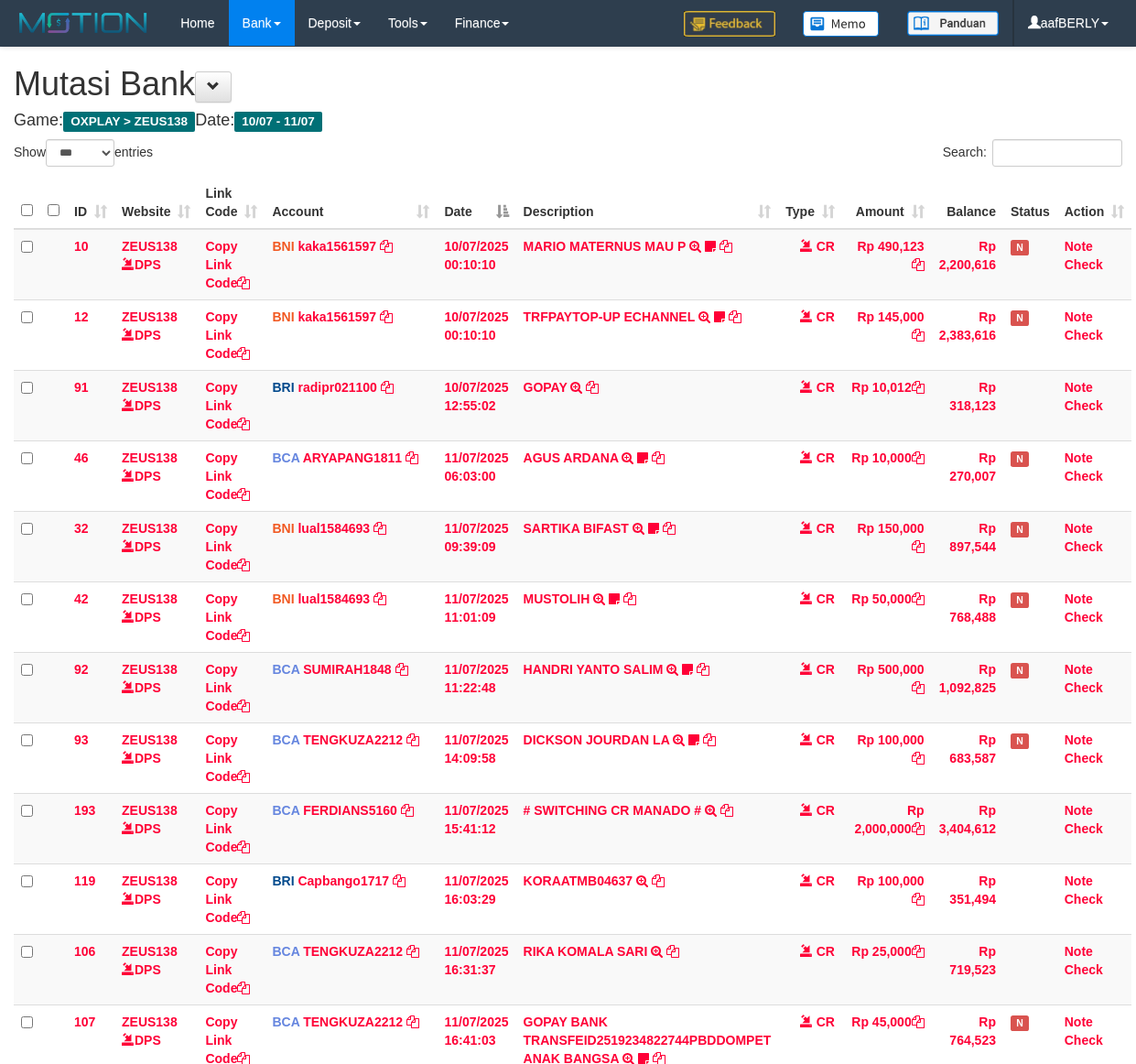 select on "***" 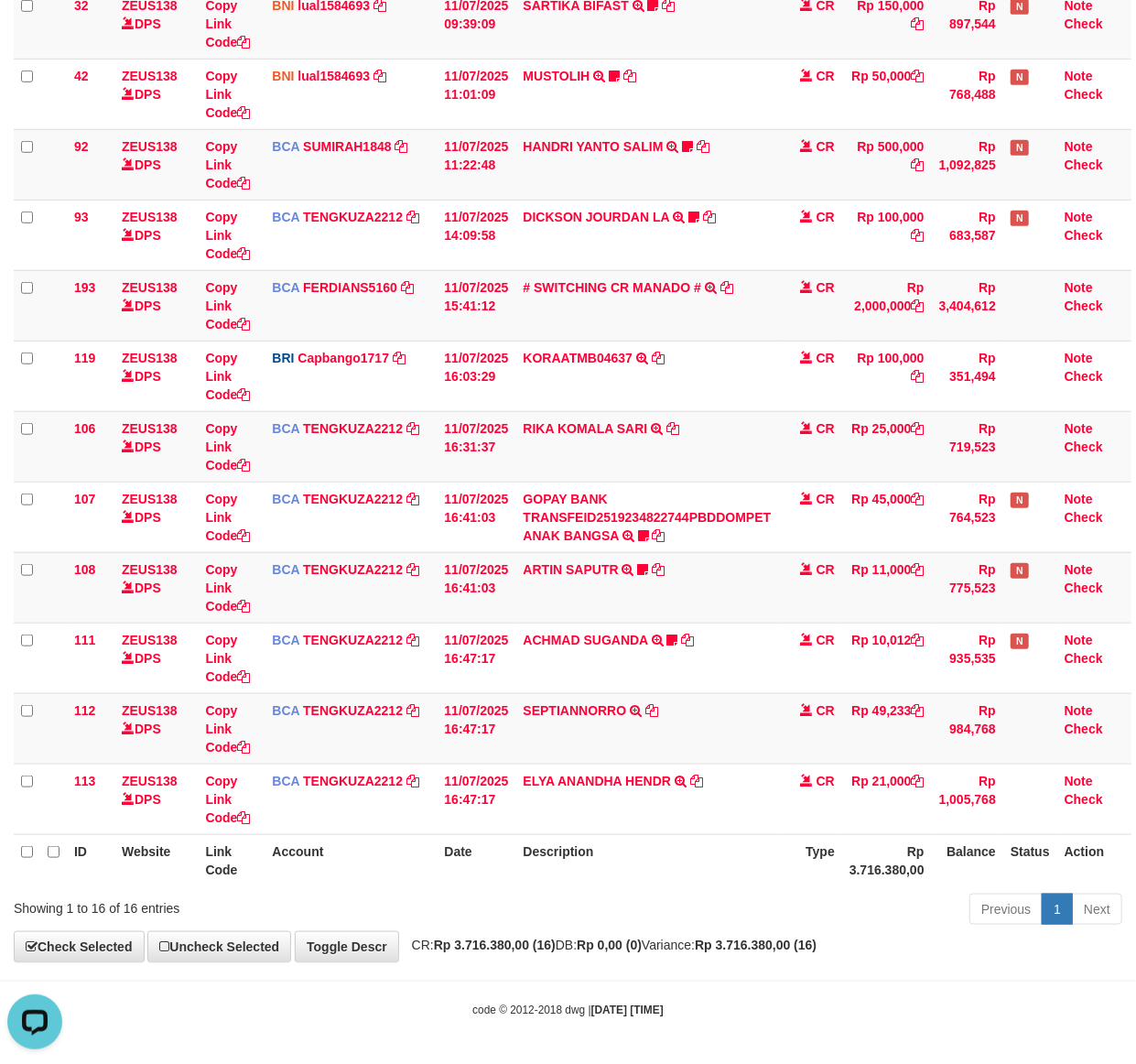 scroll, scrollTop: 0, scrollLeft: 0, axis: both 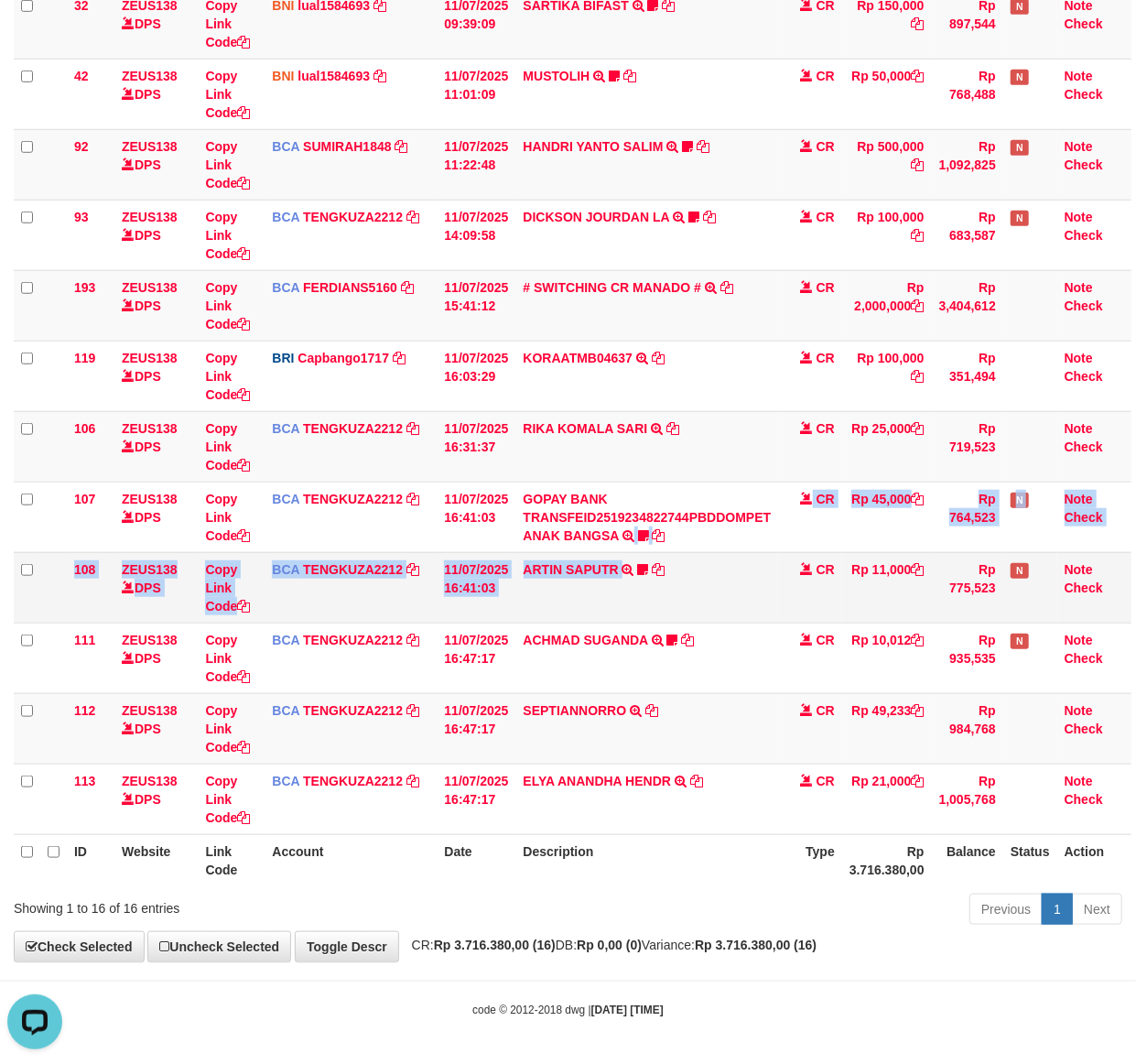 click on "10
ZEUS138    DPS
Copy Link Code
BNI
kaka1561597
DPS
KARMILA
mutasi_20250710_2425 | 10
mutasi_20250710_2425 | 10
10/07/2025 00:10:10
MARIO MATERNUS MAU P            TRF/PAY/TOP-UP ECHANNEL MARIO MATERNUS MAU P    LAKILAKIKUAT99
CR
Rp 490,123
Rp 2,200,616
N
Note
Check
12
ZEUS138    DPS
Copy Link Code
BNI
kaka1561597
DPS
KARMILA" at bounding box center [572, 270] 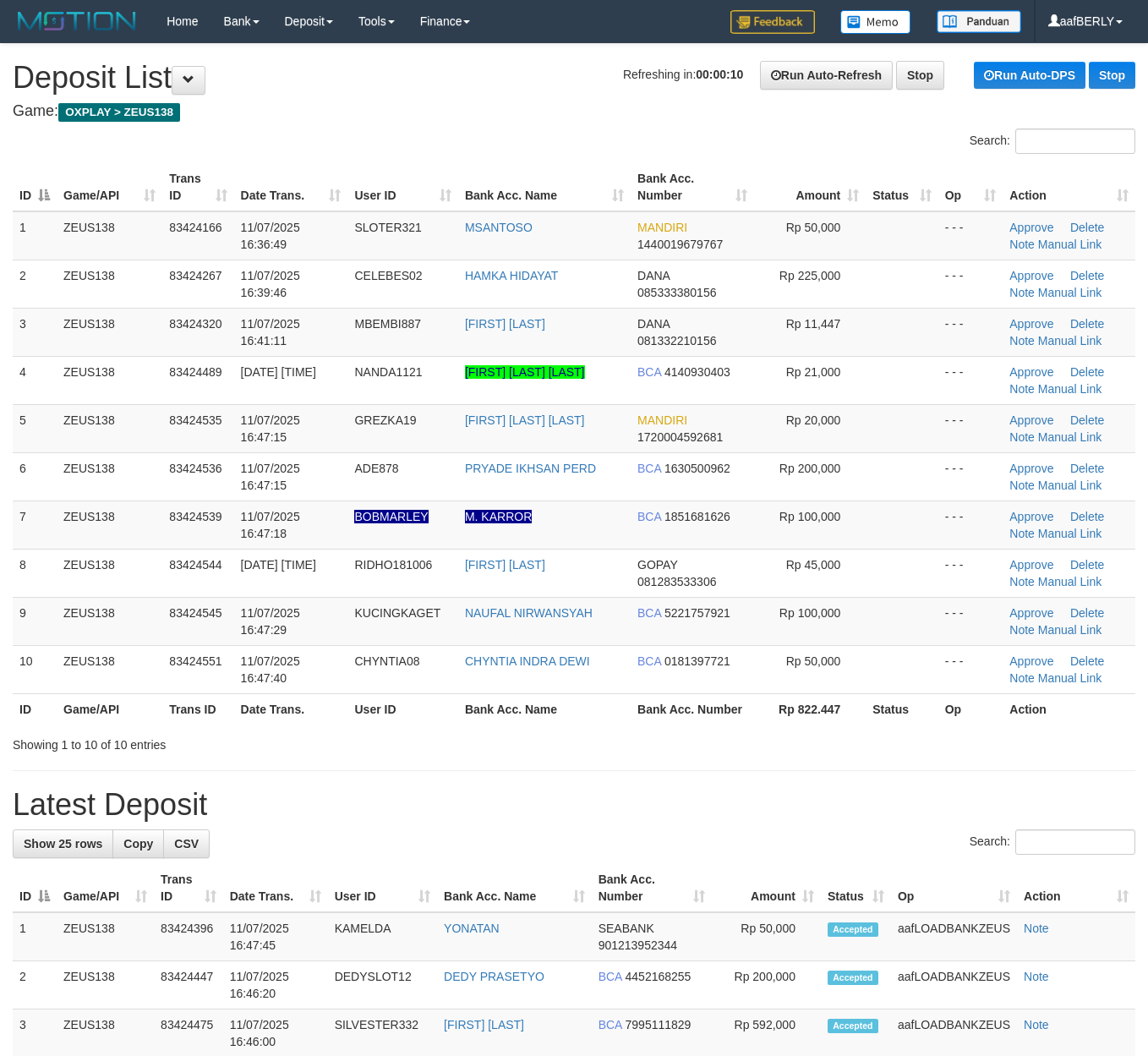 scroll, scrollTop: 0, scrollLeft: 0, axis: both 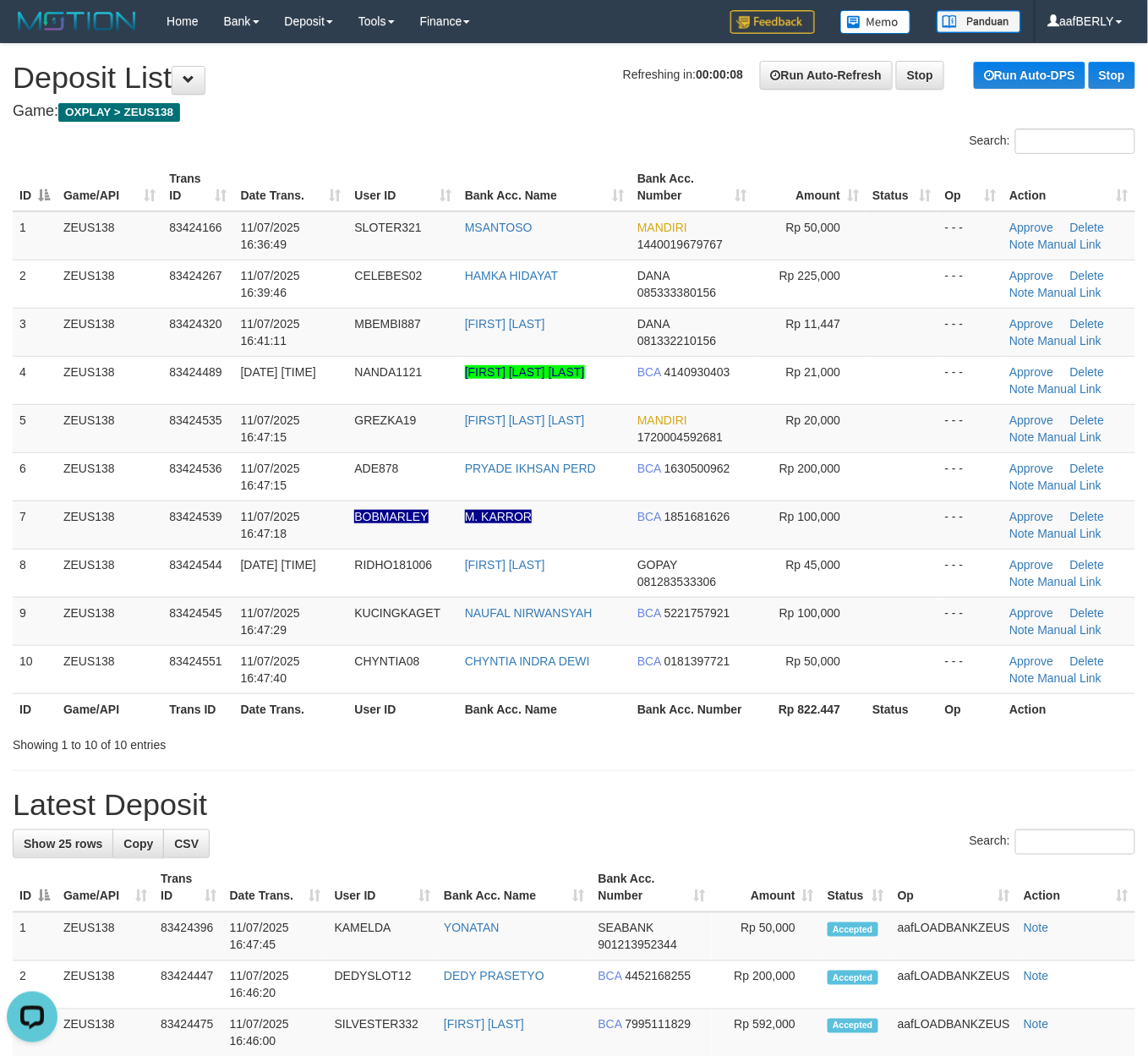 click on "Refreshing in:  00:00:08
Run Auto-Refresh
Stop
Run Auto-DPS
Stop
Deposit List" at bounding box center [574, 78] 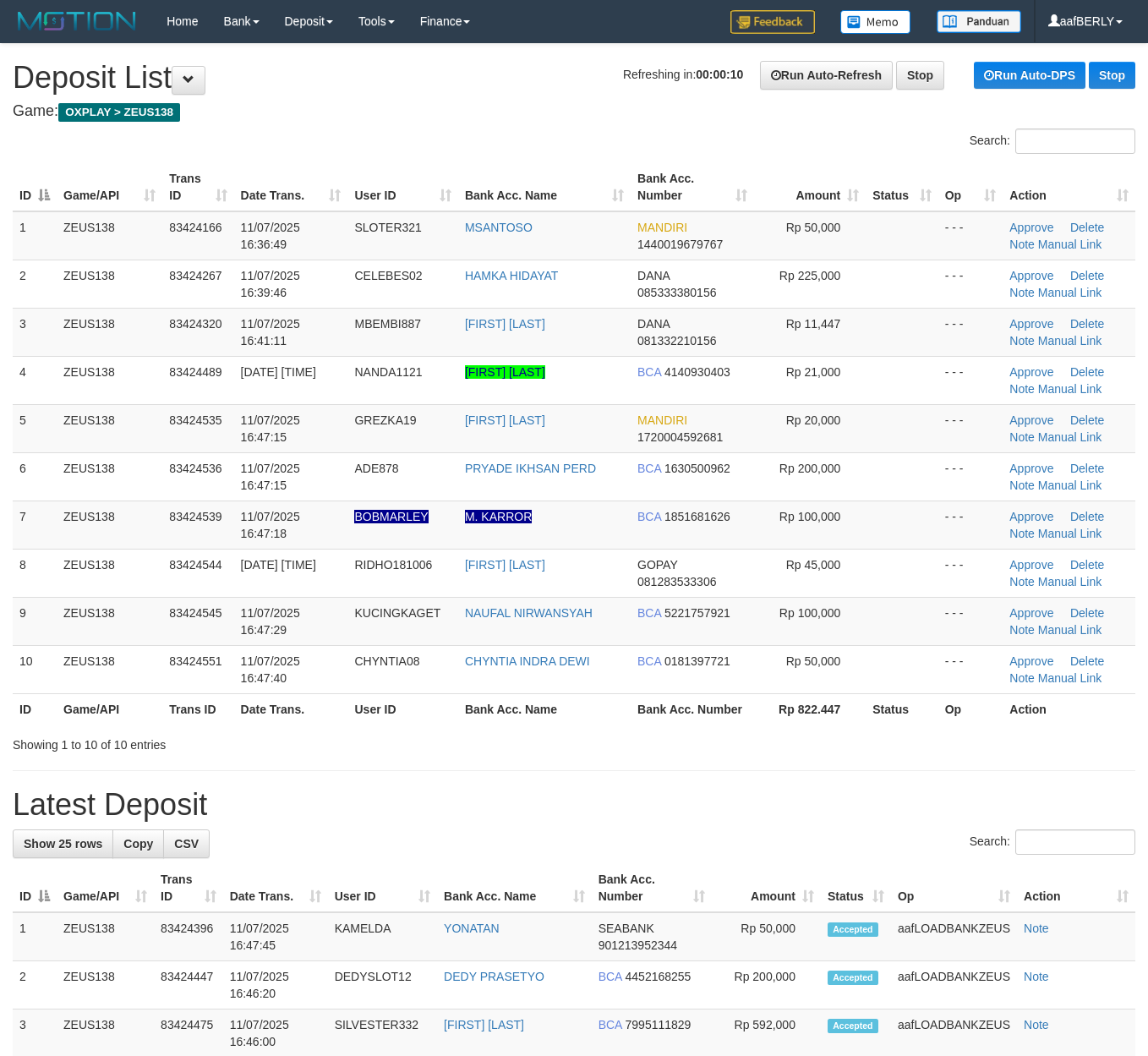 scroll, scrollTop: 0, scrollLeft: 0, axis: both 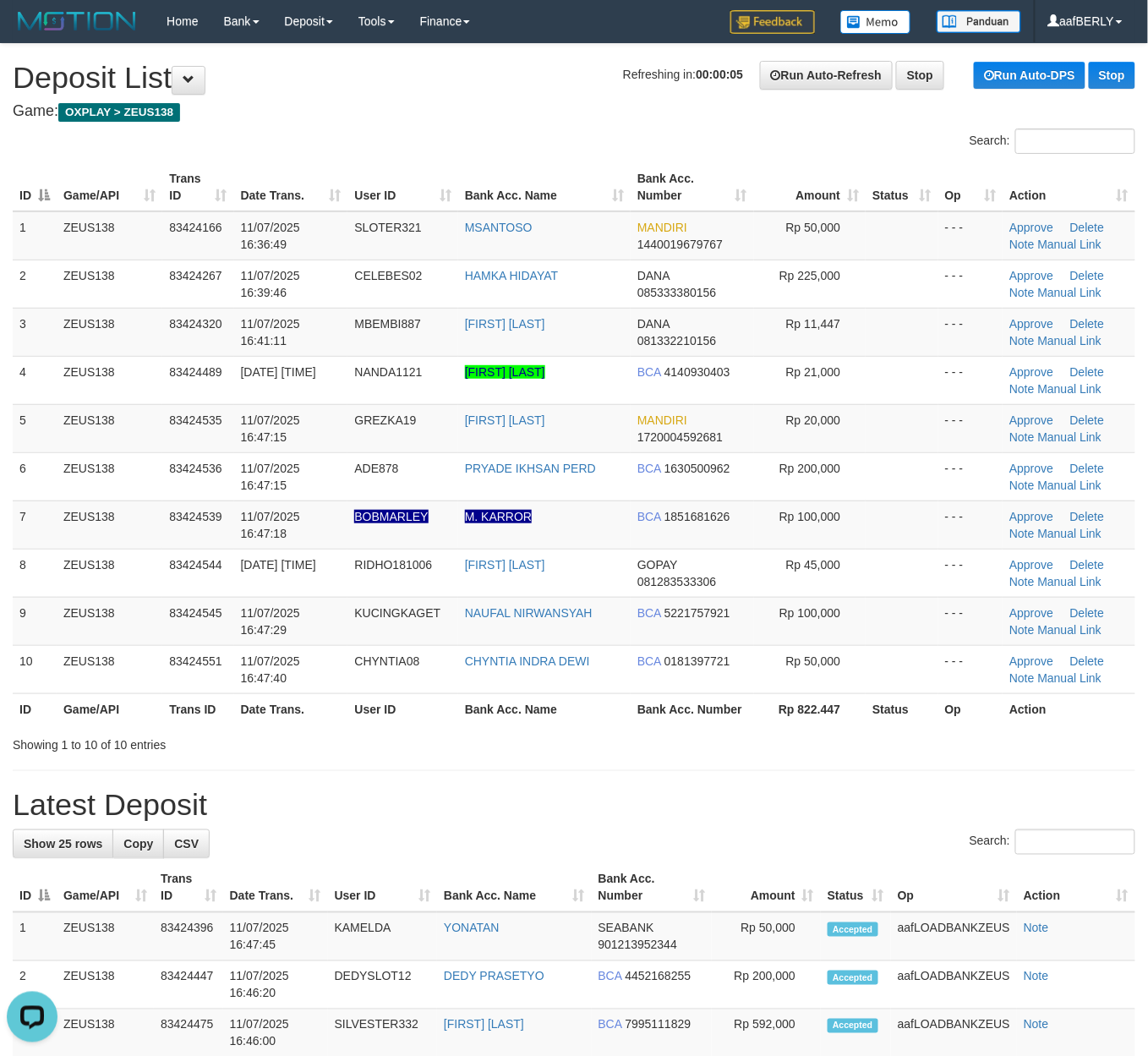 click on "Search:" at bounding box center (574, 143) 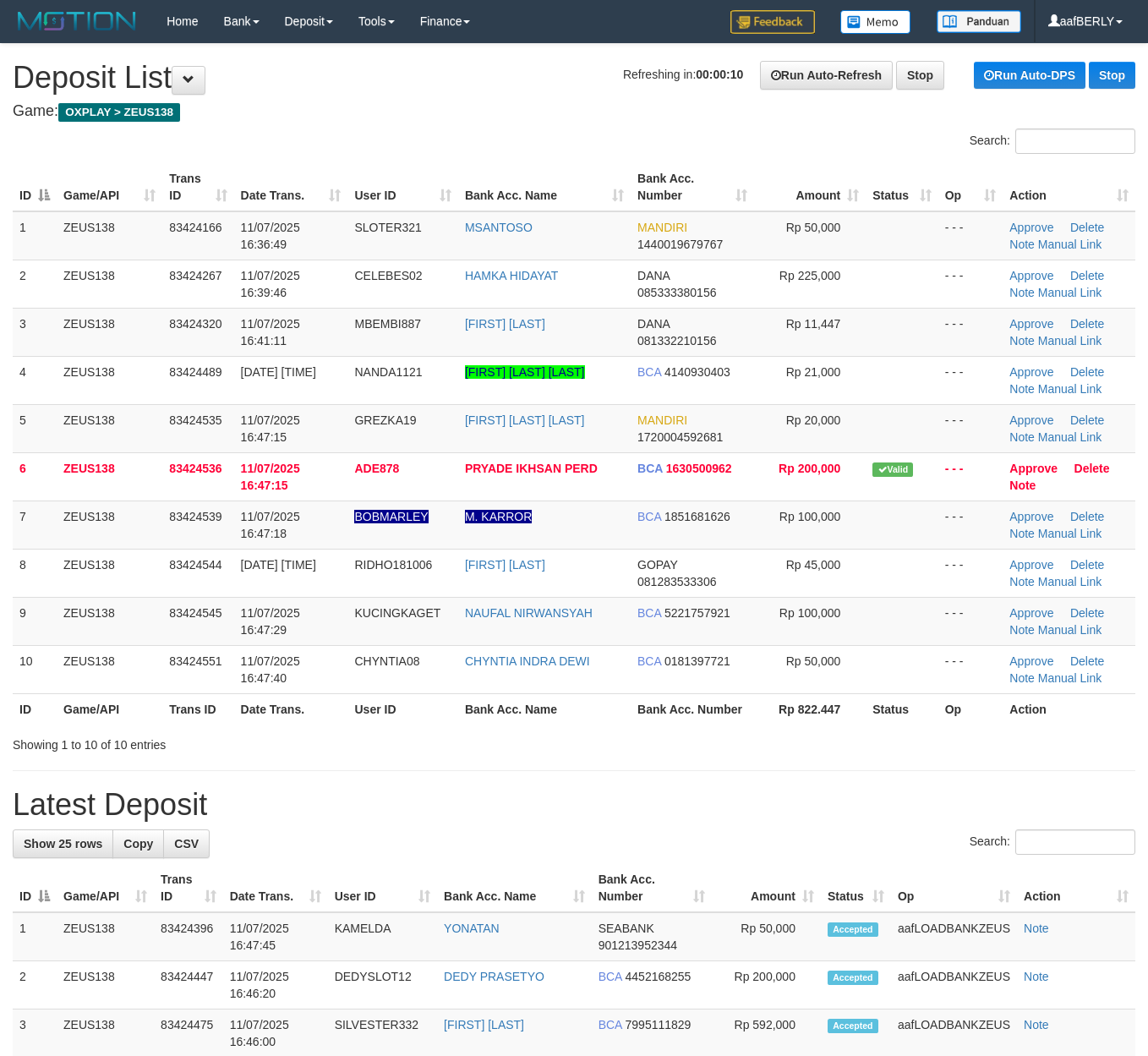 scroll, scrollTop: 0, scrollLeft: 0, axis: both 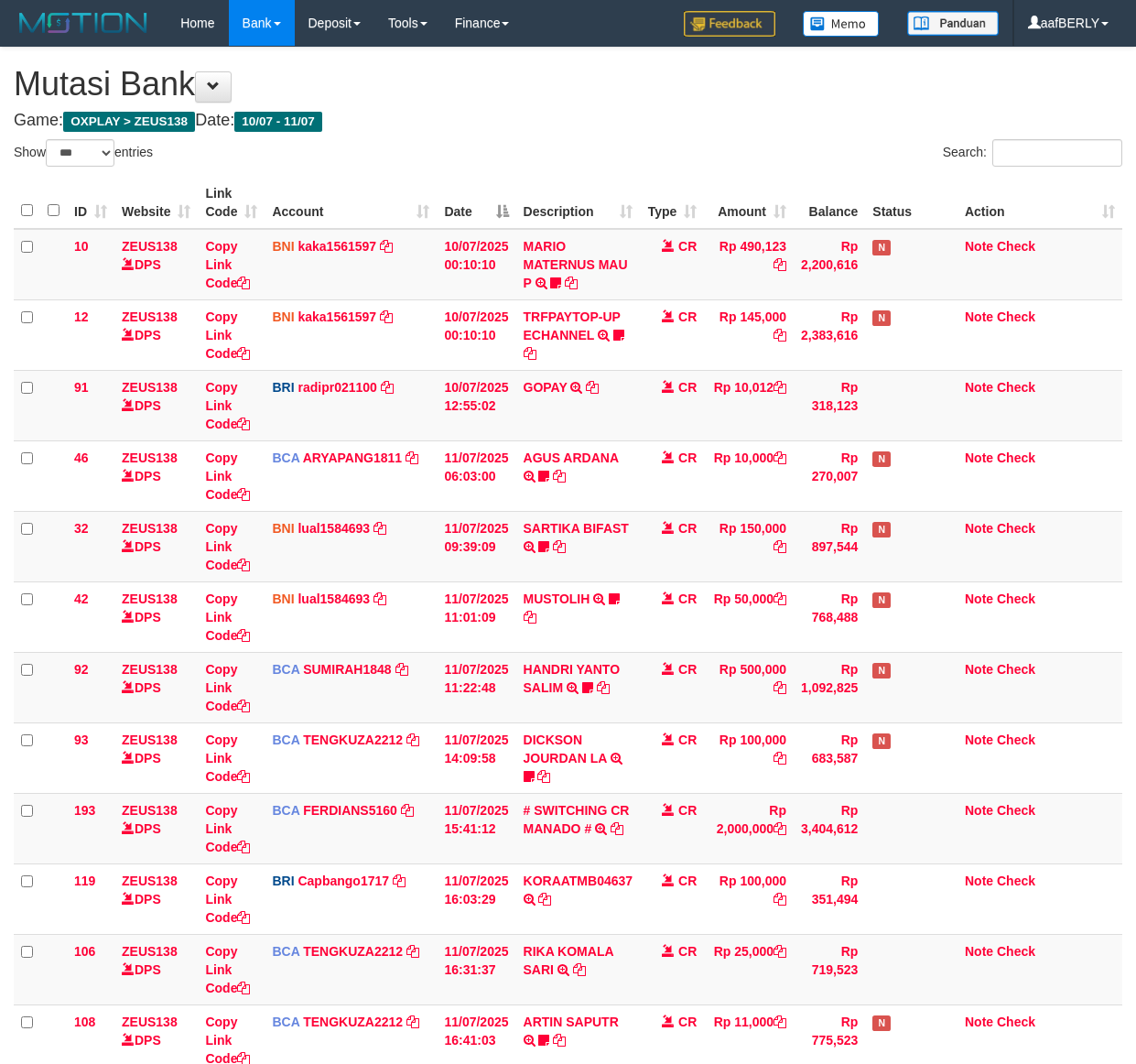 select on "***" 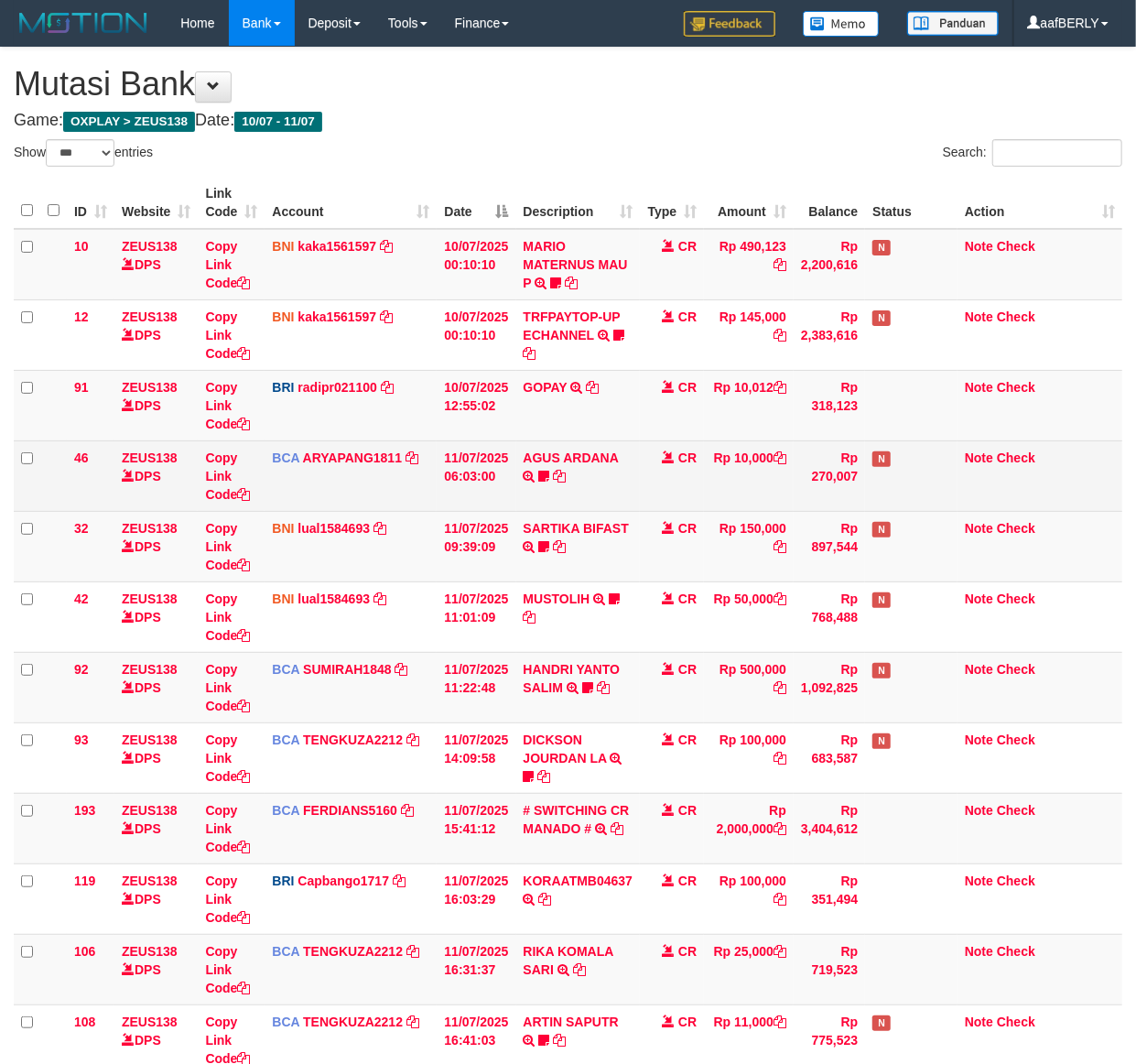 scroll, scrollTop: 386, scrollLeft: 0, axis: vertical 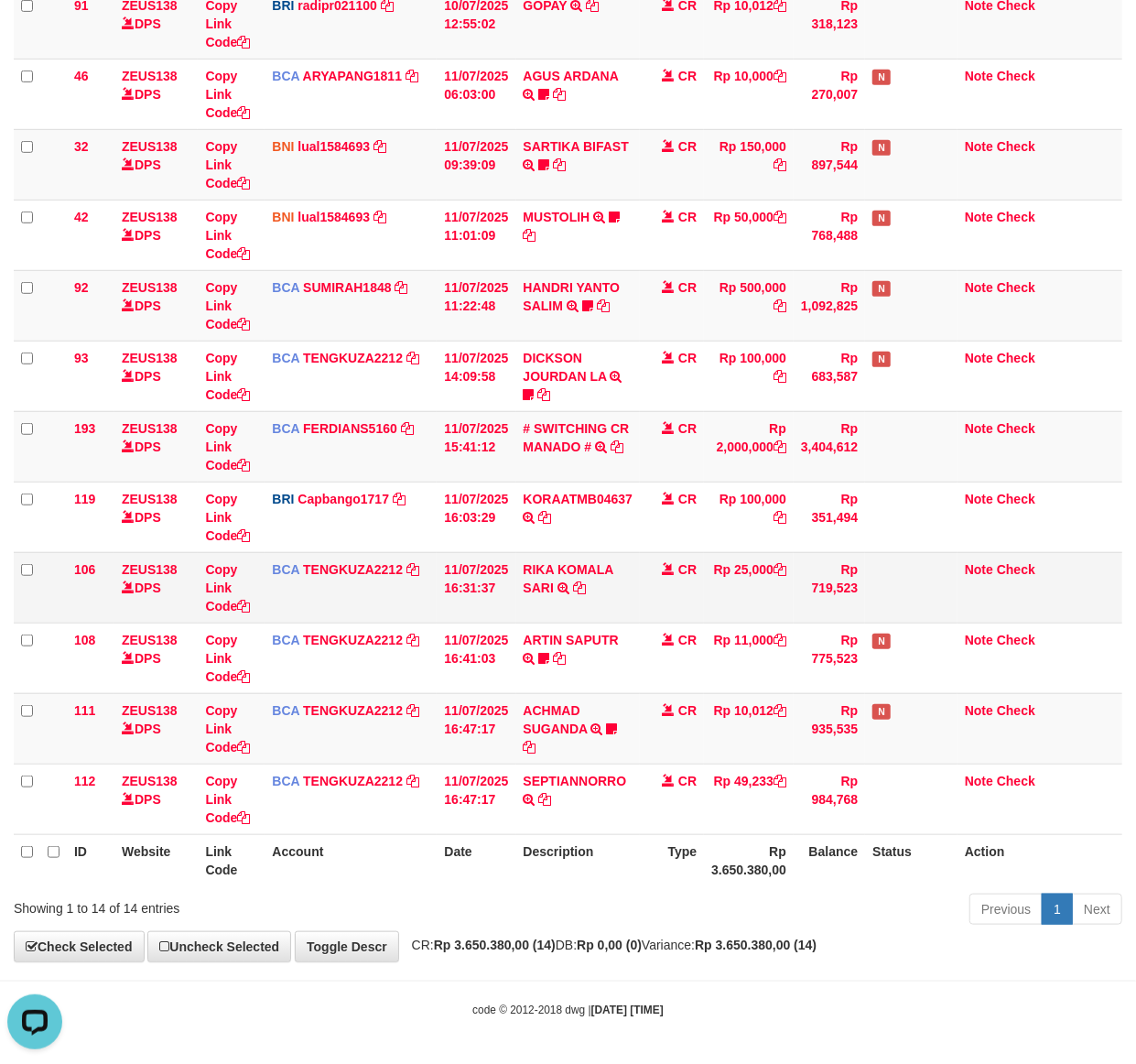 click on "CR" at bounding box center [672, 587] 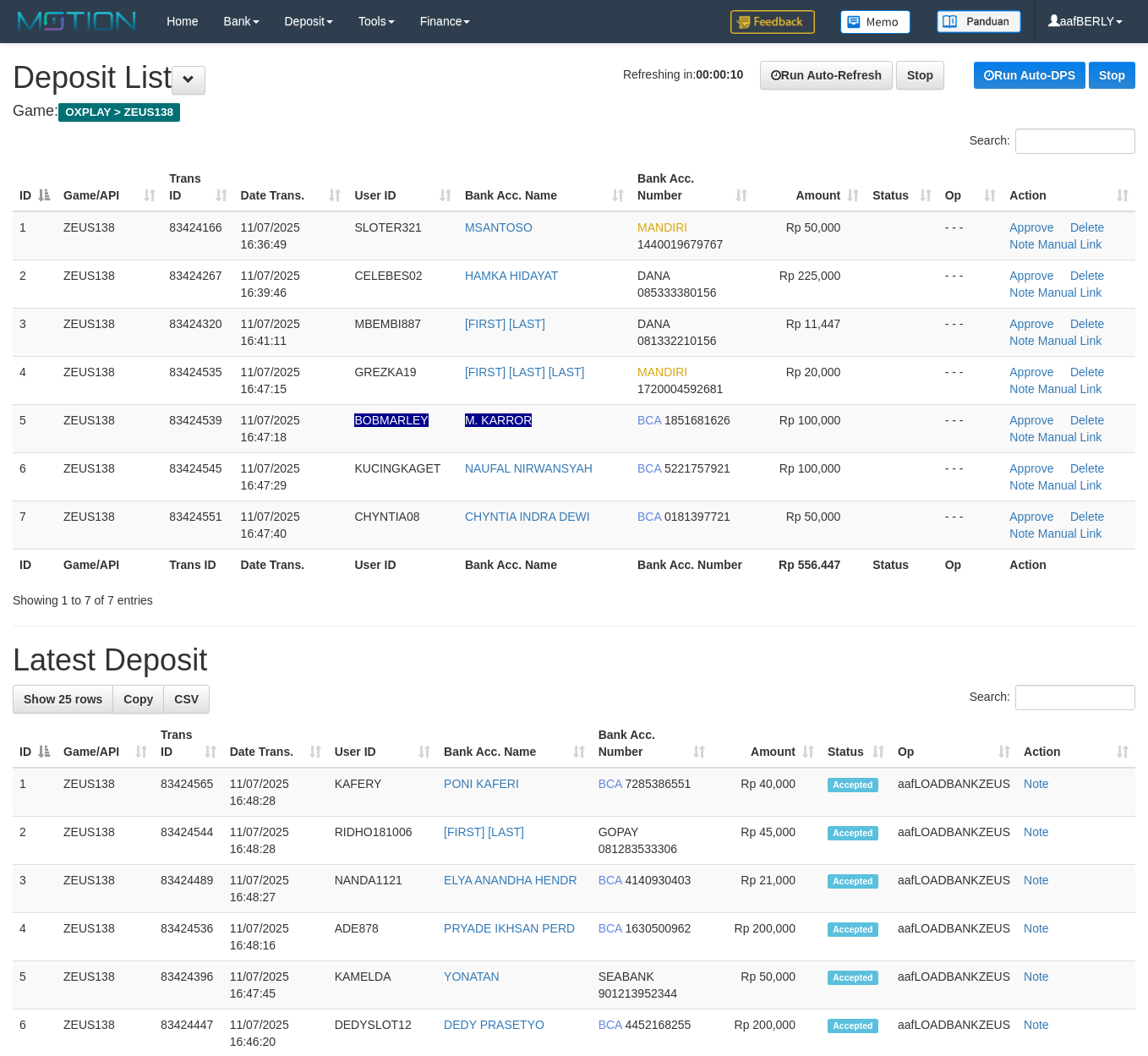 scroll, scrollTop: 0, scrollLeft: 0, axis: both 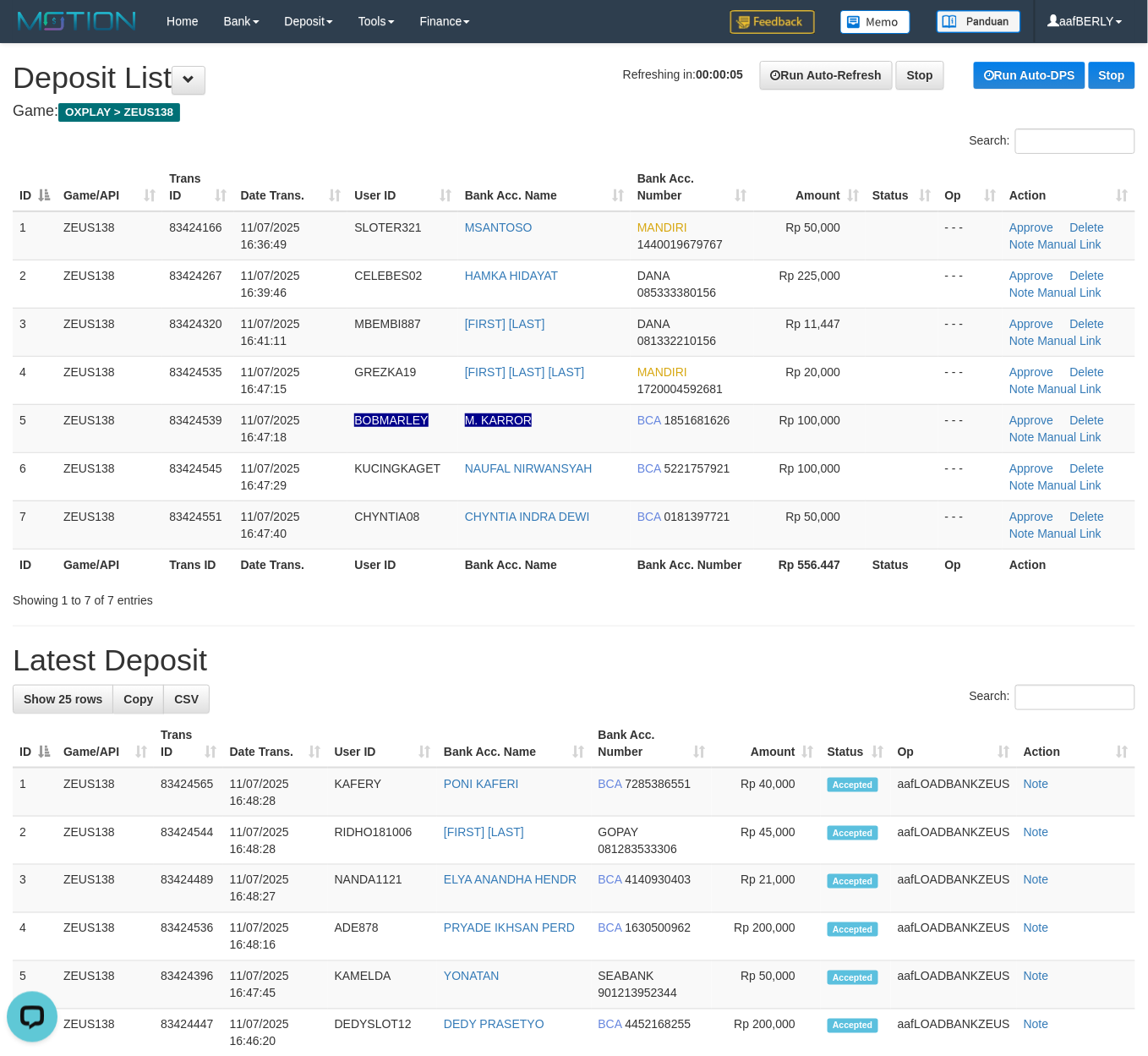 click on "Search:" at bounding box center [861, 143] 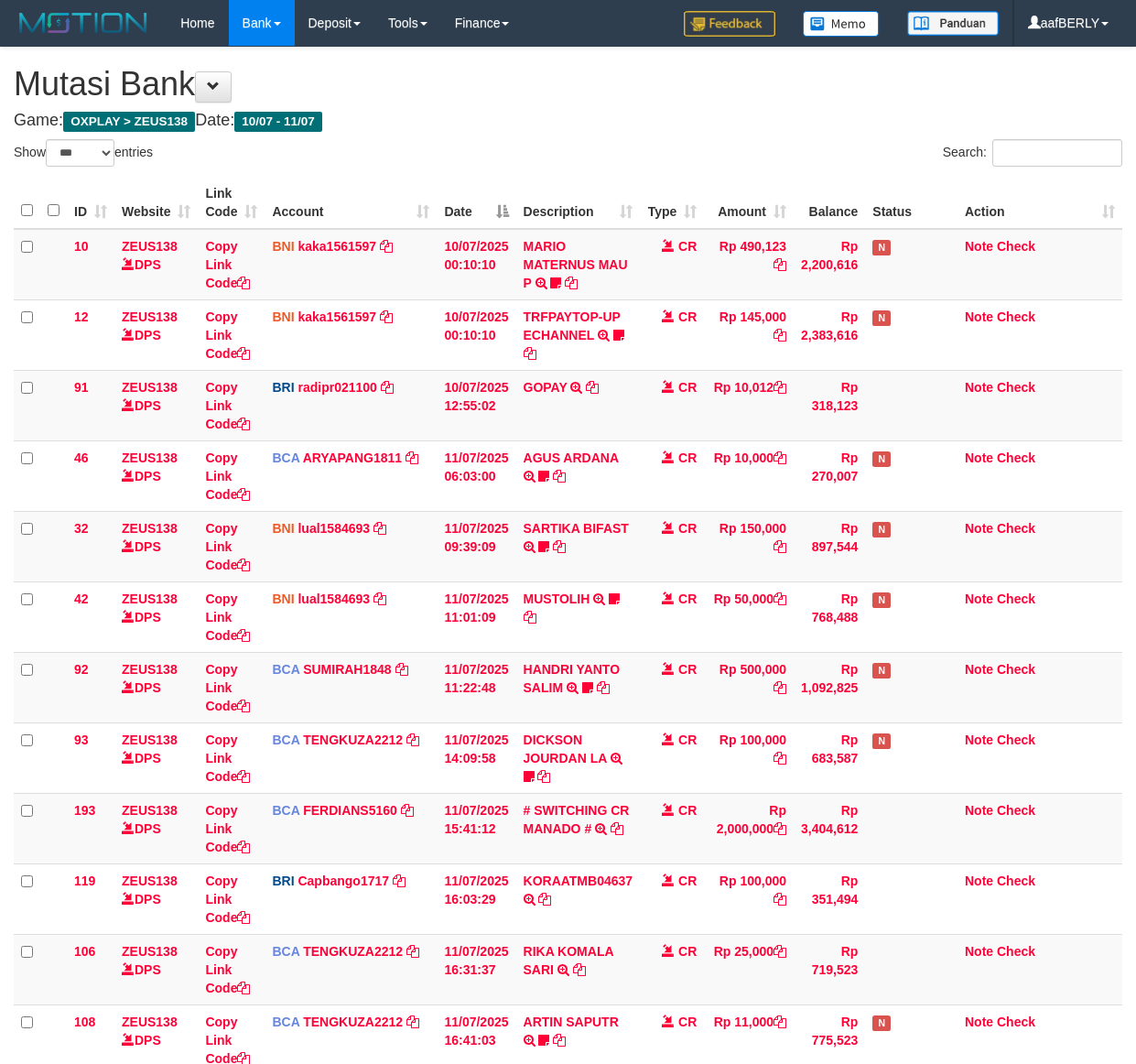 select on "***" 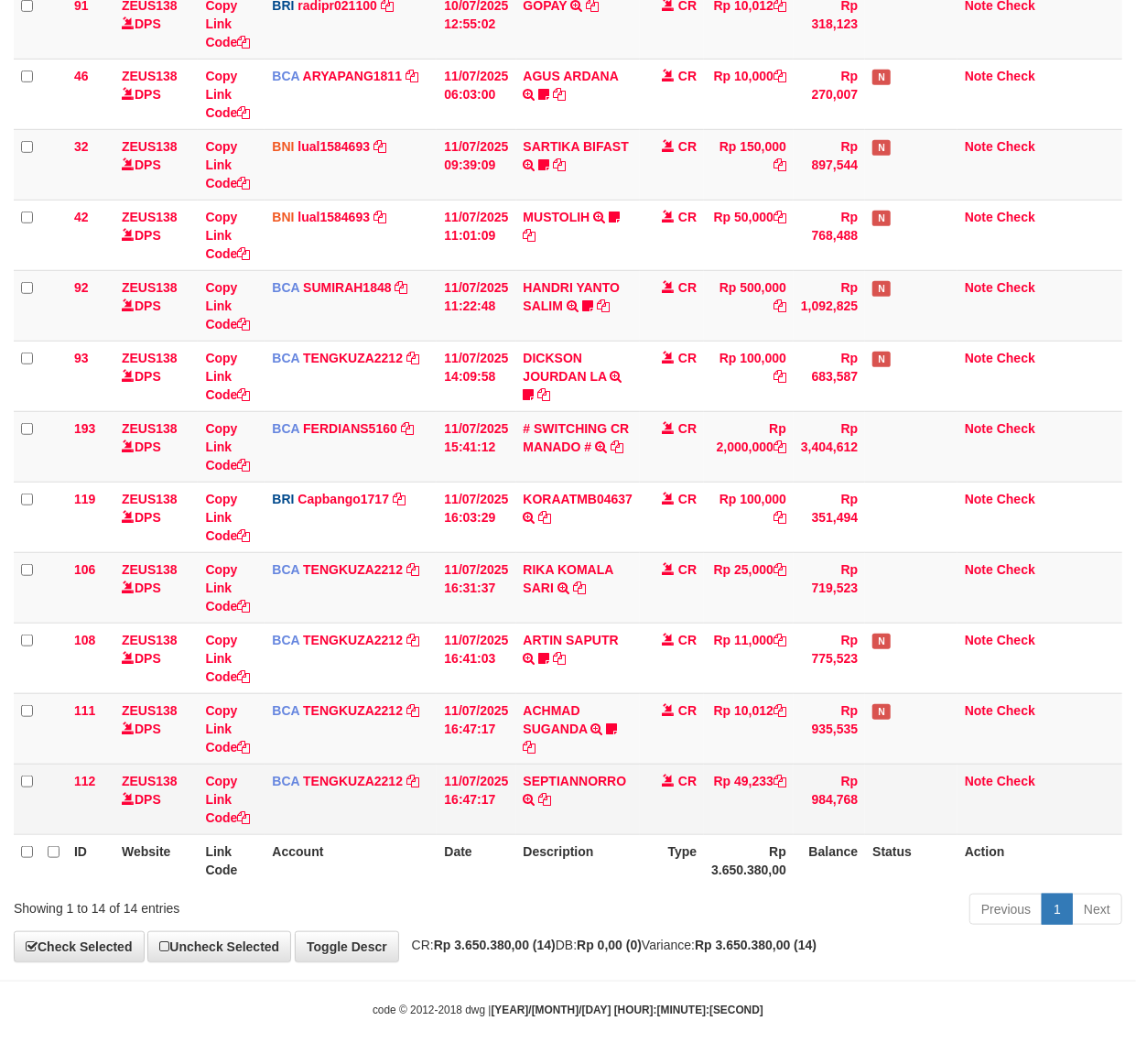 scroll, scrollTop: 386, scrollLeft: 0, axis: vertical 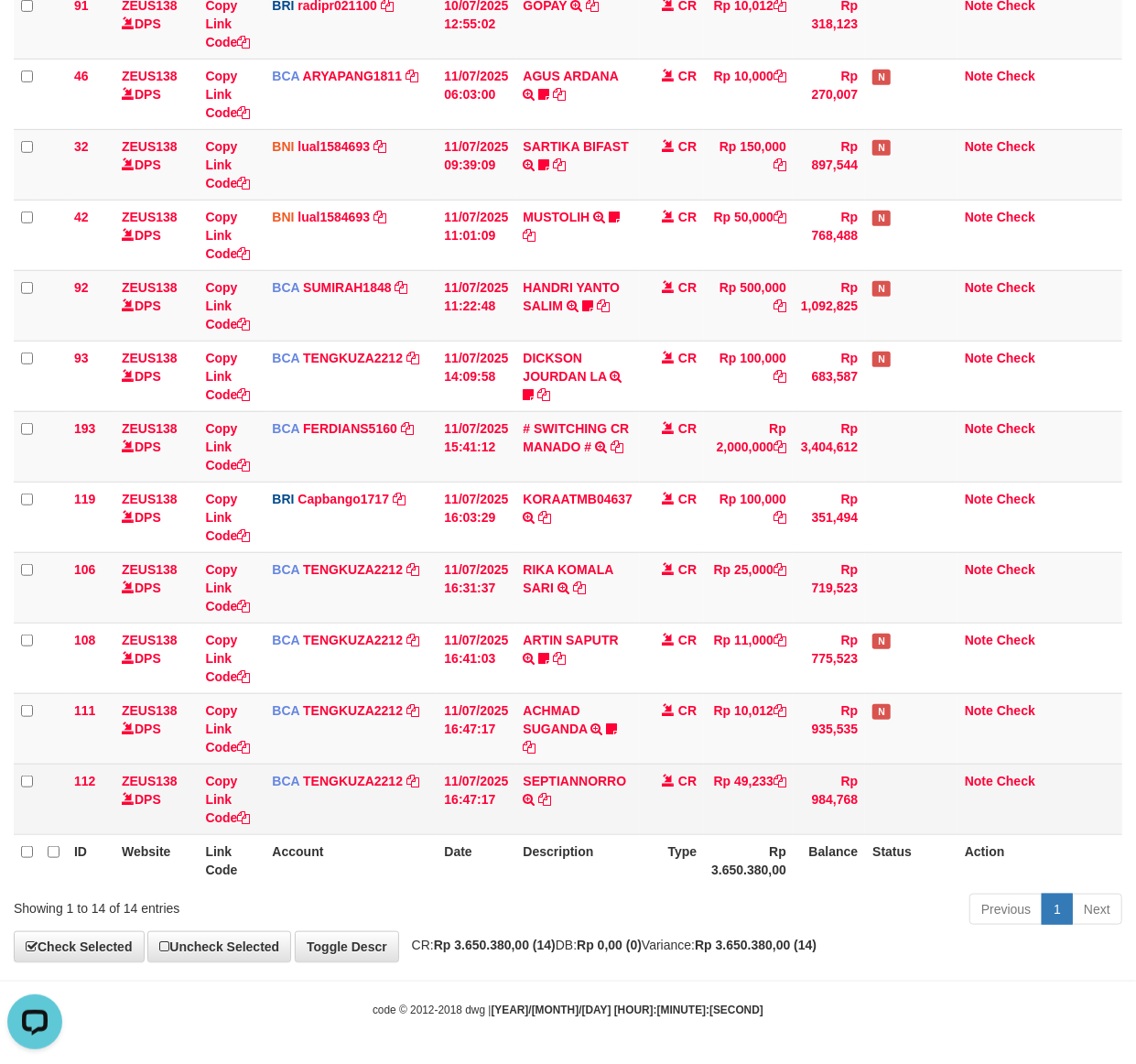 click on "SEPTIANNORRO         TRSF E-BANKING CR 07/11 Z7ZK1
SEPTIANNORRO" at bounding box center [579, 798] 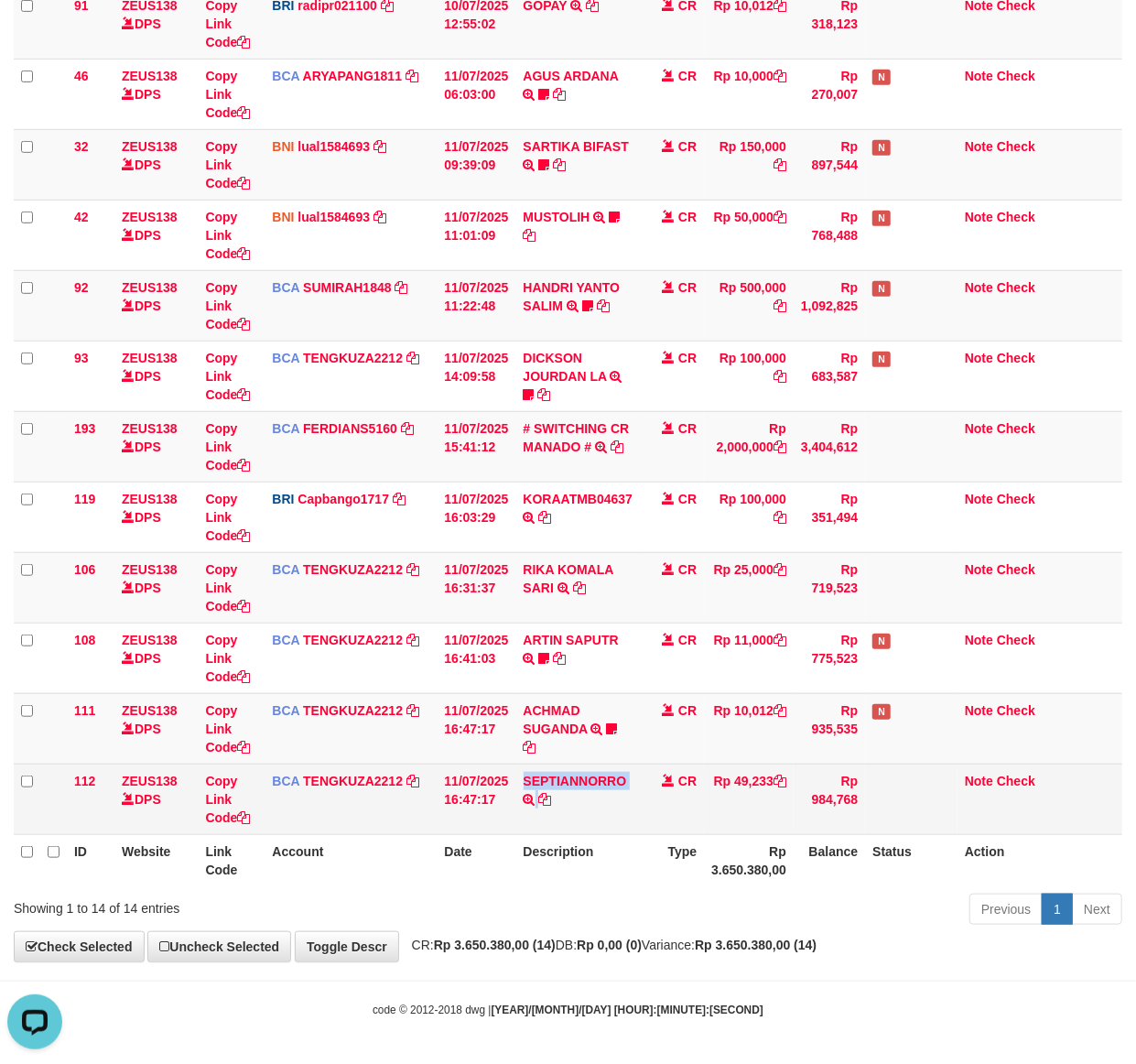 click on "SEPTIANNORRO         TRSF E-BANKING CR 07/11 Z7ZK1
SEPTIANNORRO" at bounding box center [579, 798] 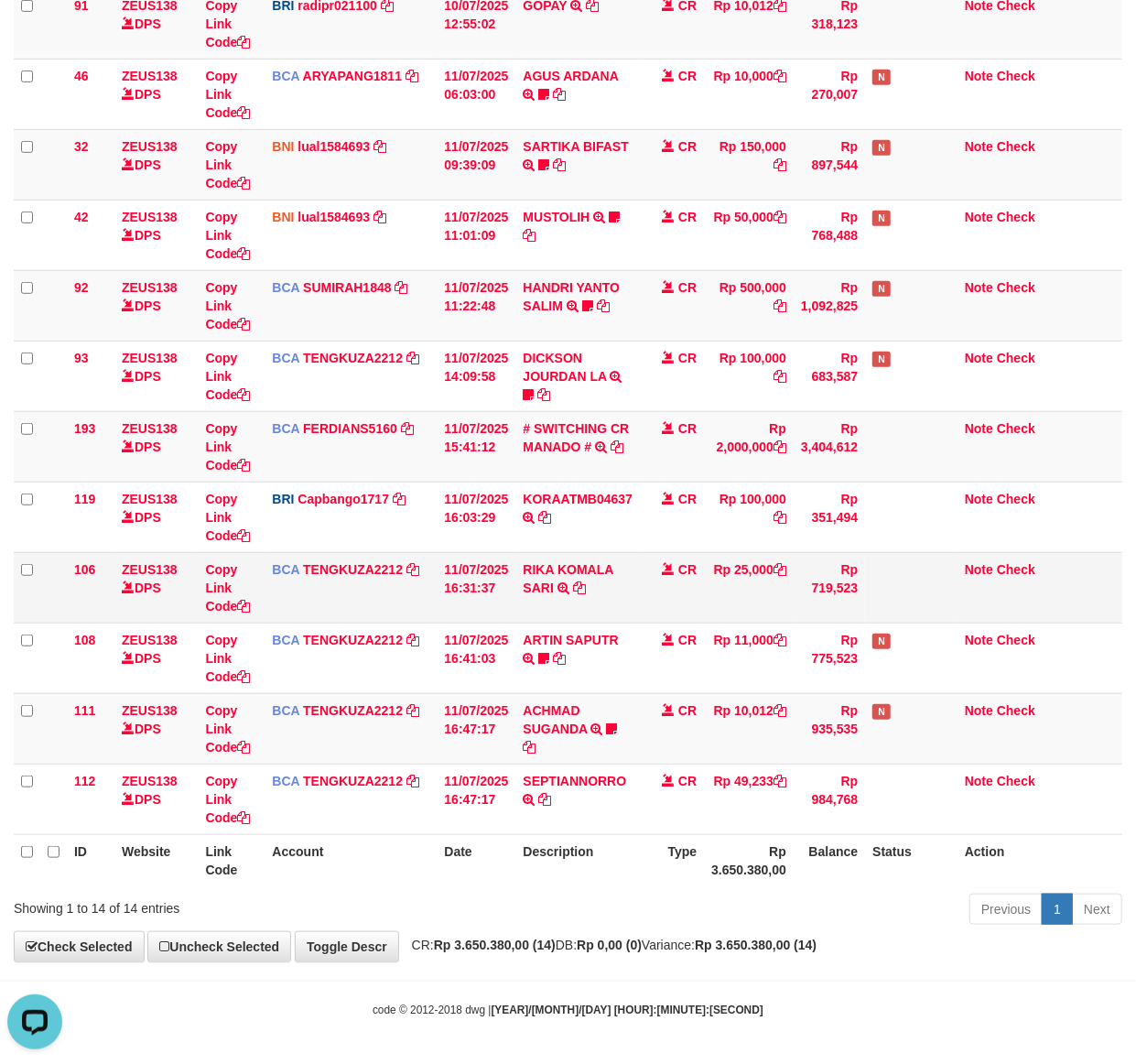 click on "RIKA KOMALA SARI         TRSF E-BANKING CR 1107/FTSCY/WS95271
25000.00YOYO
RIKA KOMALA SARI" at bounding box center [579, 587] 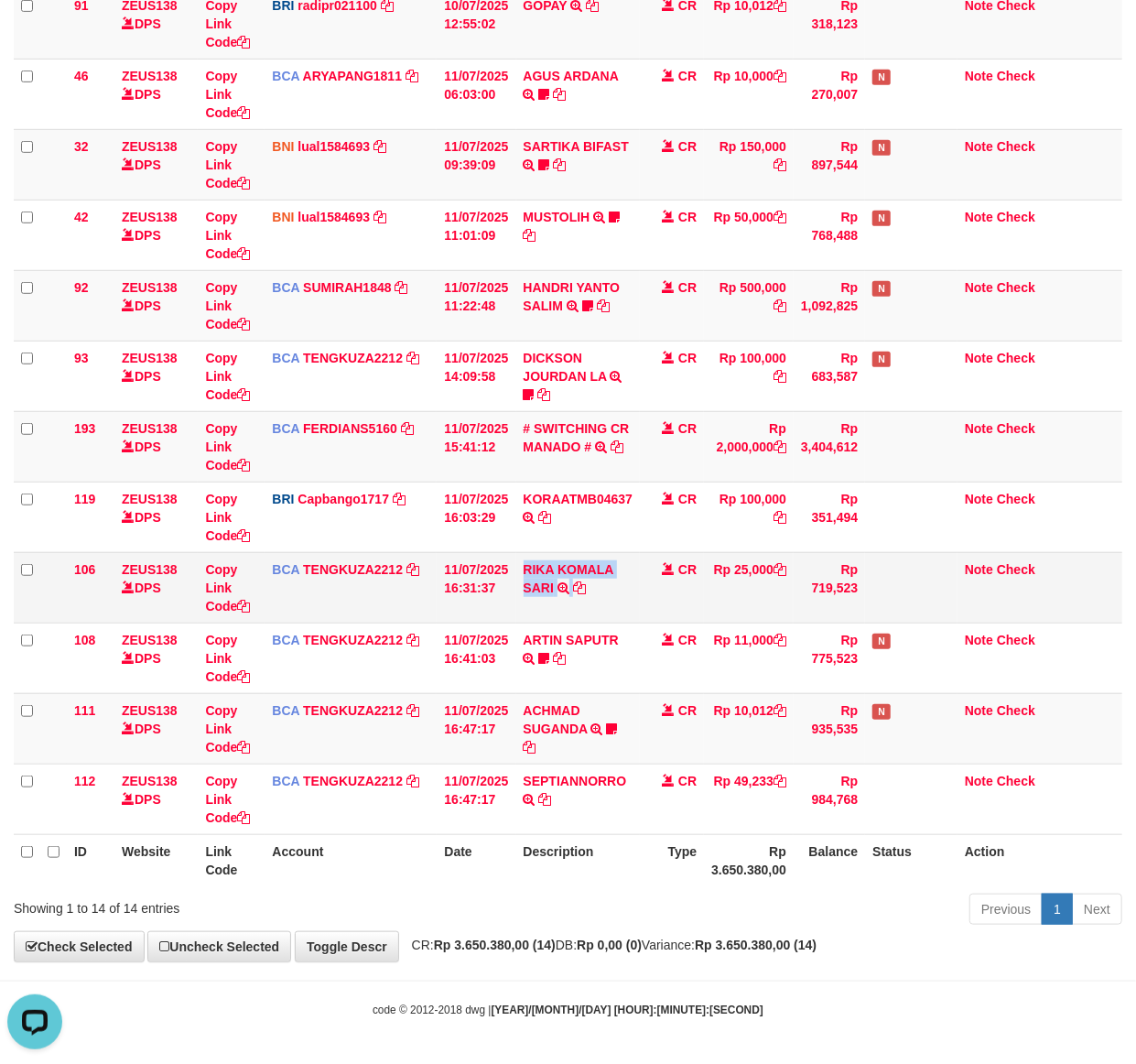 click on "RIKA KOMALA SARI         TRSF E-BANKING CR 1107/FTSCY/WS95271
25000.00YOYO
RIKA KOMALA SARI" at bounding box center (579, 587) 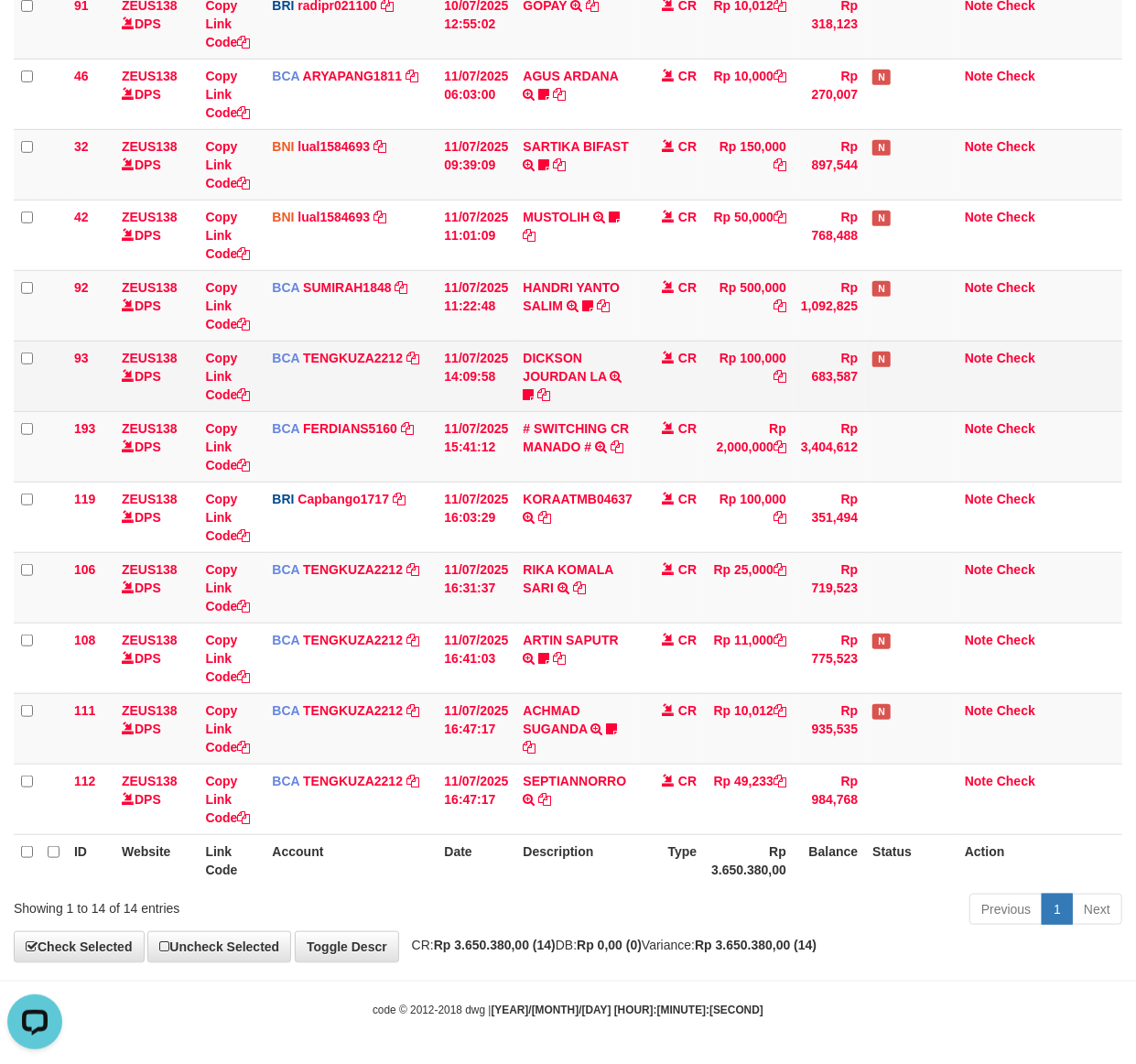 click on "DICKSON JOURDAN LA            TRSF E-BANKING CR 1107/FTSCY/WS95031
100000.00DICKSON JOURDAN LA    gacormania16A" at bounding box center [579, 375] 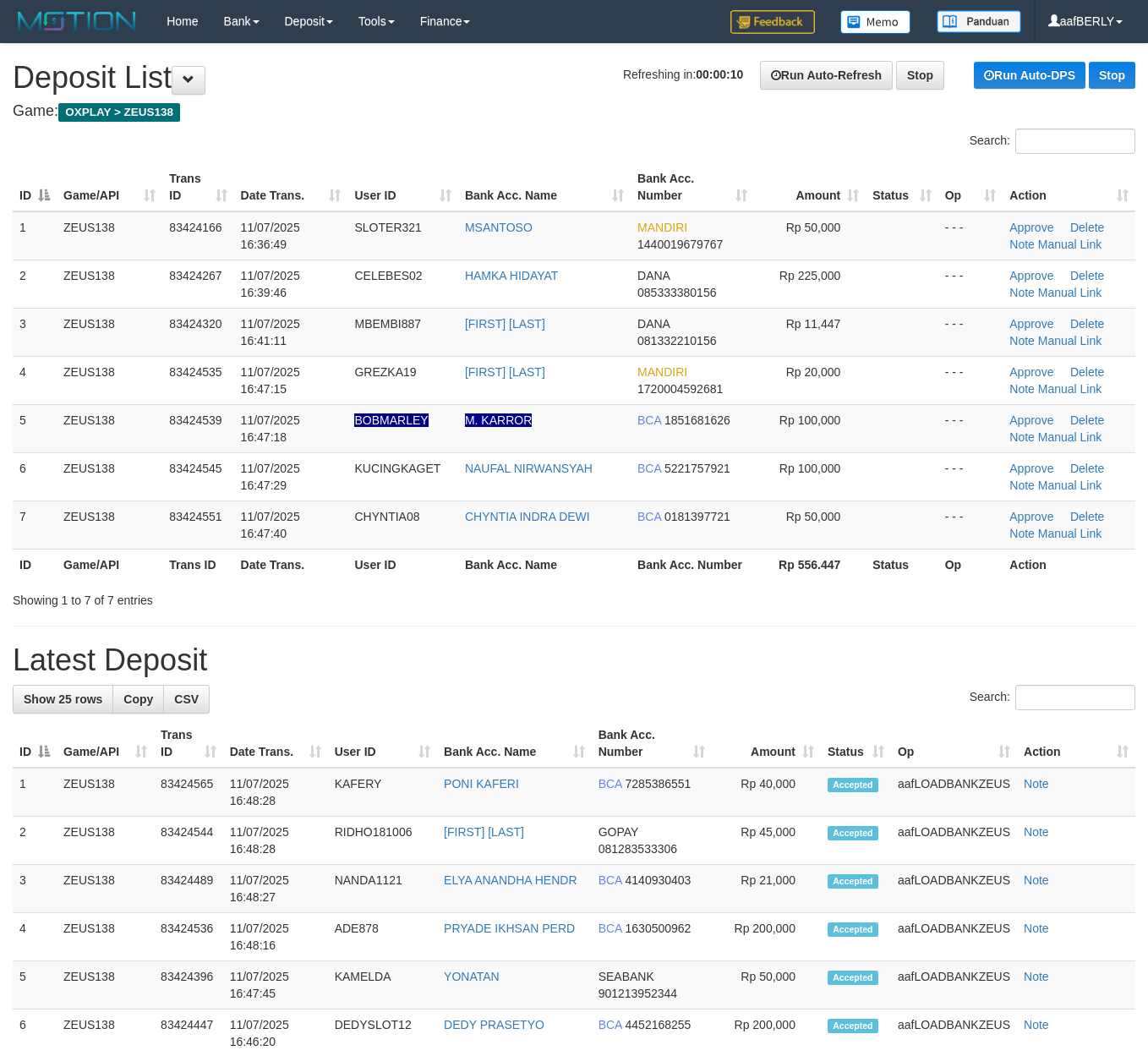 scroll, scrollTop: 0, scrollLeft: 0, axis: both 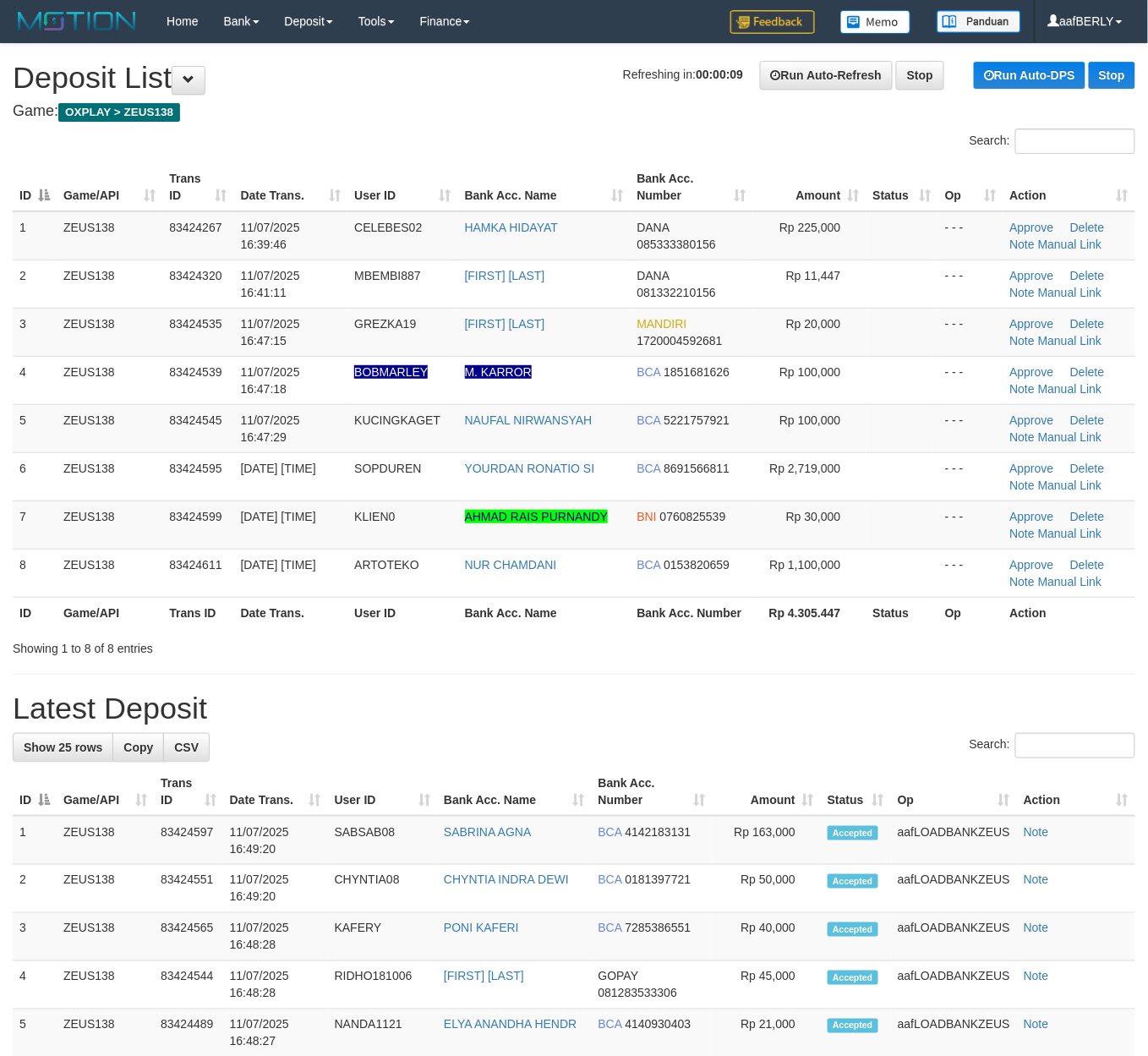 drag, startPoint x: 532, startPoint y: 147, endPoint x: 637, endPoint y: 174, distance: 108.41587 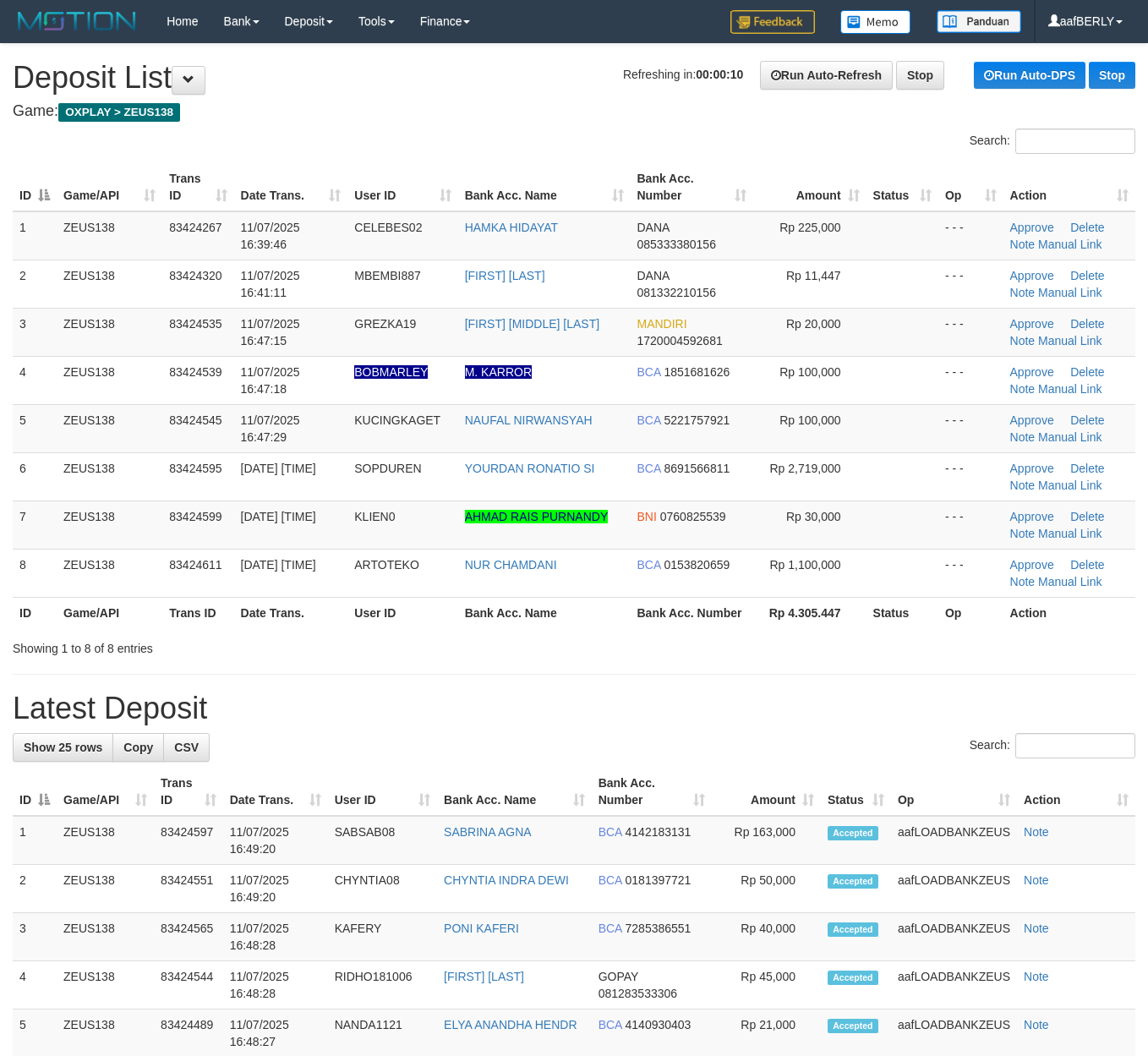 scroll, scrollTop: 0, scrollLeft: 0, axis: both 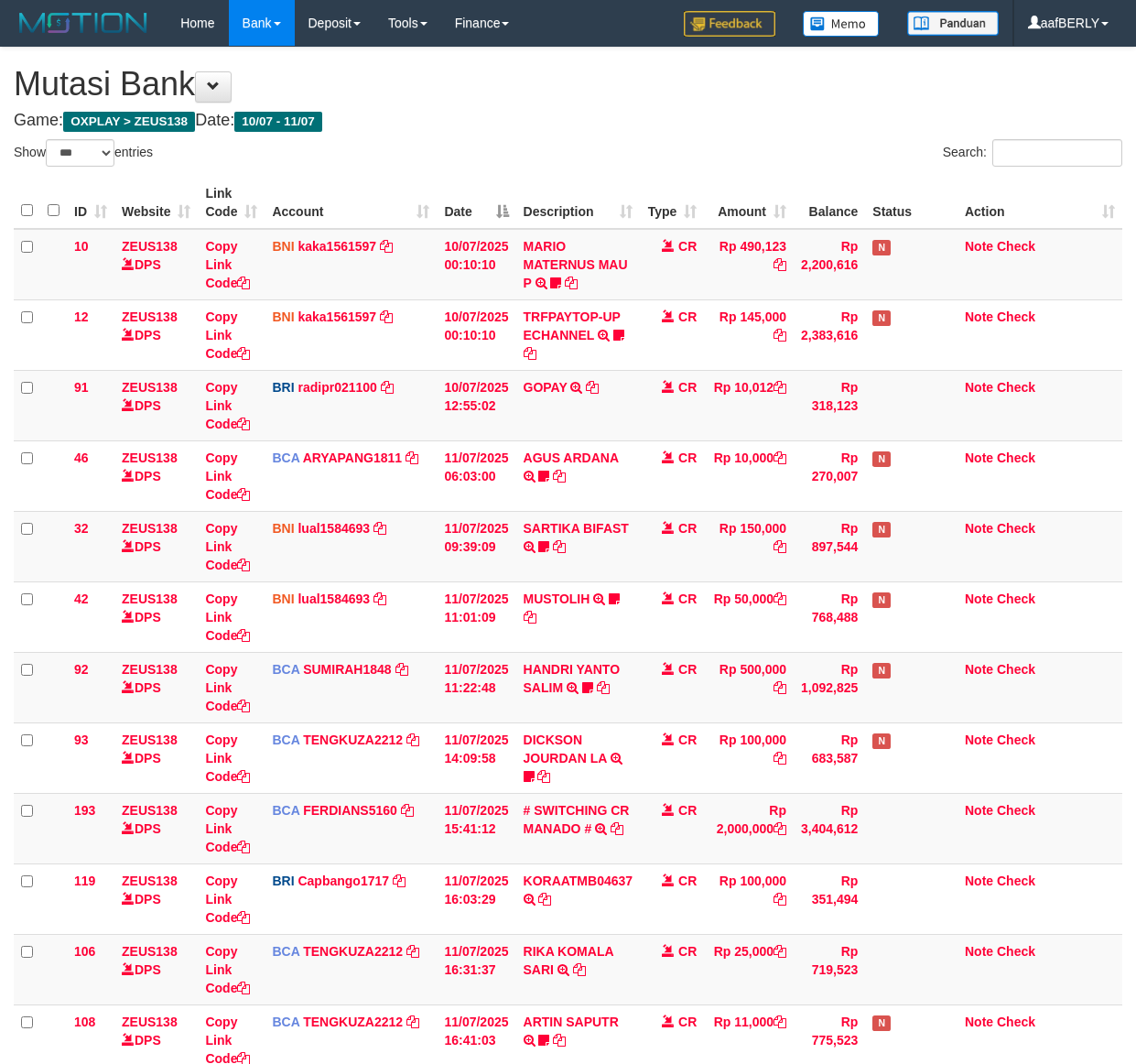 select on "***" 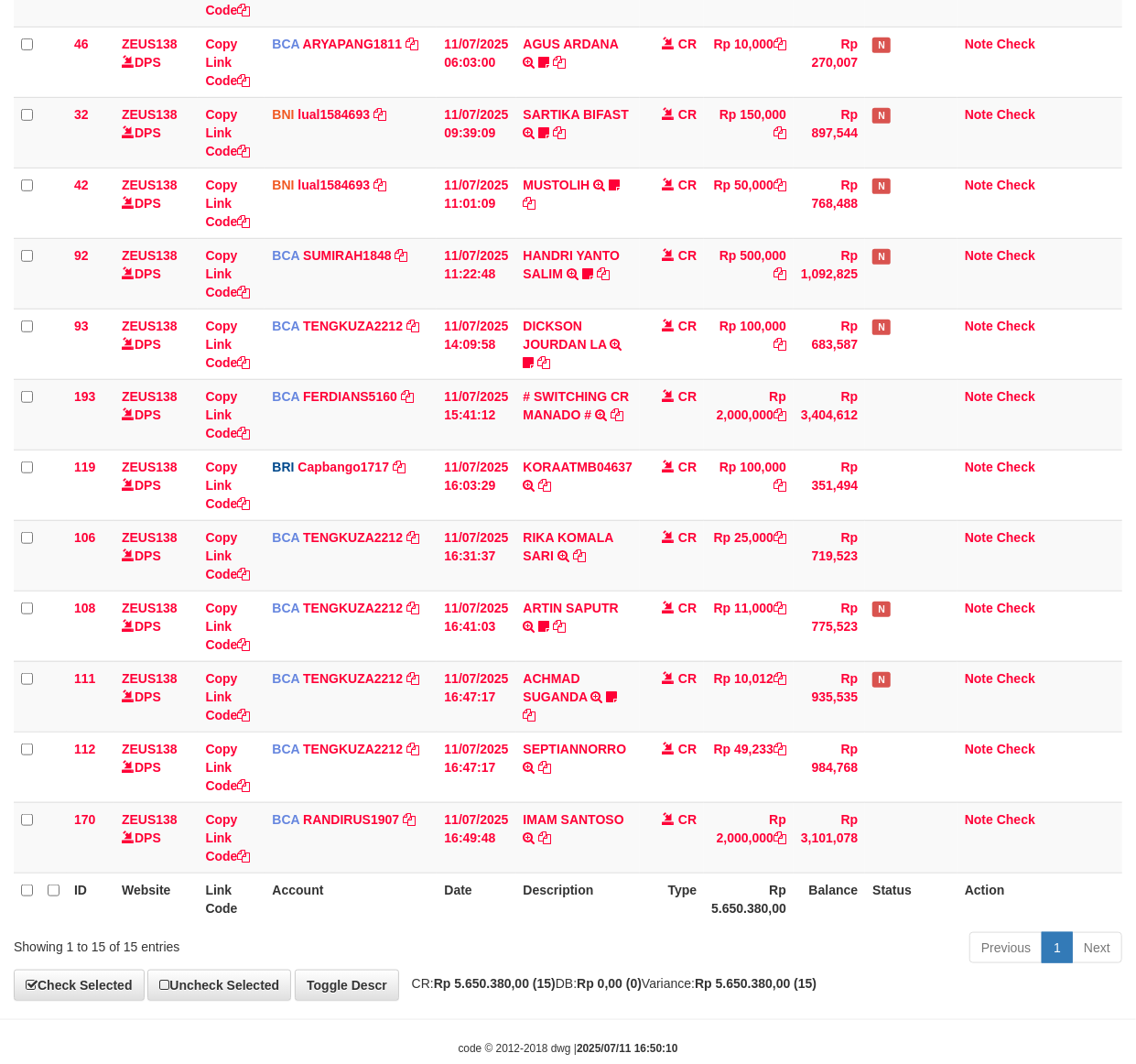 scroll, scrollTop: 386, scrollLeft: 0, axis: vertical 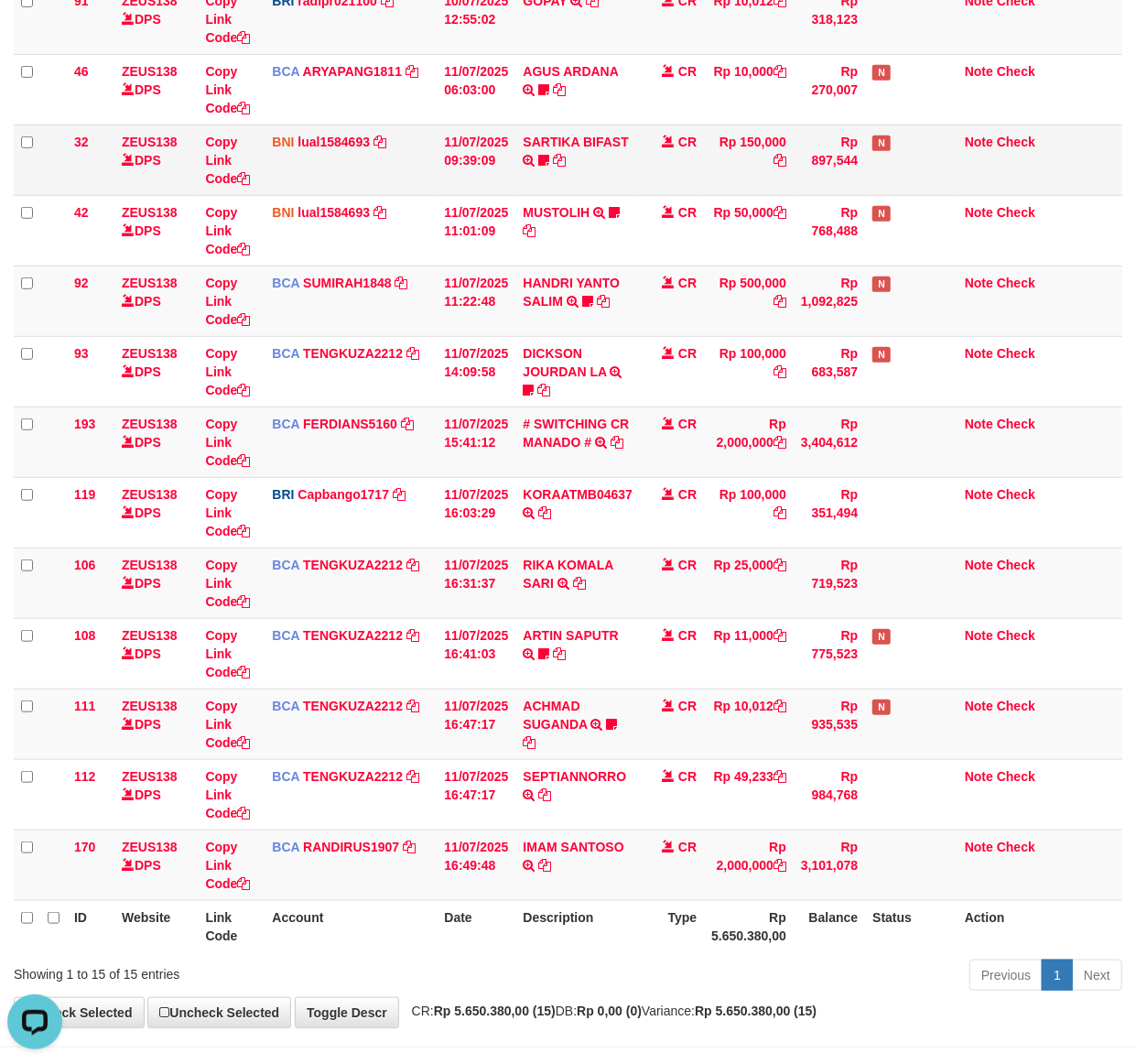 click on "Rp 150,000" at bounding box center [749, 159] 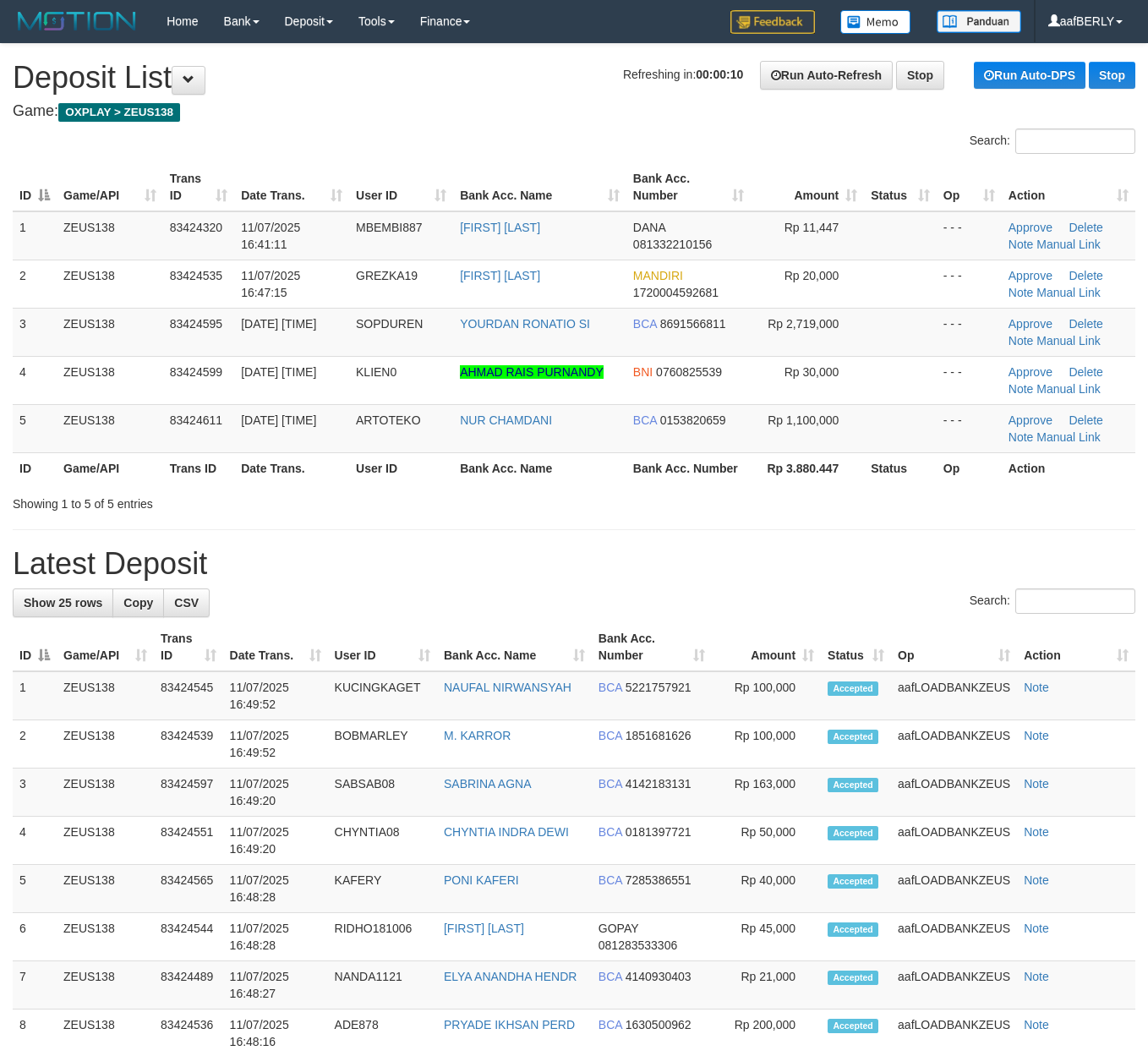 scroll, scrollTop: 0, scrollLeft: 0, axis: both 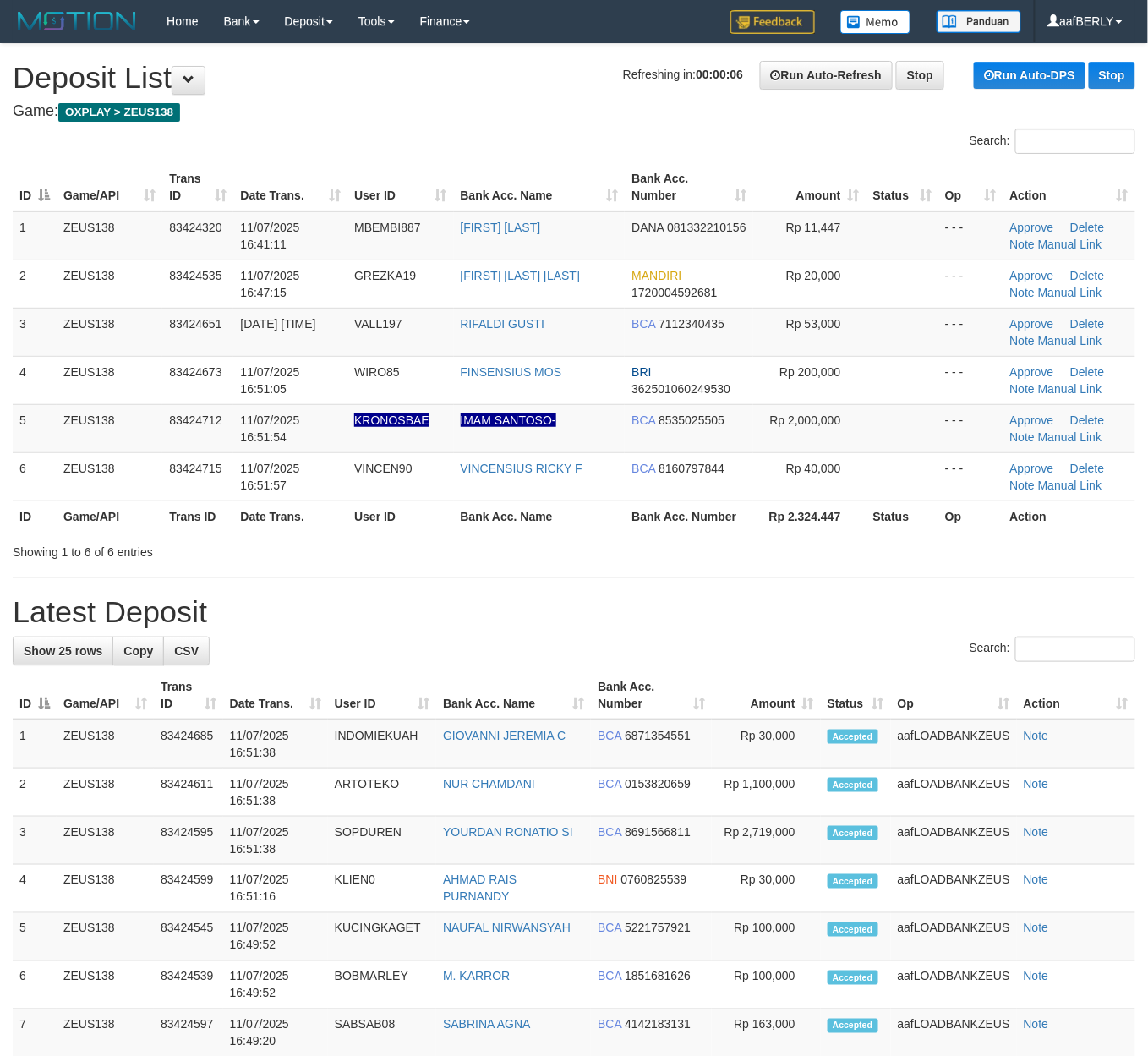 drag, startPoint x: 518, startPoint y: 100, endPoint x: 453, endPoint y: 79, distance: 68.30813 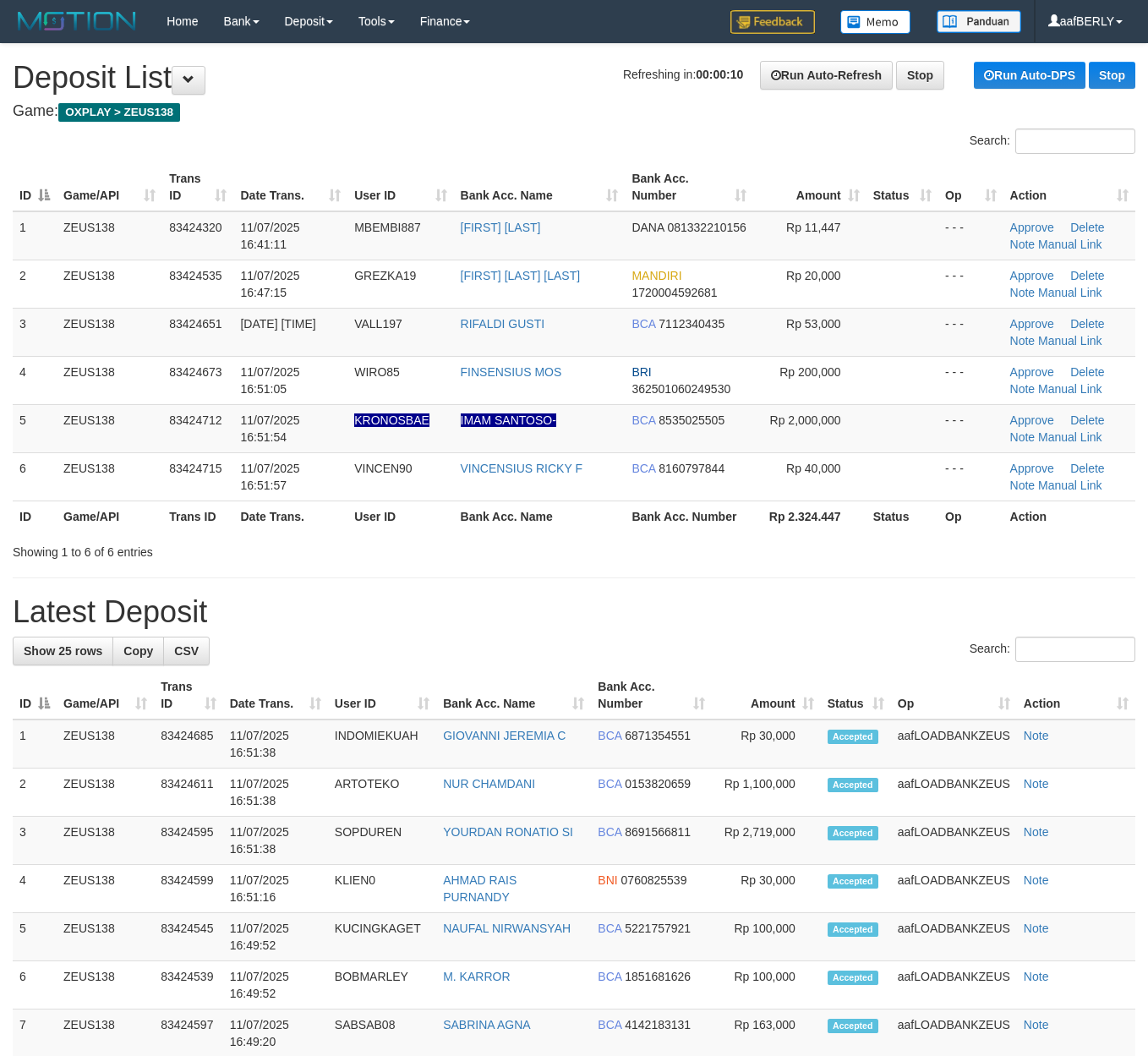 scroll, scrollTop: 0, scrollLeft: 0, axis: both 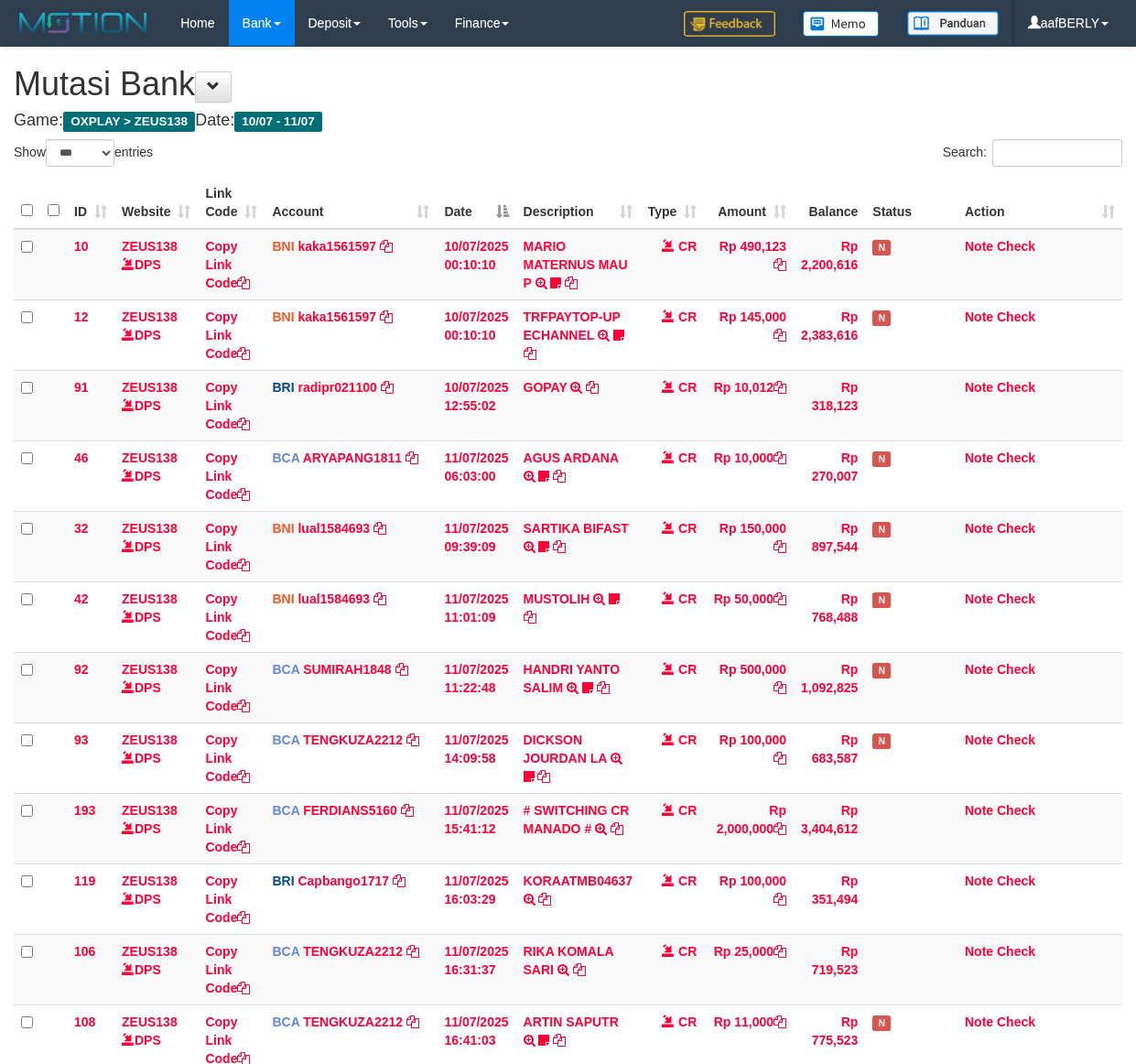 select on "***" 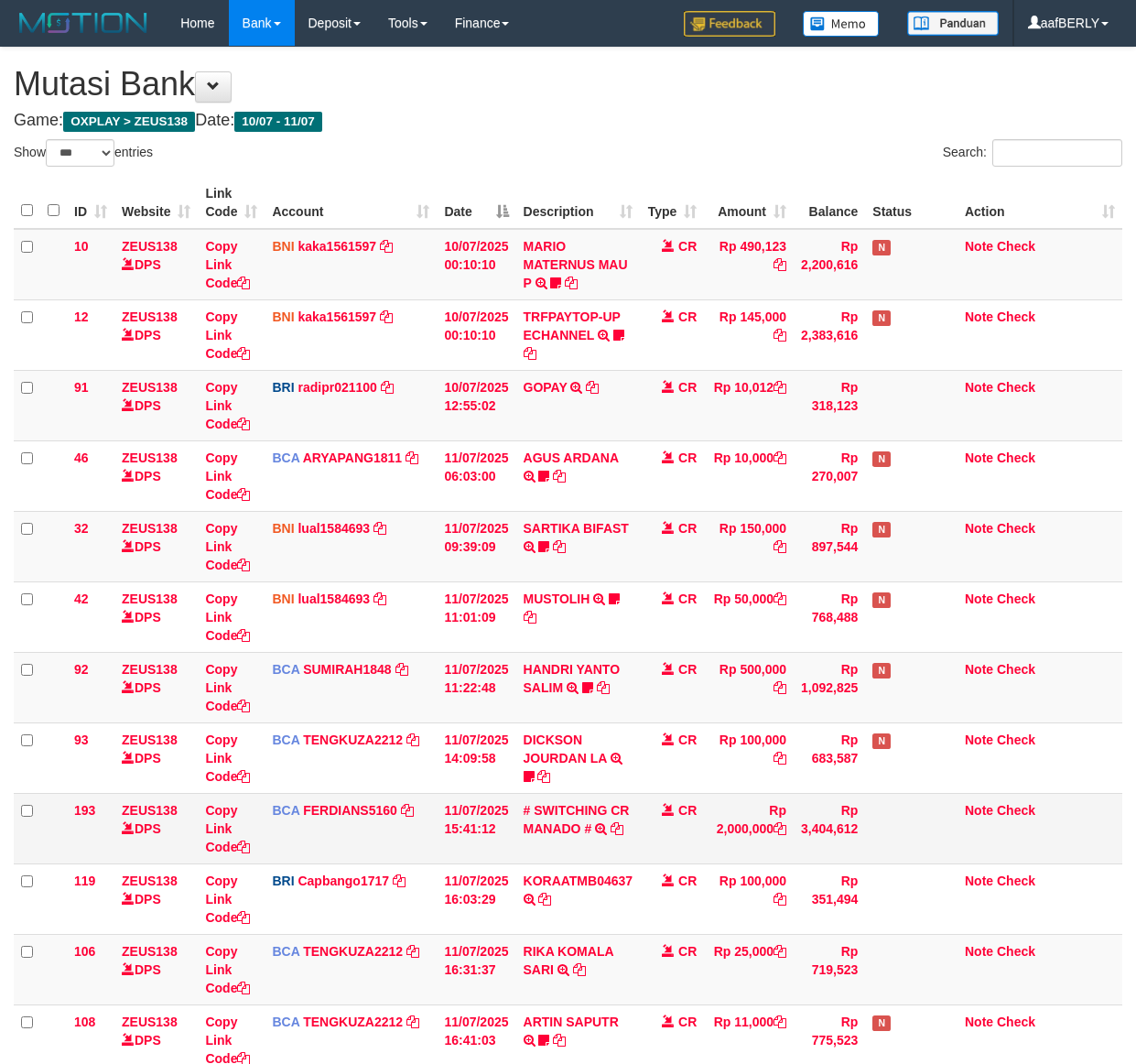 scroll, scrollTop: 414, scrollLeft: 0, axis: vertical 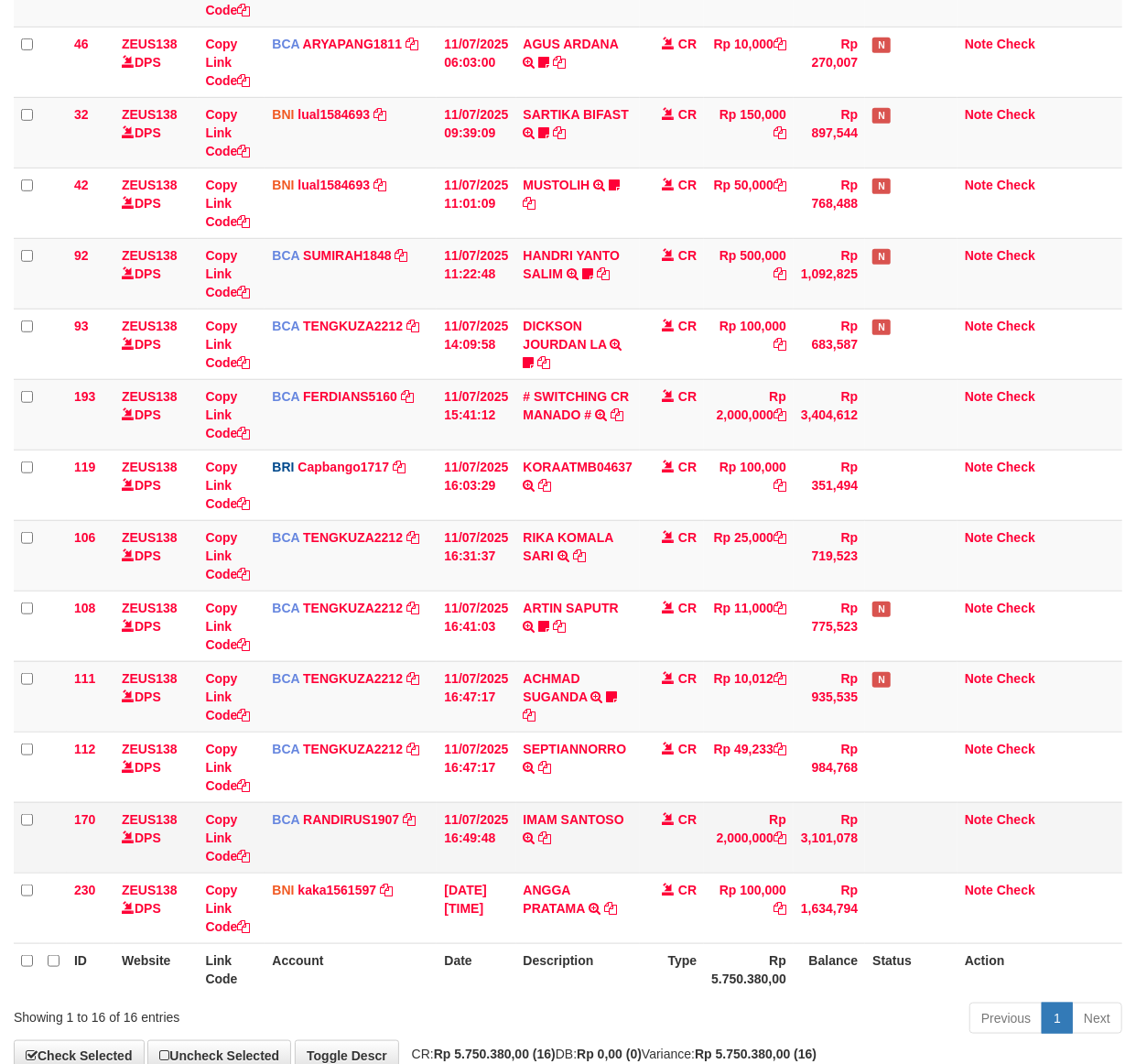 click on "IMAM SANTOSO         TRSF E-BANKING CR 1107/FTSCY/WS95031
2000000.00IMAM SANTOSO" at bounding box center [579, 837] 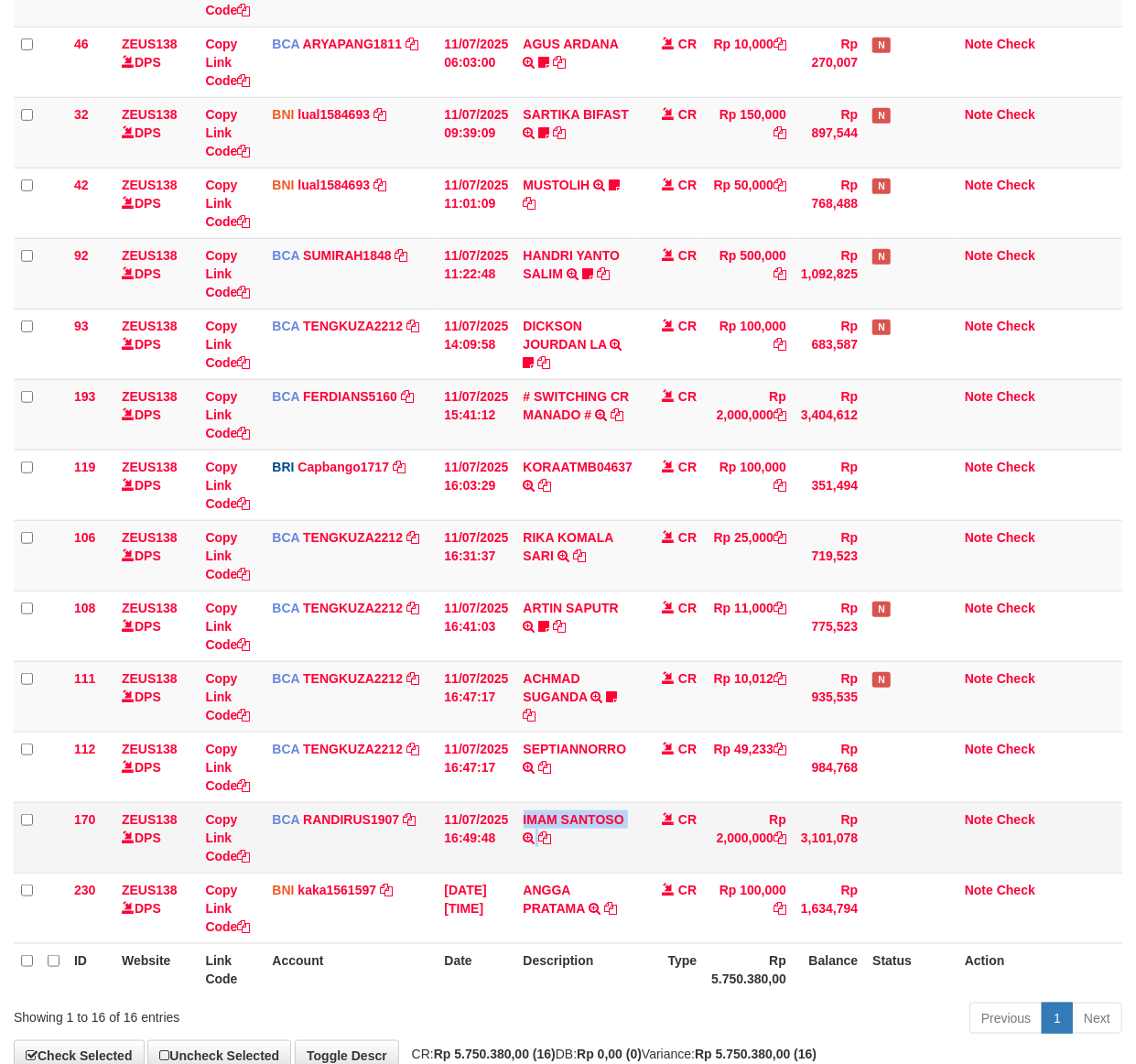 click on "IMAM SANTOSO         TRSF E-BANKING CR 1107/FTSCY/WS95031
2000000.00IMAM SANTOSO" at bounding box center (579, 837) 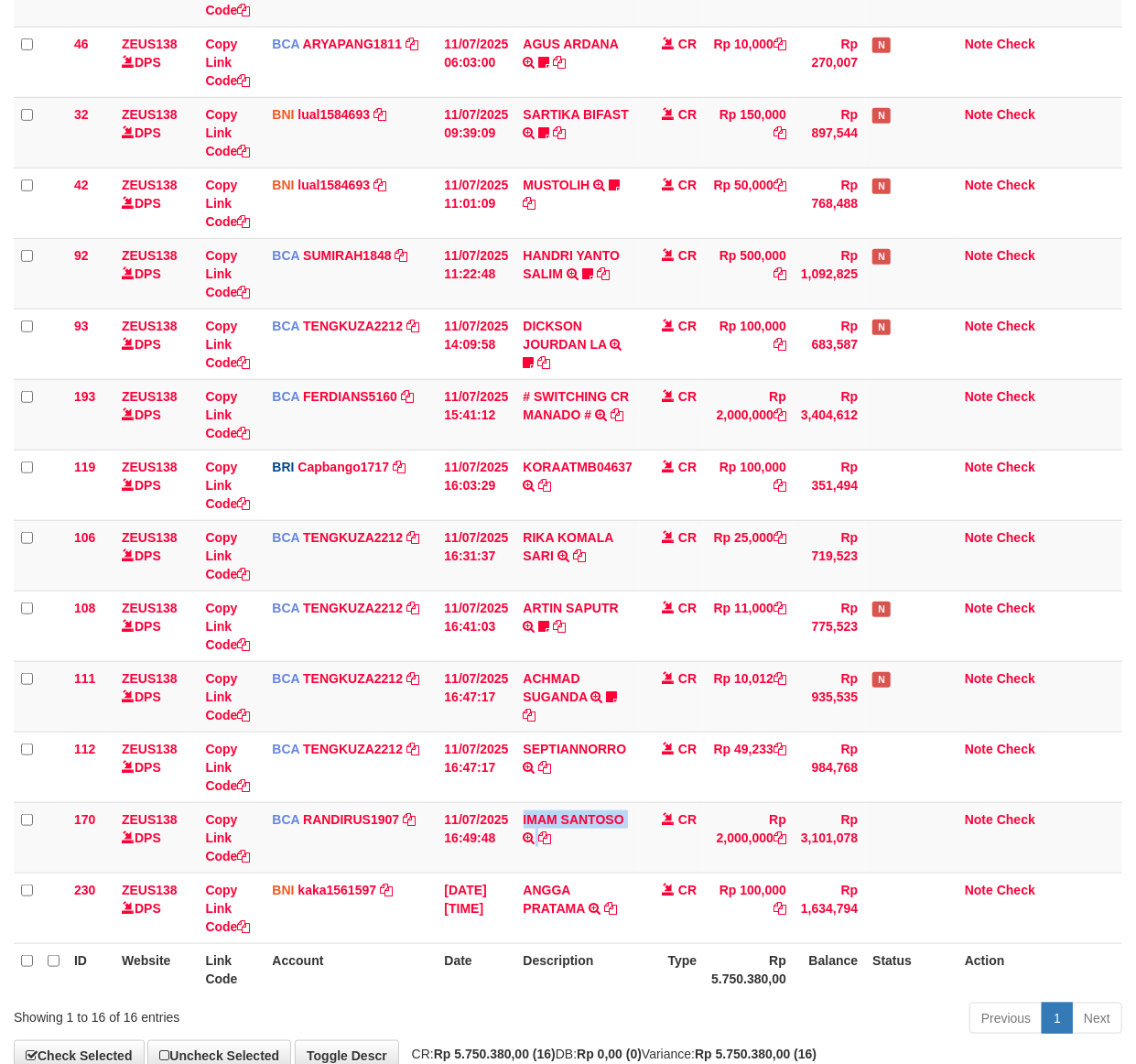 copy on "IMAM SANTOSO         TRSF E-BANKING CR 1107/FTSCY/WS95031
2000000.00IMAM SANTOSO" 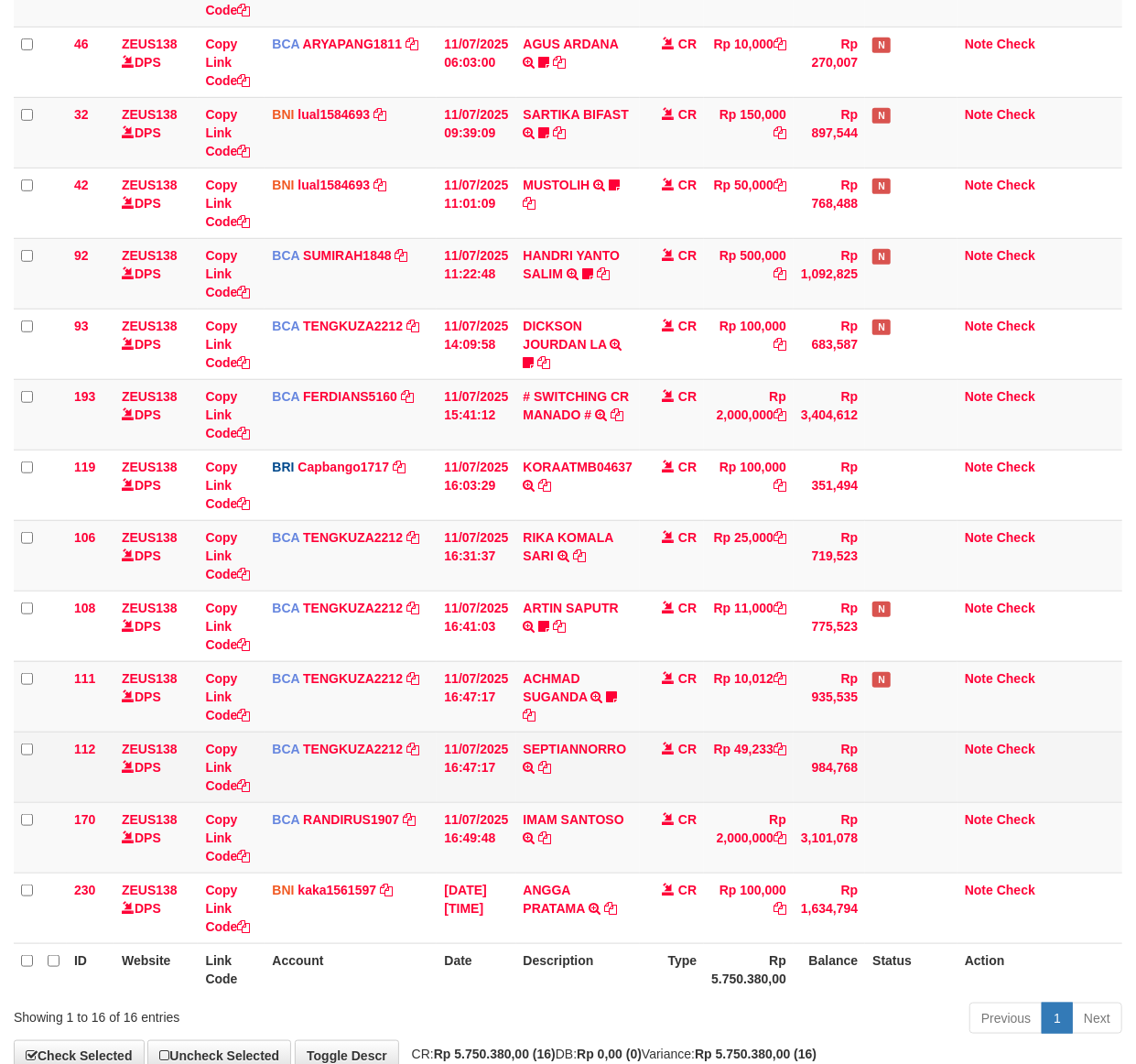 click on "SEPTIANNORRO         TRSF E-BANKING CR 07/11 Z7ZK1
SEPTIANNORRO" at bounding box center [579, 766] 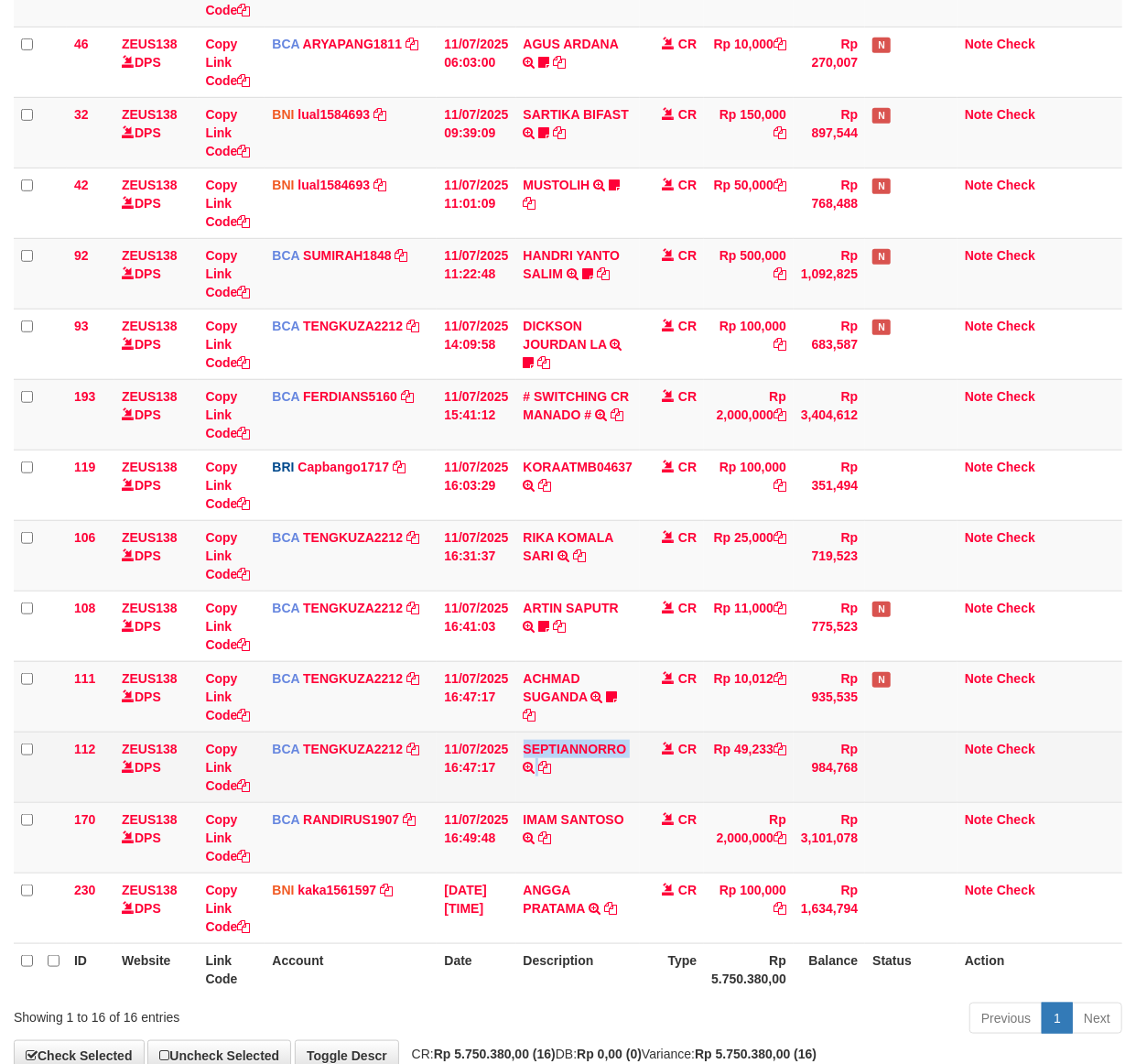 copy on "SEPTIANNORRO         TRSF E-BANKING CR 07/11 Z7ZK1
SEPTIANNORRO" 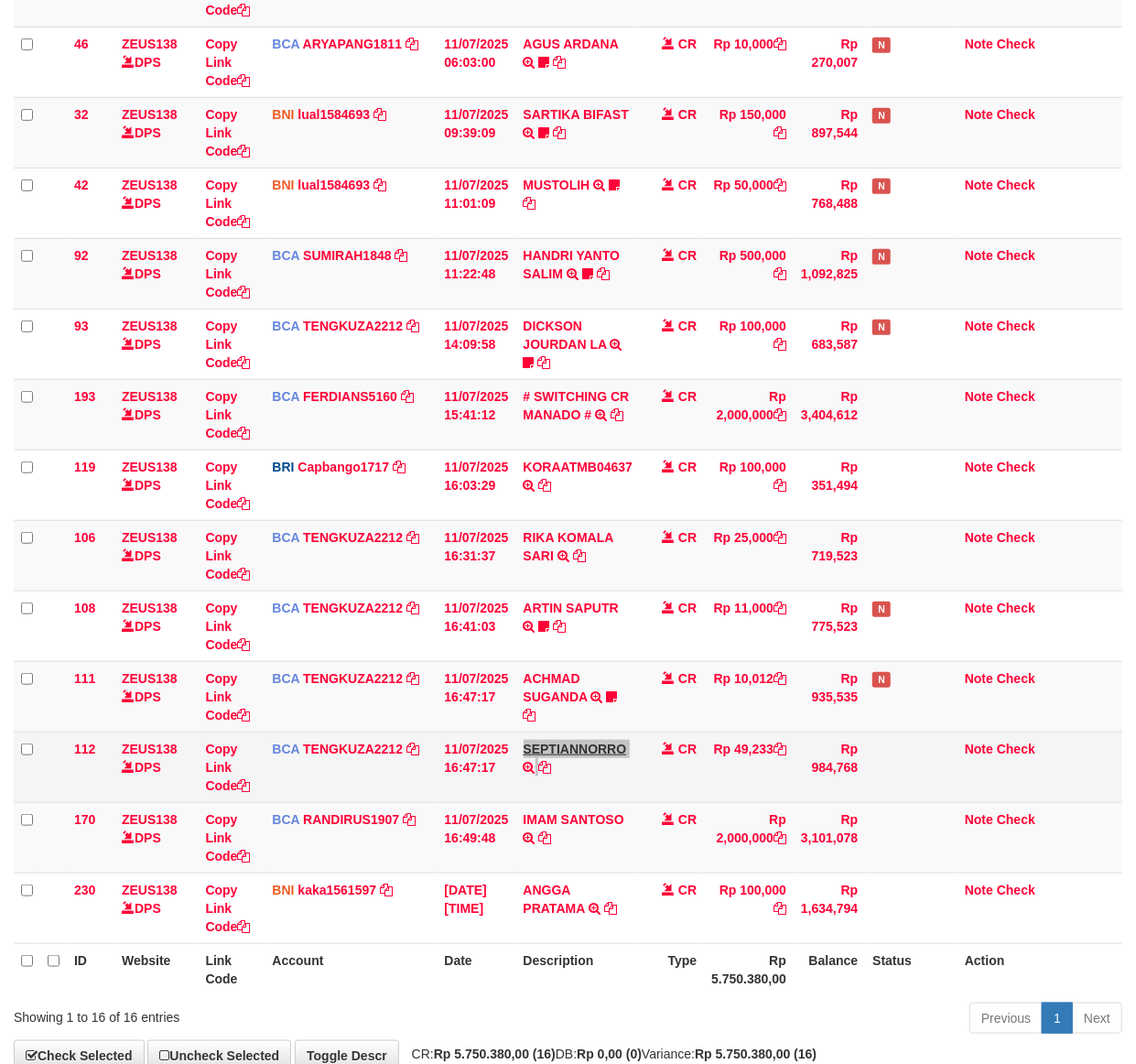 scroll, scrollTop: 386, scrollLeft: 0, axis: vertical 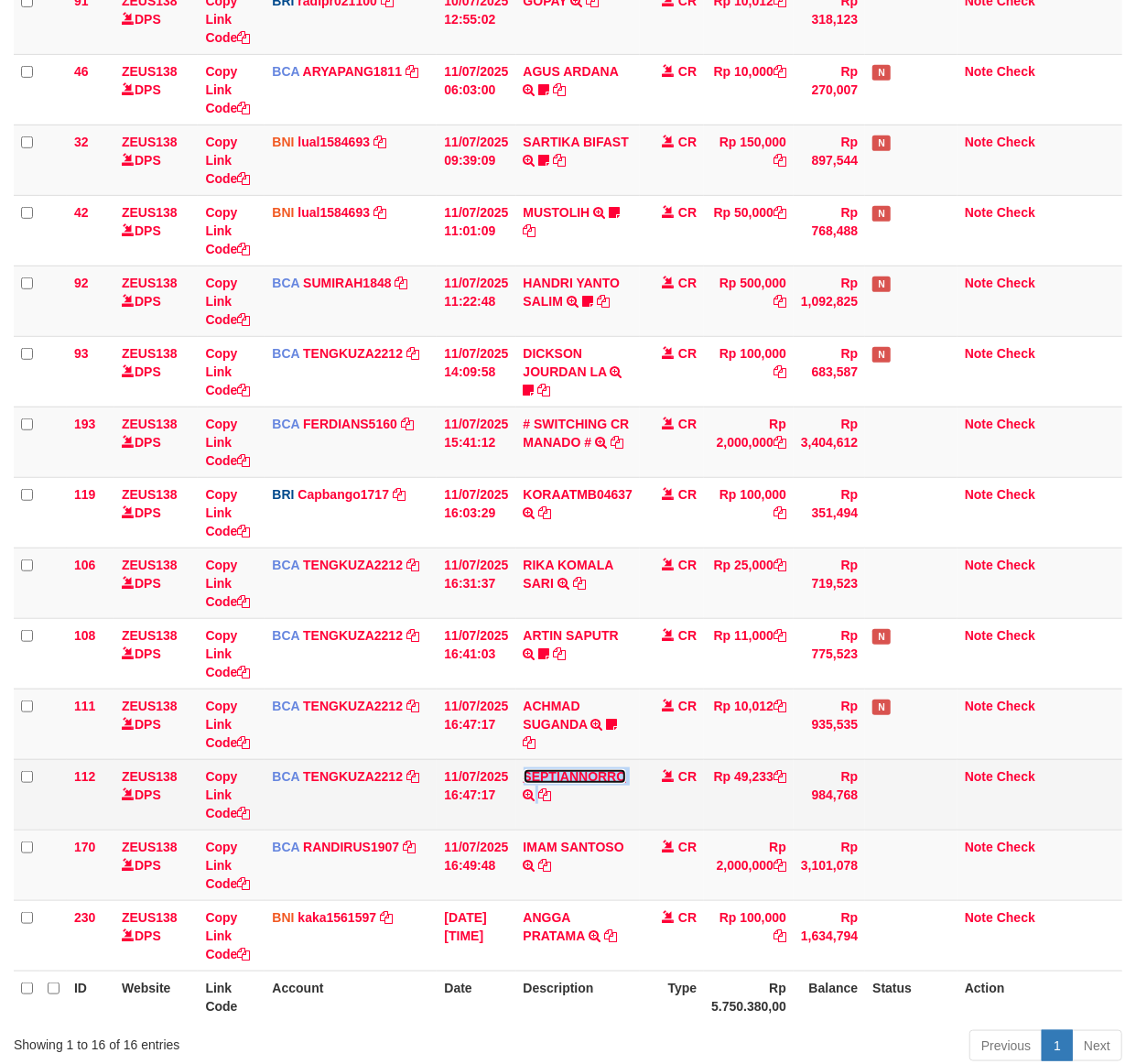 click on "SEPTIANNORRO" at bounding box center [575, 776] 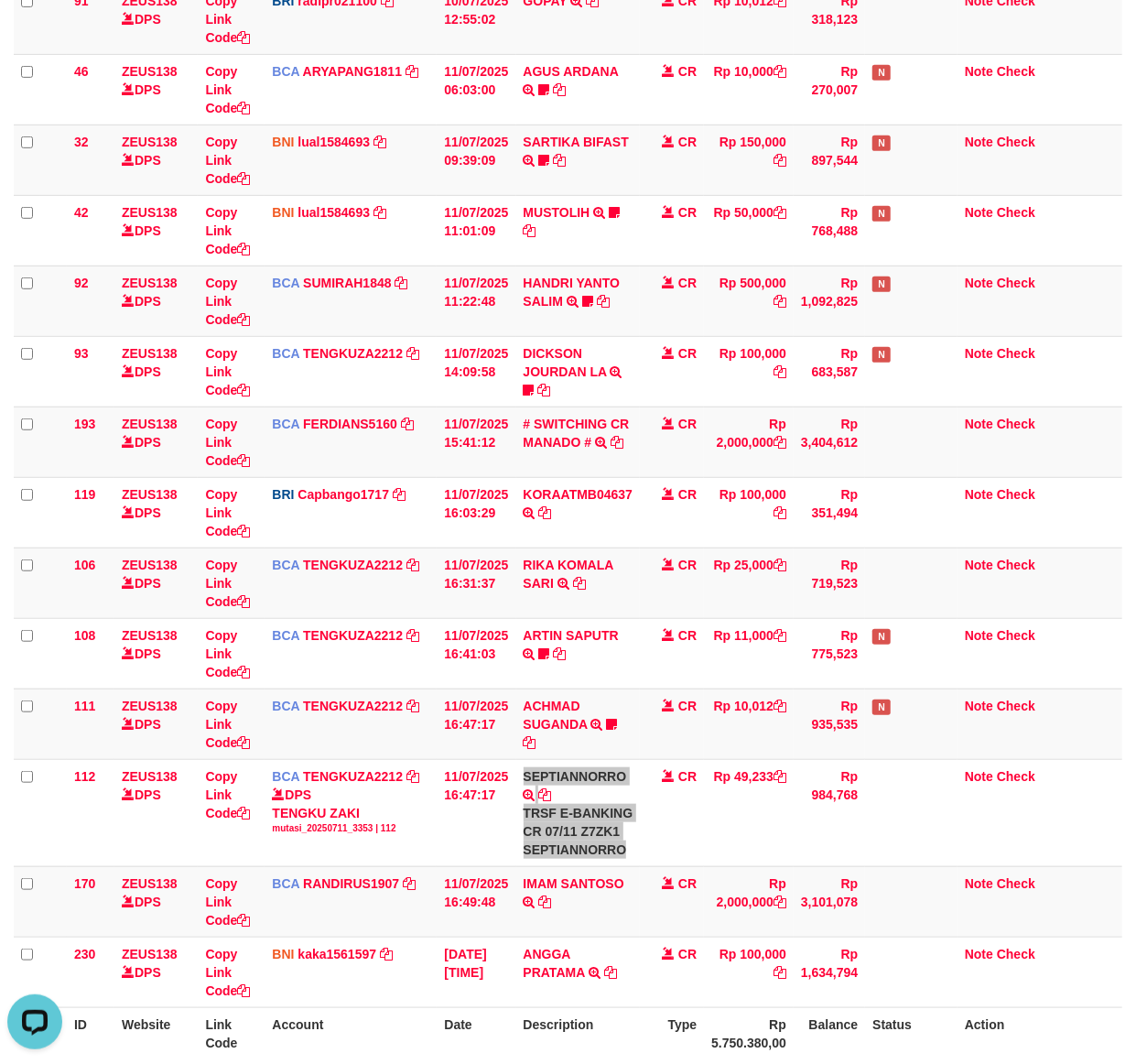scroll, scrollTop: 0, scrollLeft: 0, axis: both 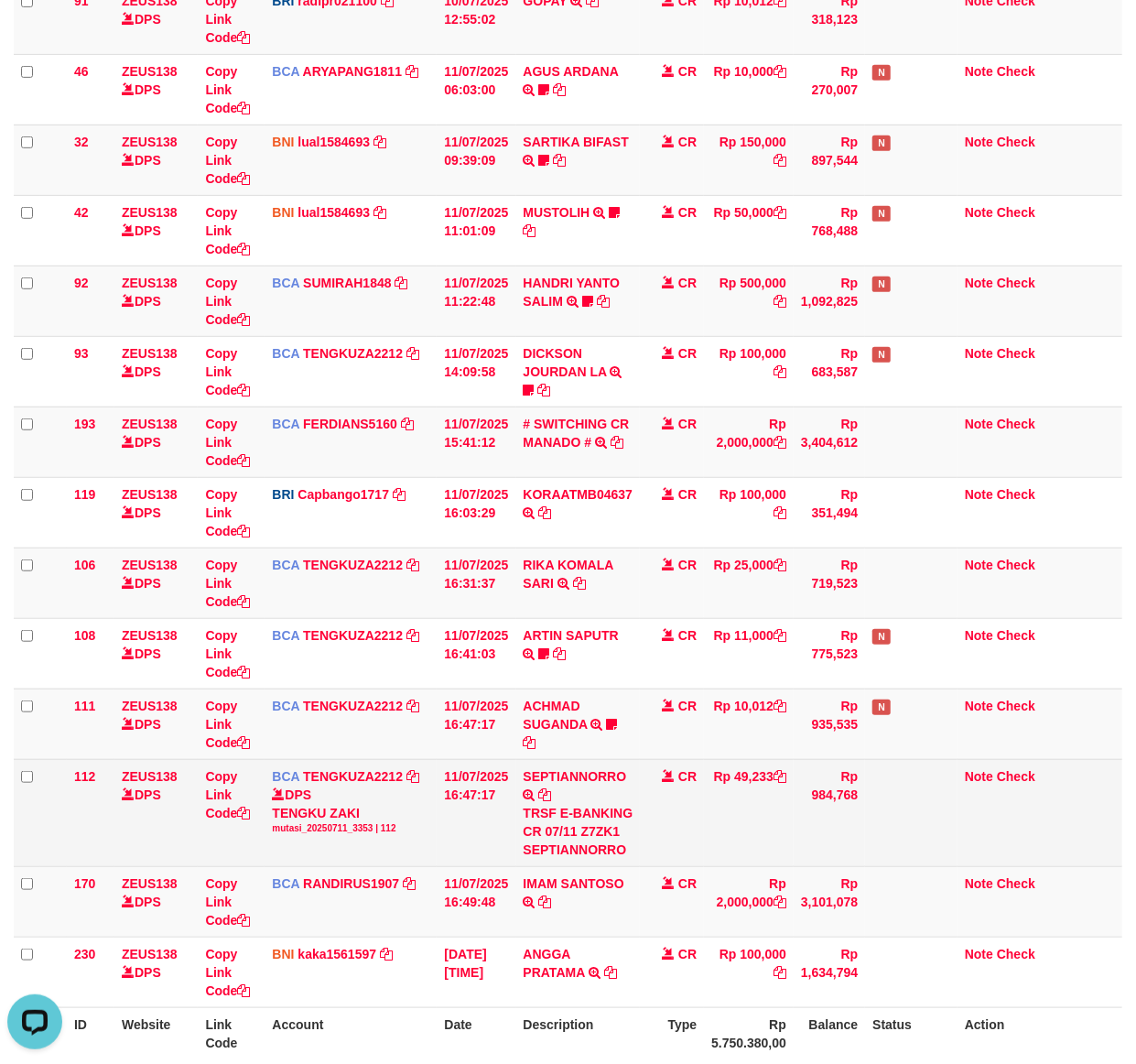 click on "Rp 49,233" at bounding box center [749, 812] 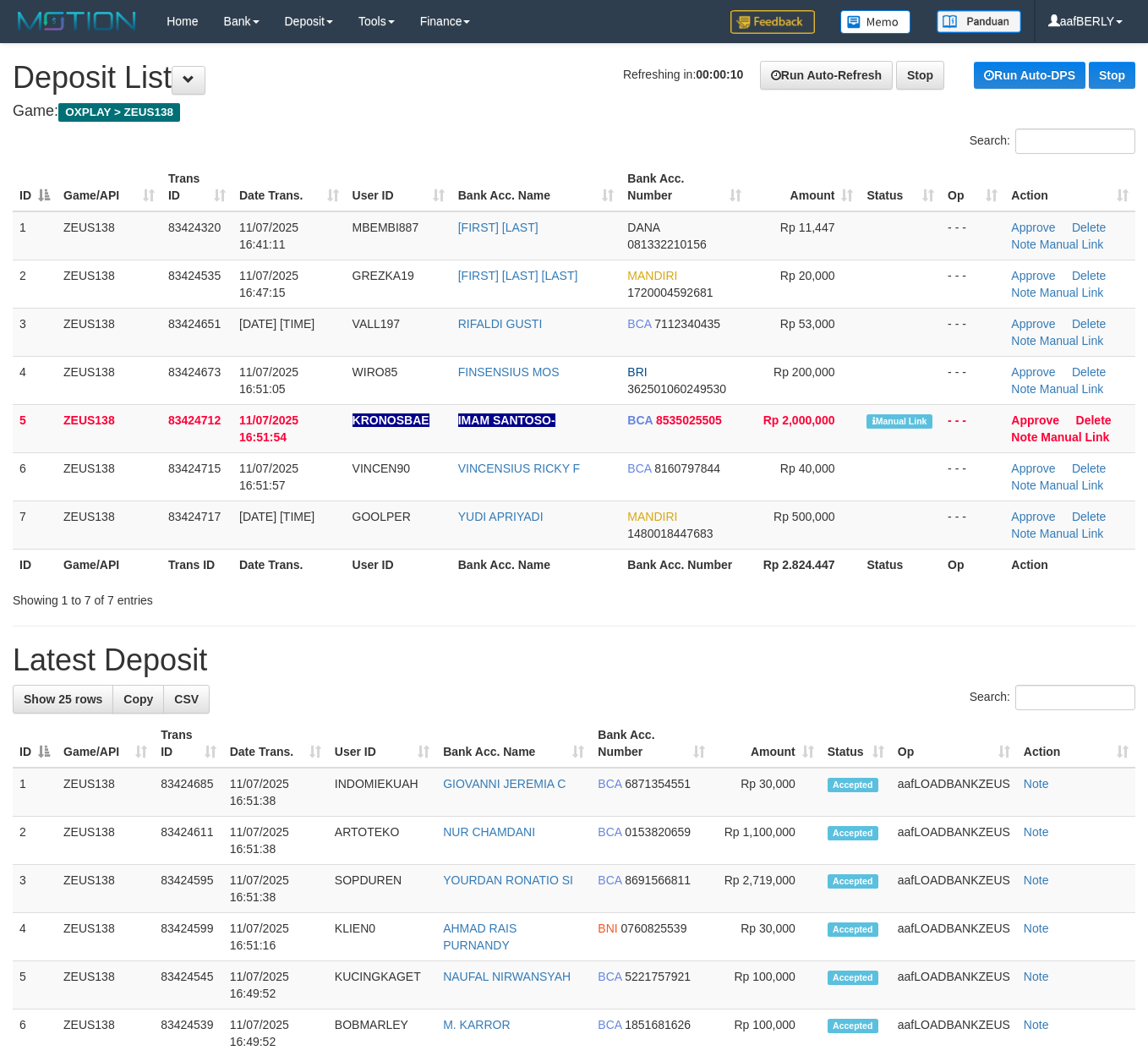 scroll, scrollTop: 0, scrollLeft: 0, axis: both 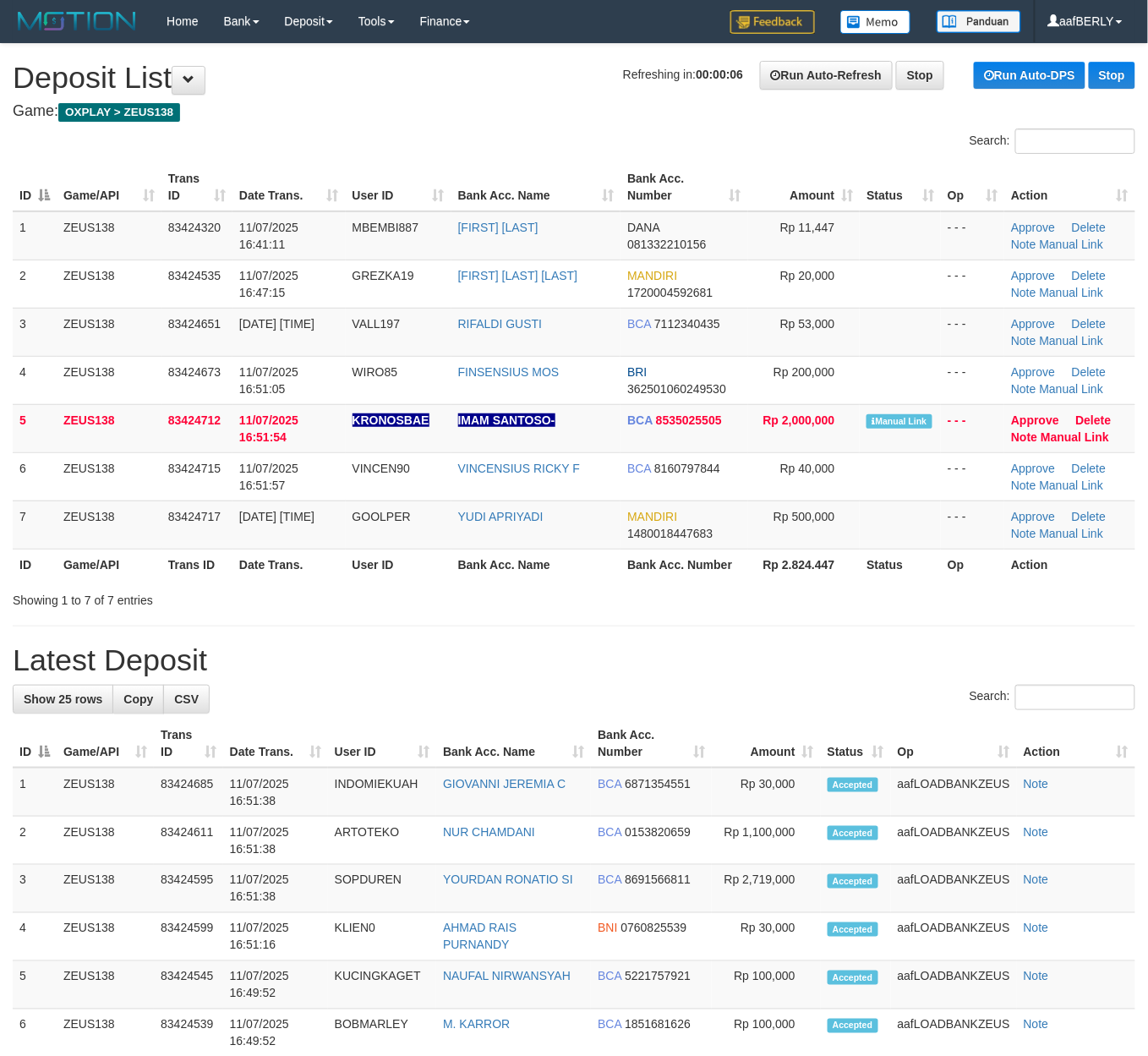 click on "Game:   OXPLAY > ZEUS138" at bounding box center (574, 112) 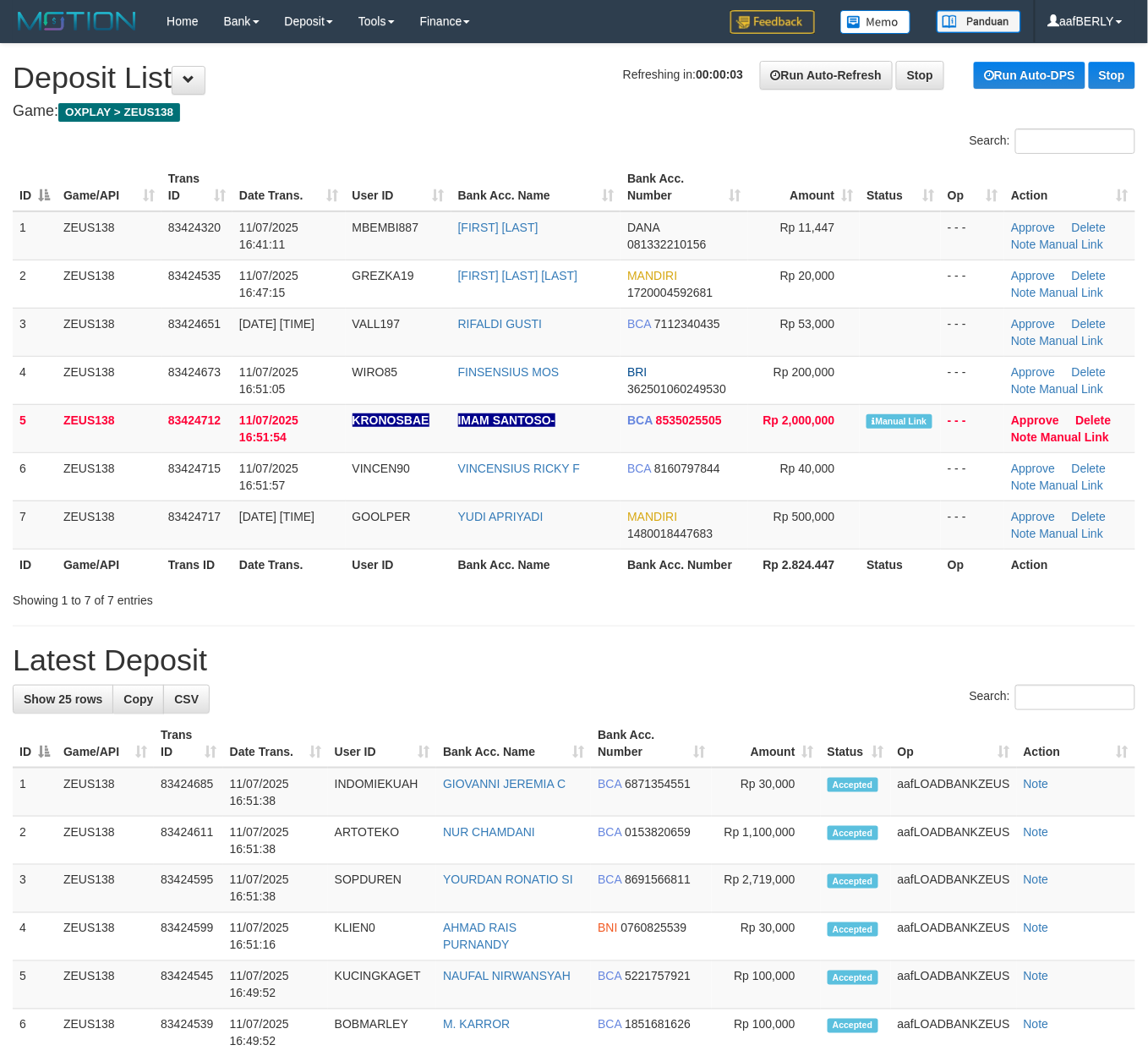click on "Game:   OXPLAY > ZEUS138" at bounding box center [574, 112] 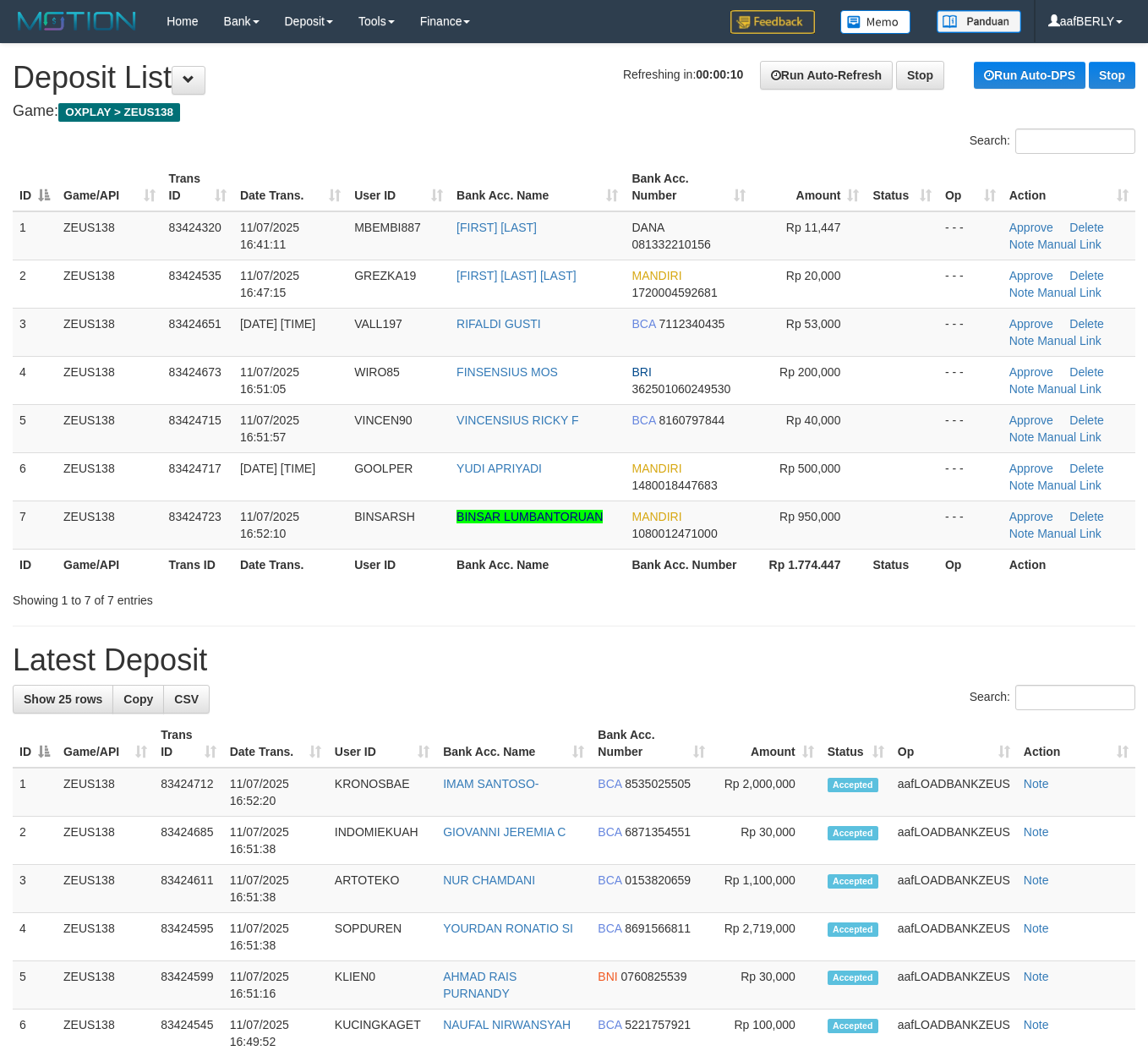 scroll, scrollTop: 0, scrollLeft: 0, axis: both 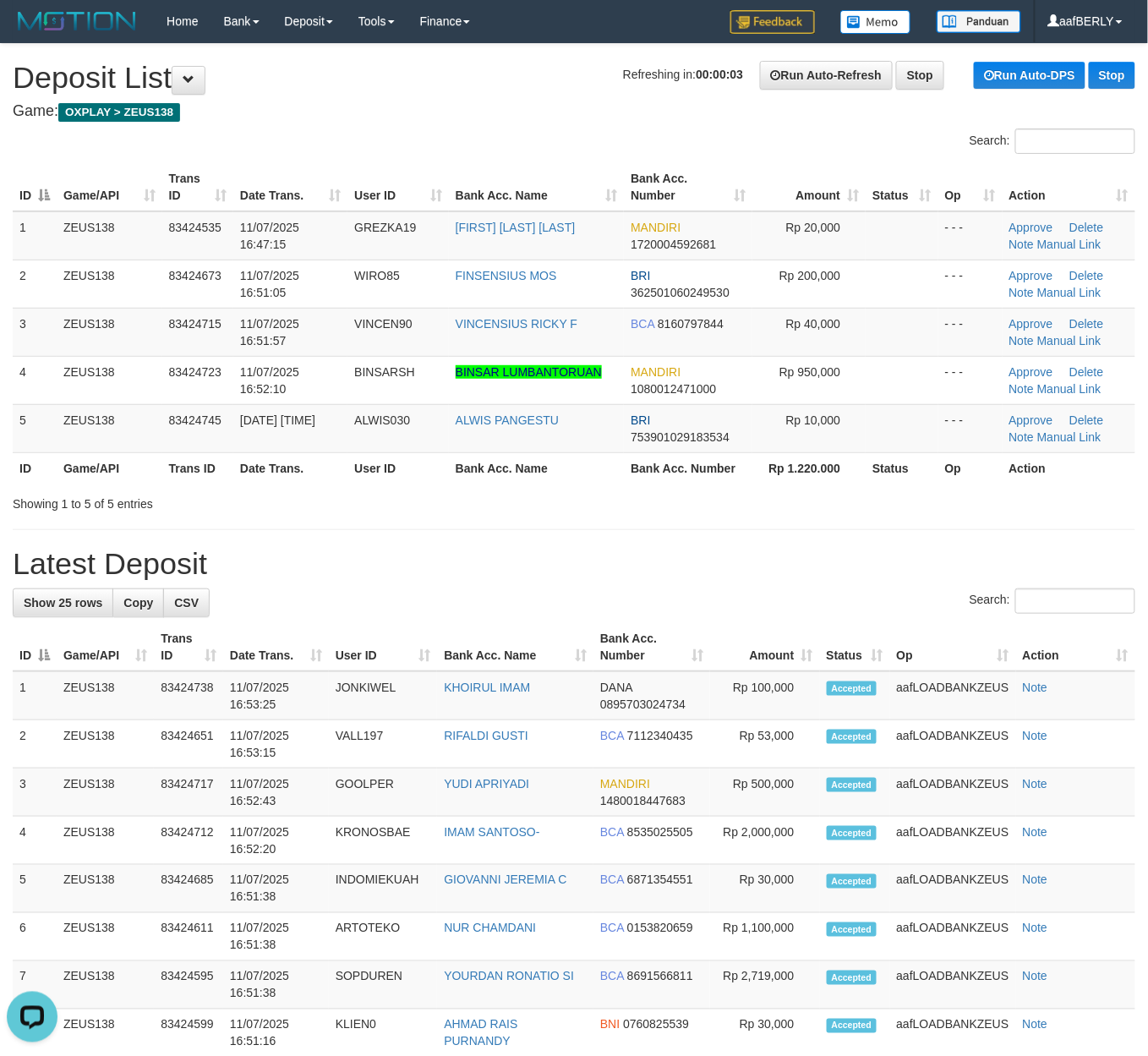 click on "**********" at bounding box center (574, 1016) 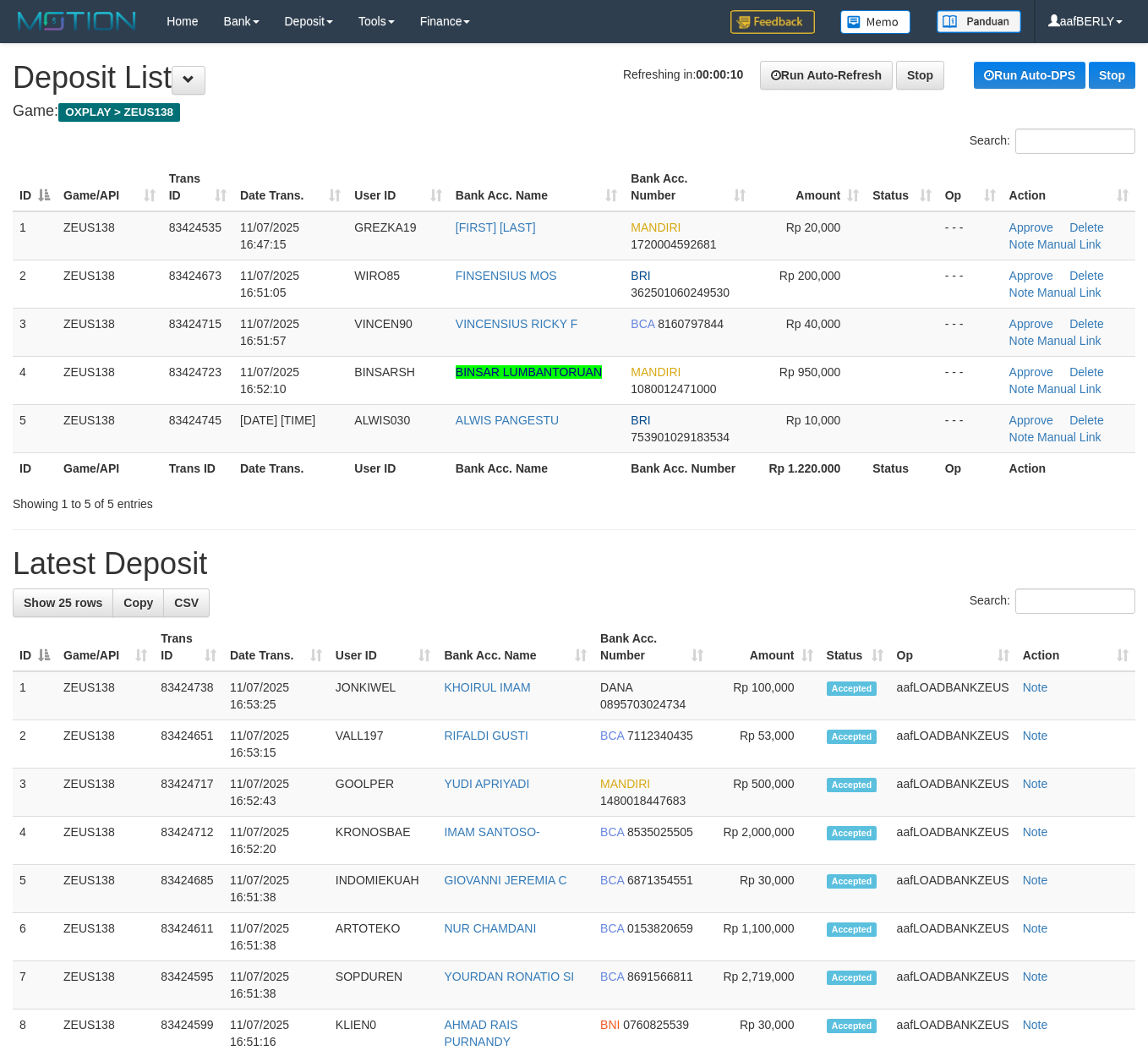 scroll, scrollTop: 0, scrollLeft: 0, axis: both 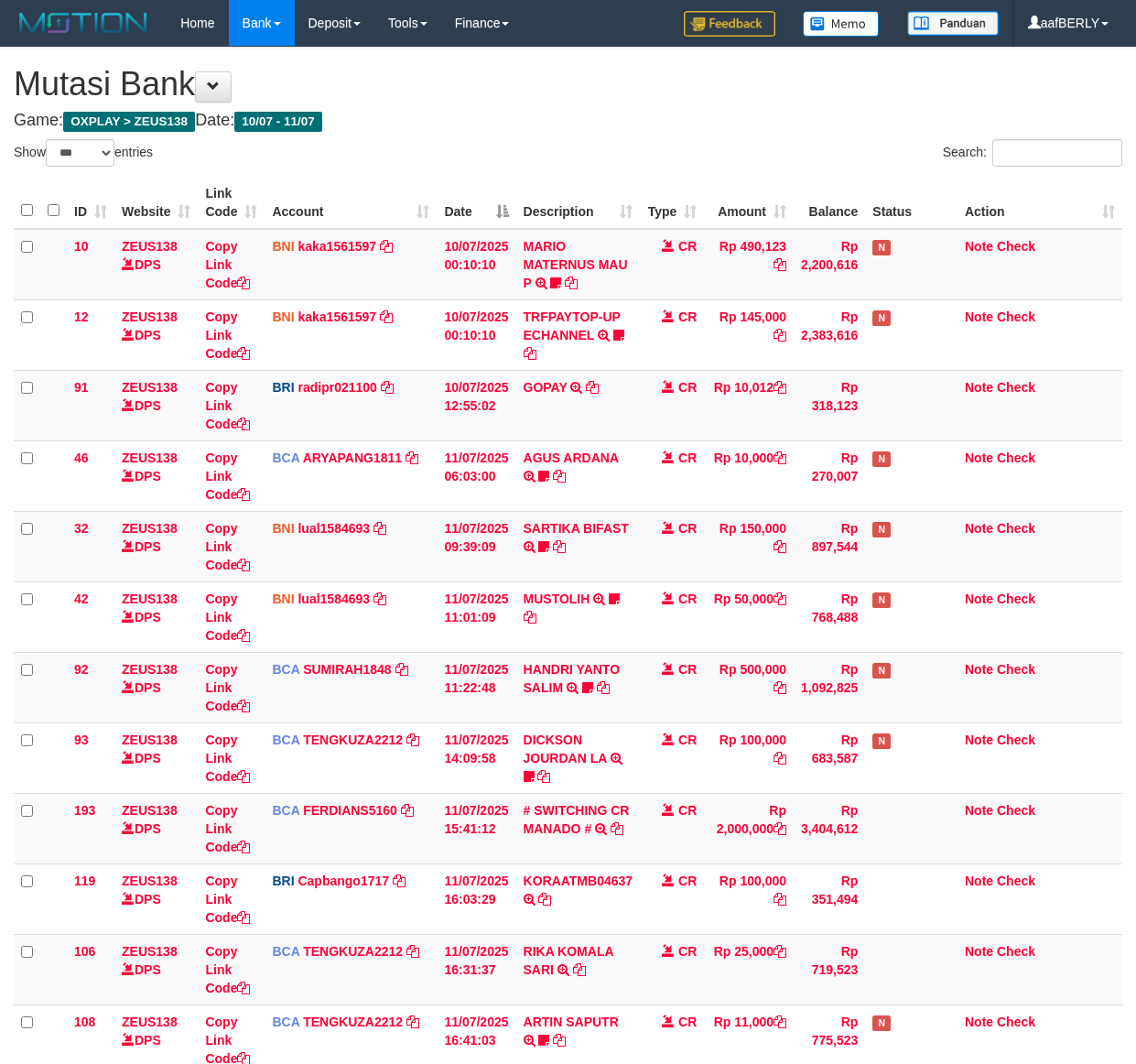 select on "***" 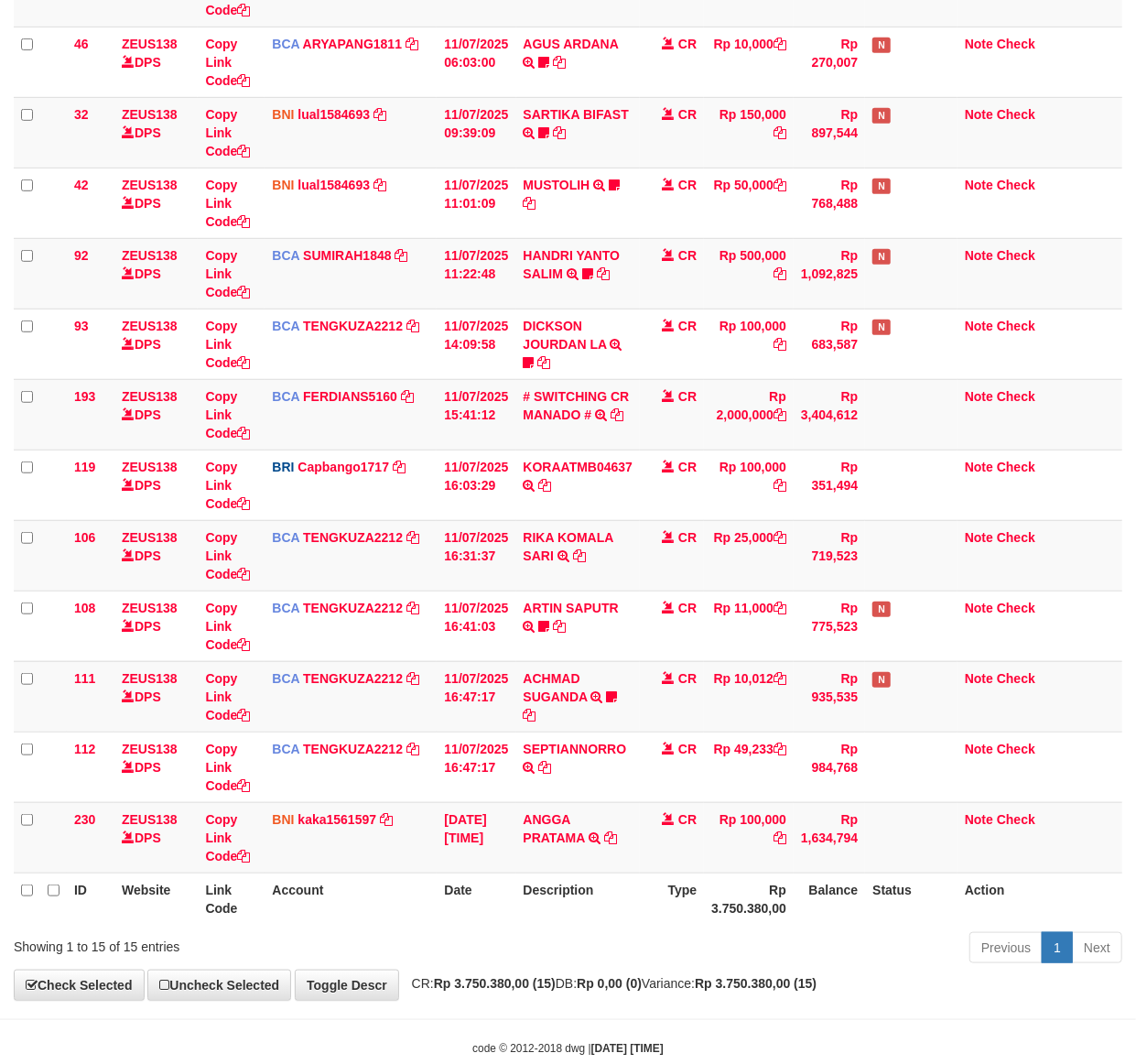 scroll, scrollTop: 386, scrollLeft: 0, axis: vertical 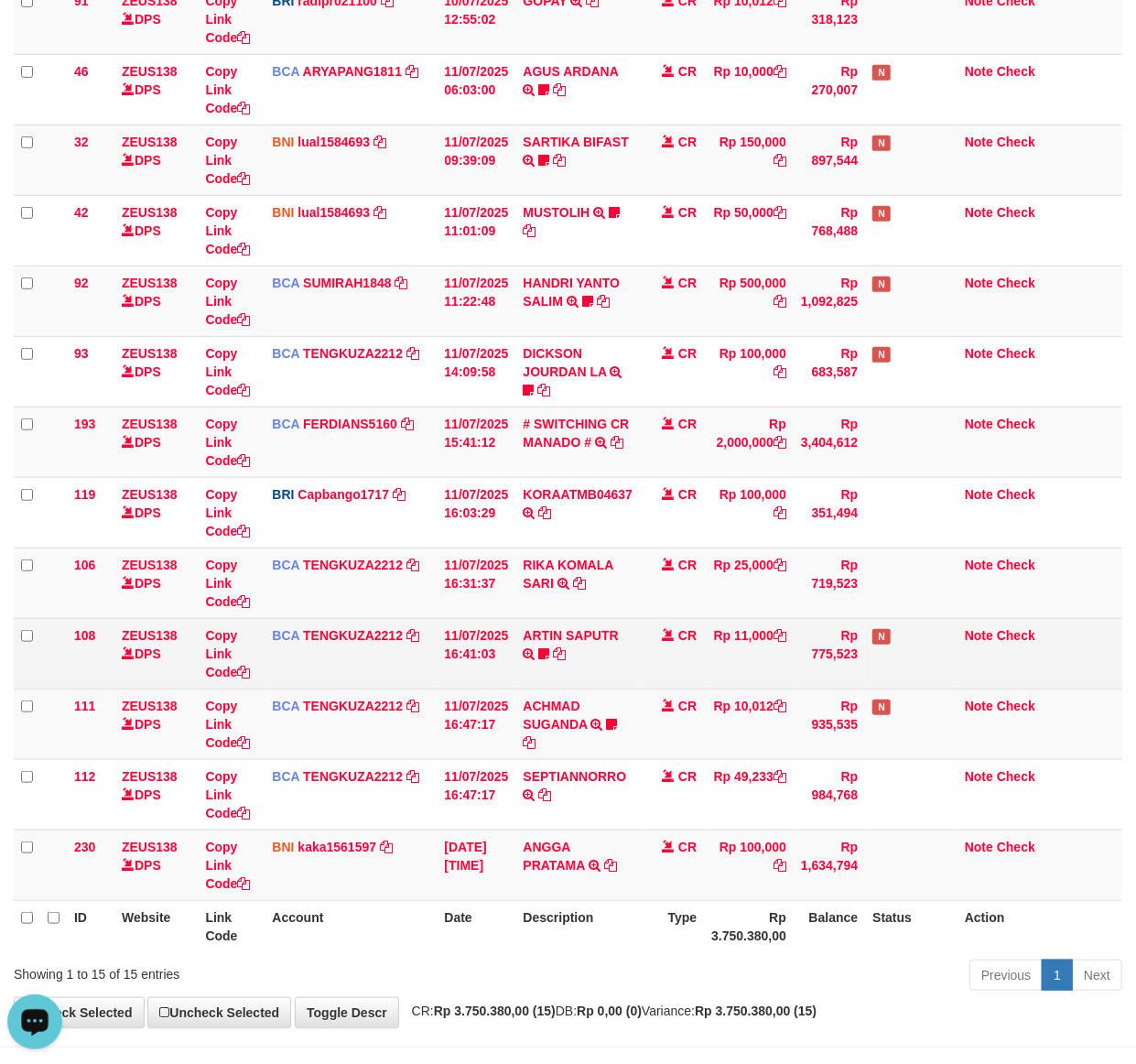 click on "CR" at bounding box center (672, 653) 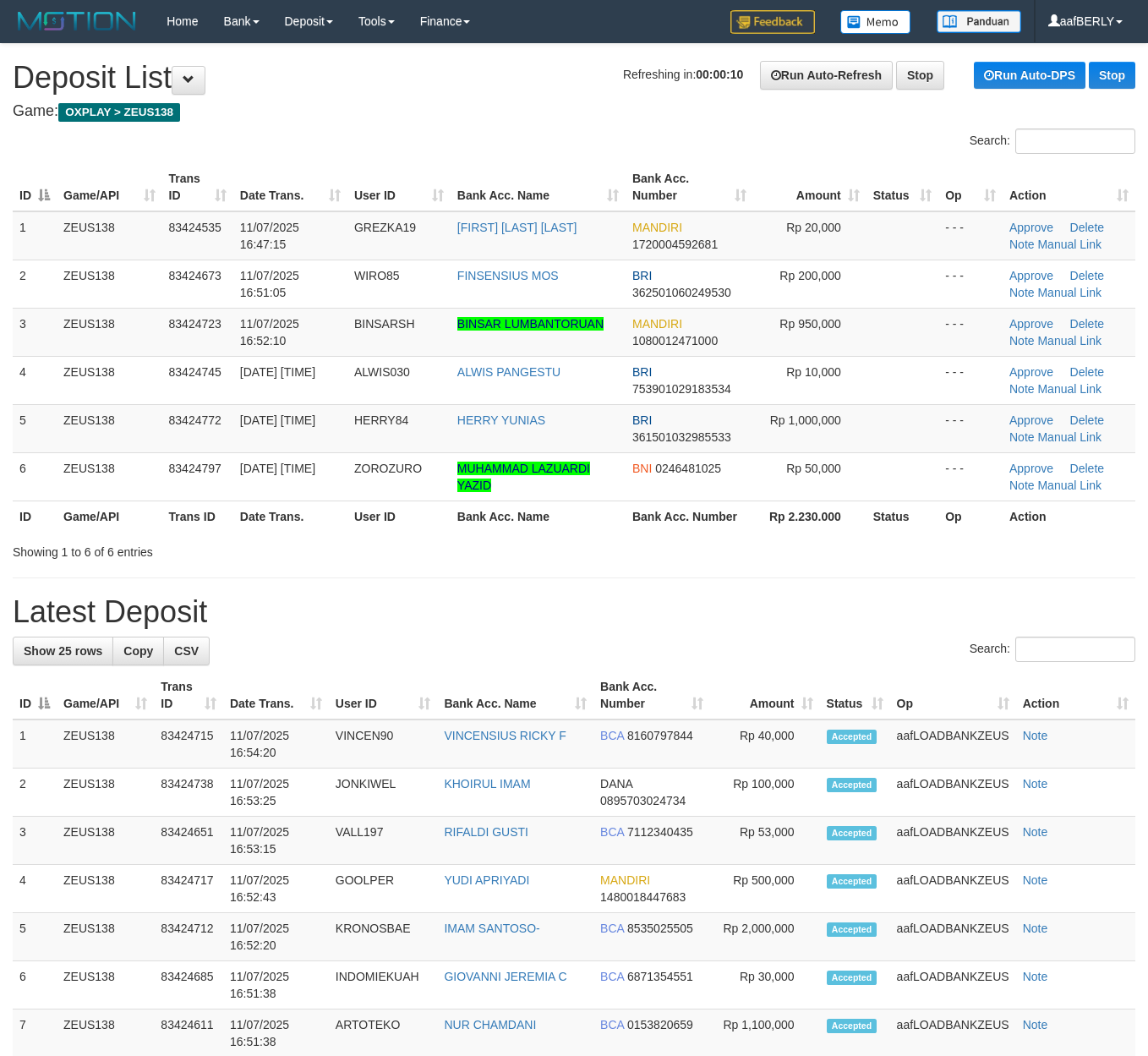 scroll, scrollTop: 0, scrollLeft: 0, axis: both 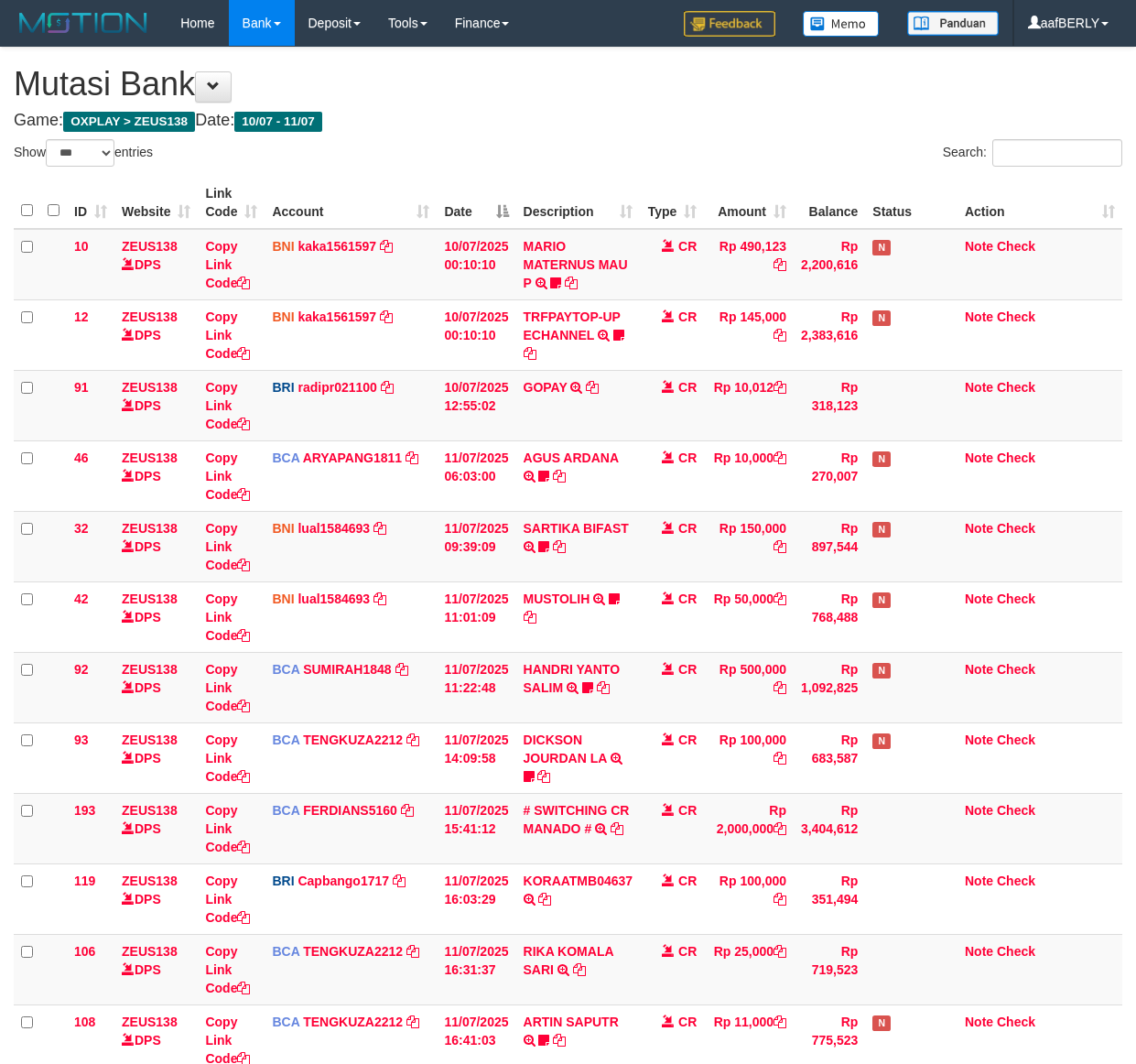 select on "***" 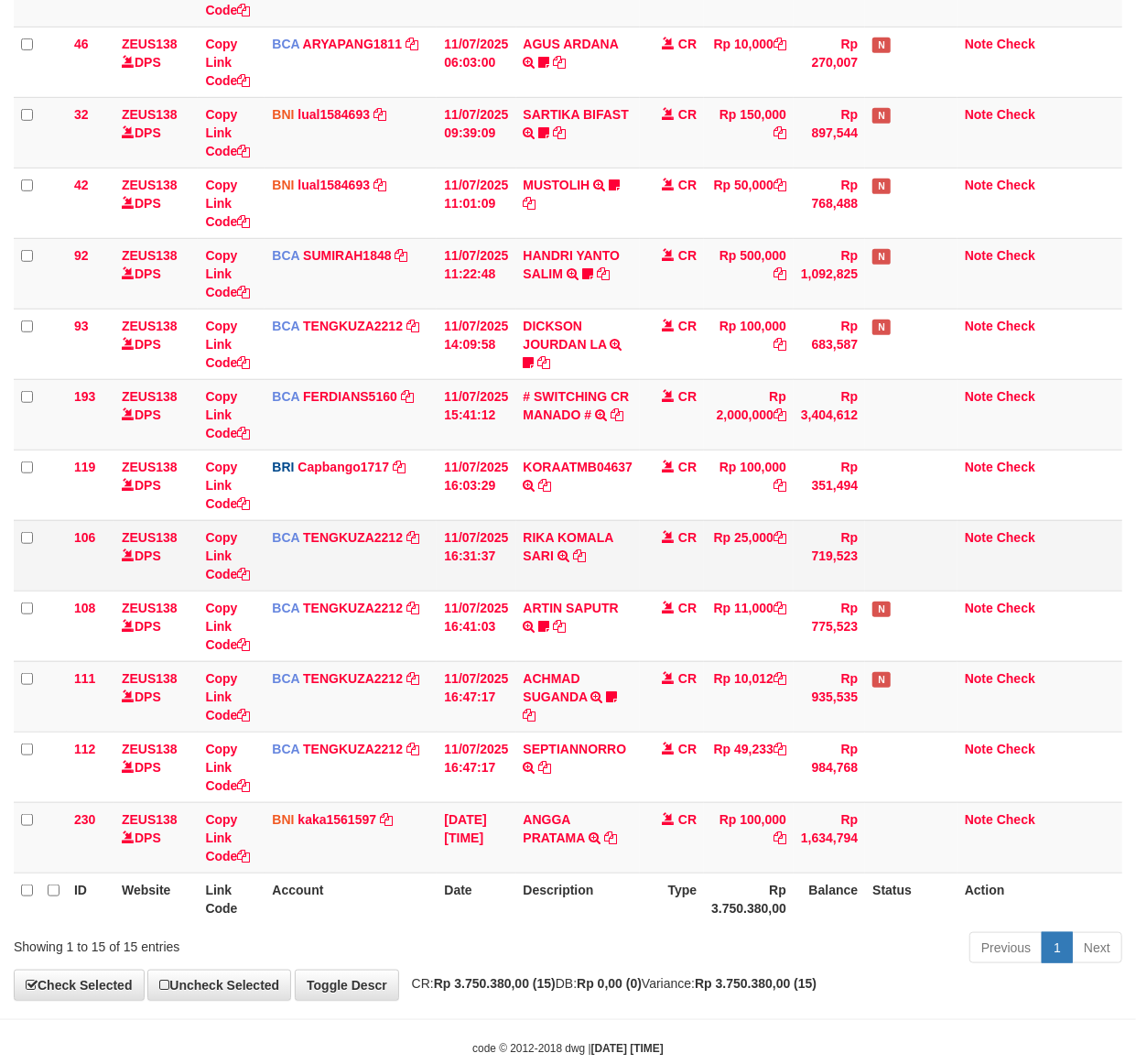 click on "RIKA KOMALA SARI         TRSF E-BANKING CR 1107/FTSCY/WS95271
25000.00YOYO
RIKA KOMALA SARI" at bounding box center [579, 555] 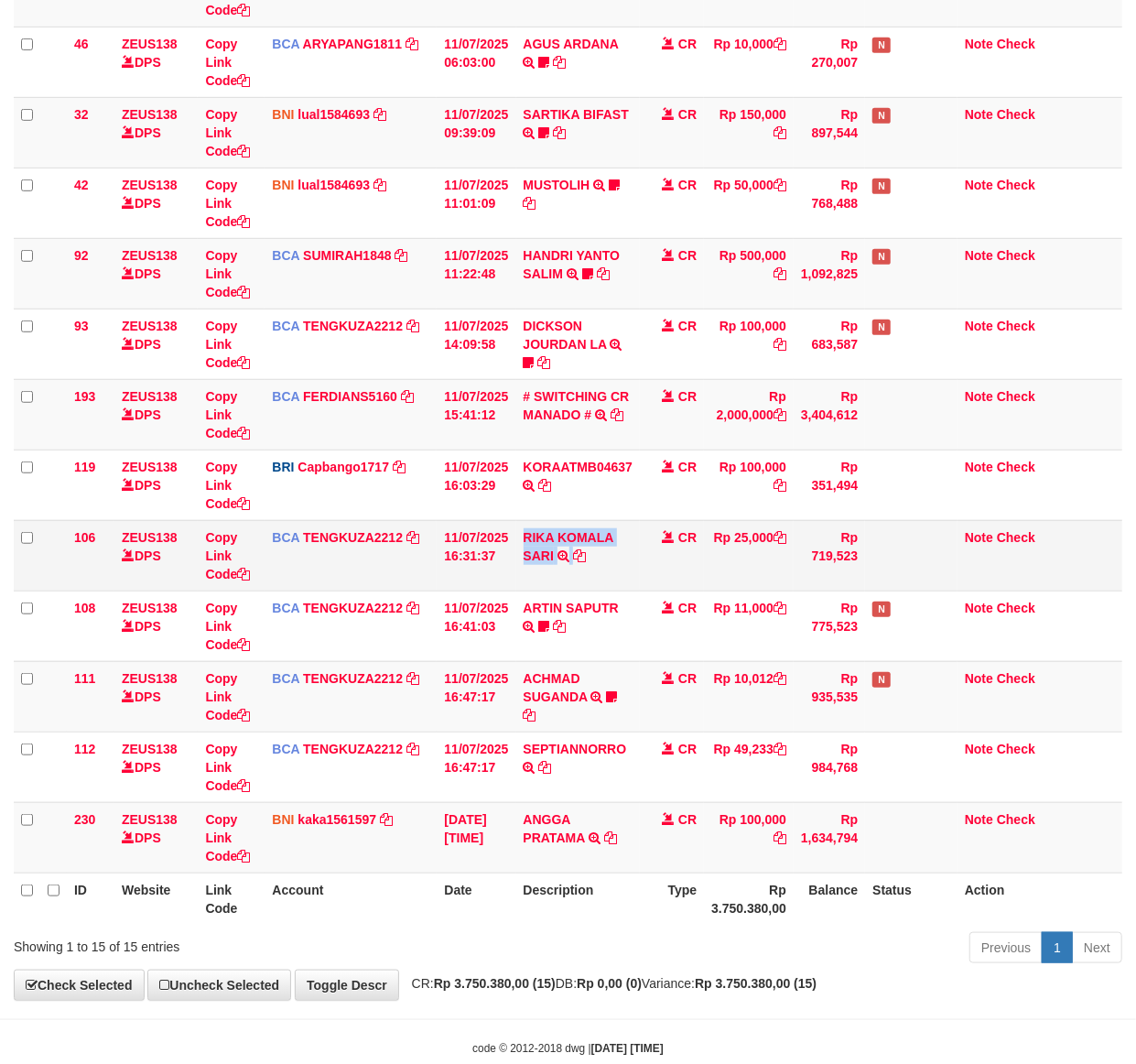 scroll, scrollTop: 386, scrollLeft: 0, axis: vertical 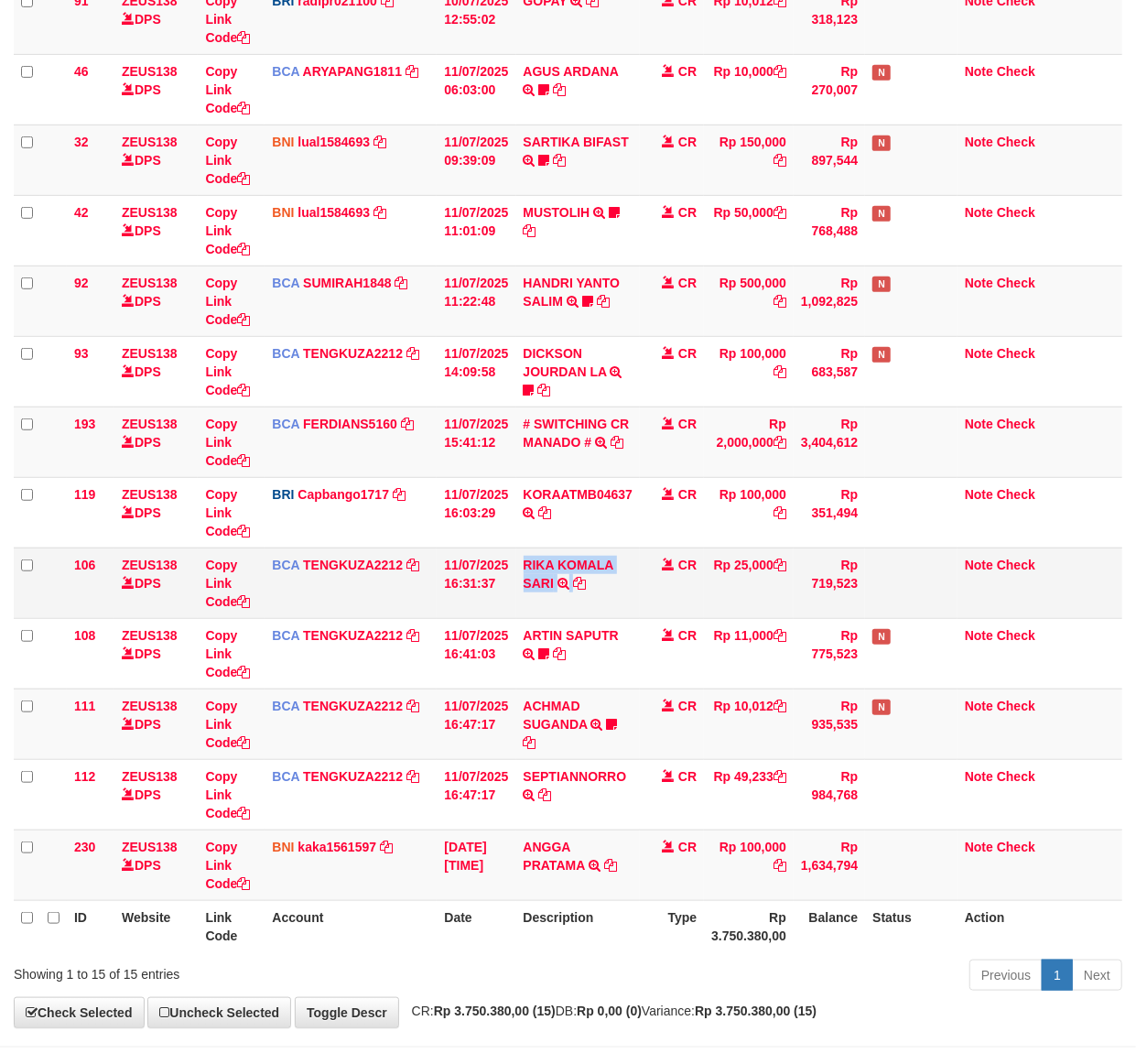click on "RIKA KOMALA SARI         TRSF E-BANKING CR 1107/FTSCY/WS95271
25000.00YOYO
RIKA KOMALA SARI" at bounding box center (579, 582) 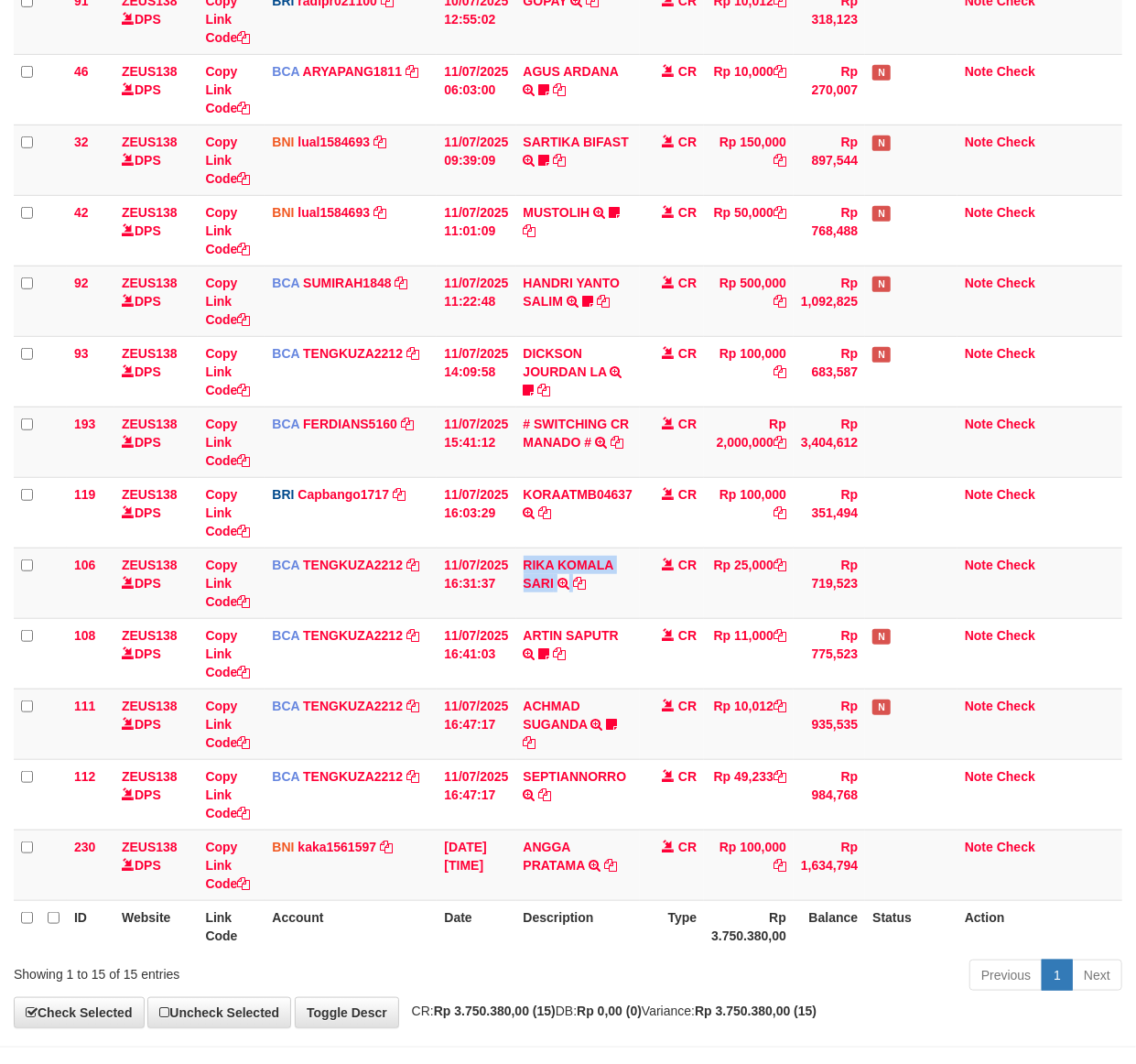 copy on "RIKA KOMALA SARI         TRSF E-BANKING CR 1107/FTSCY/WS95271
25000.00YOYO
RIKA KOMALA SARI" 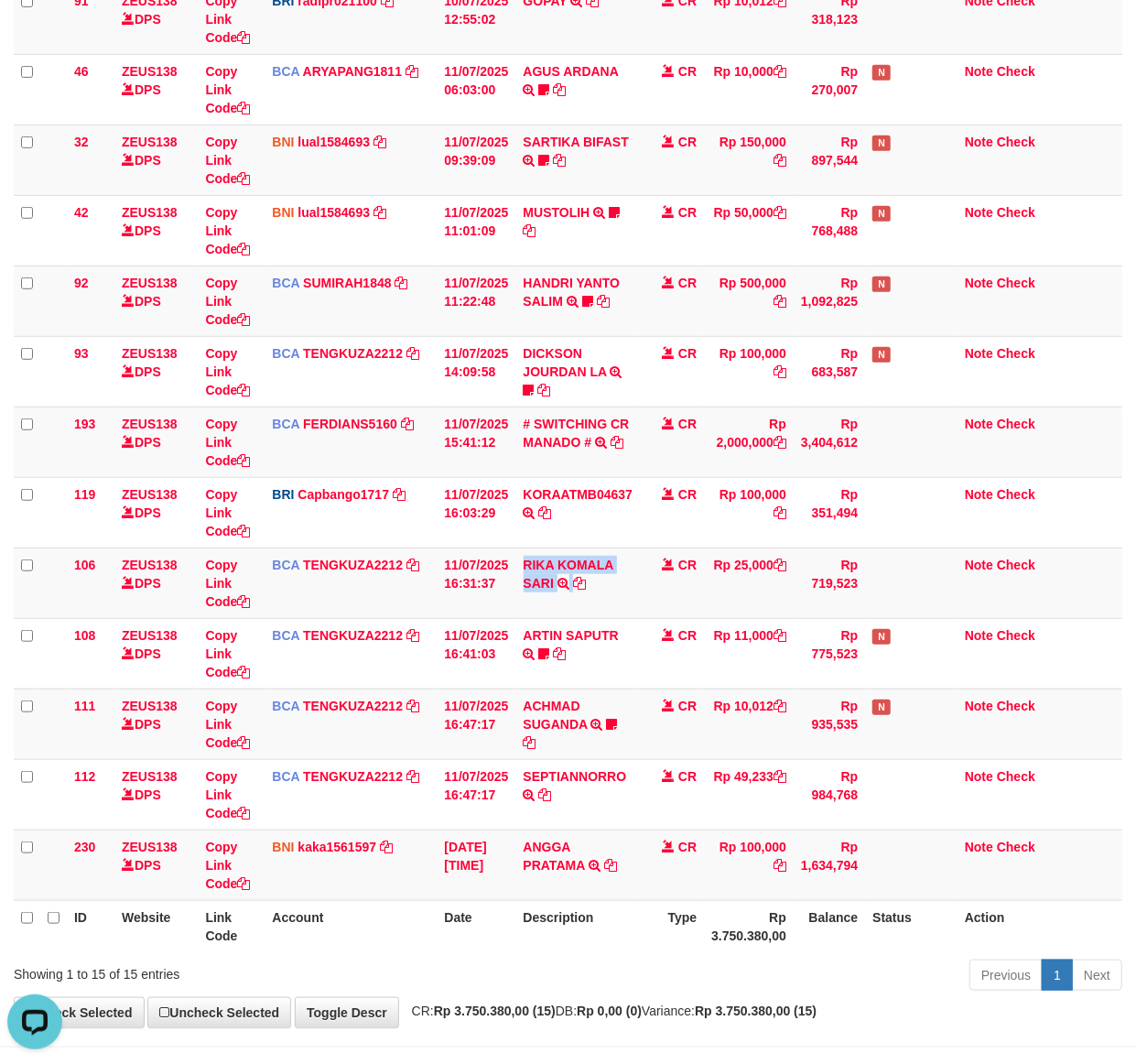 scroll, scrollTop: 0, scrollLeft: 0, axis: both 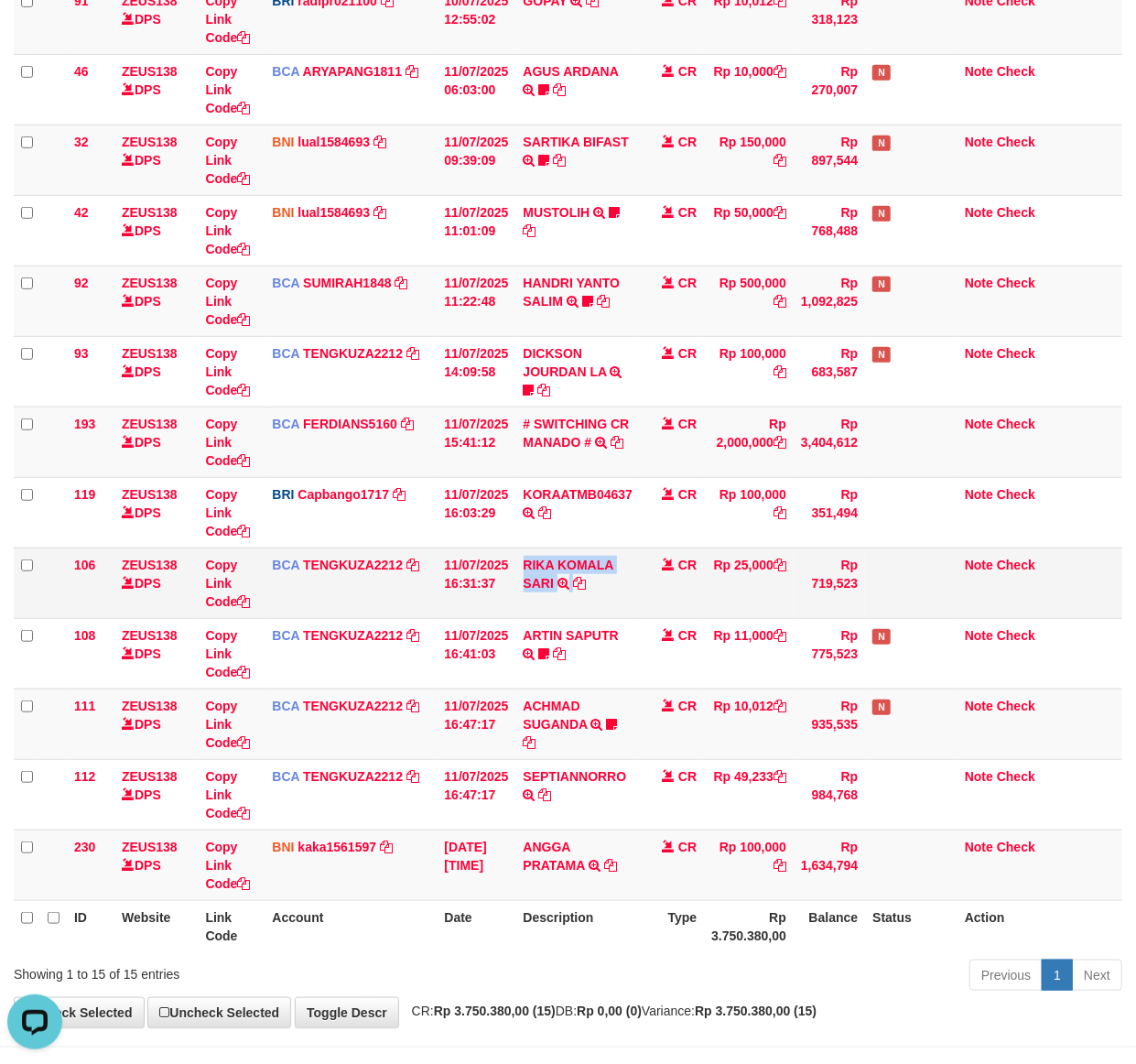 click on "RIKA KOMALA SARI         TRSF E-BANKING CR 1107/FTSCY/WS95271
25000.00YOYO
RIKA KOMALA SARI" at bounding box center [579, 582] 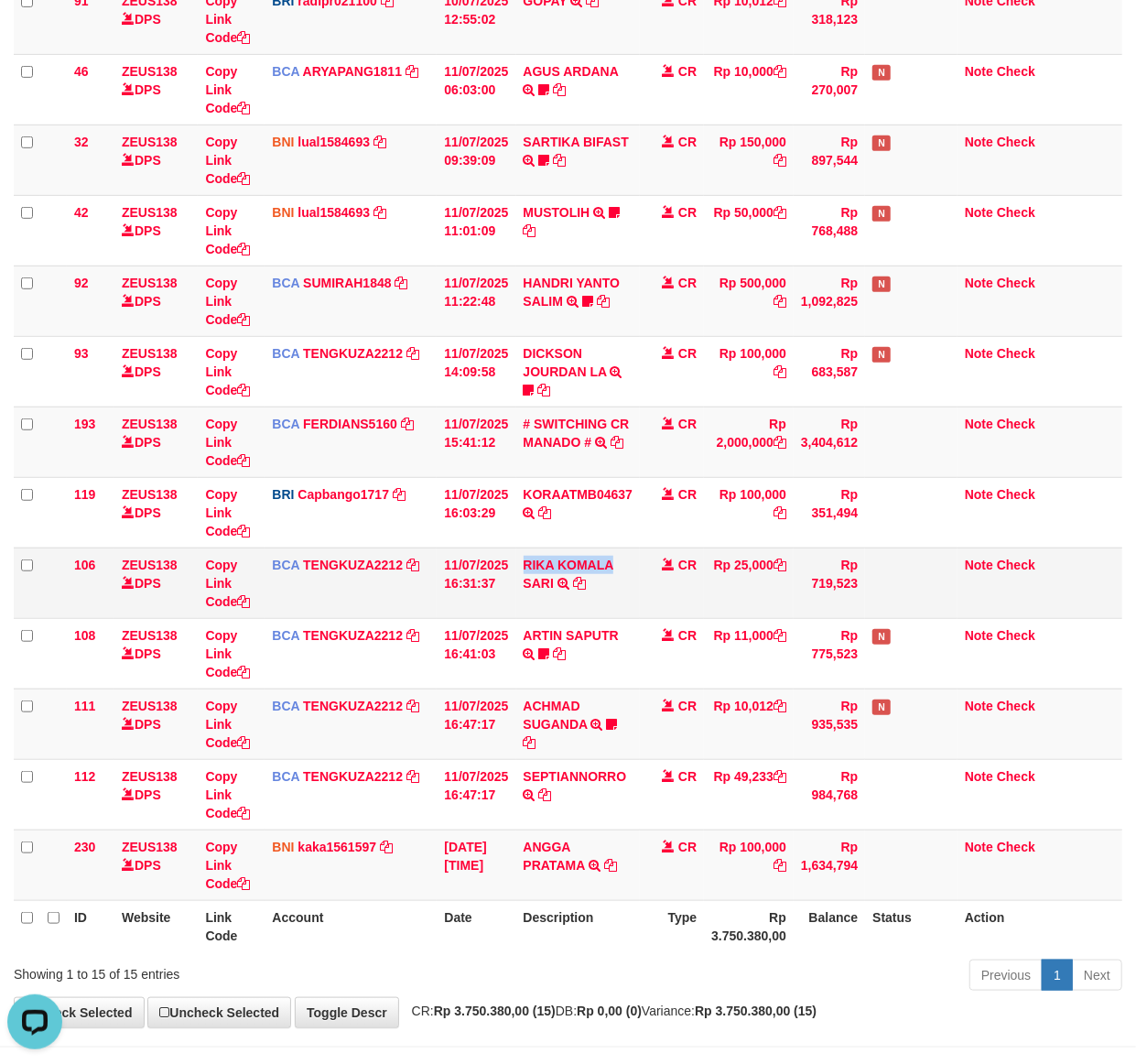 drag, startPoint x: 524, startPoint y: 550, endPoint x: 617, endPoint y: 553, distance: 93.048375 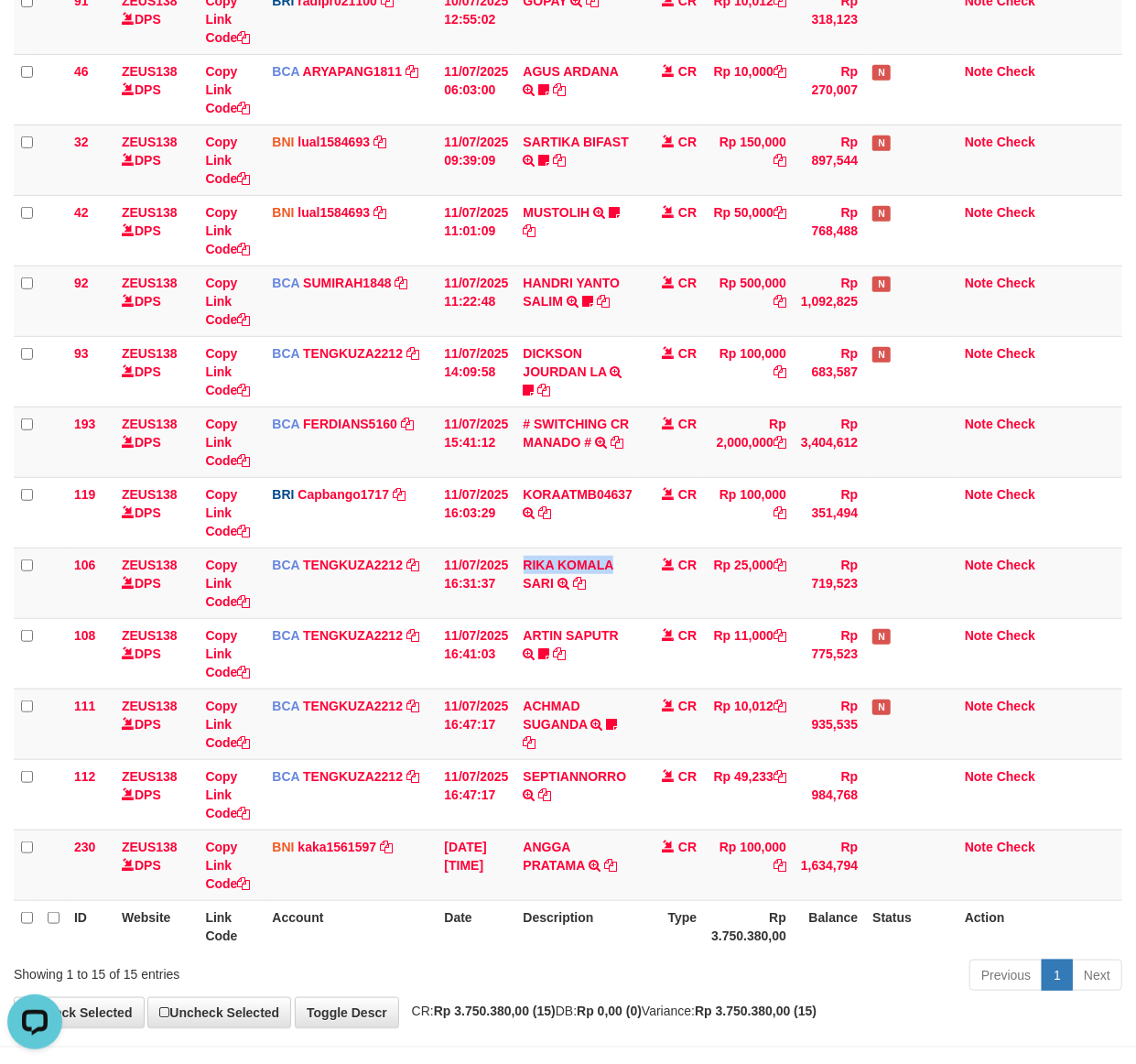 copy on "RIKA KOMALA" 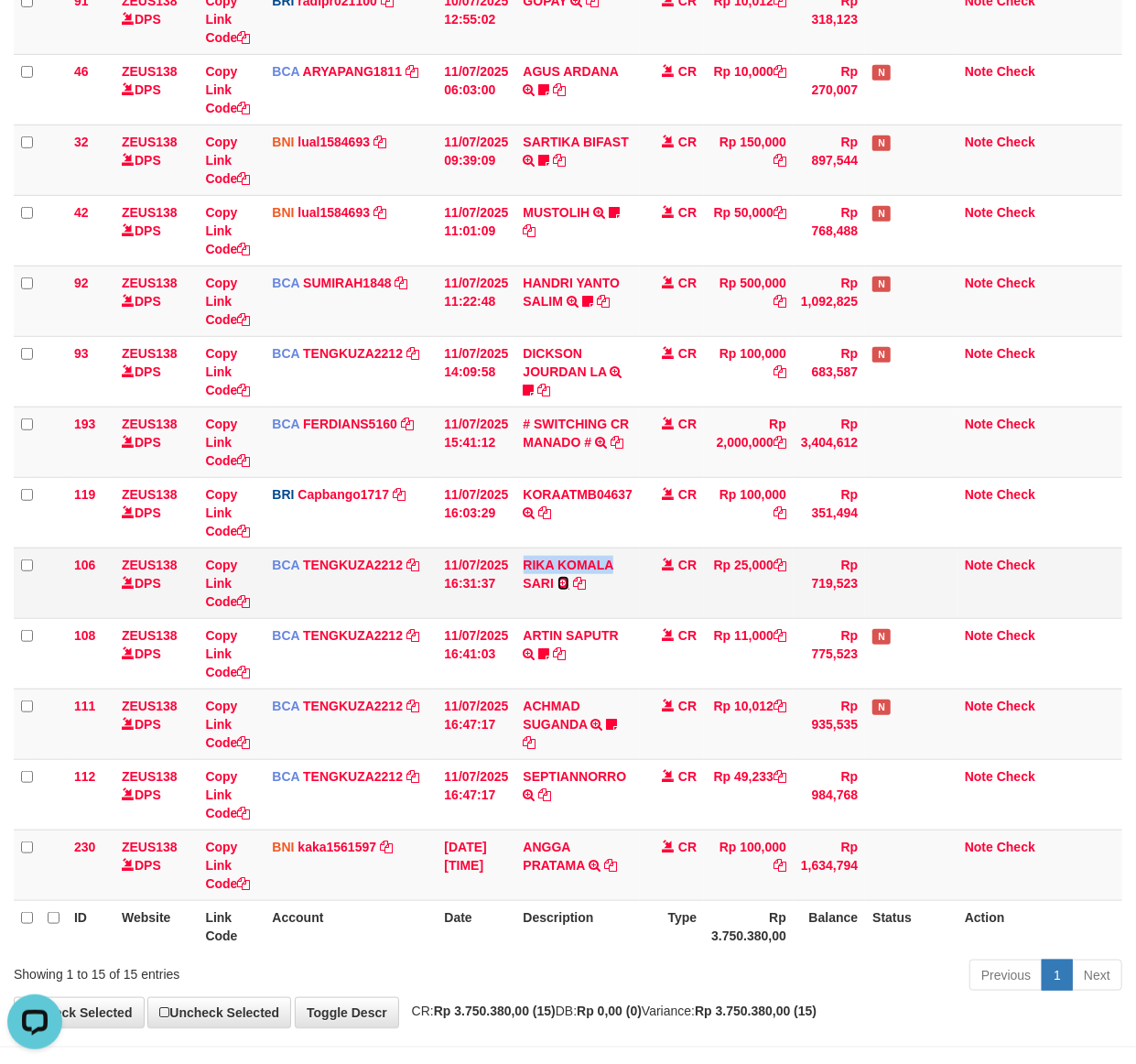 click at bounding box center (563, 583) 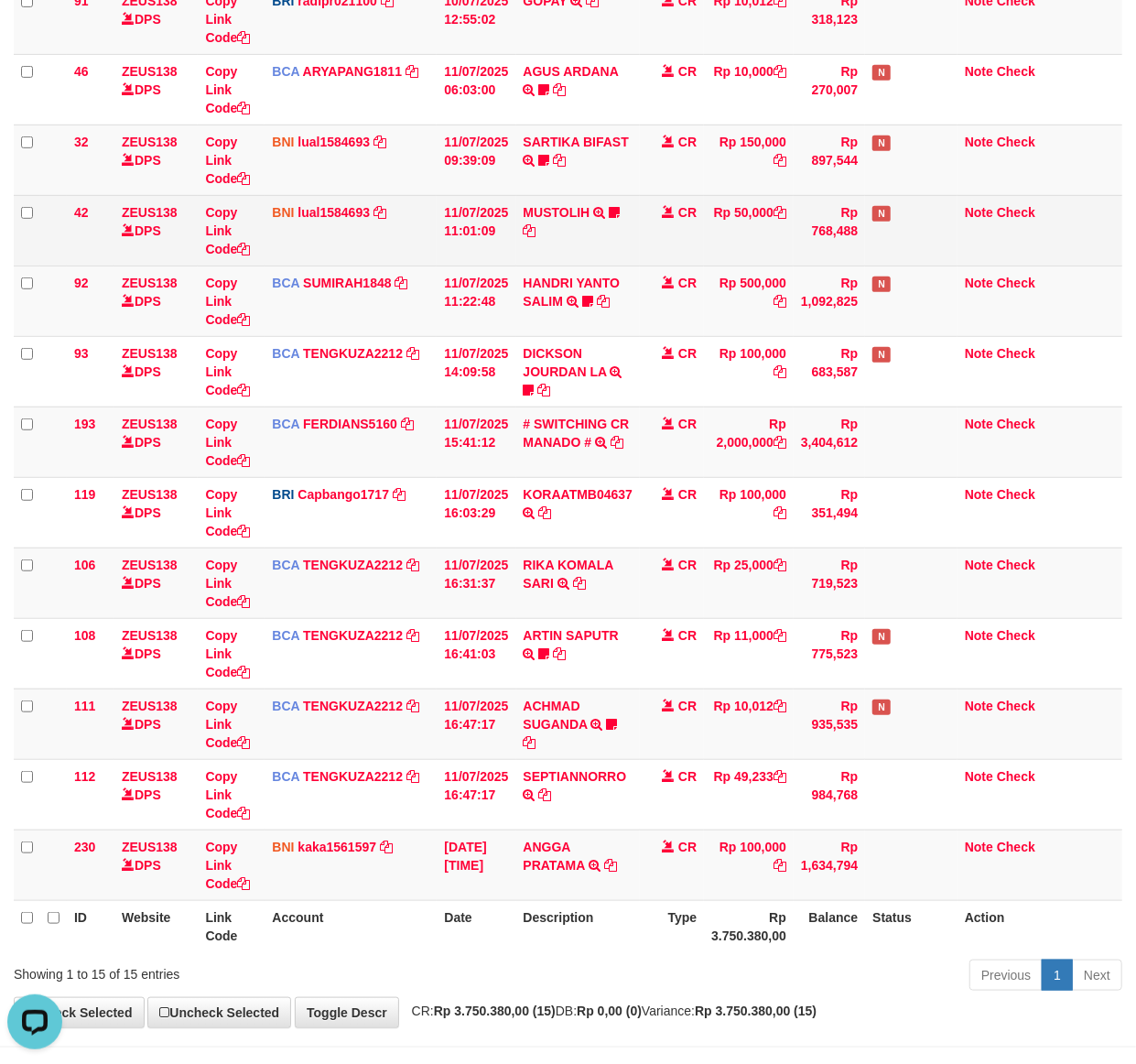 click on "Rp 50,000" at bounding box center (749, 230) 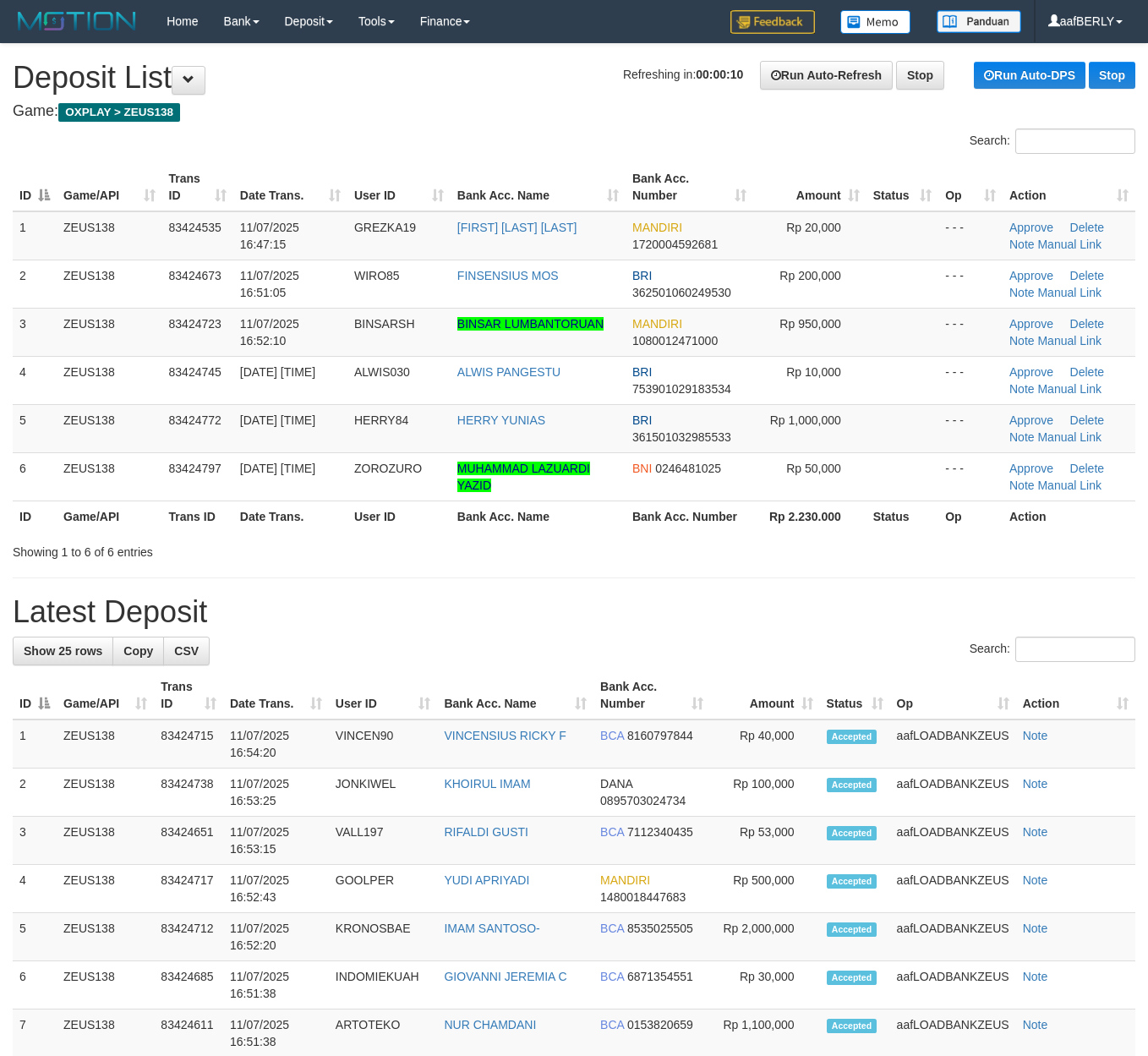 scroll, scrollTop: 0, scrollLeft: 0, axis: both 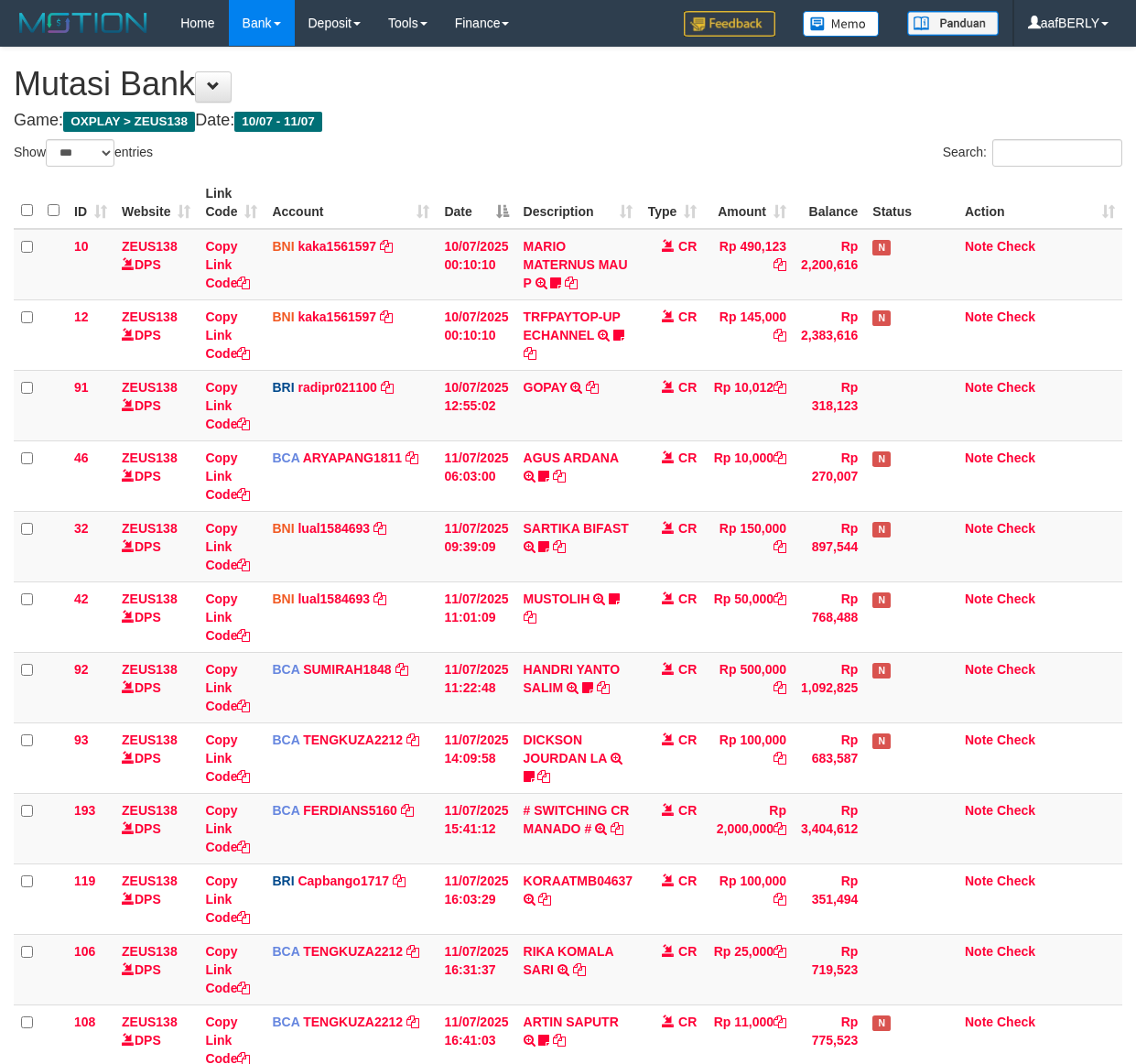 select on "***" 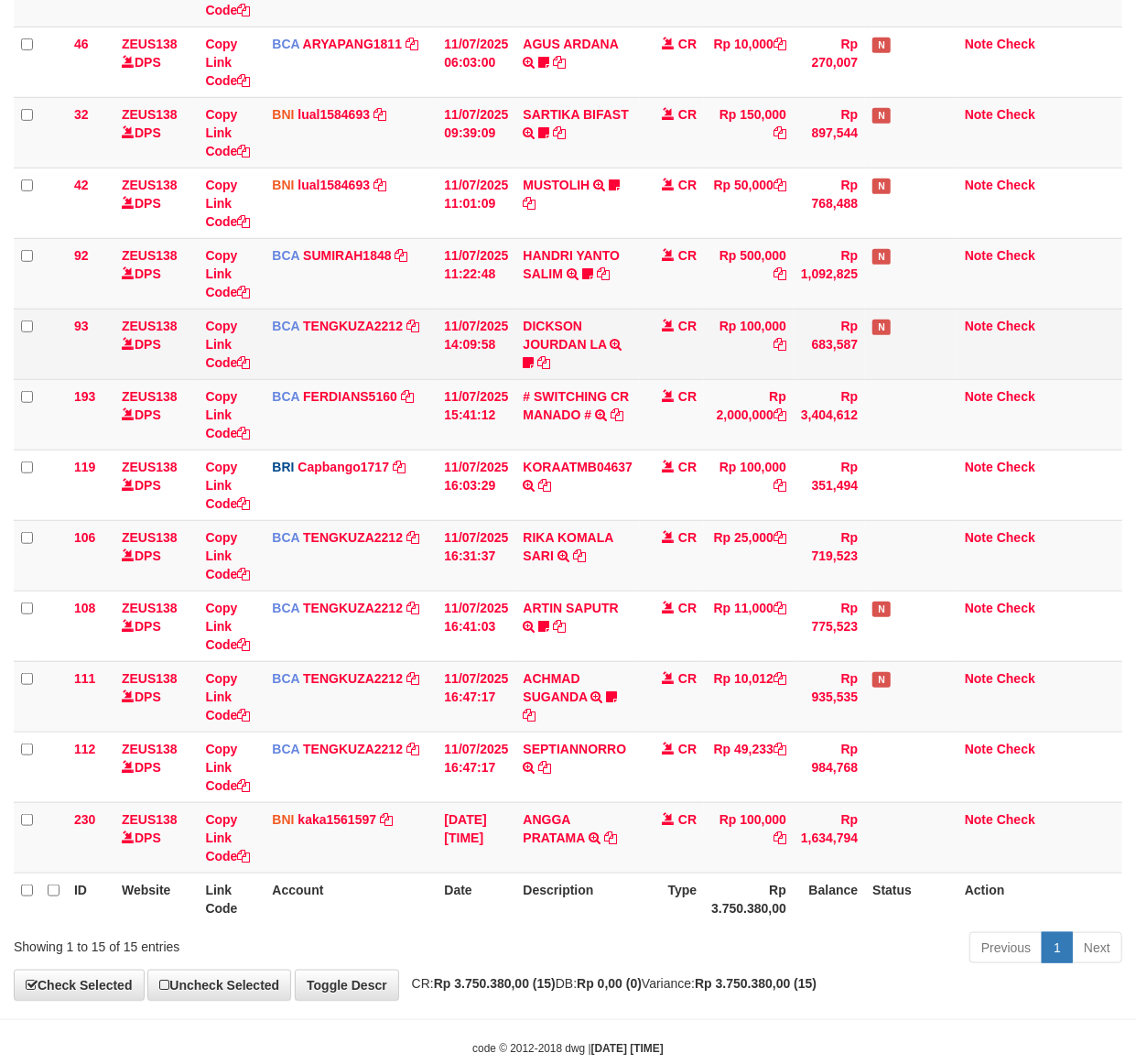 scroll, scrollTop: 386, scrollLeft: 0, axis: vertical 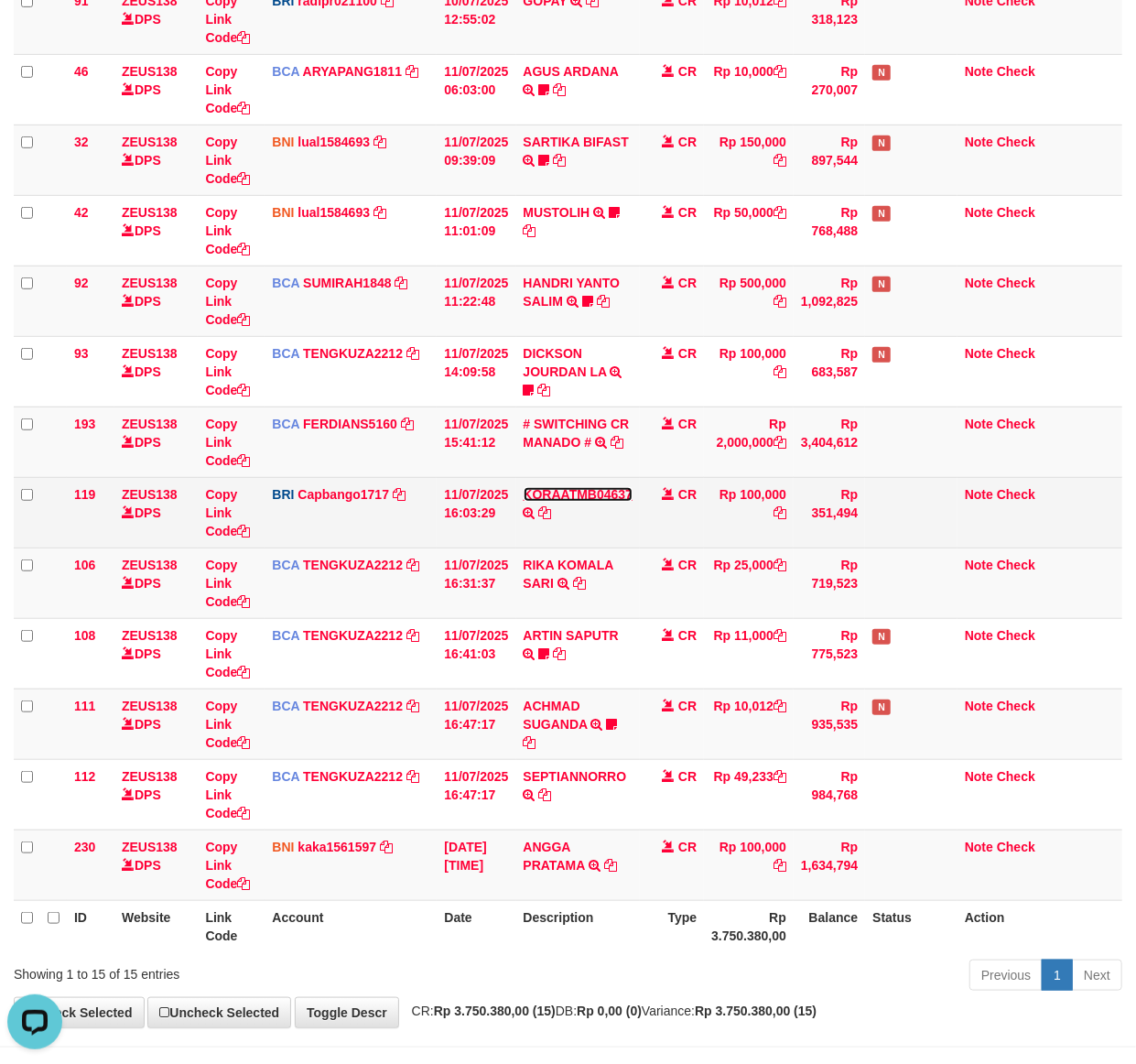click on "KORAATMB04637" at bounding box center [579, 494] 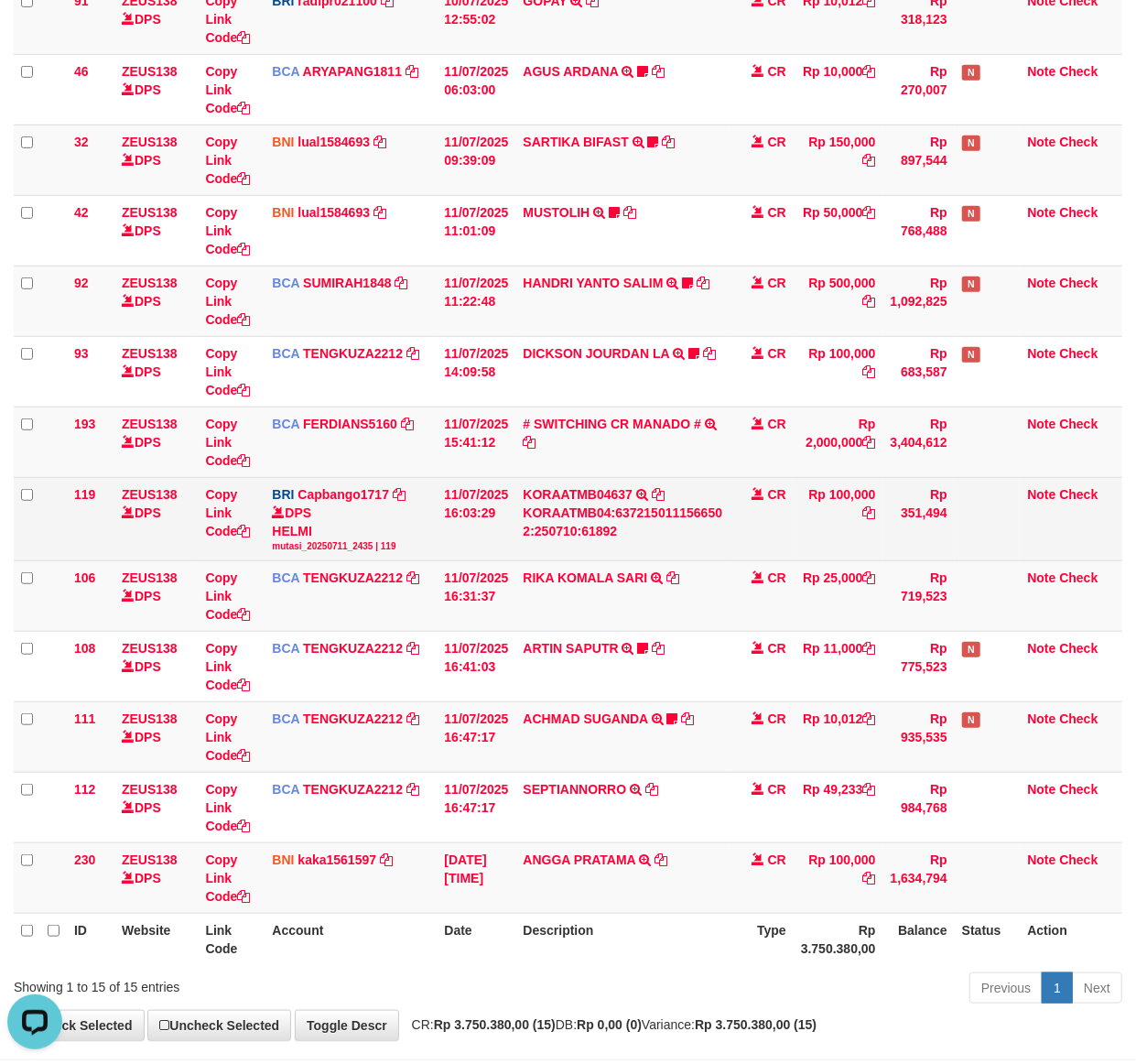 click on "KORAATMB04:637215011156650 2:250710:61892" at bounding box center (623, 522) 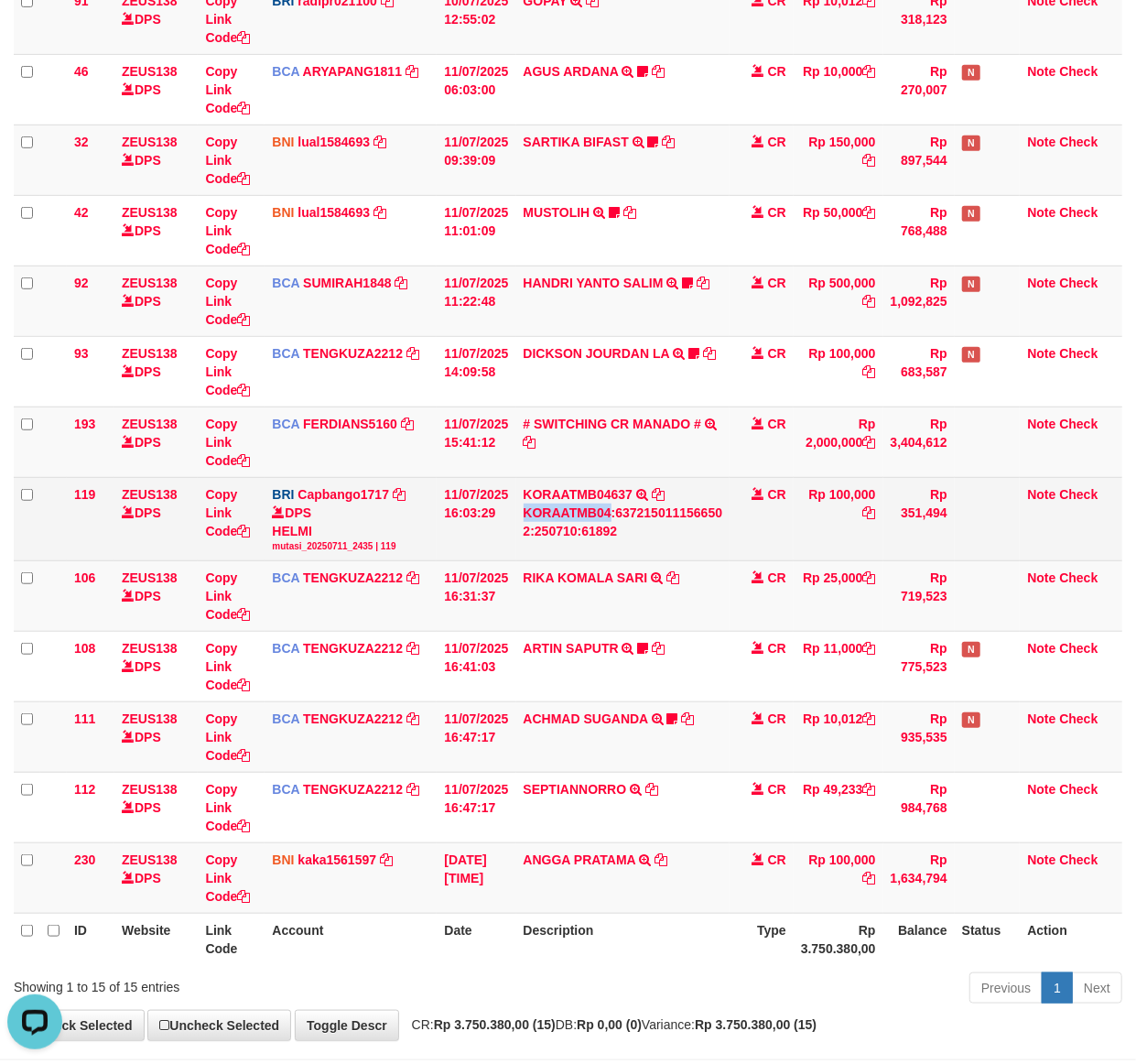 click on "KORAATMB04:637215011156650 2:250710:61892" at bounding box center (623, 522) 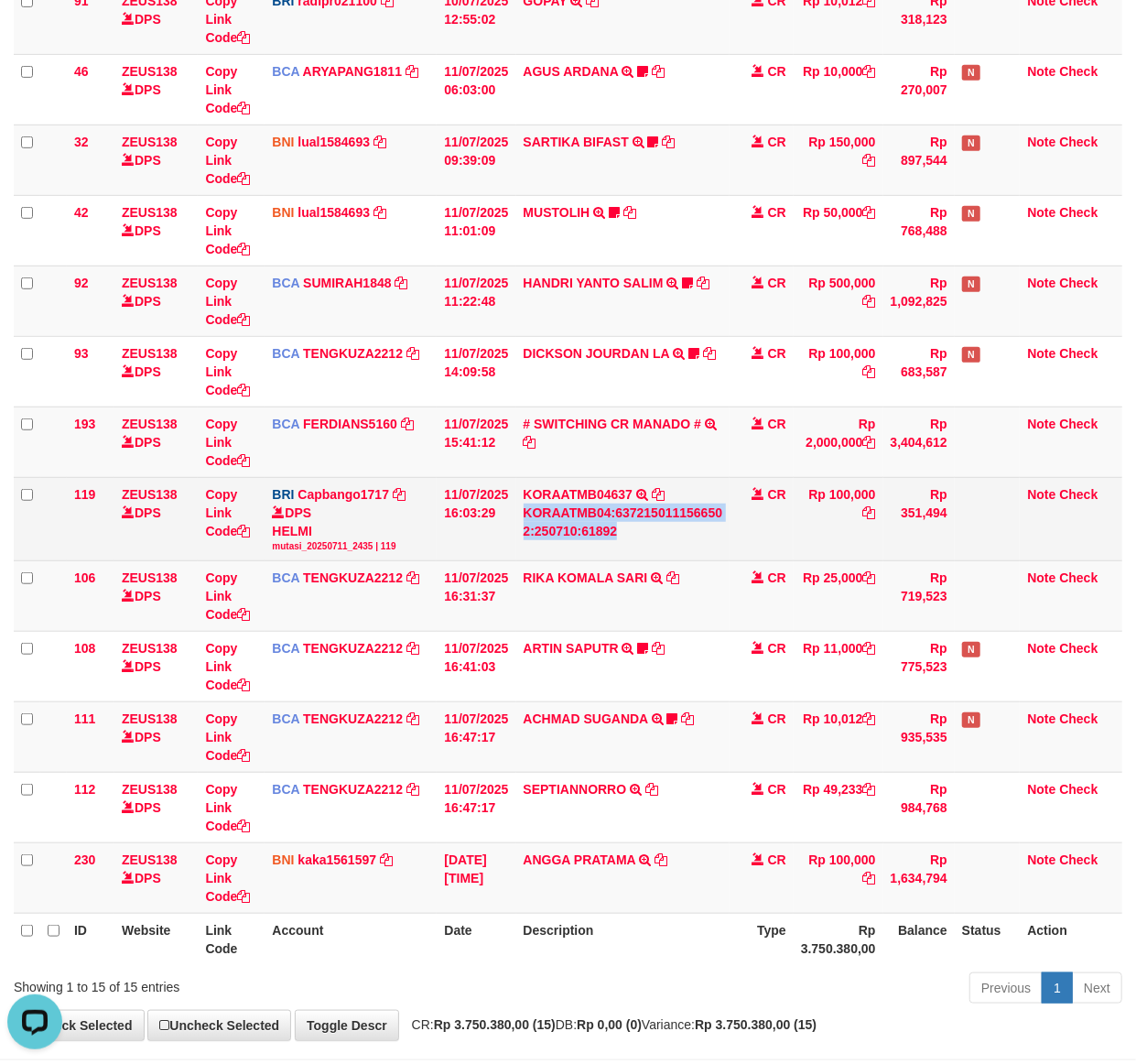 click on "KORAATMB04:637215011156650 2:250710:61892" at bounding box center (623, 522) 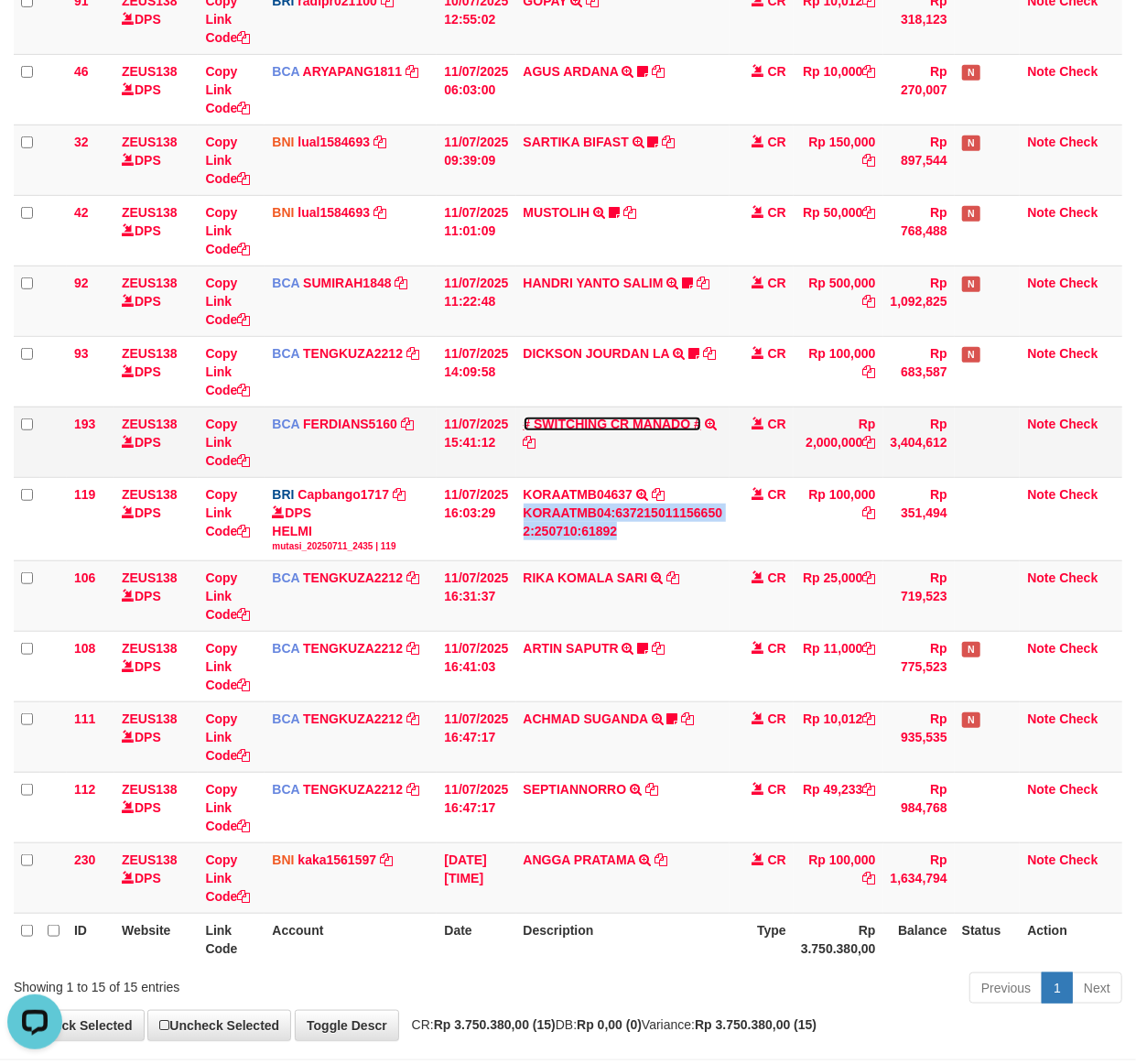 click on "# SWITCHING CR MANADO #" at bounding box center [612, 424] 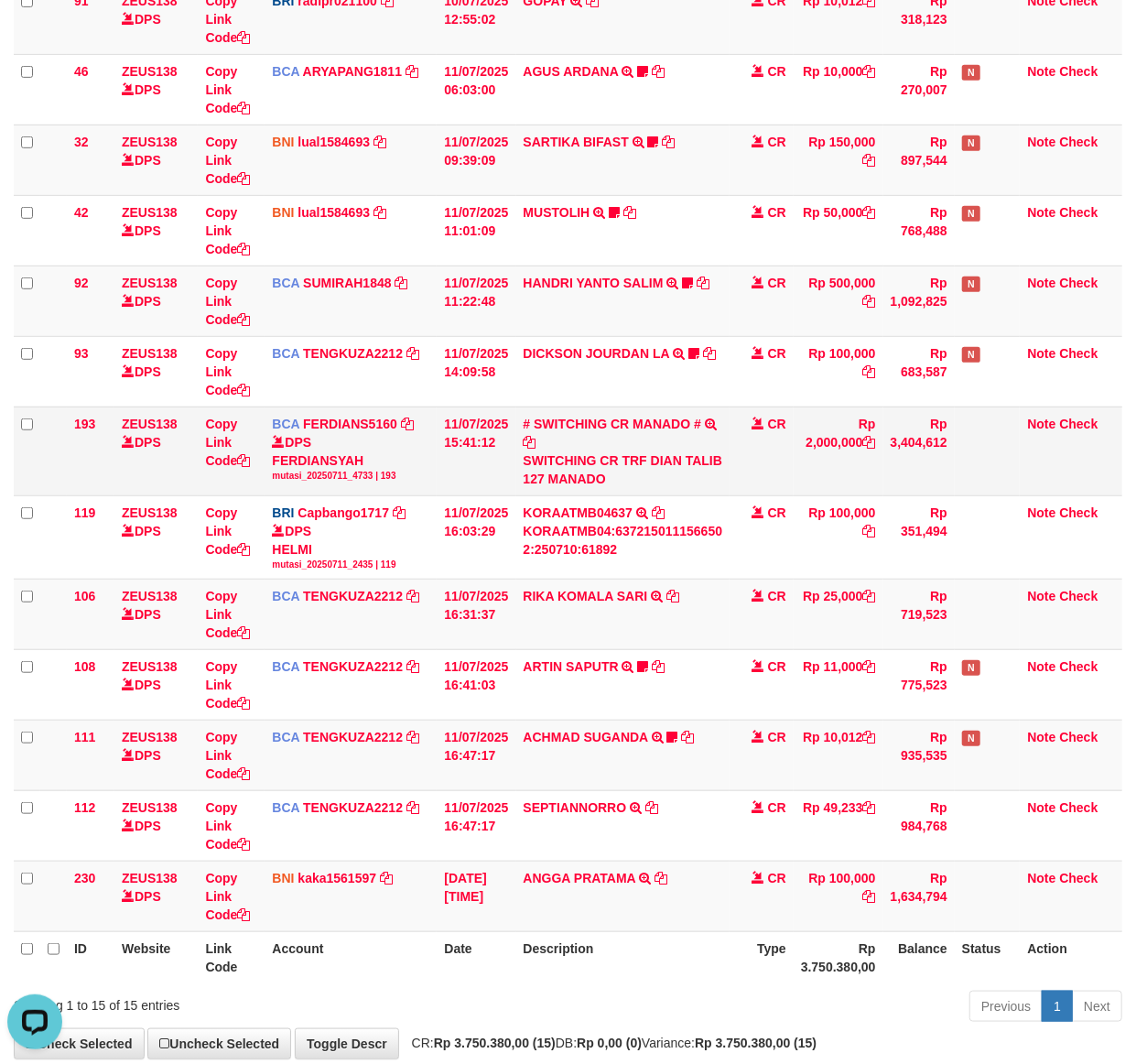 click on "SWITCHING CR TRF
DIAN TALIB
127 MANADO" at bounding box center (623, 470) 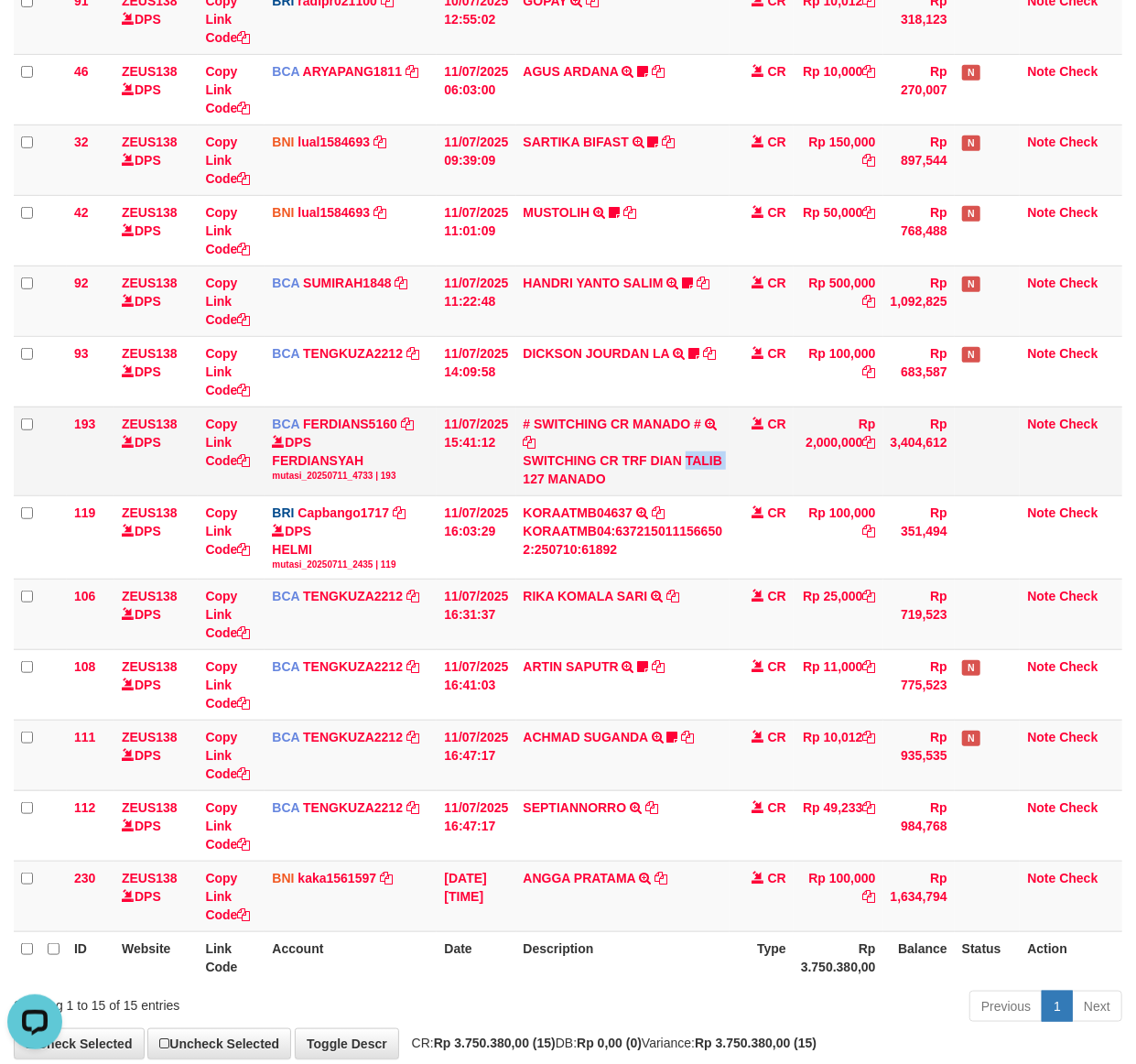 click on "SWITCHING CR TRF
DIAN TALIB
127 MANADO" at bounding box center [623, 470] 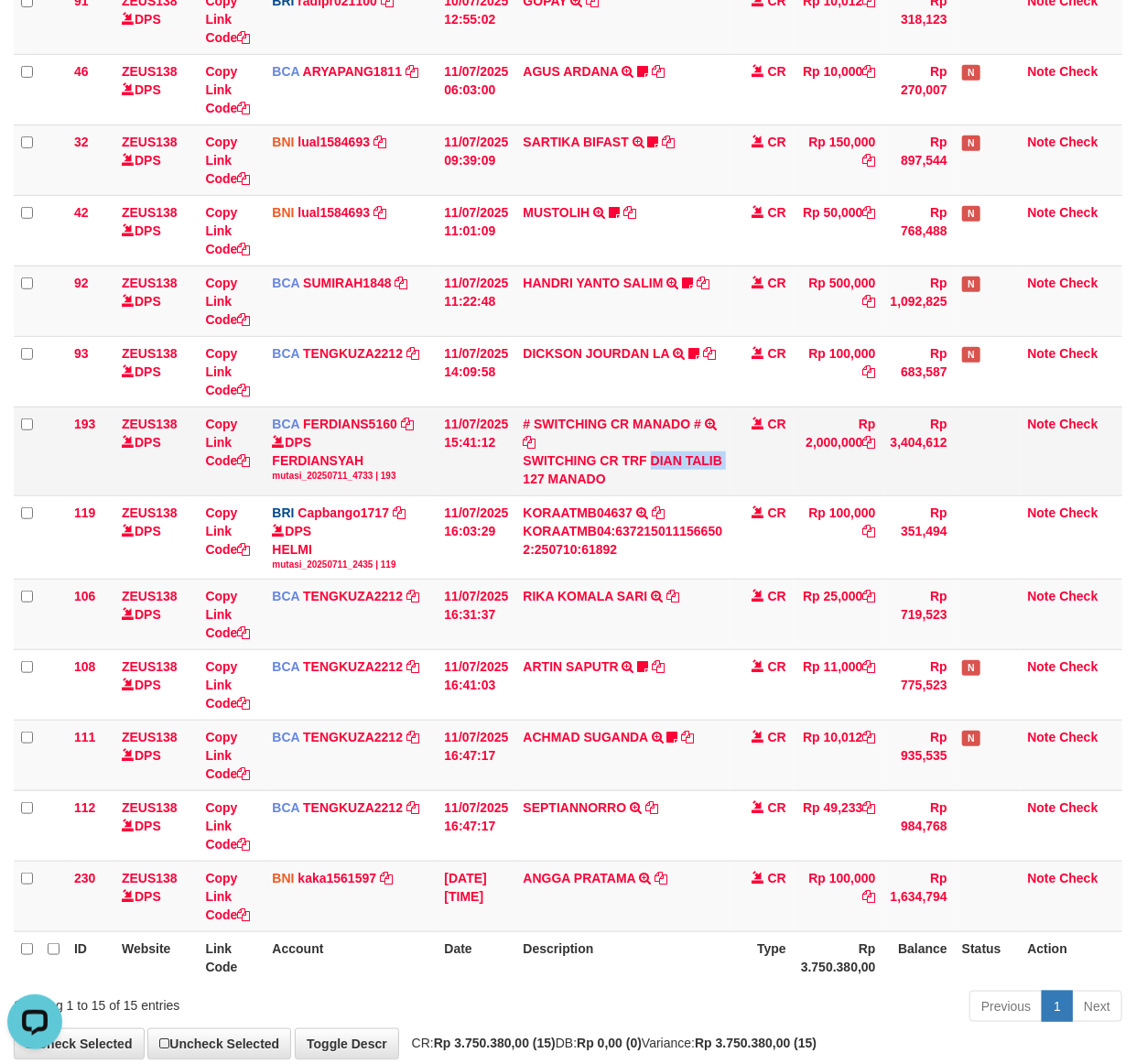 drag, startPoint x: 653, startPoint y: 460, endPoint x: 565, endPoint y: 483, distance: 90.956033 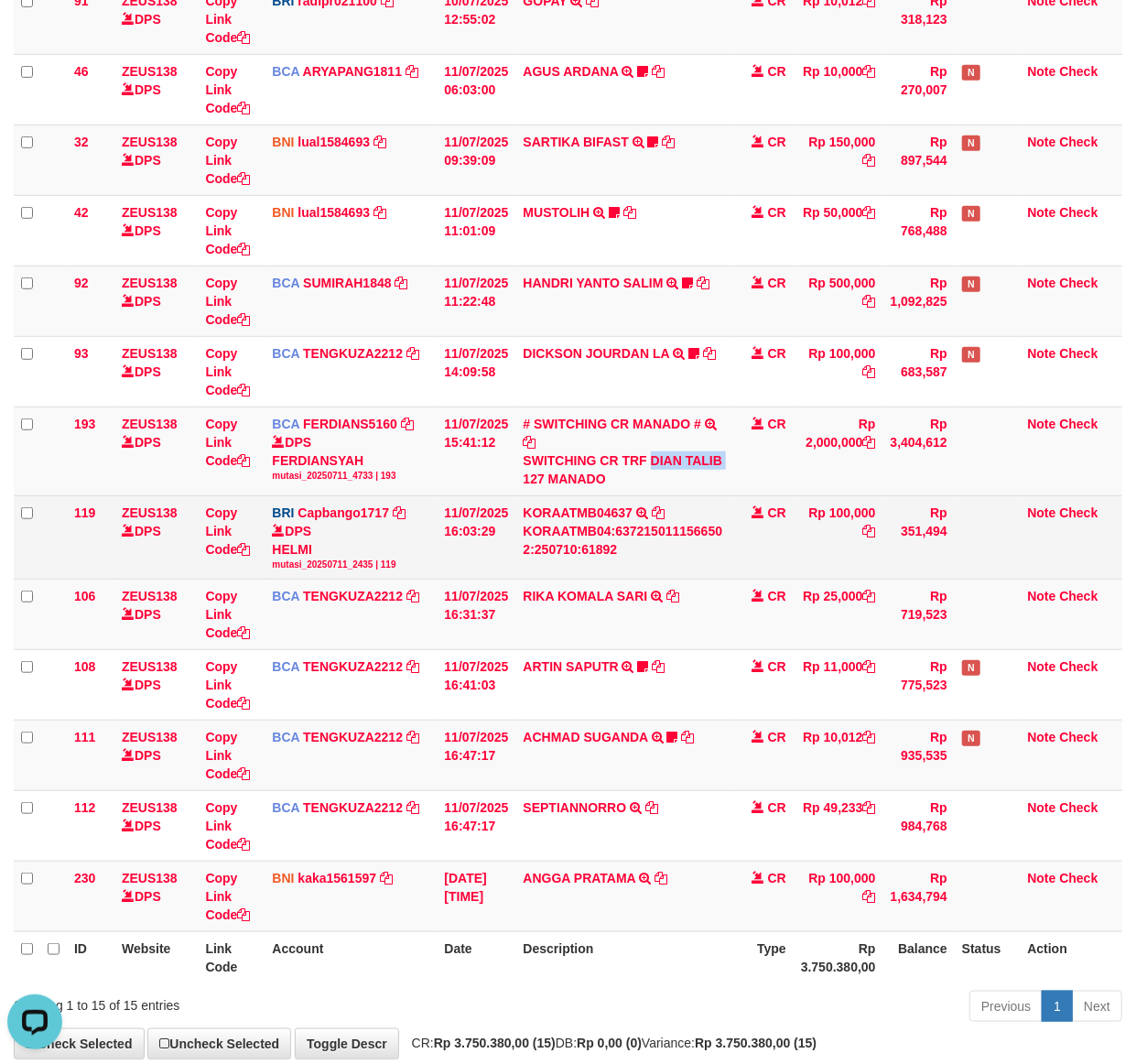 copy on "DIAN TALIB" 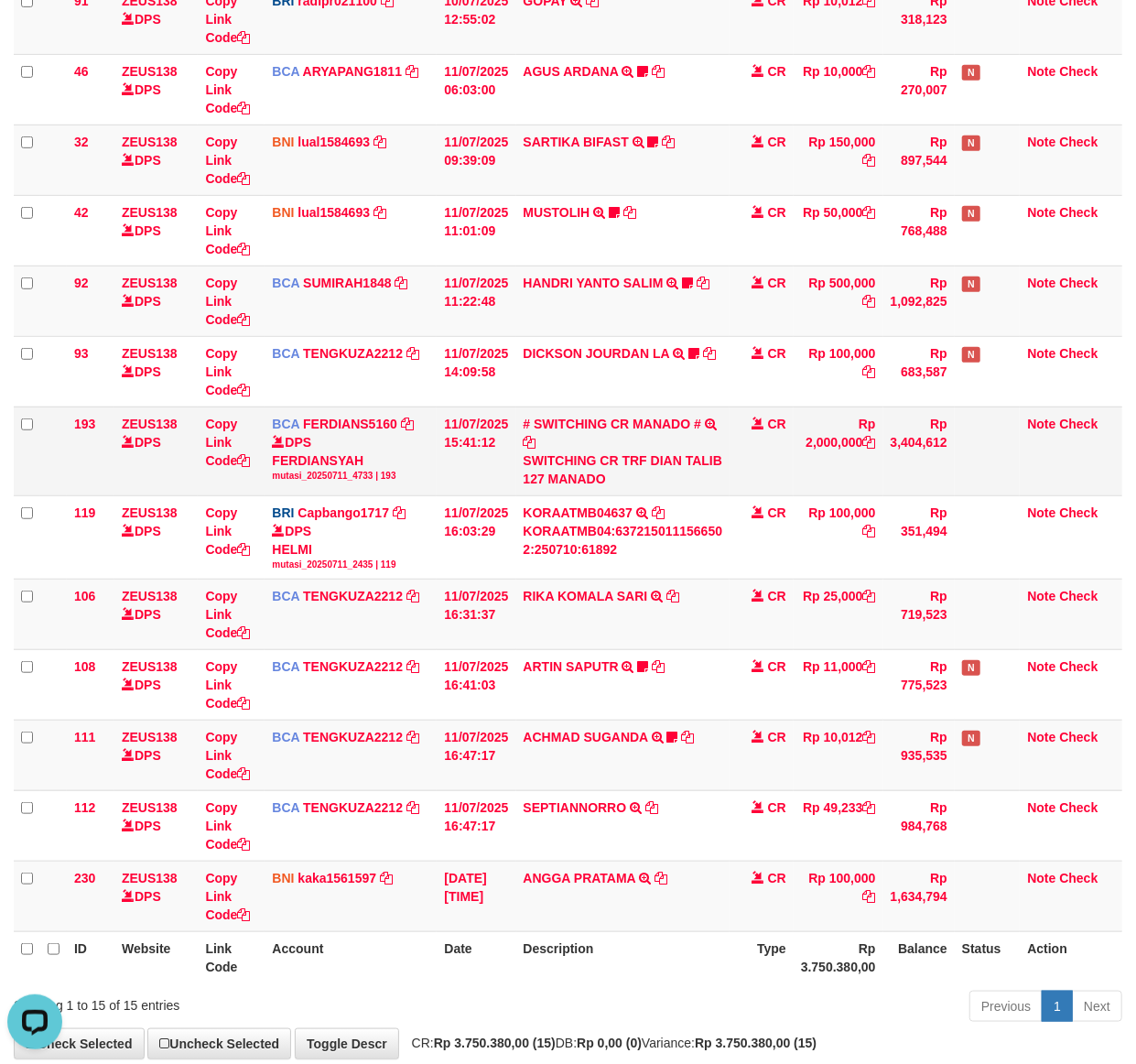 click on "CR" at bounding box center [762, 451] 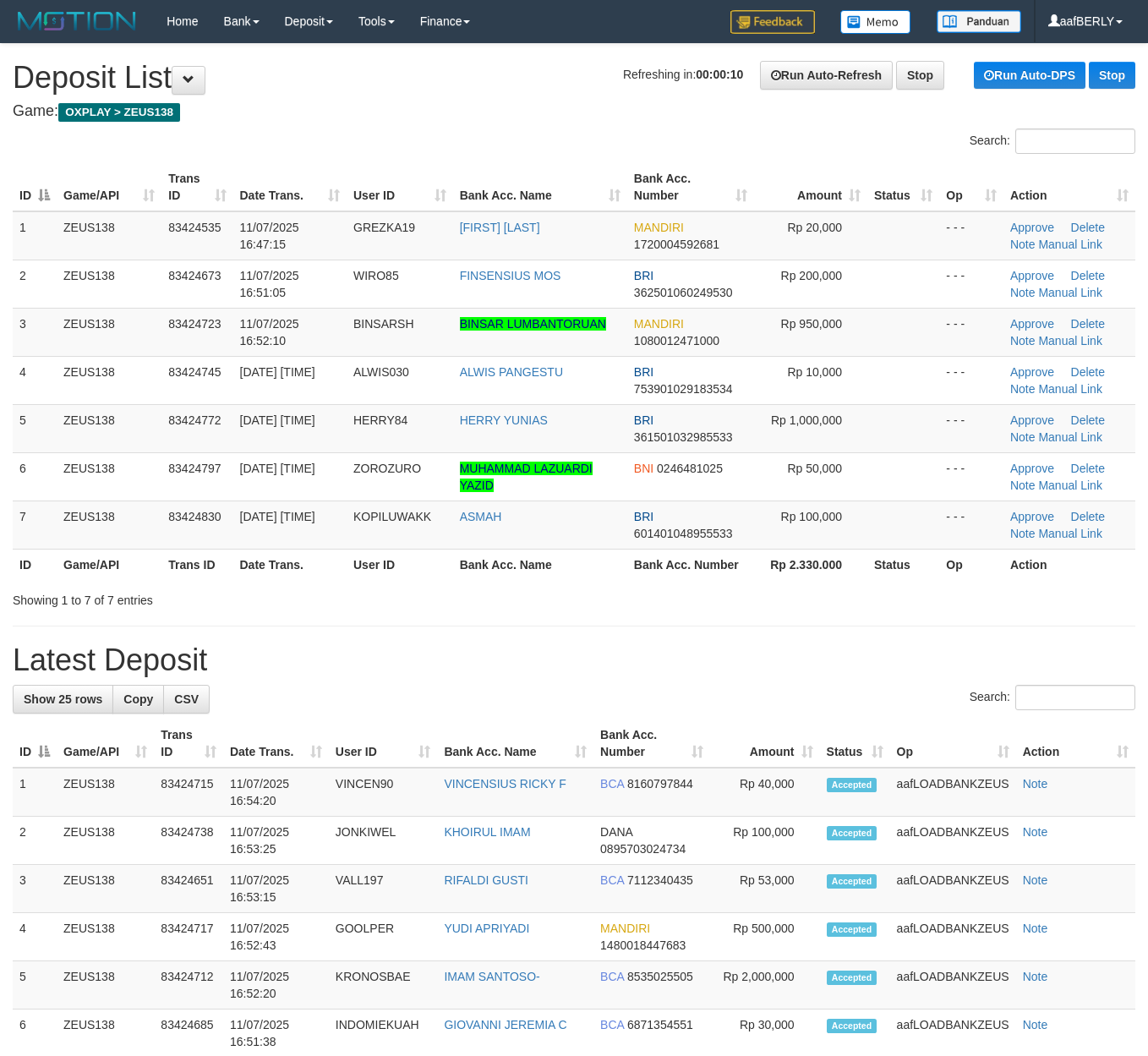 scroll, scrollTop: 0, scrollLeft: 0, axis: both 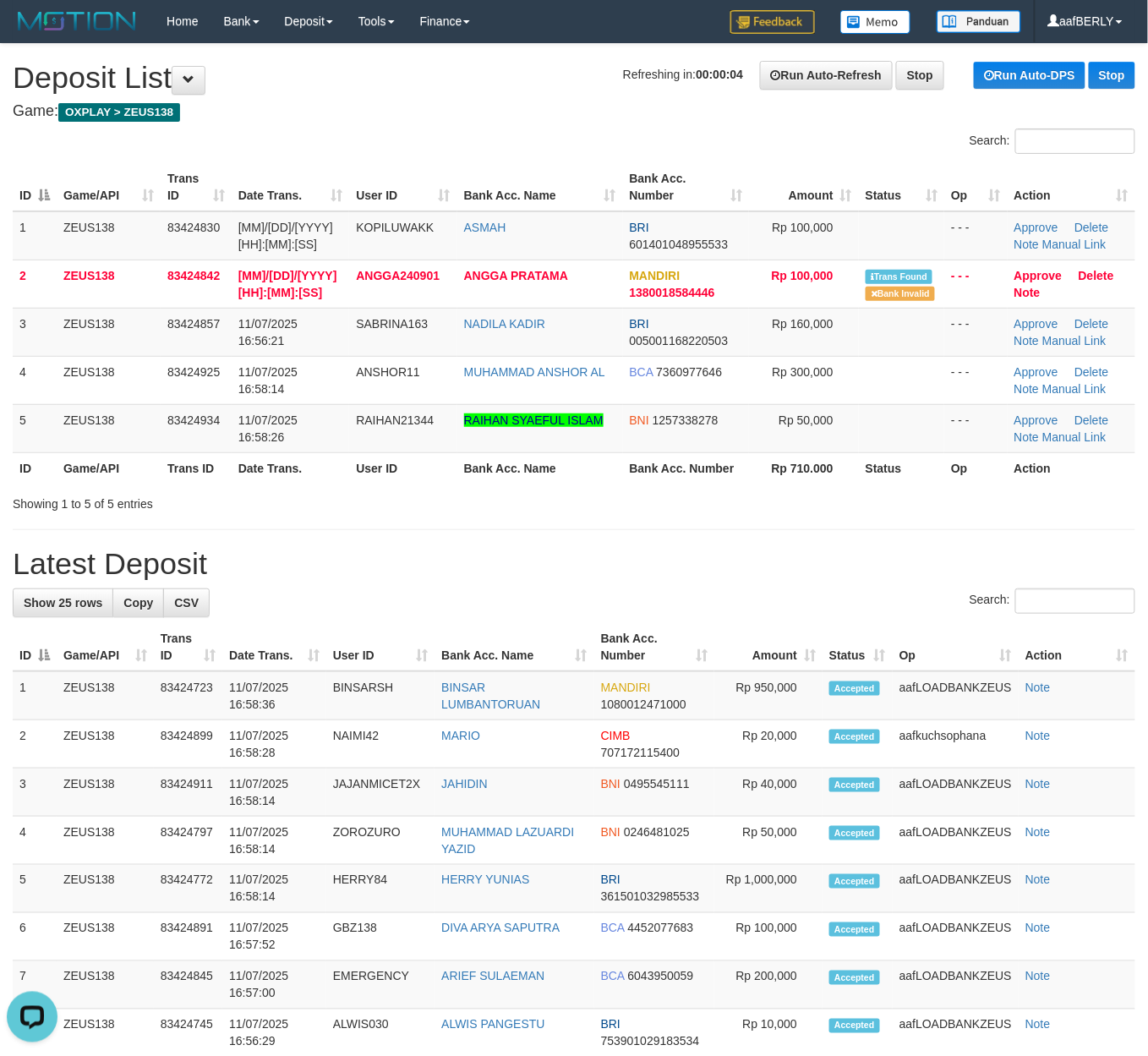 click on "Bank Acc. Number" at bounding box center [686, 187] 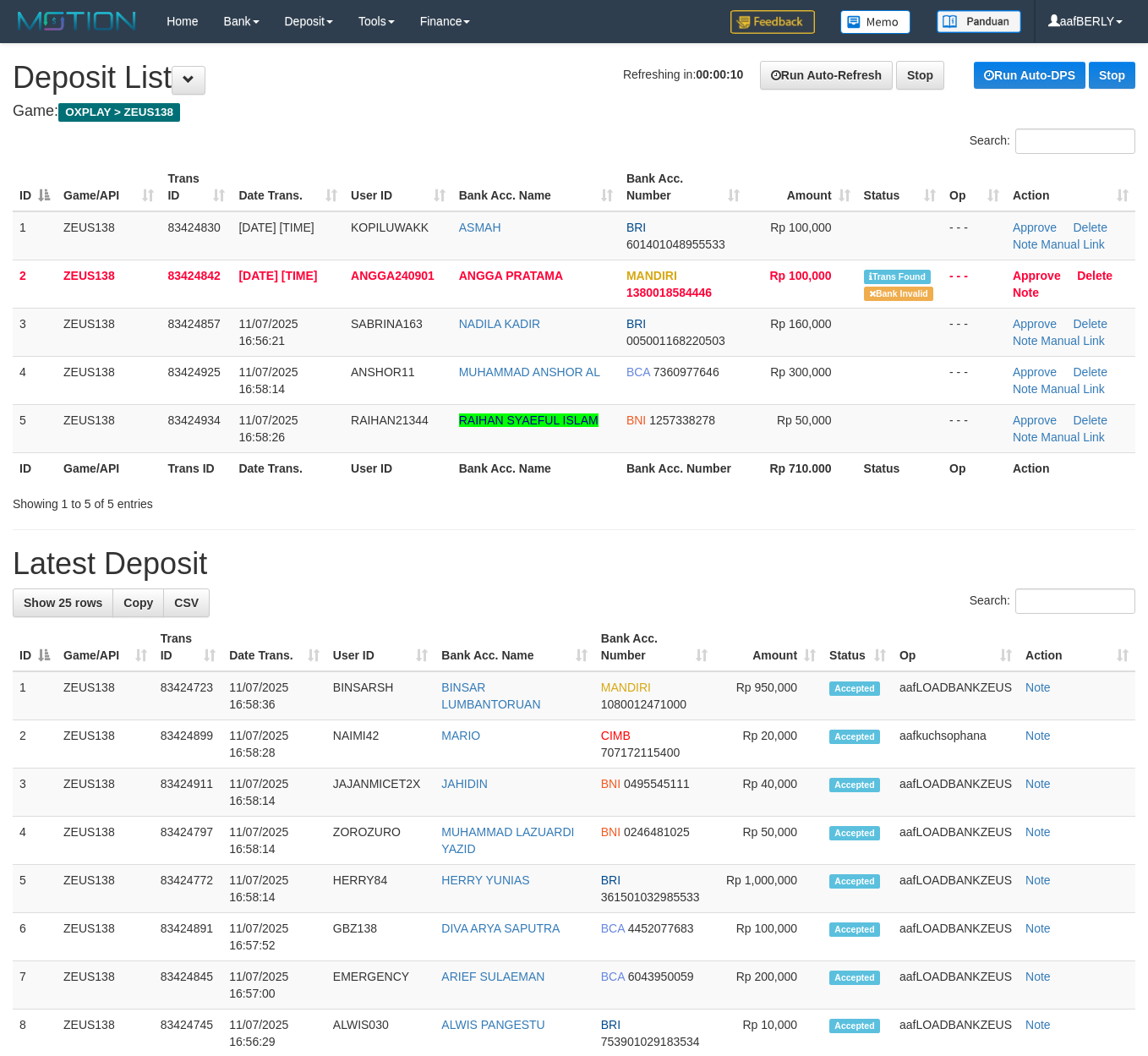 scroll, scrollTop: 0, scrollLeft: 0, axis: both 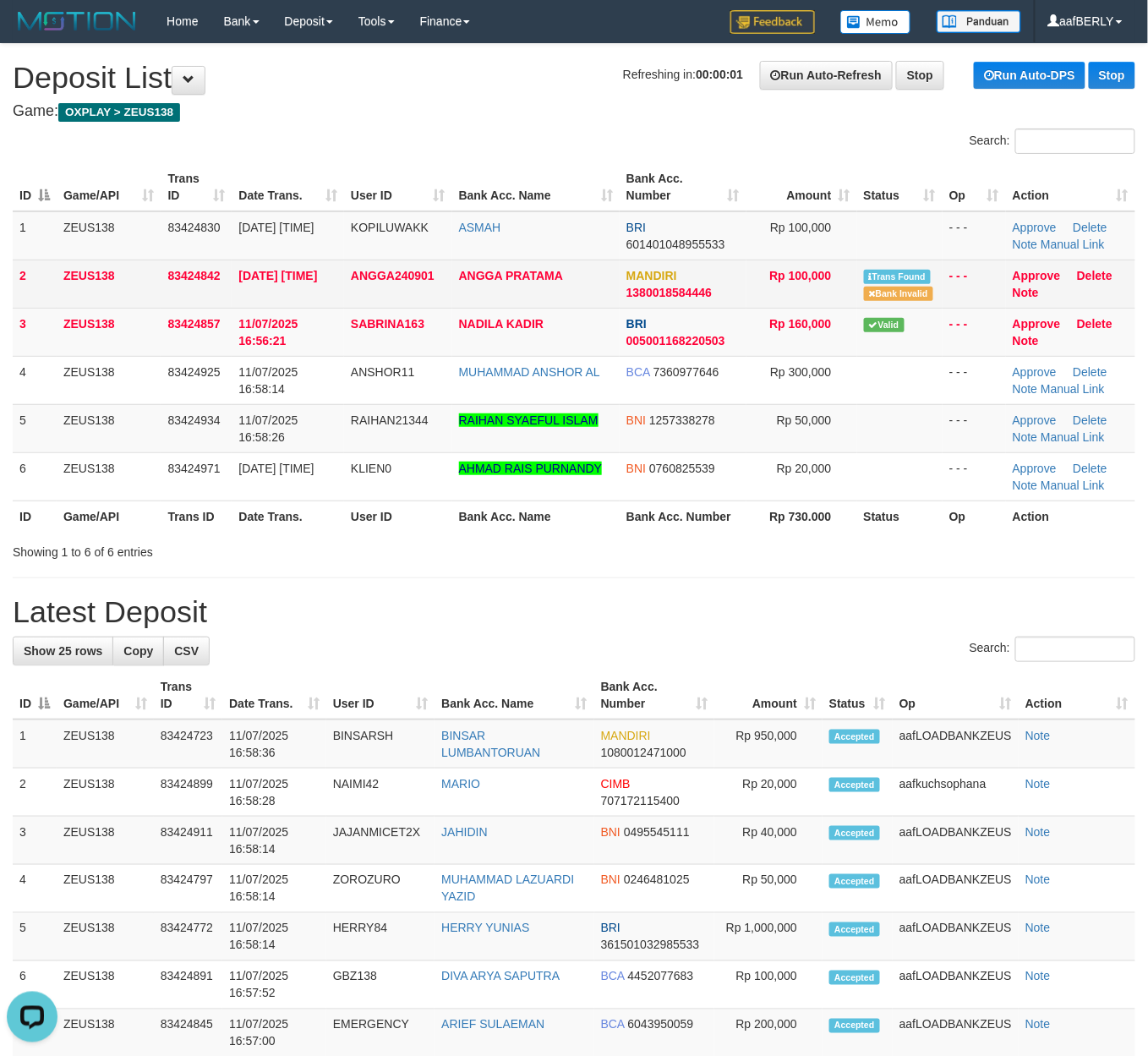 click on "ANGGA PRATAMA" at bounding box center [536, 283] 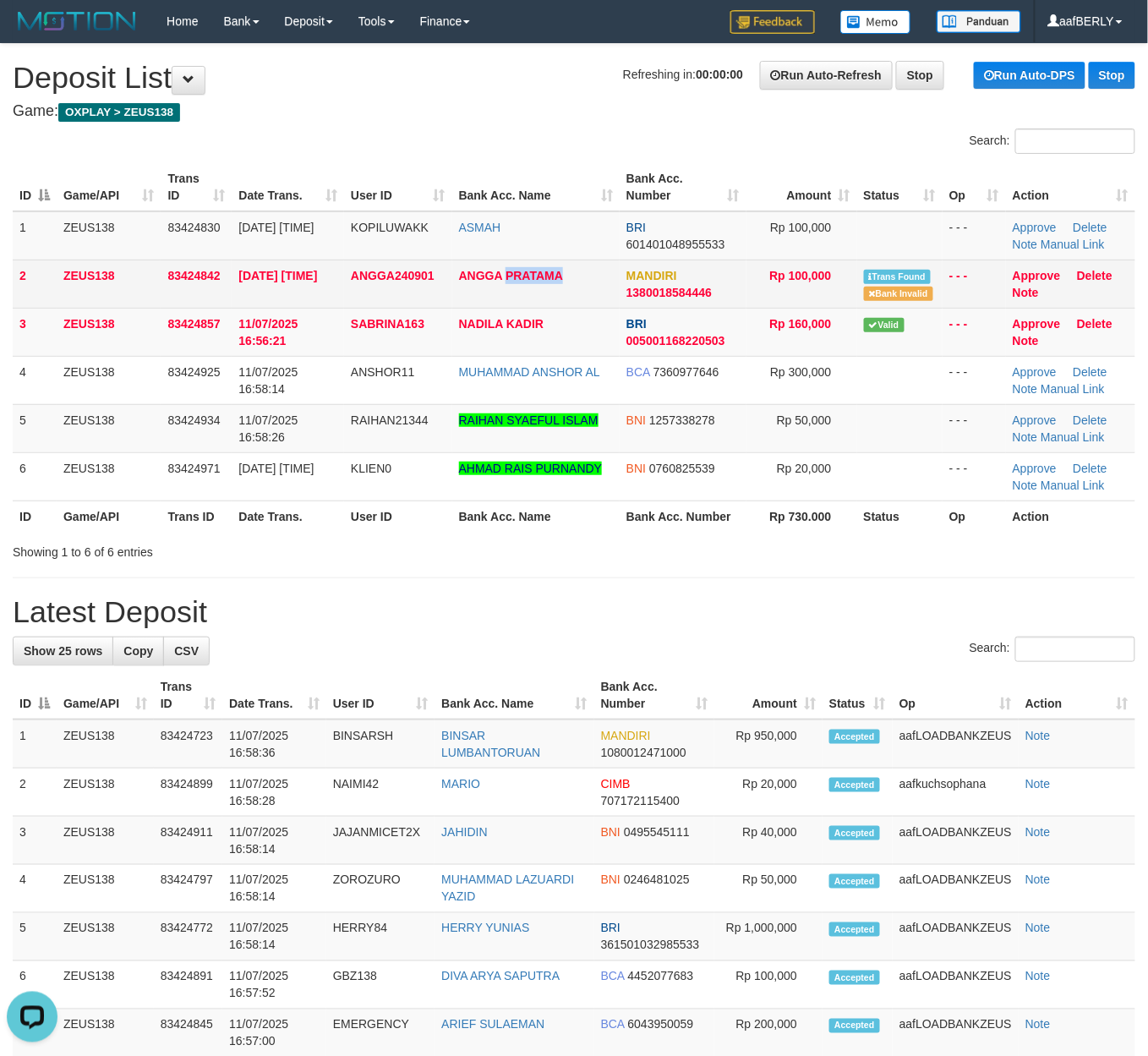 click on "ANGGA PRATAMA" at bounding box center (536, 283) 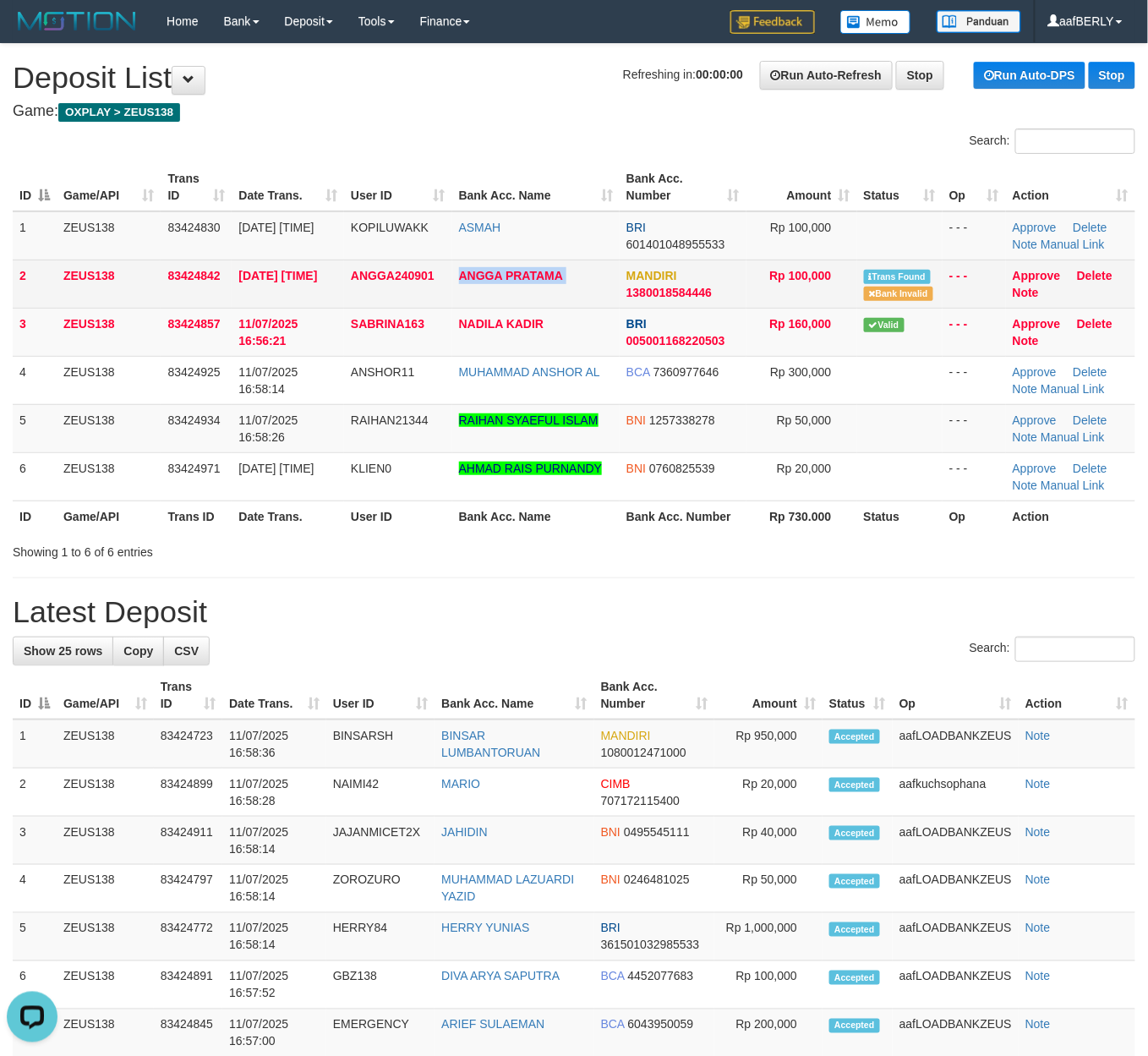 click on "ANGGA PRATAMA" at bounding box center [536, 283] 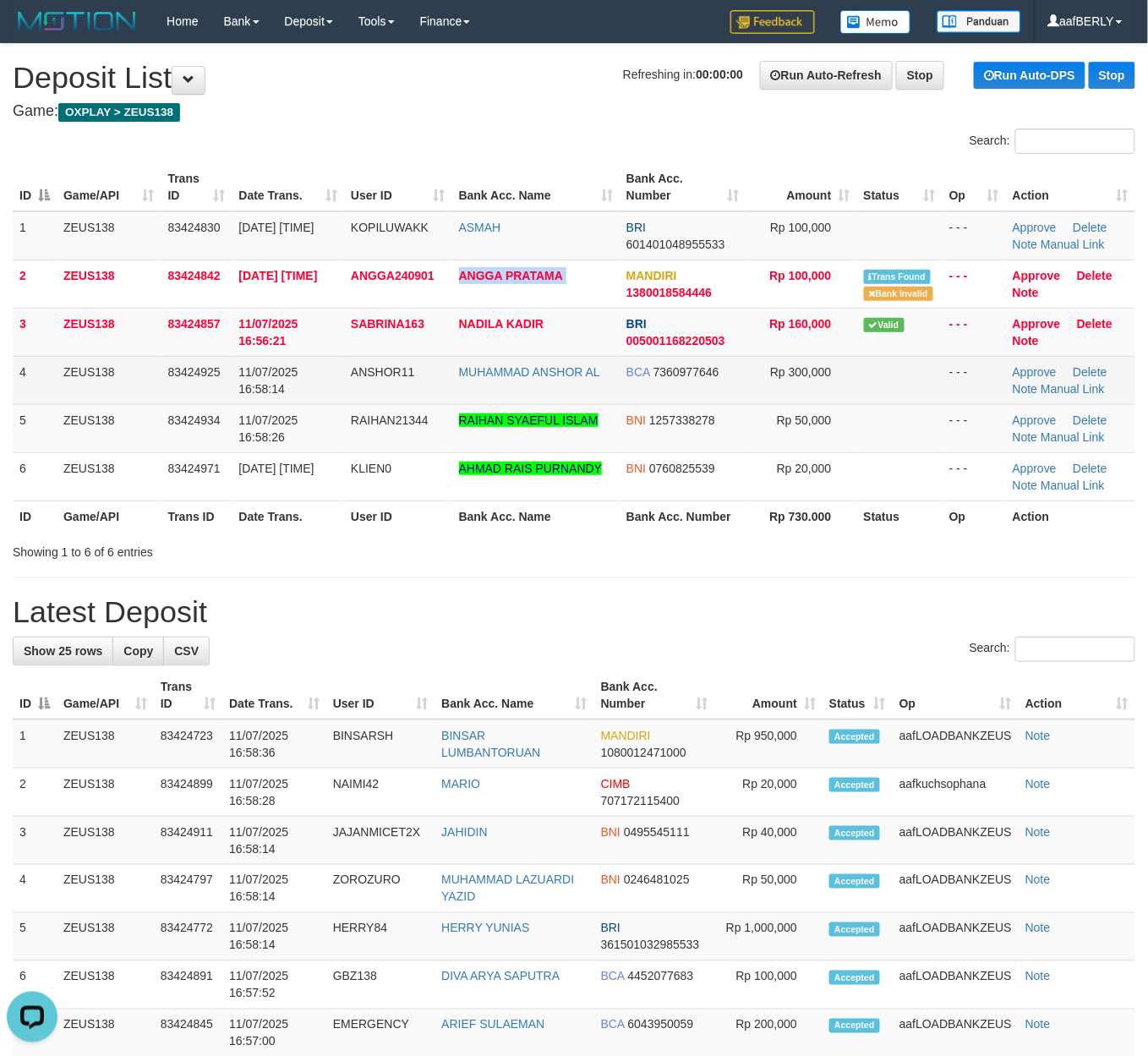 copy on "ANGGA PRATAMA" 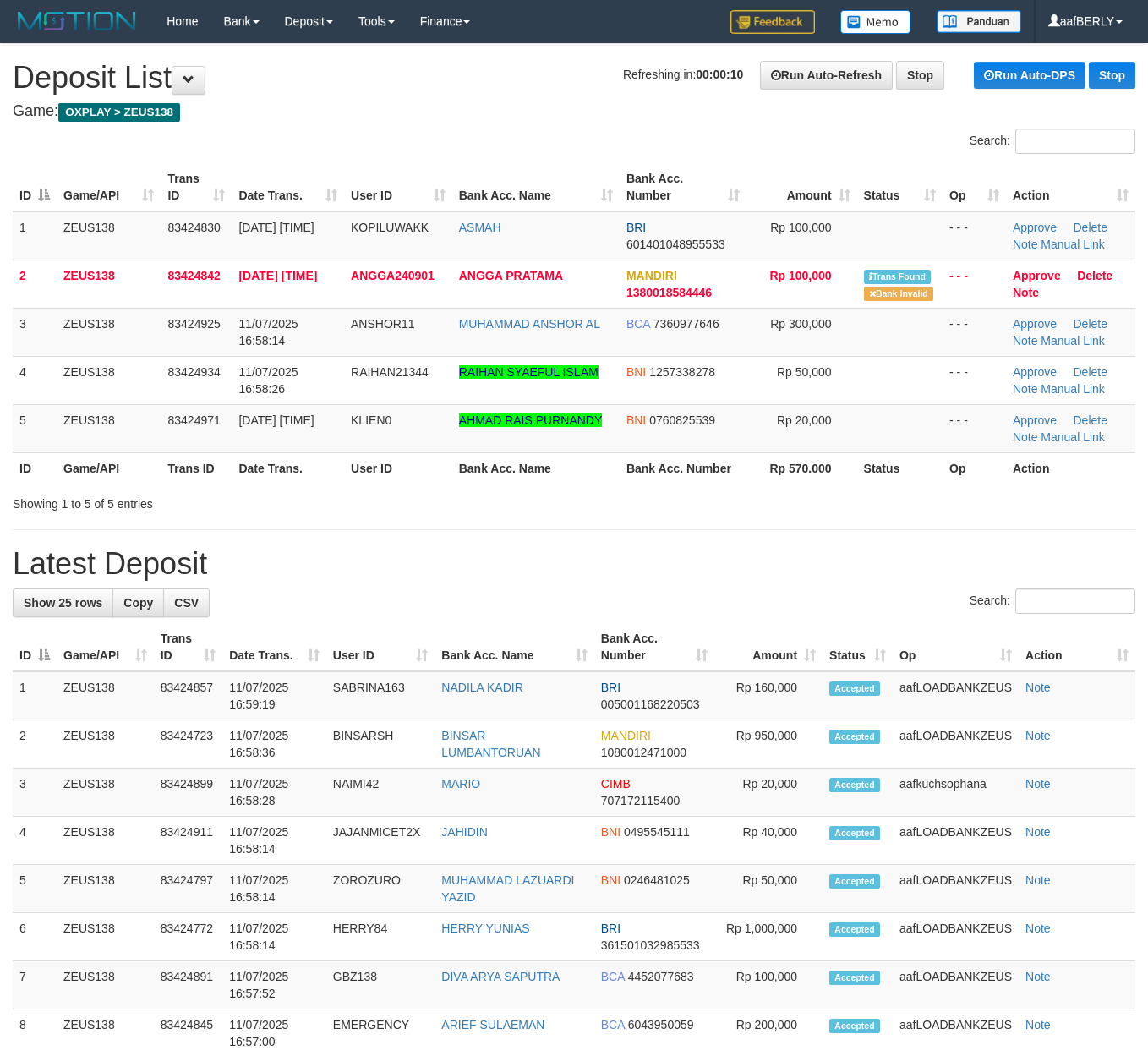 scroll, scrollTop: 0, scrollLeft: 0, axis: both 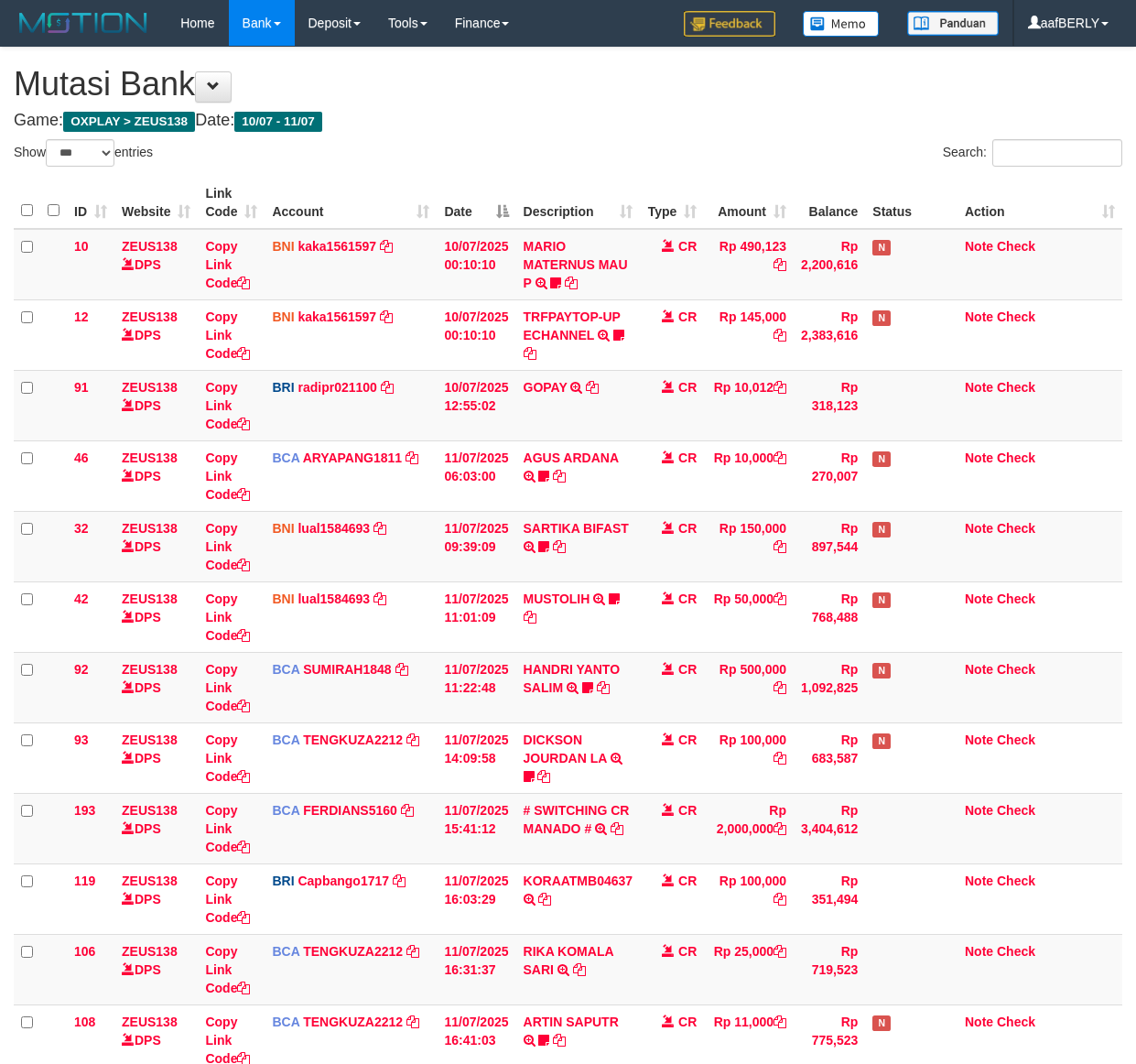 select on "***" 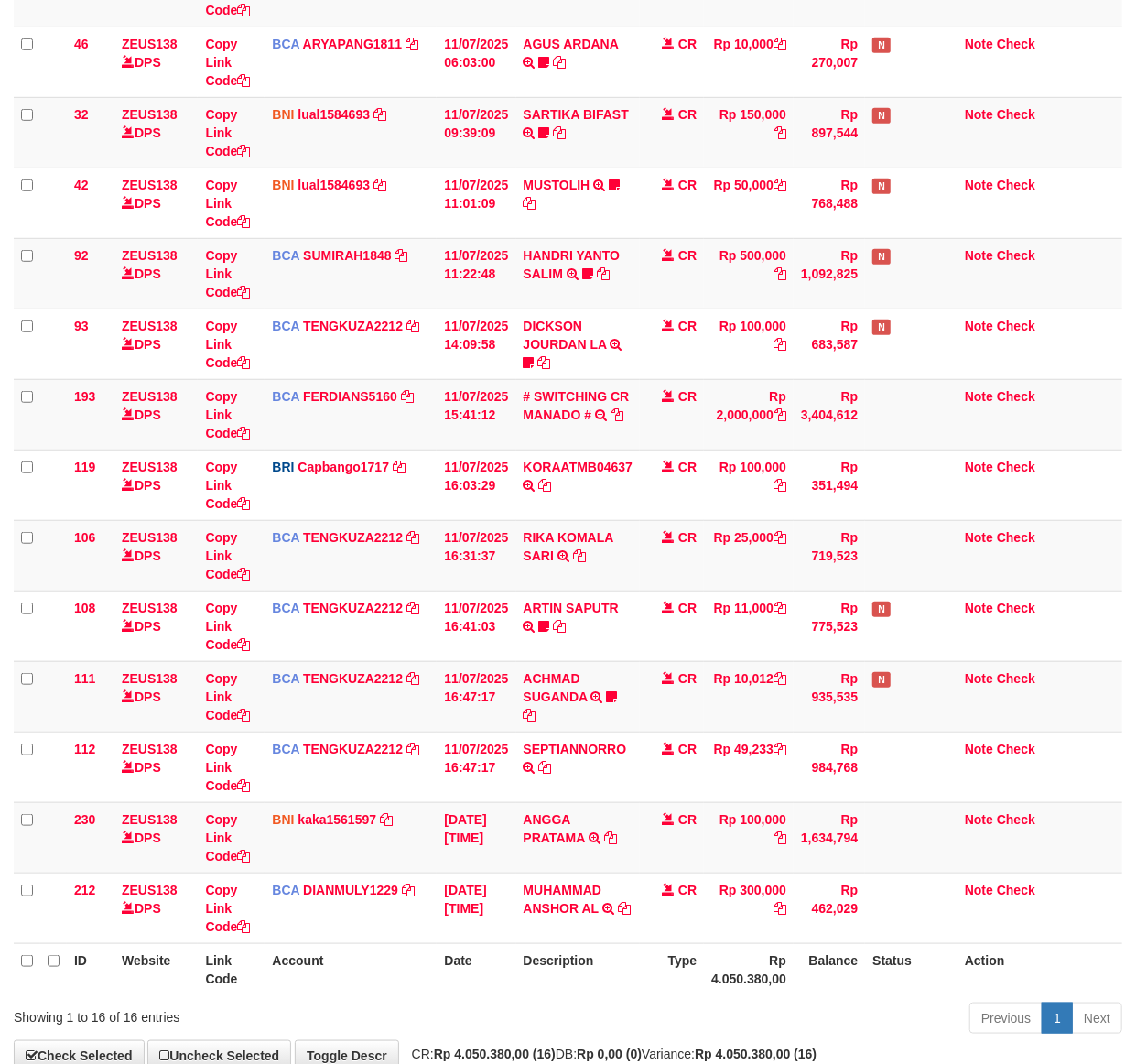 scroll, scrollTop: 386, scrollLeft: 0, axis: vertical 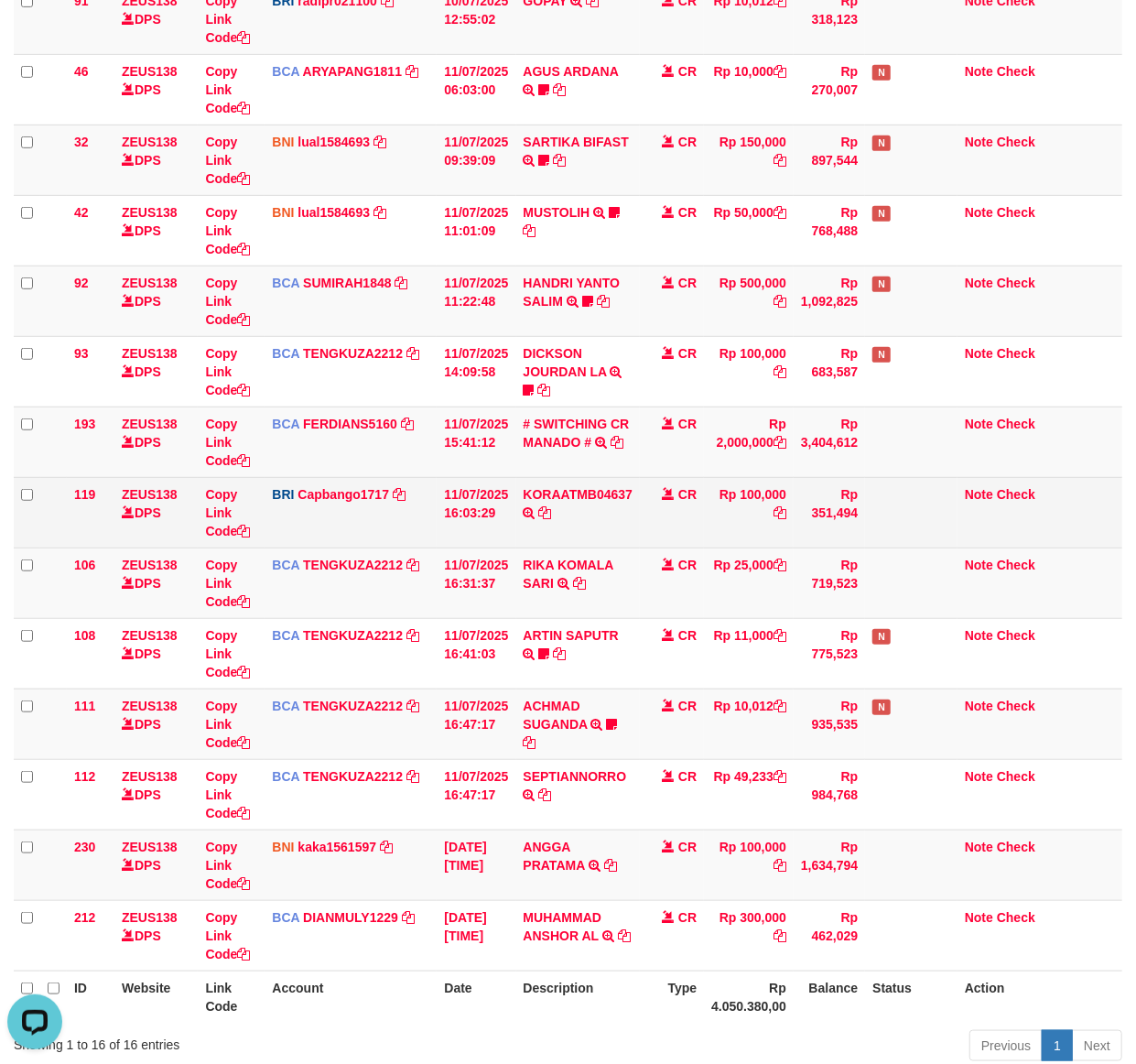 click on "Rp 100,000" at bounding box center [749, 512] 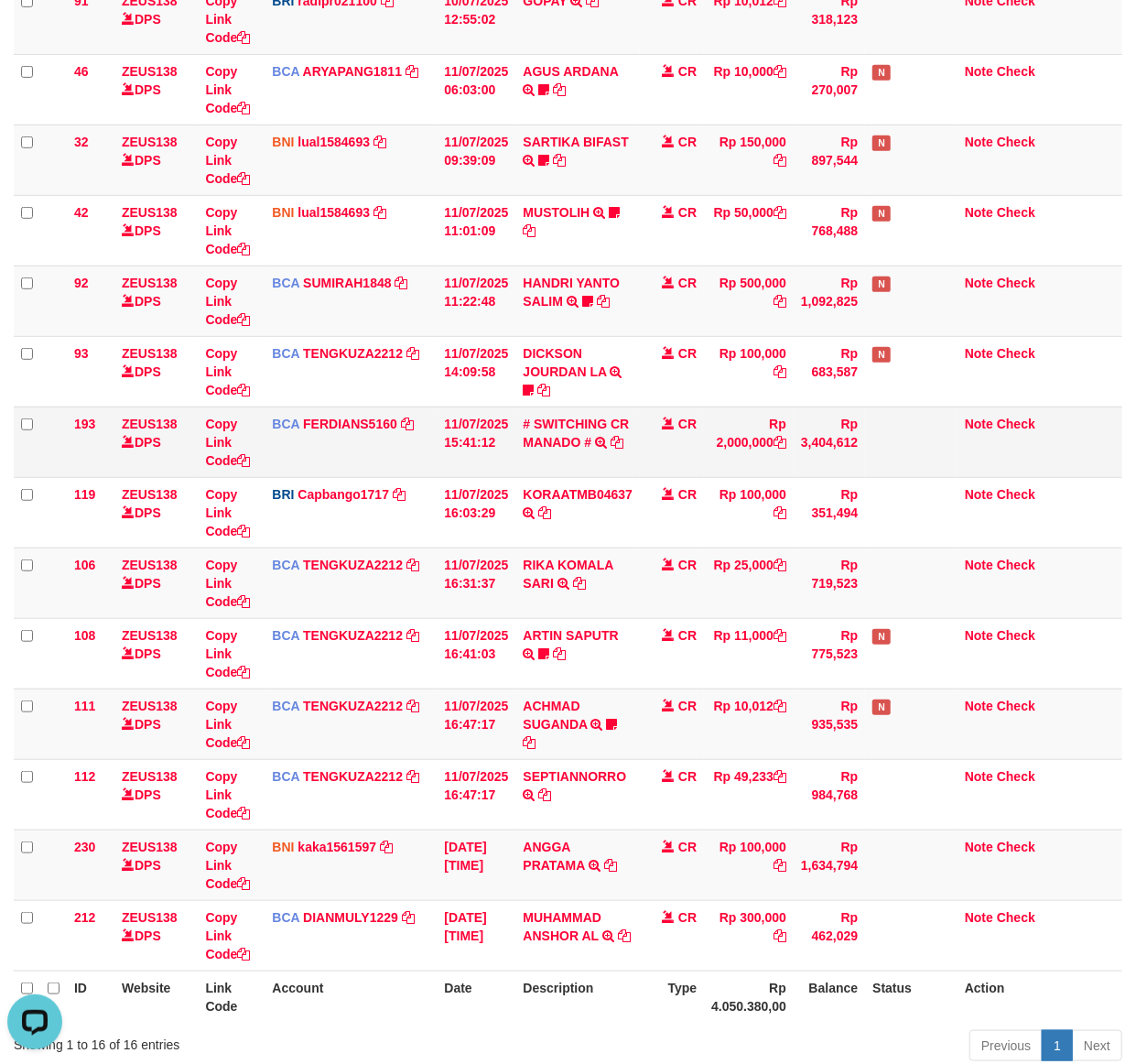 click on "Rp 2,000,000" at bounding box center (749, 441) 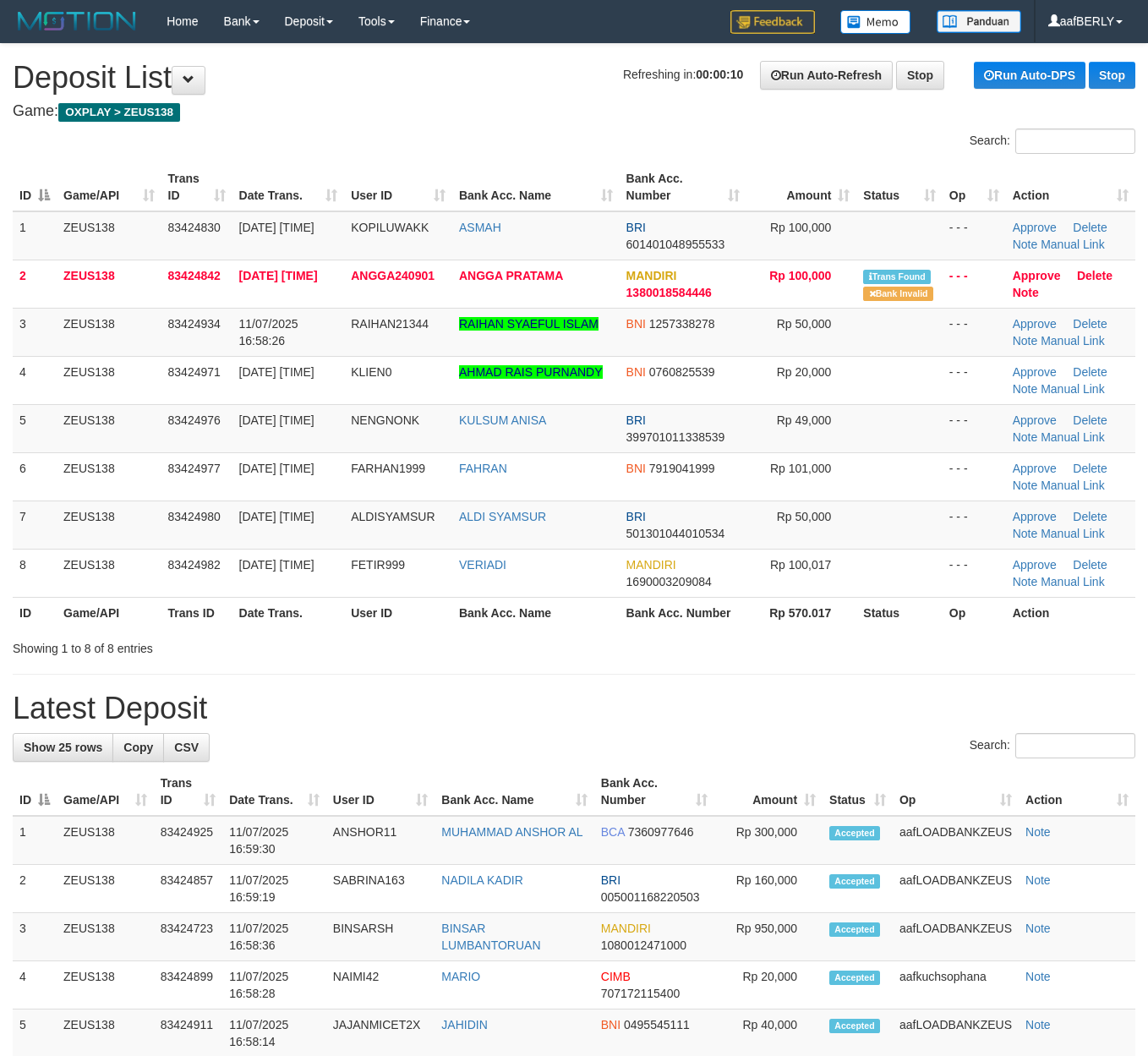 scroll, scrollTop: 0, scrollLeft: 0, axis: both 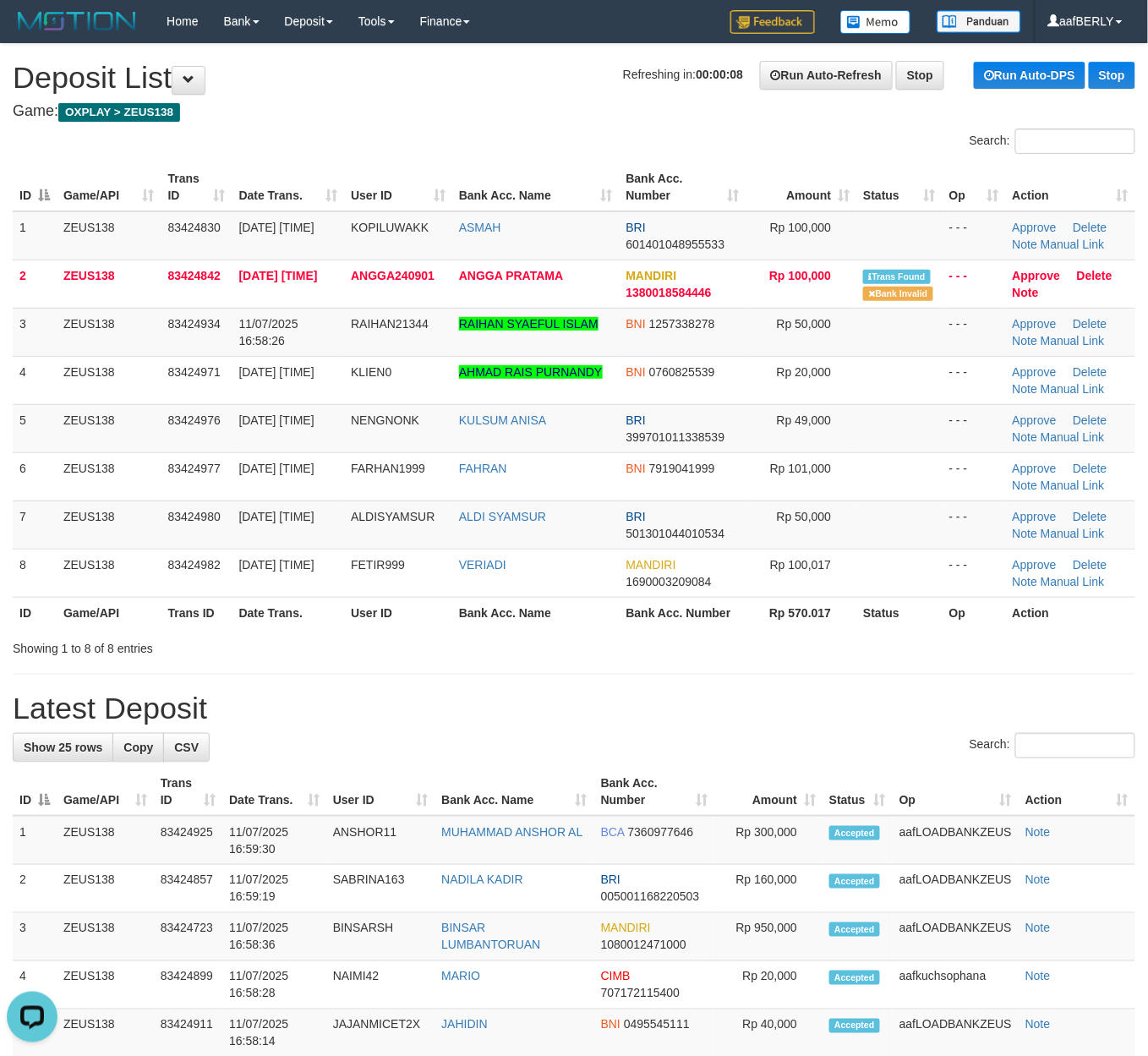 click on "Refreshing in:  00:00:08
Run Auto-Refresh
Stop
Run Auto-DPS
Stop
Deposit List" at bounding box center [574, 78] 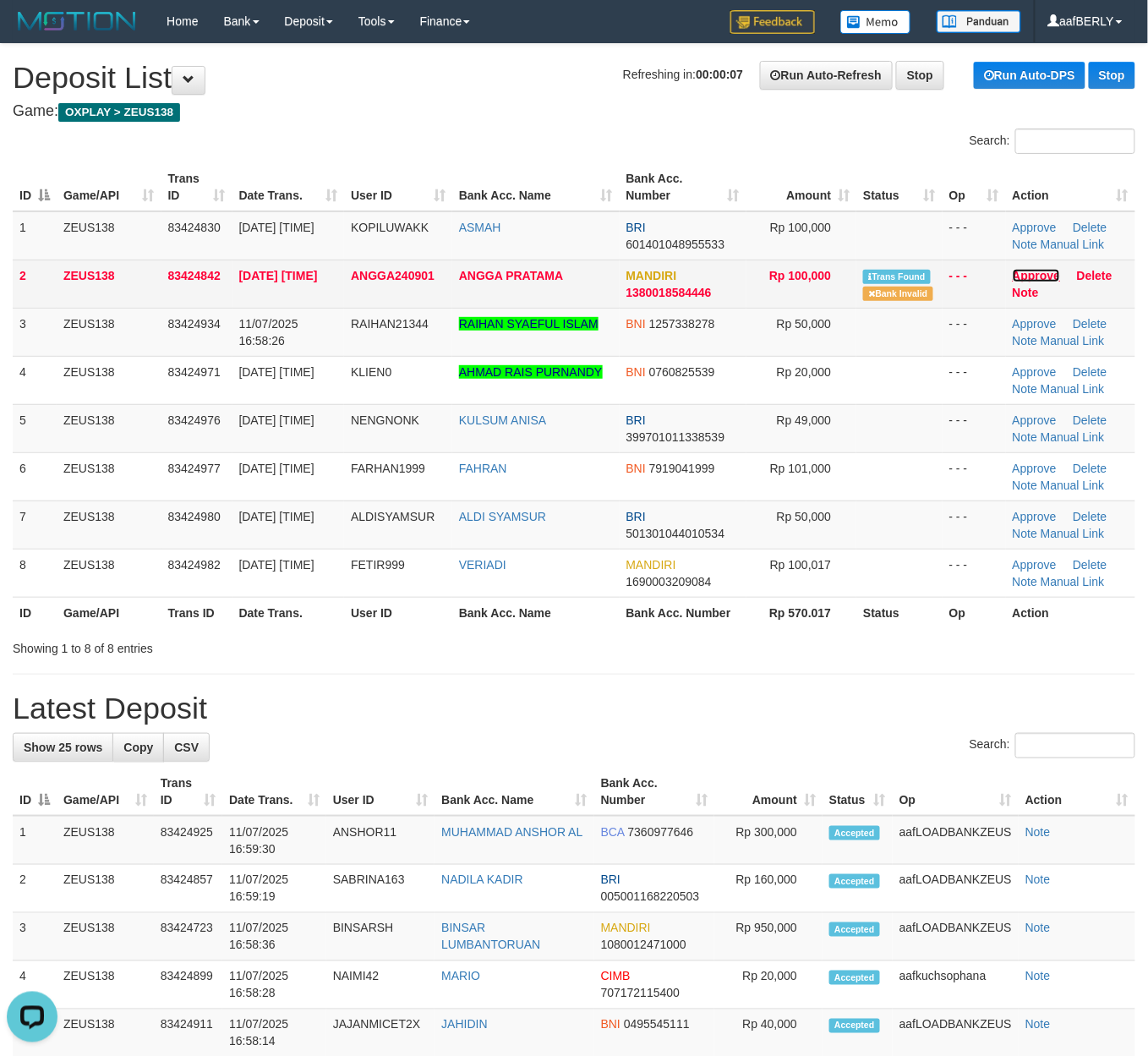 click on "Approve" at bounding box center (1036, 276) 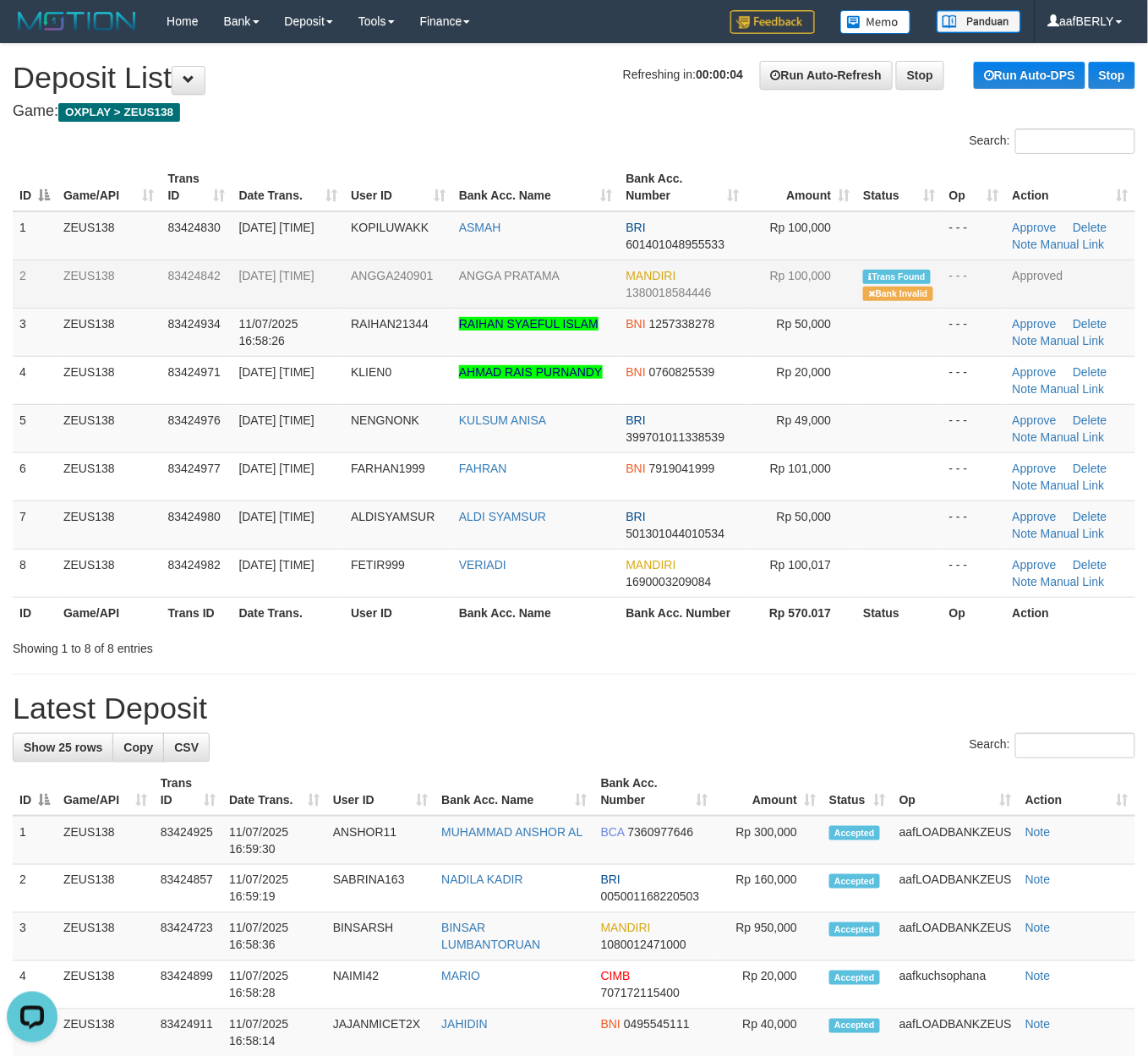 click on "Refreshing in:  00:00:04
Run Auto-Refresh
Stop
Run Auto-DPS
Stop
Deposit List" at bounding box center [574, 78] 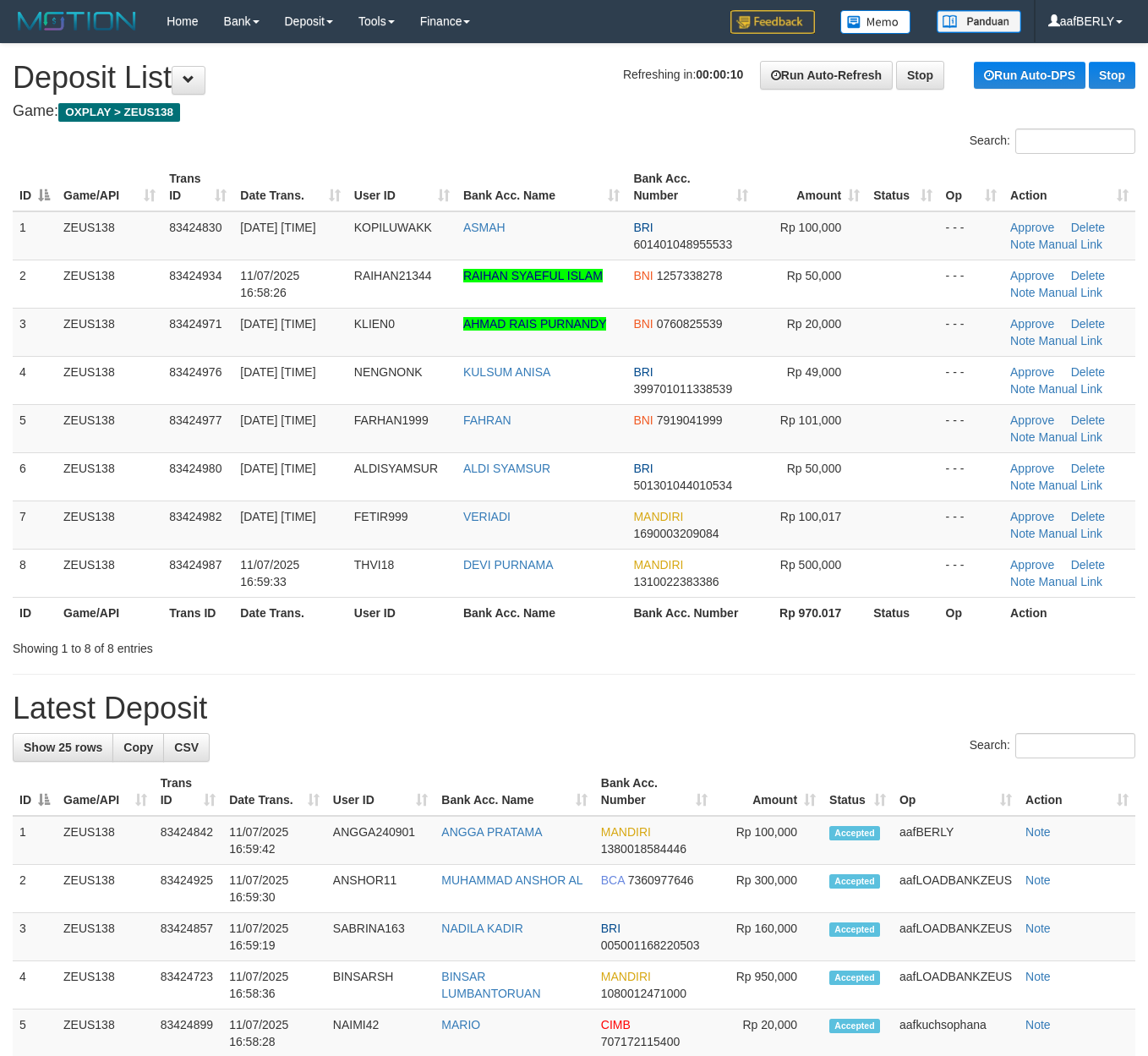 scroll, scrollTop: 0, scrollLeft: 0, axis: both 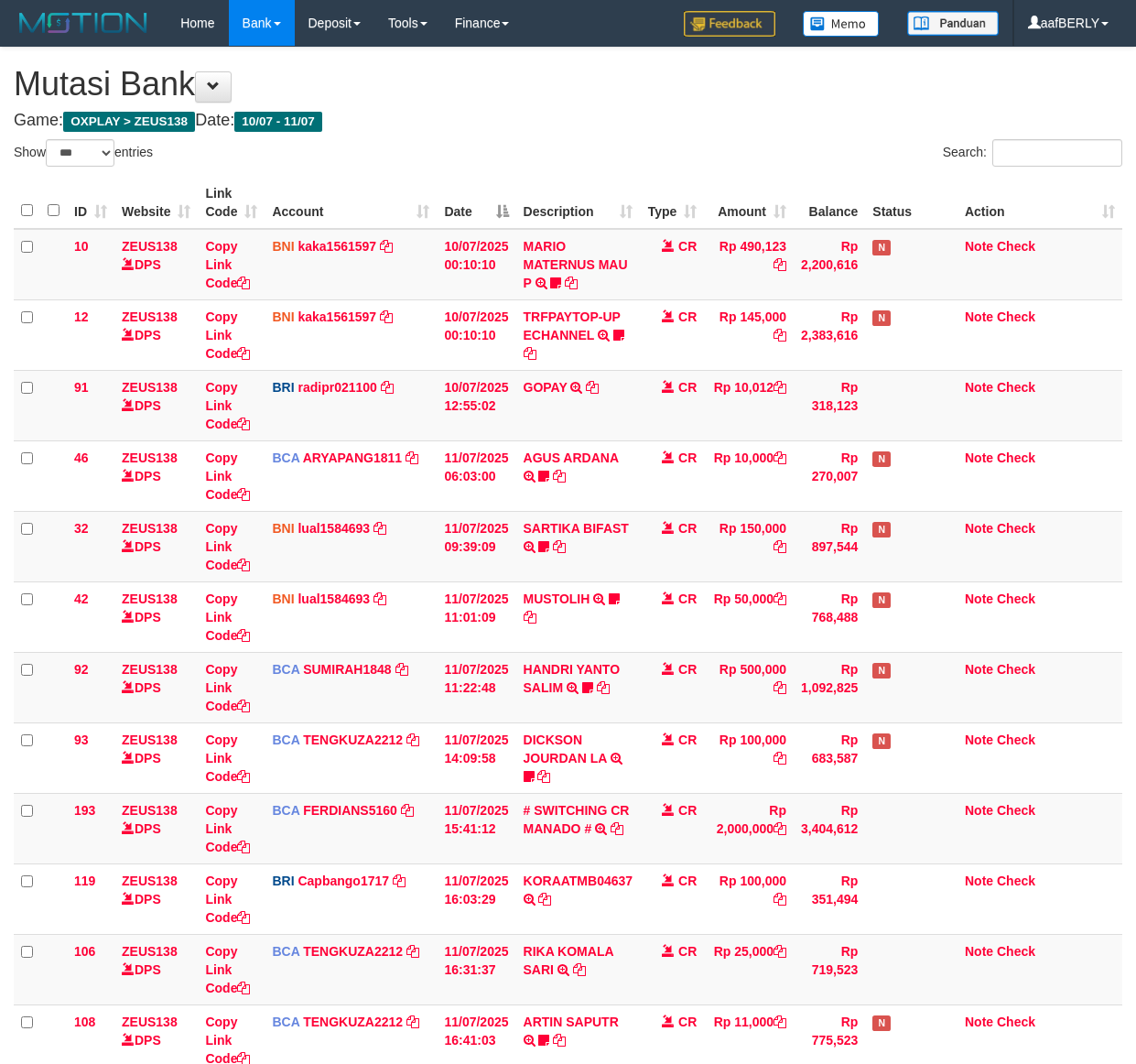 select on "***" 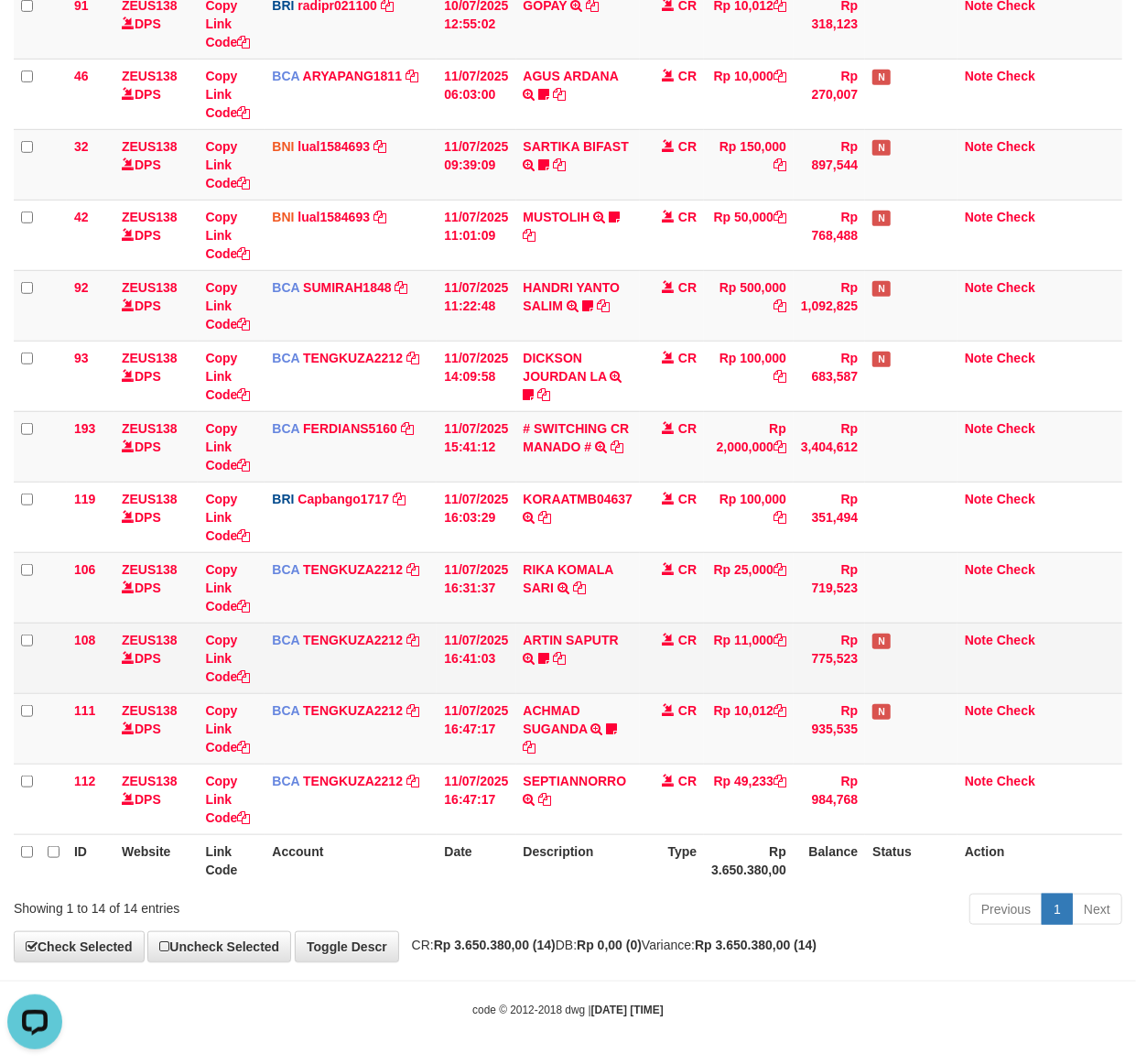 scroll, scrollTop: 0, scrollLeft: 0, axis: both 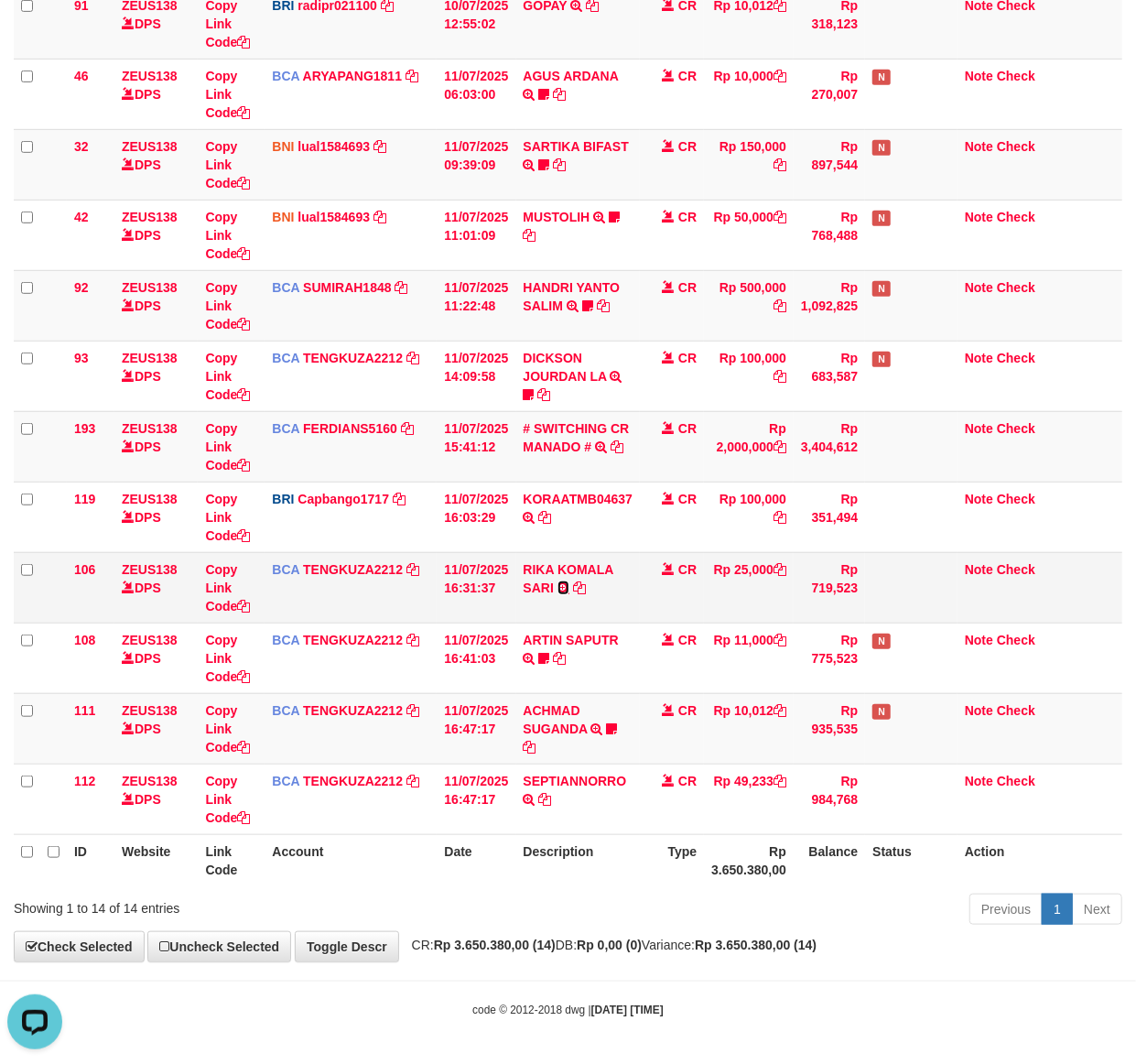 click at bounding box center [563, 588] 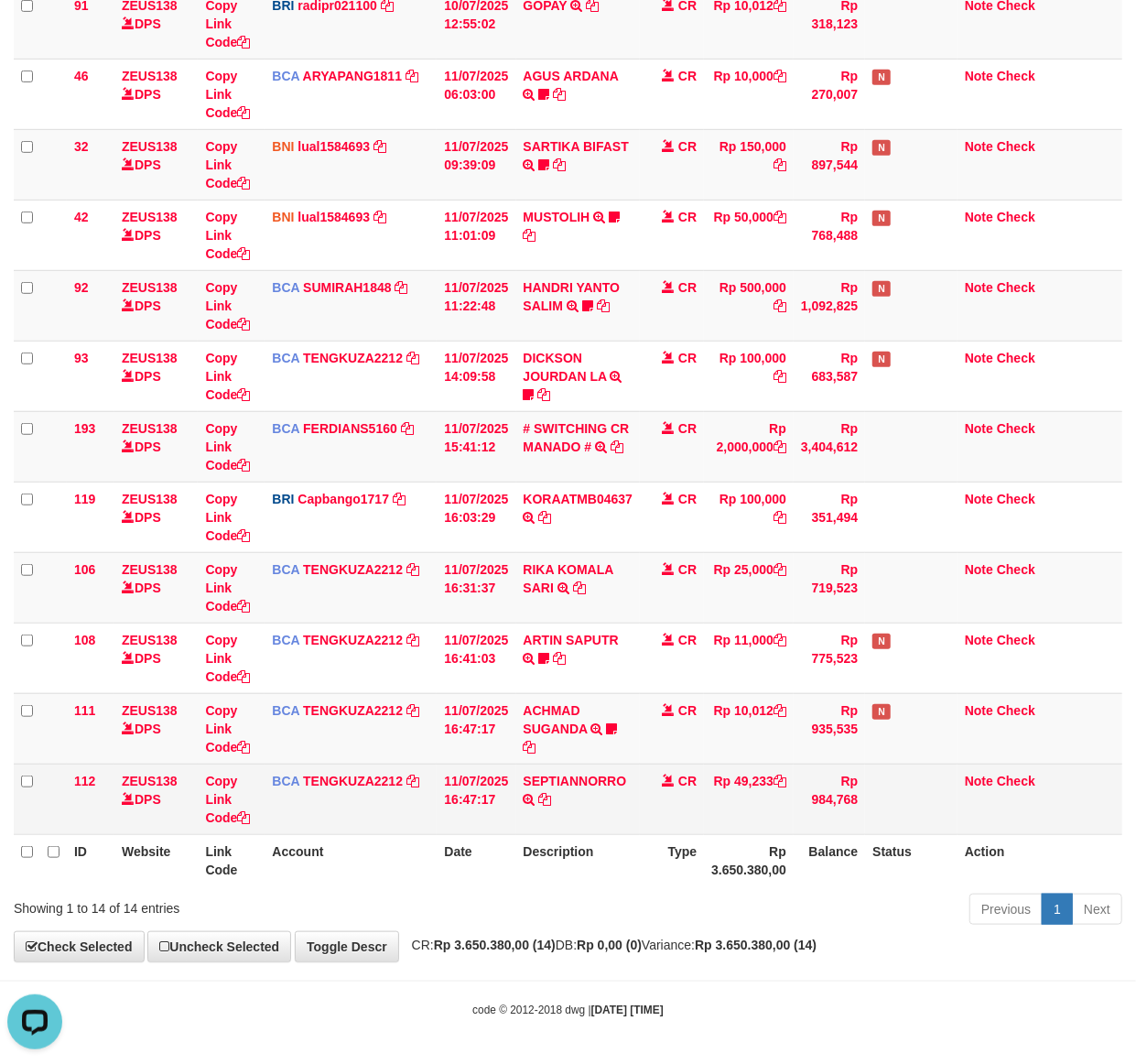 click on "Note
Check" at bounding box center (1040, 798) 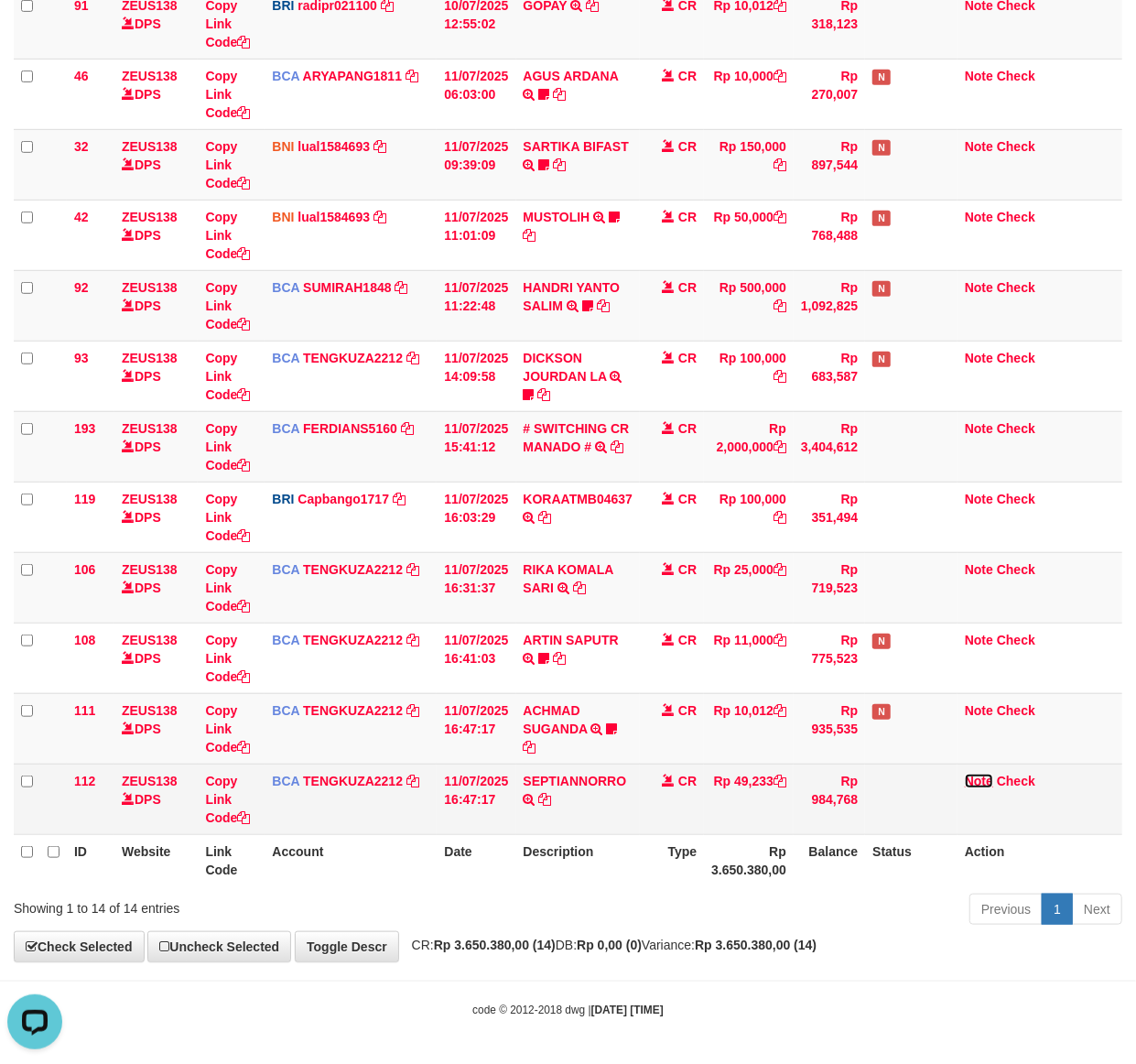 click on "Note" at bounding box center (979, 781) 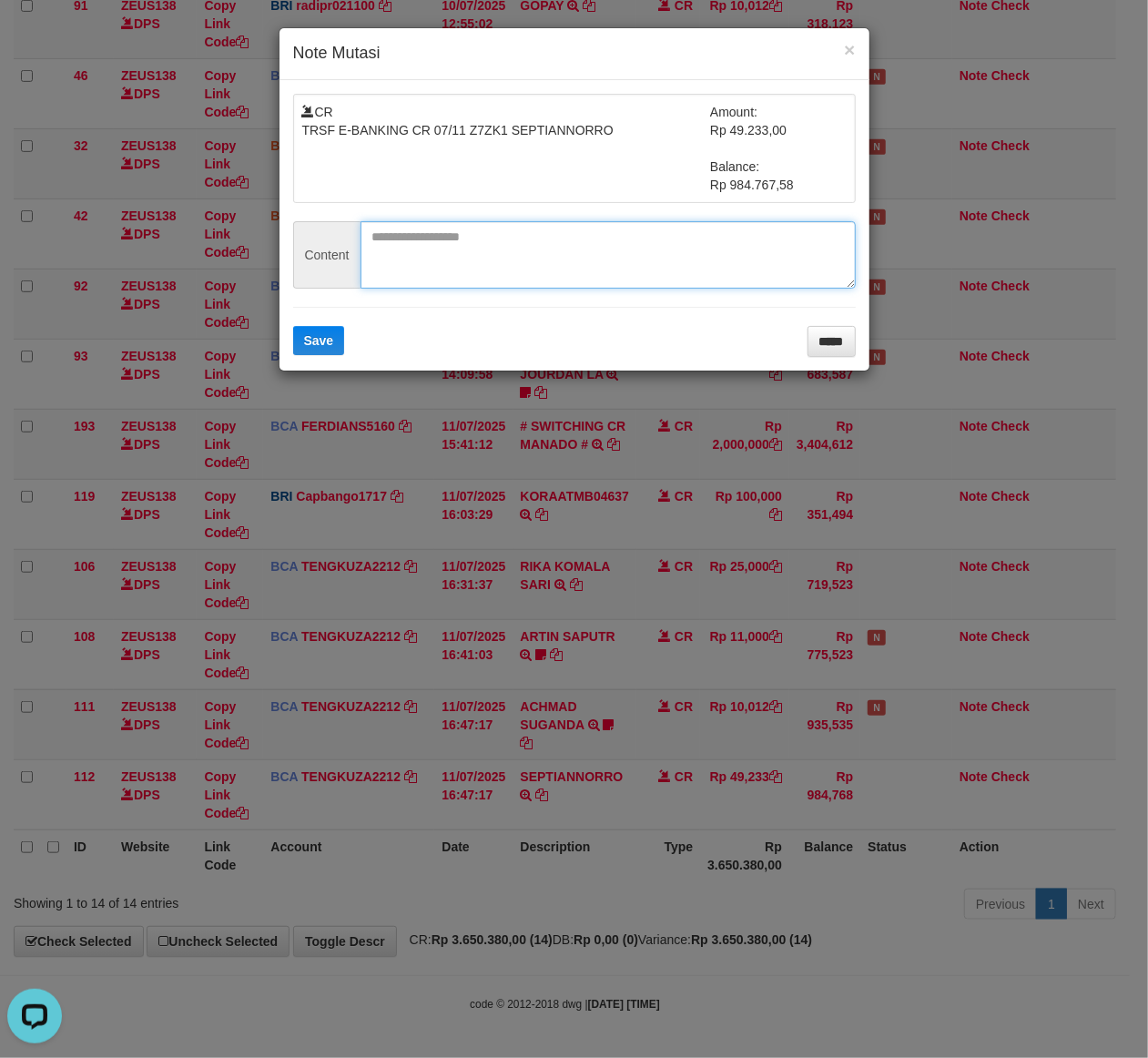click at bounding box center (608, 255) 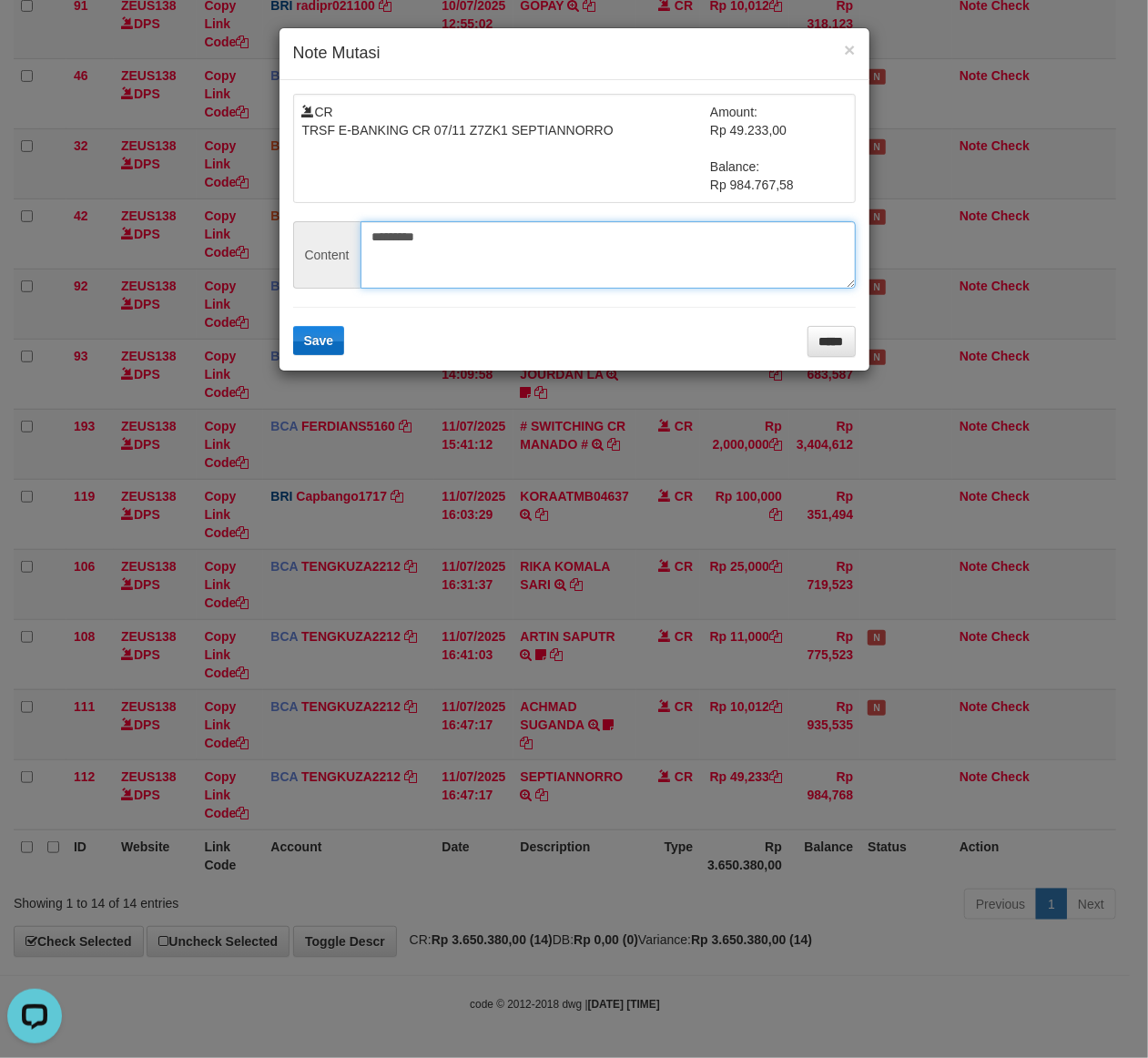 type on "*********" 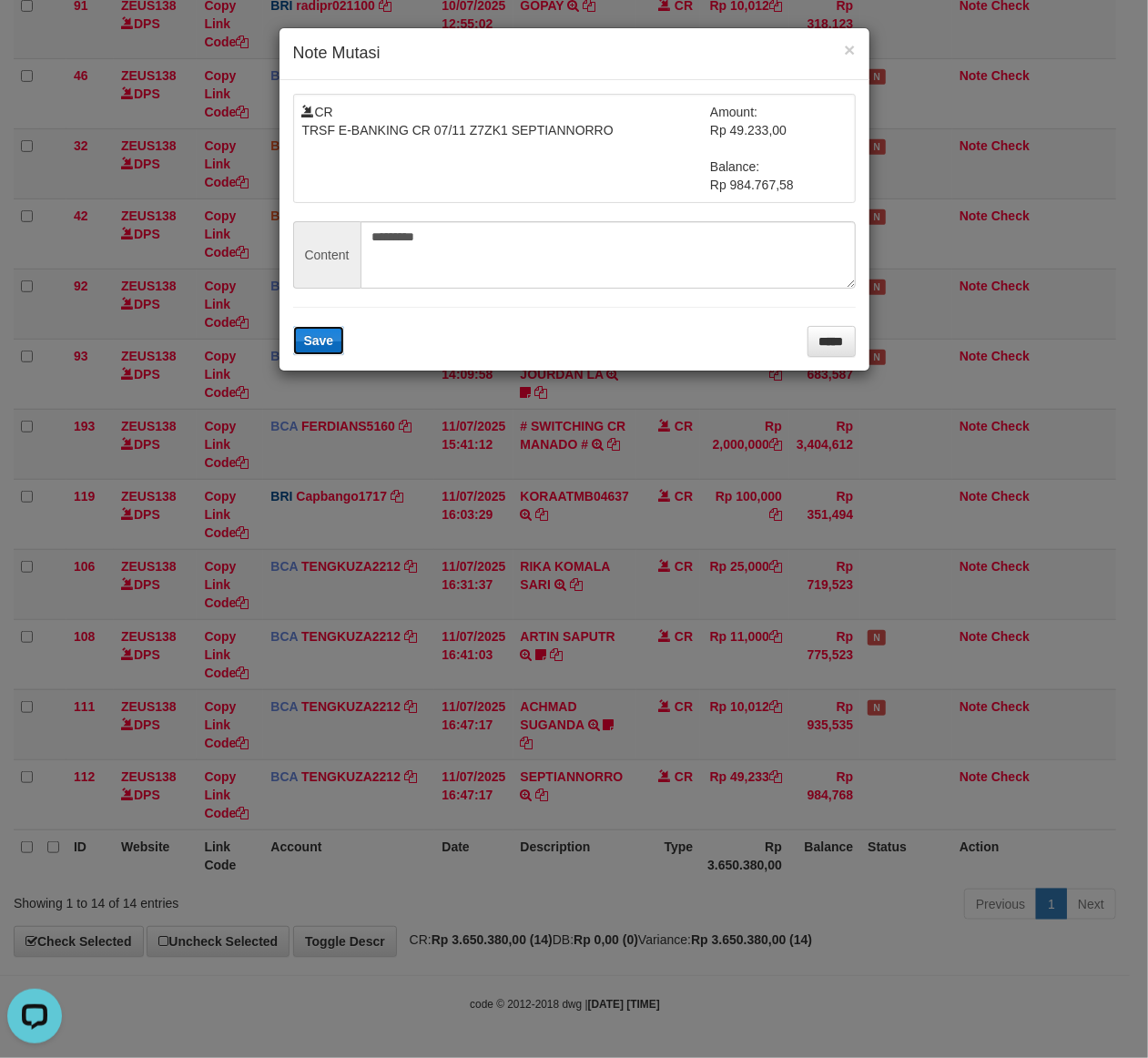 click on "Save" at bounding box center (319, 341) 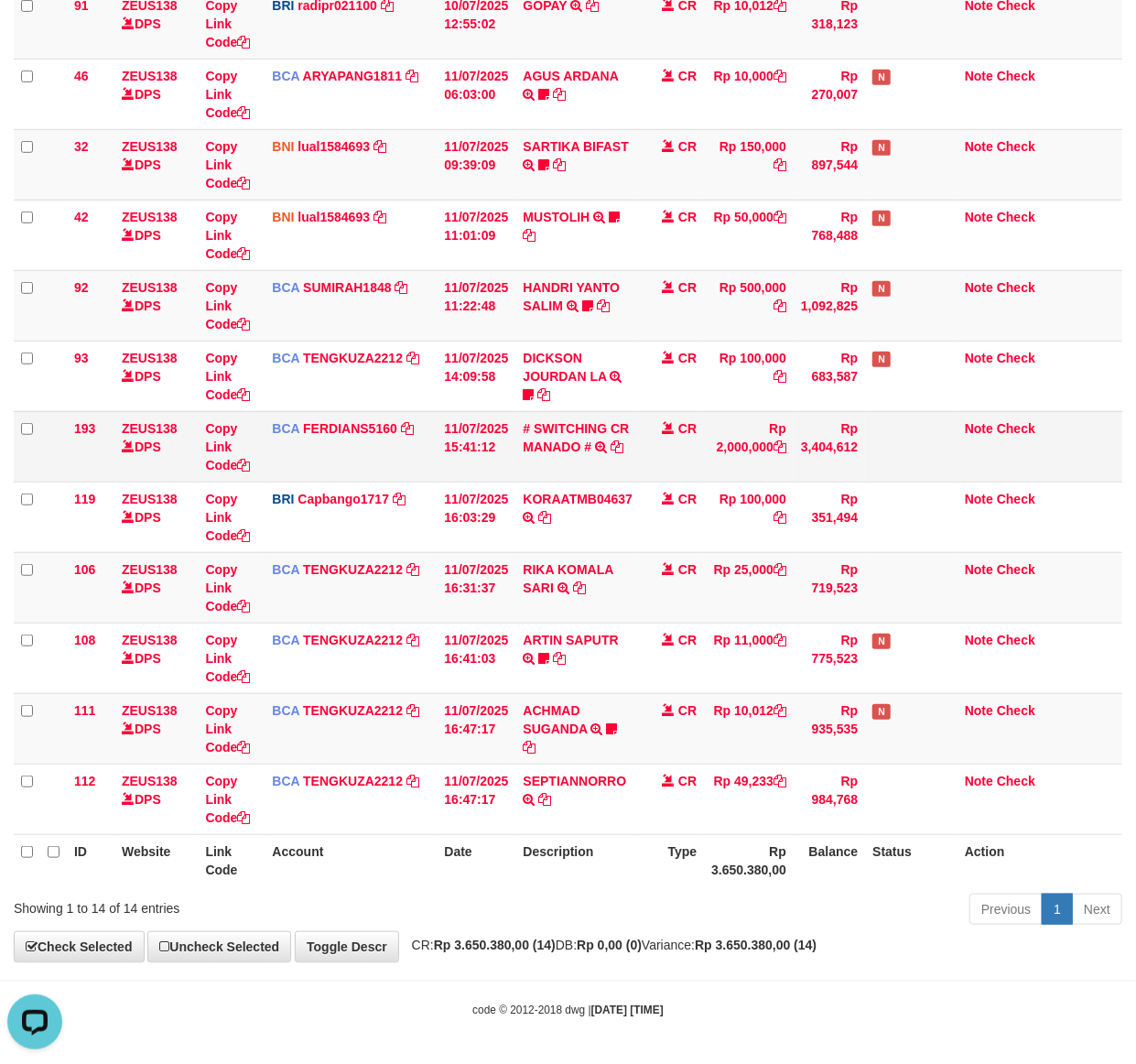 click on "Rp 3,404,612" at bounding box center (829, 446) 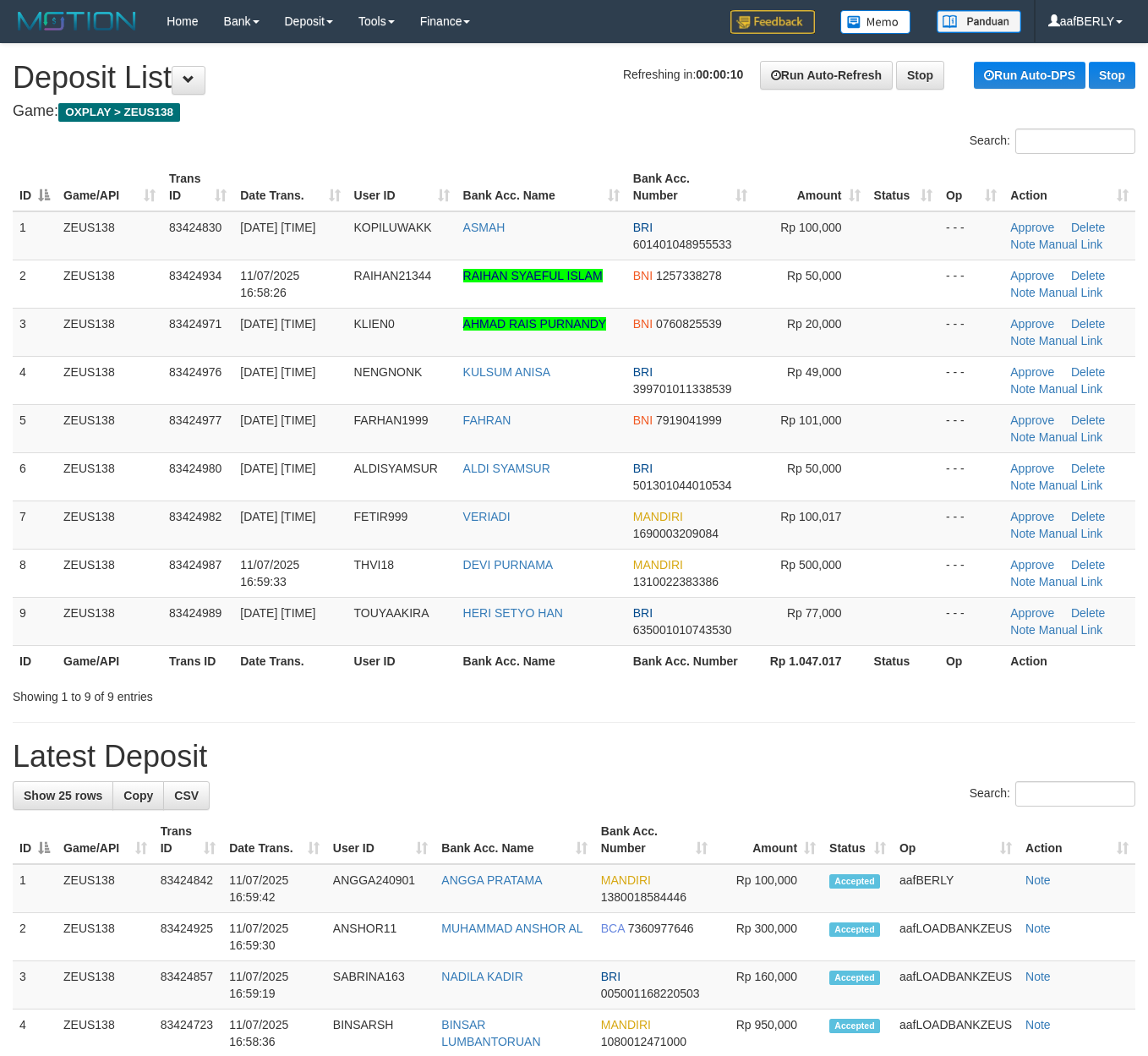 scroll, scrollTop: 0, scrollLeft: 0, axis: both 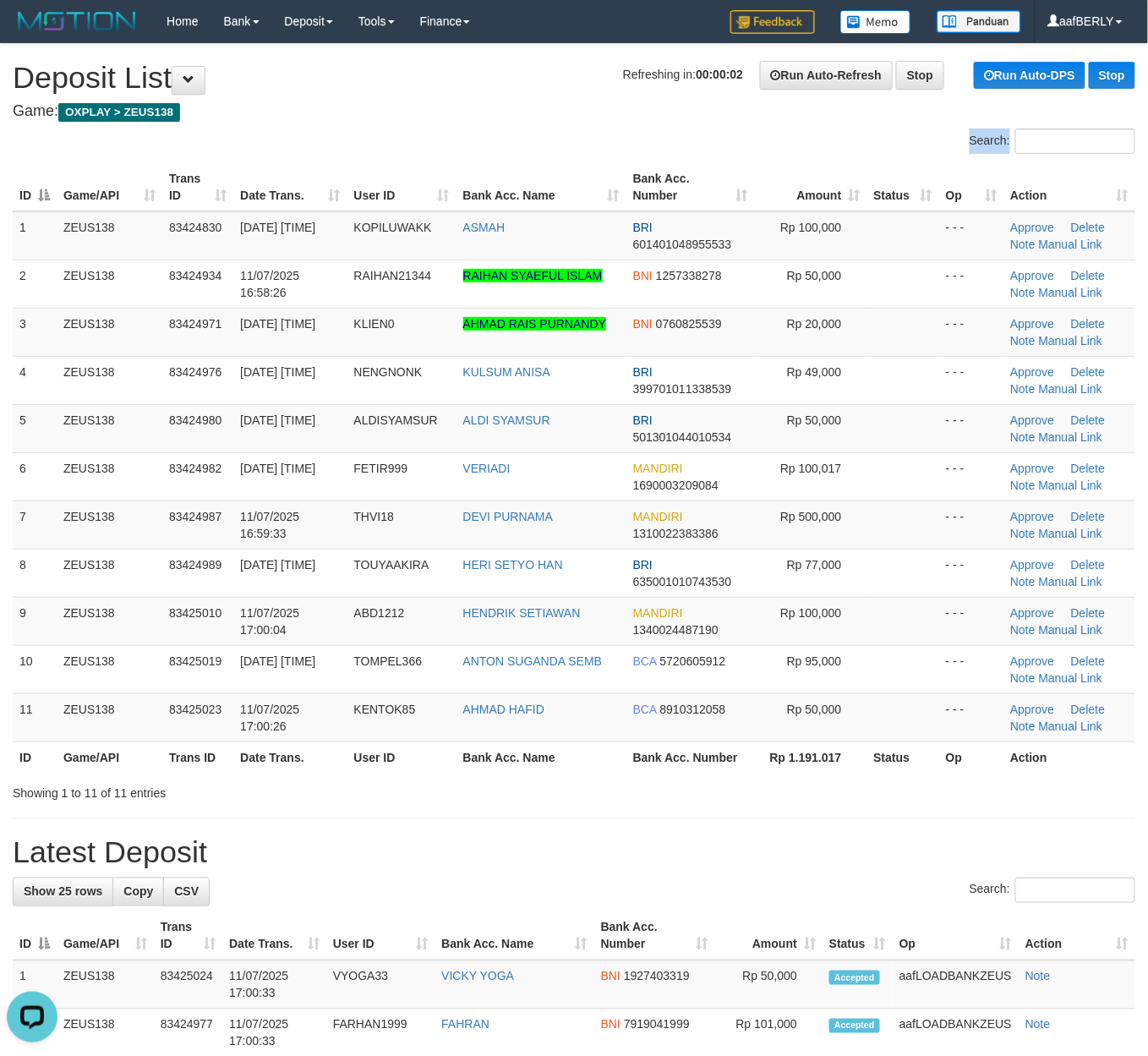 click on "Search:
ID Game/API Trans ID Date Trans. User ID Bank Acc. Name Bank Acc. Number Amount Status Op Action
1
ZEUS138
83424830
11/07/2025 16:55:19
KOPILUWAKK
ASMAH
BRI
601401048955533
Rp 100,000
- - -
Approve
Delete
Note
Manual Link
2
ZEUS138
83424934
11/07/2025 16:58:26
RAIHAN21344
RAIHAN SYAEFUL ISLAM
BNI
1257338278
Note" at bounding box center [574, 465] 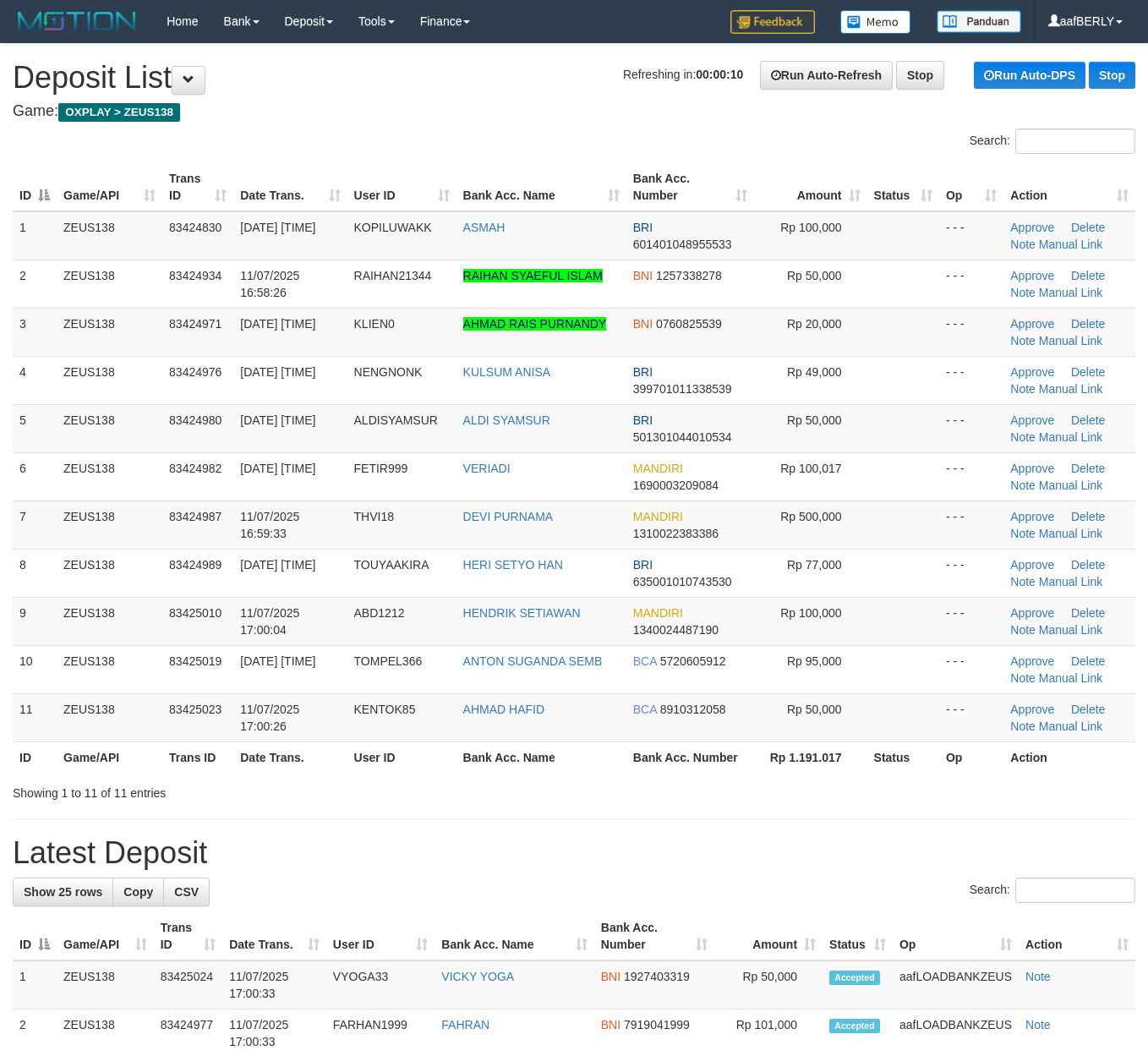 scroll, scrollTop: 0, scrollLeft: 0, axis: both 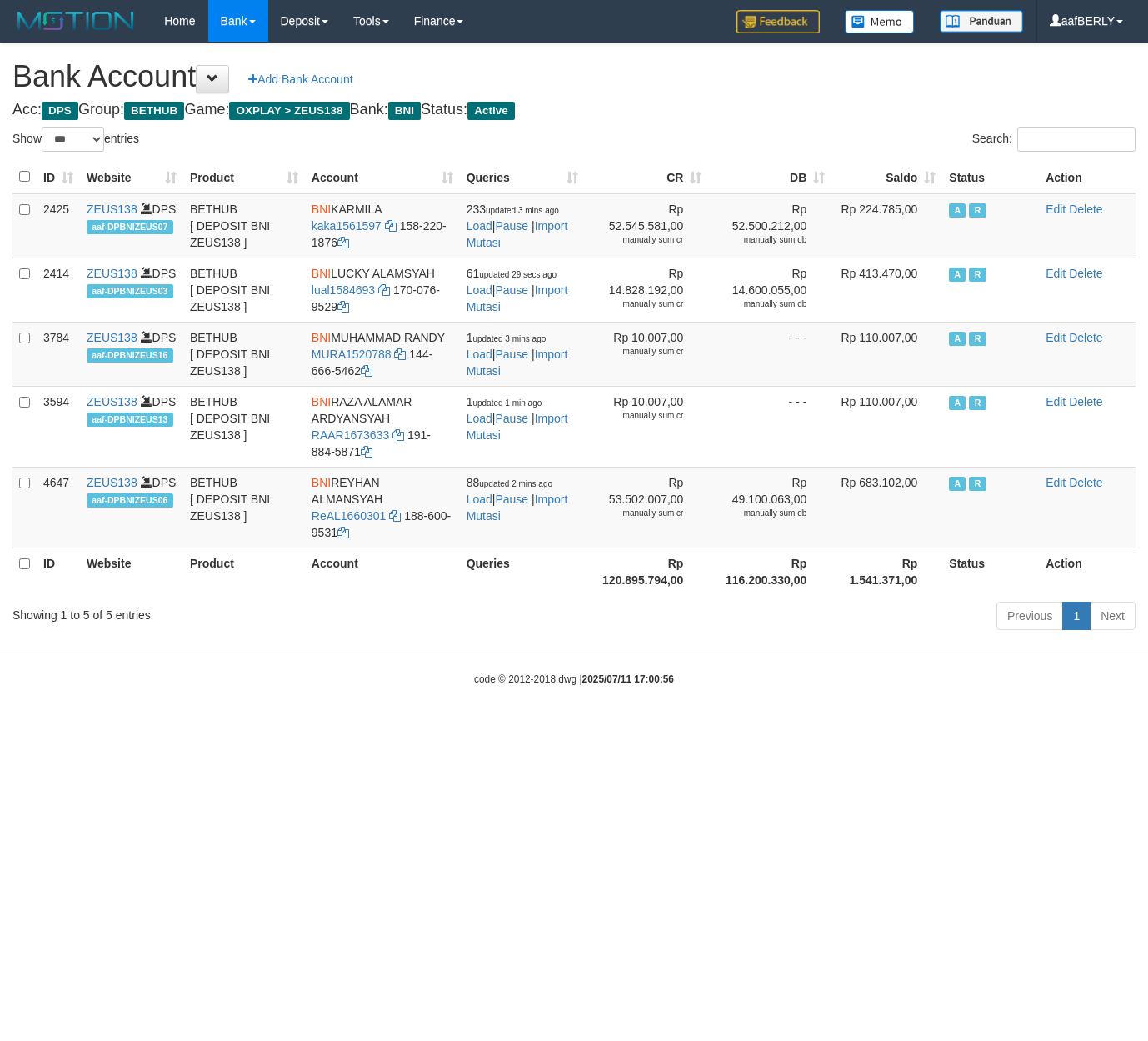 select on "***" 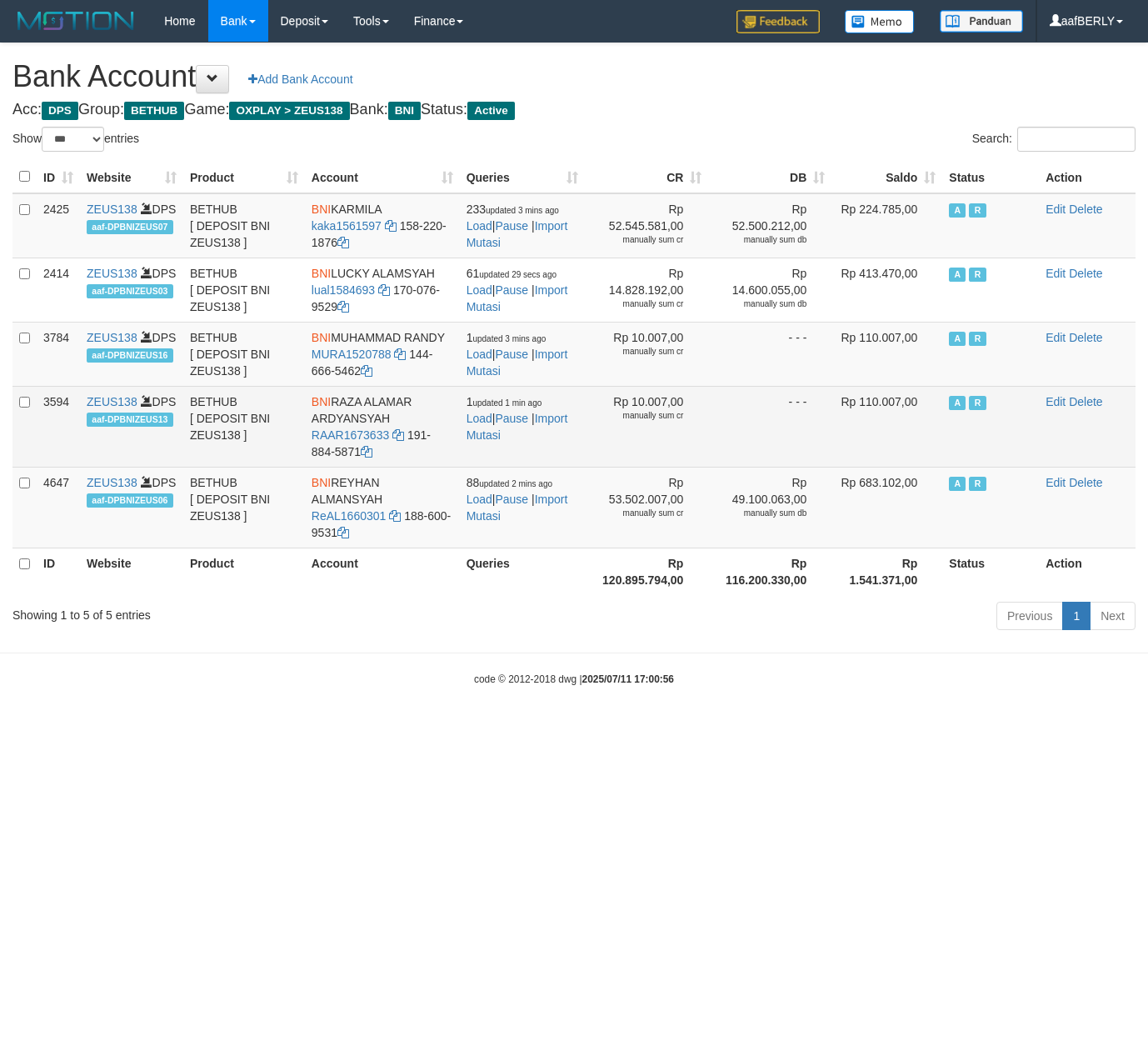 scroll, scrollTop: 0, scrollLeft: 0, axis: both 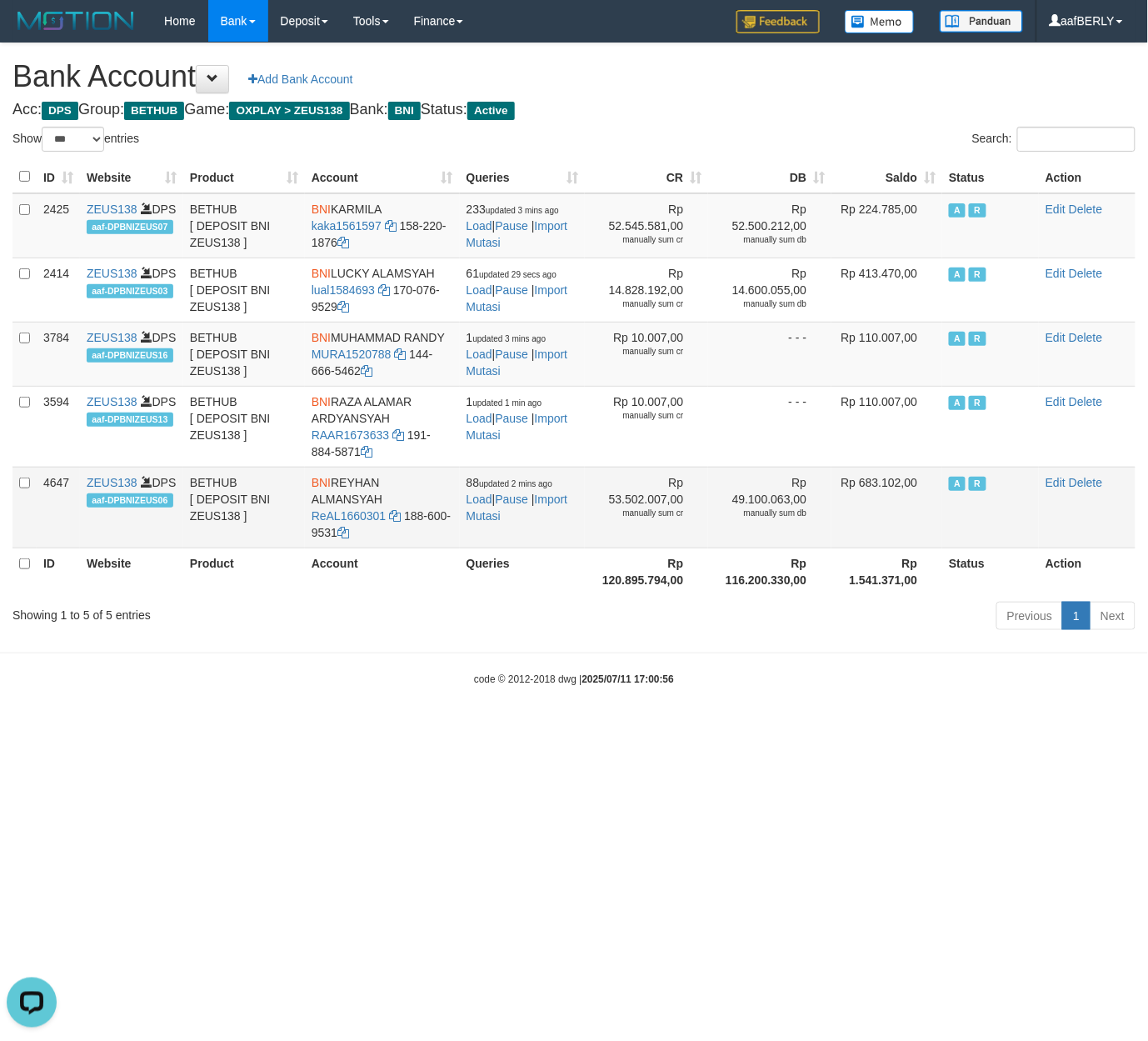 drag, startPoint x: 335, startPoint y: 483, endPoint x: 400, endPoint y: 498, distance: 66.70832 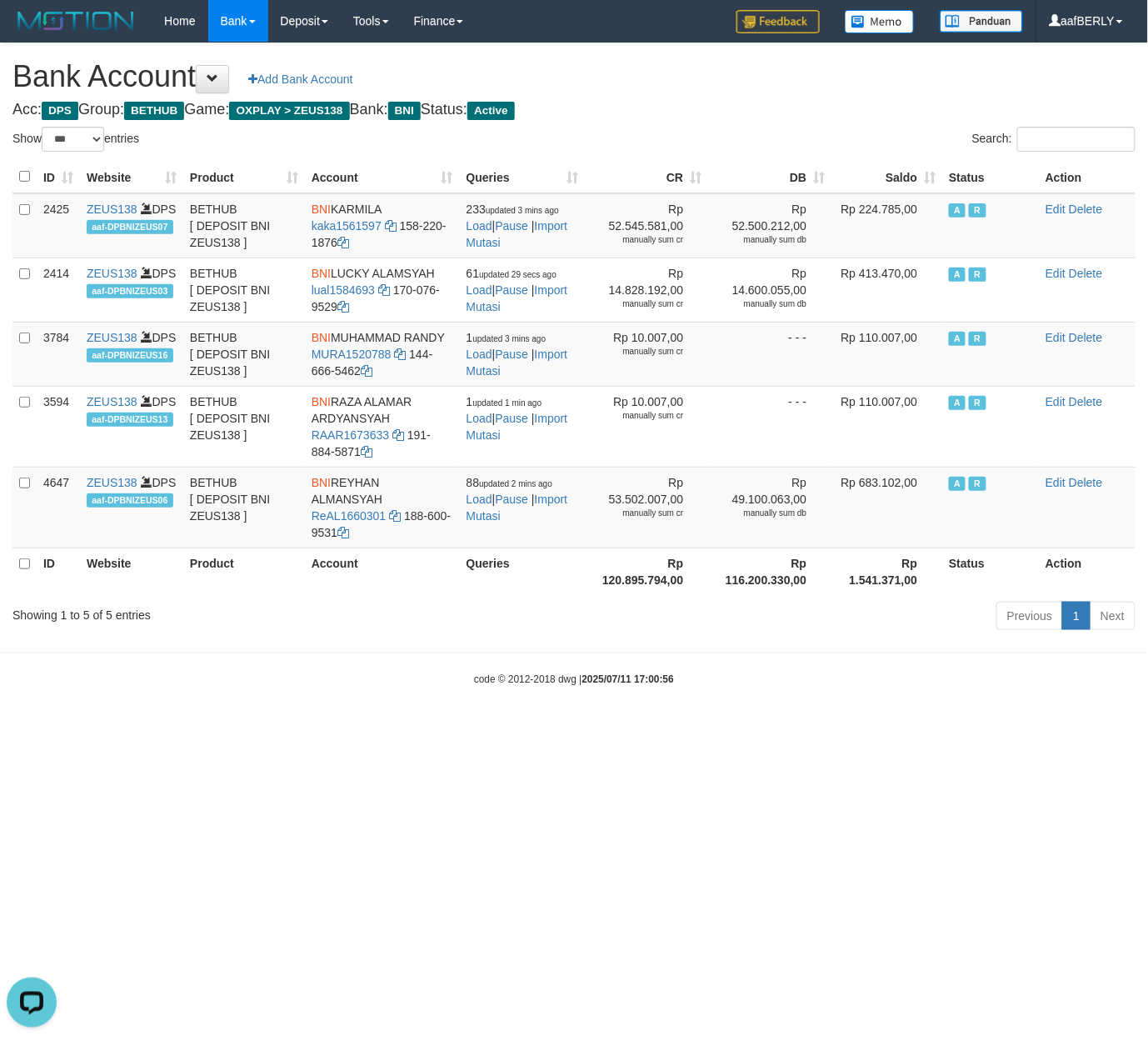 click on "Queries" at bounding box center [522, 571] 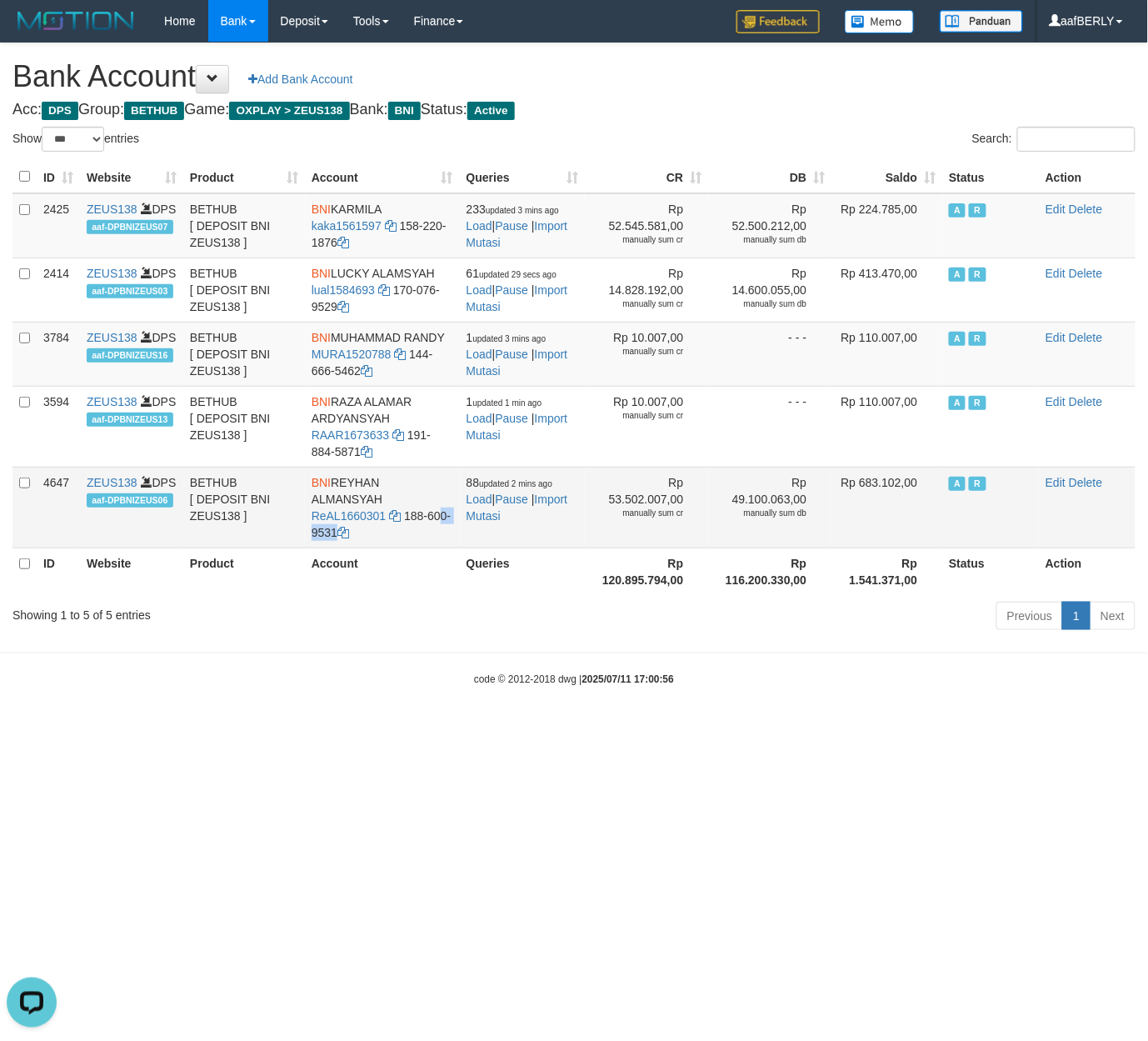 drag, startPoint x: 404, startPoint y: 517, endPoint x: 400, endPoint y: 540, distance: 23.345235 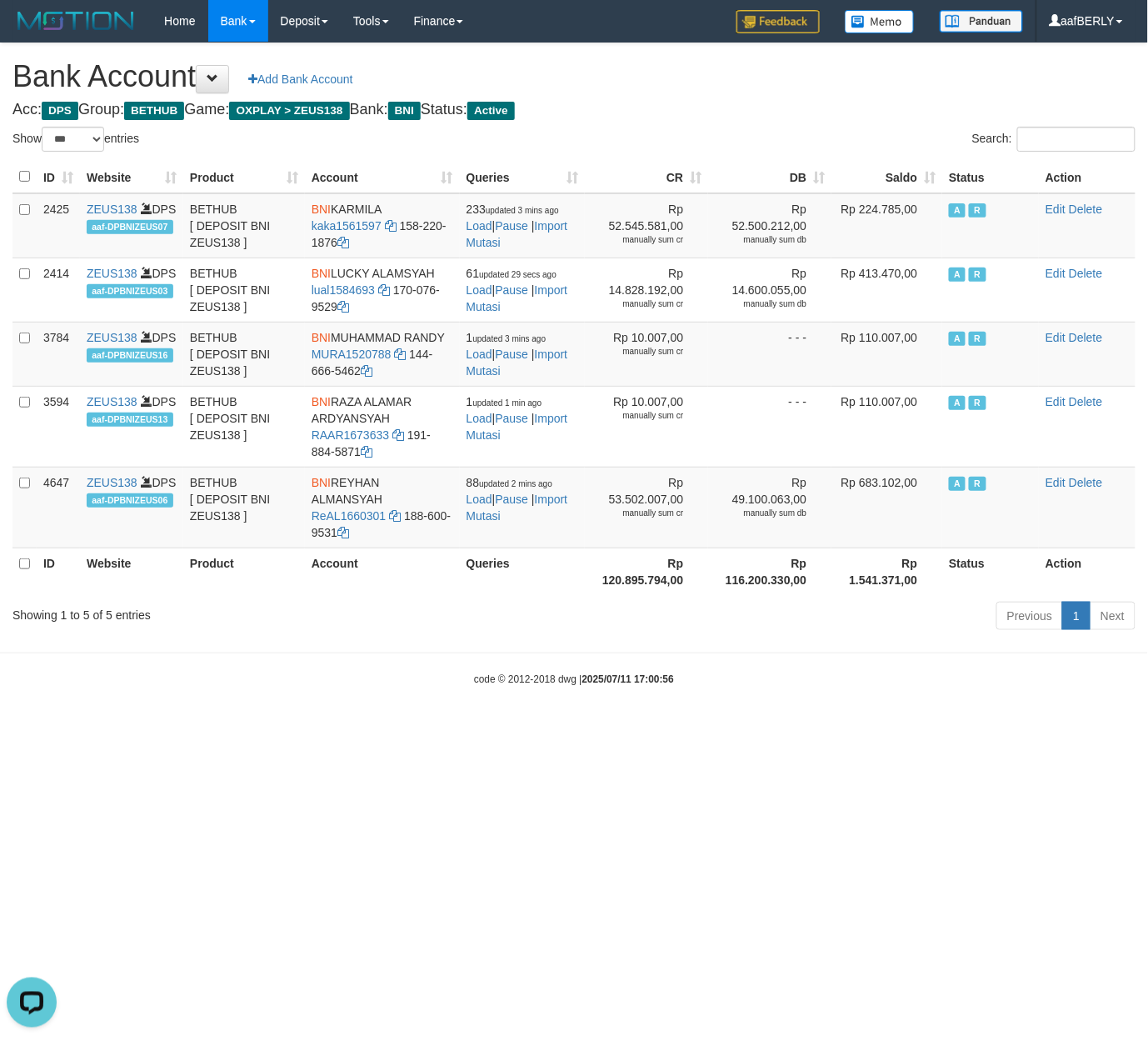 click on "Toggle navigation
Home
Bank
Account List
Load
By Website
Group
[OXPLAY]													ZEUS138
By Load Group (DPS)" at bounding box center (574, 364) 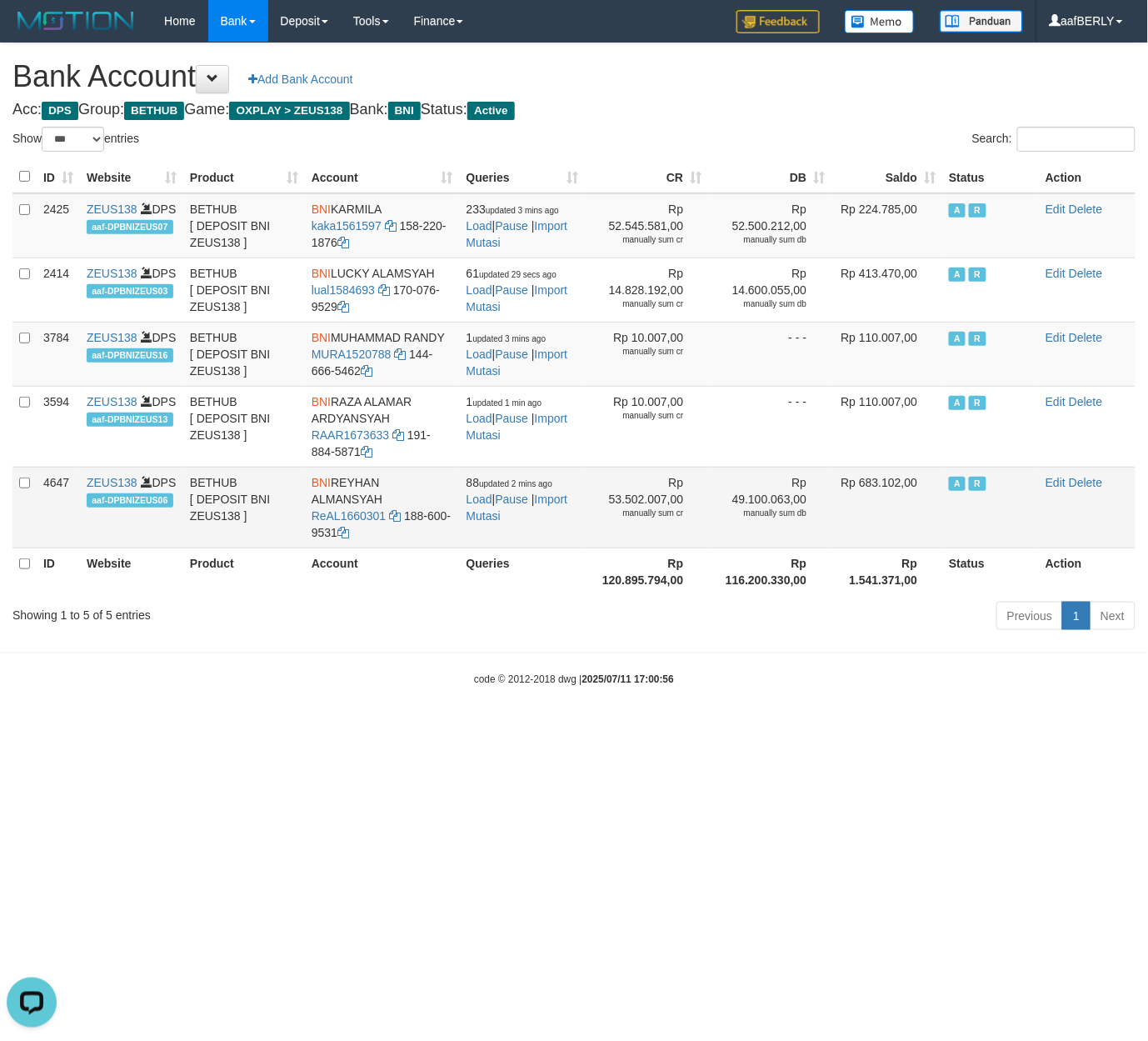drag, startPoint x: 333, startPoint y: 485, endPoint x: 404, endPoint y: 498, distance: 72.18033 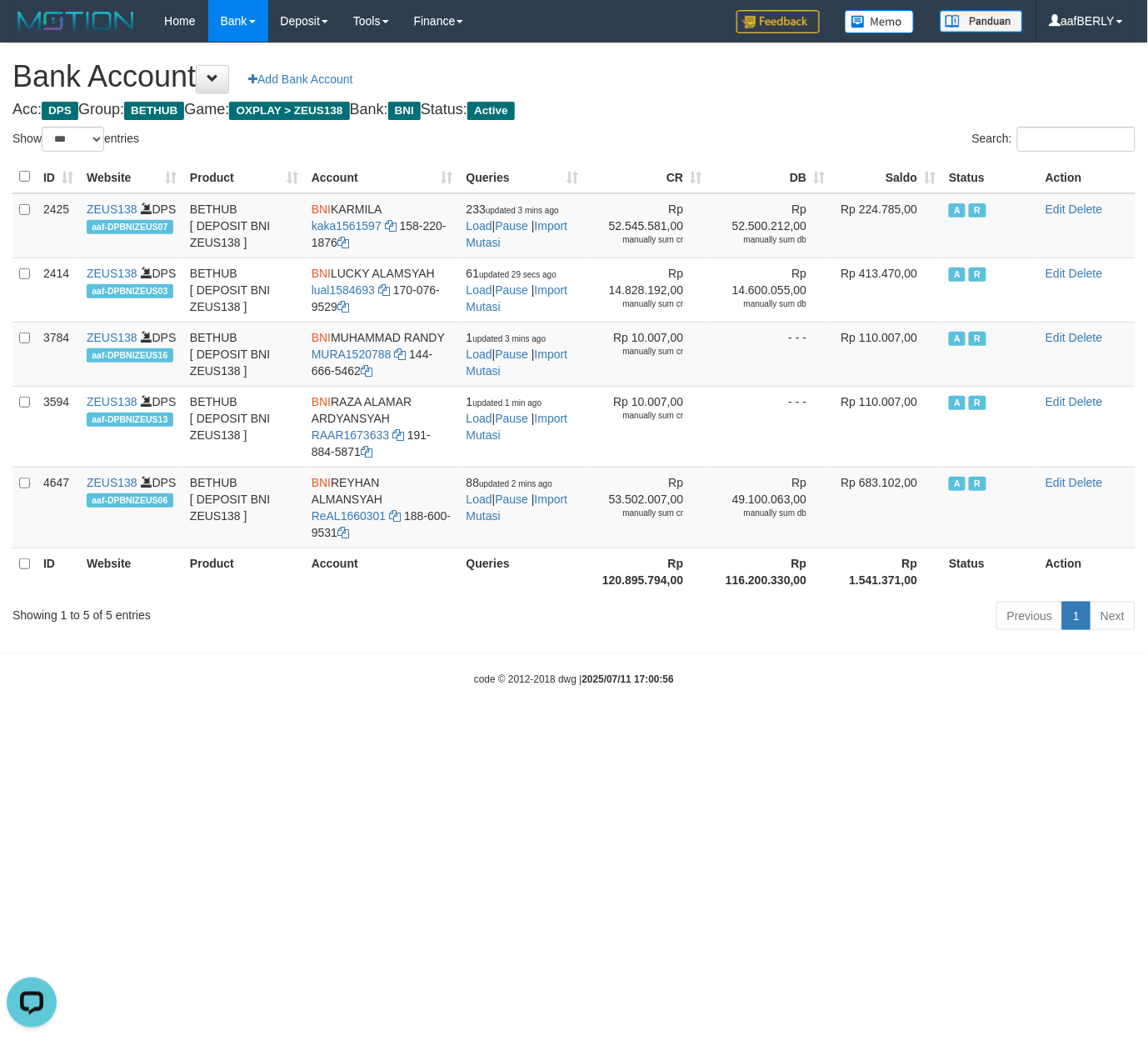 click on "Rp 116.200.330,00" at bounding box center [770, 571] 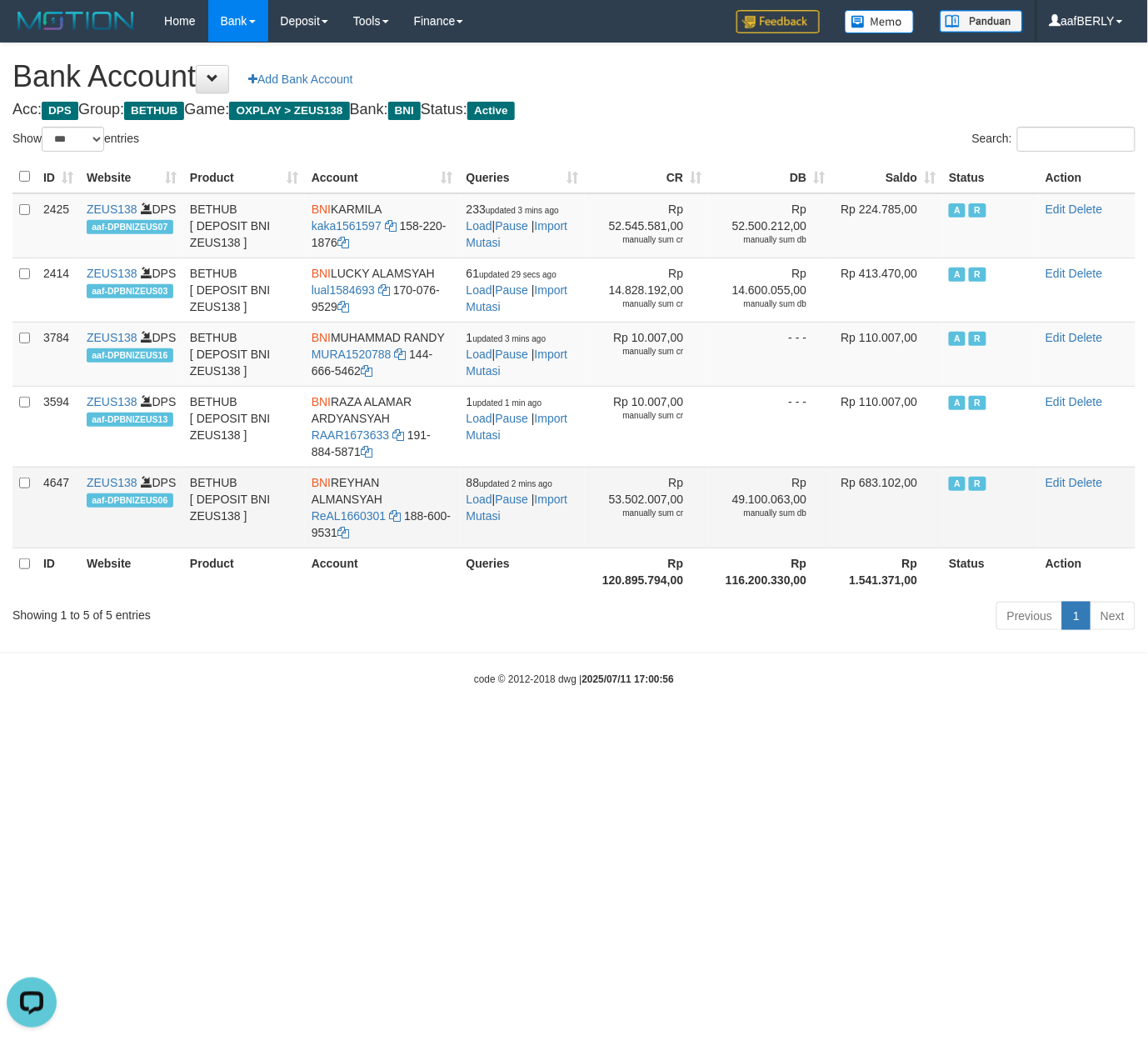click on "4647" at bounding box center (58, 507) 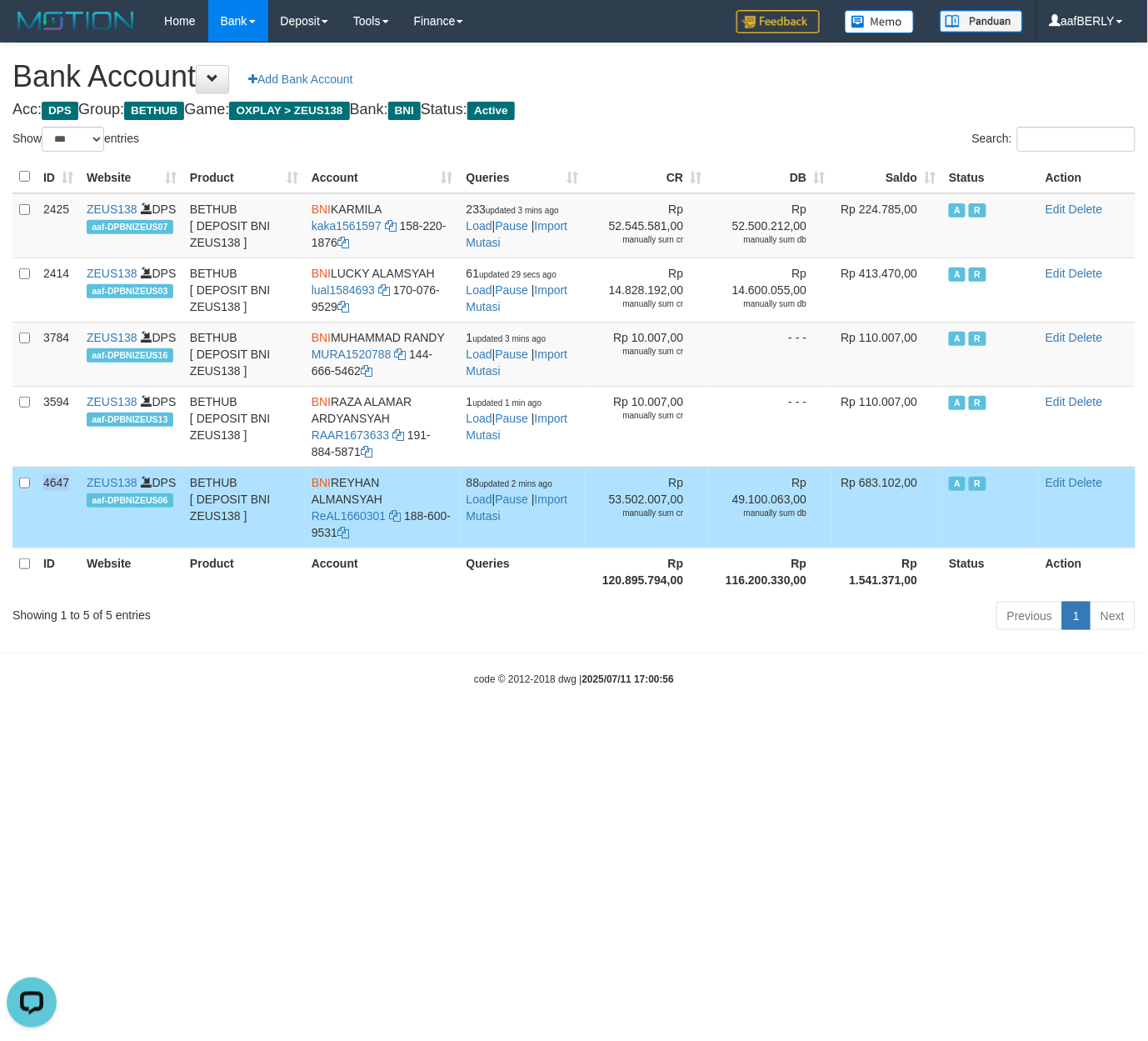 click on "4647" at bounding box center [58, 507] 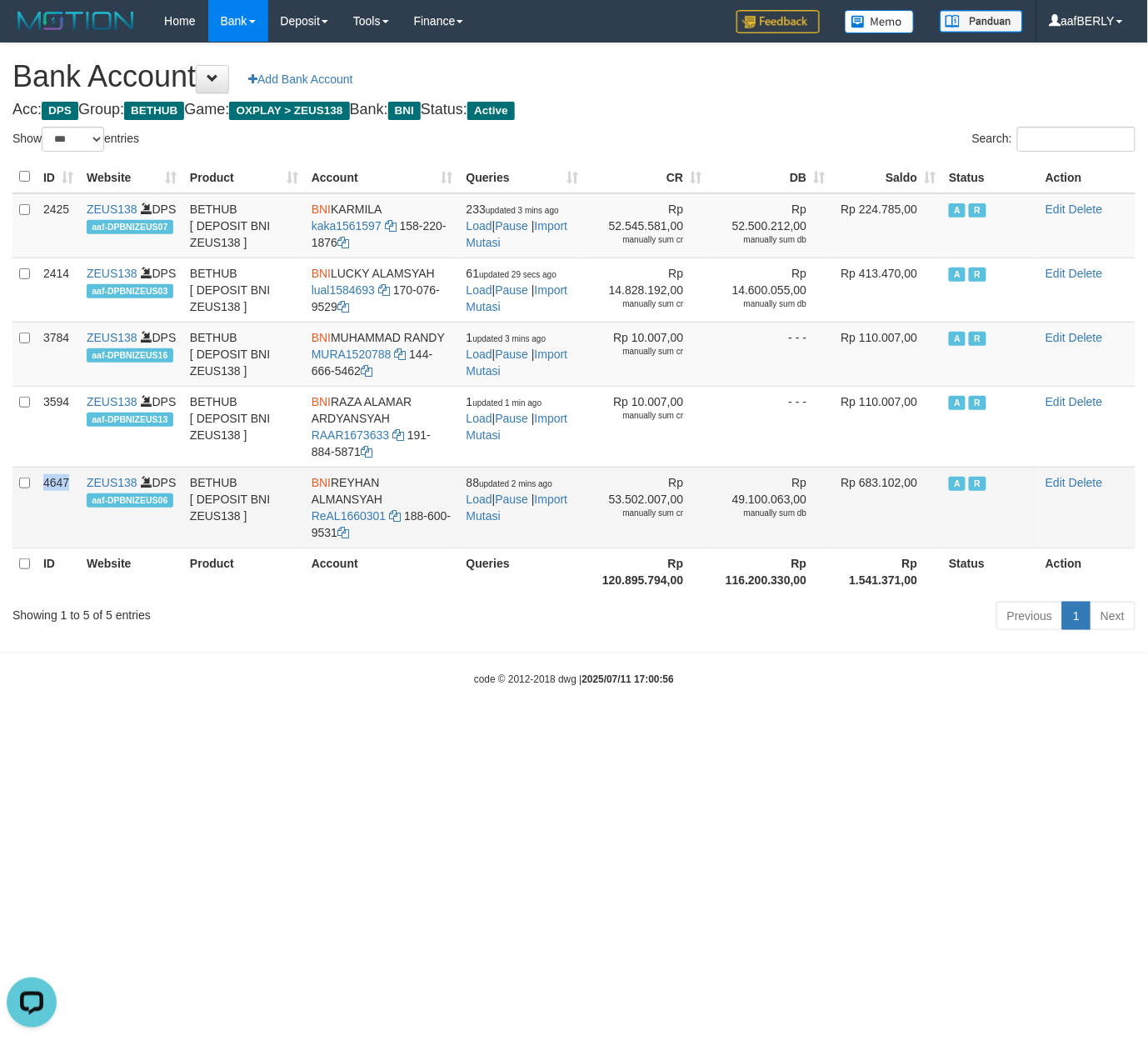 copy on "4647" 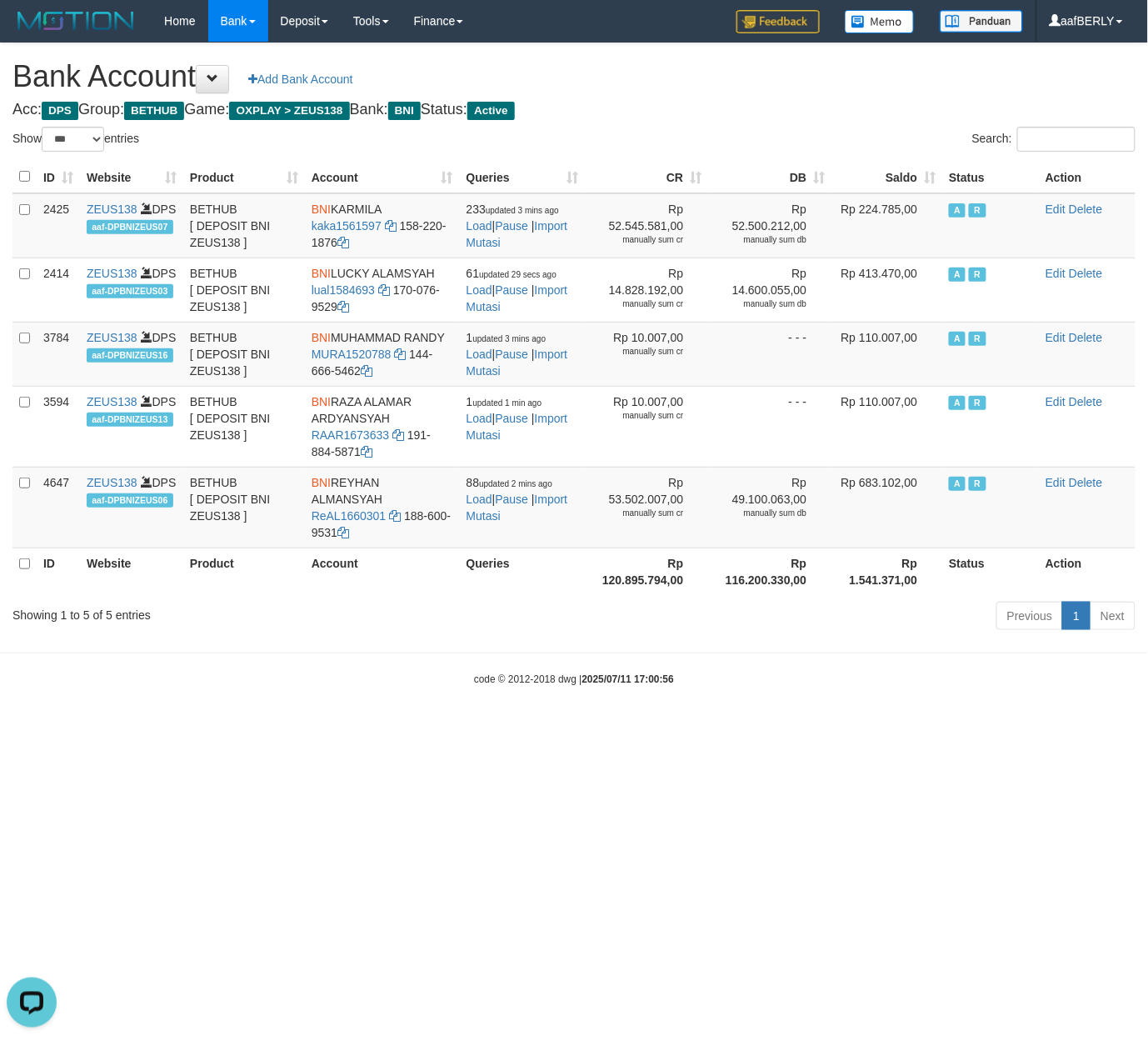 click on "Search:" at bounding box center [861, 141] 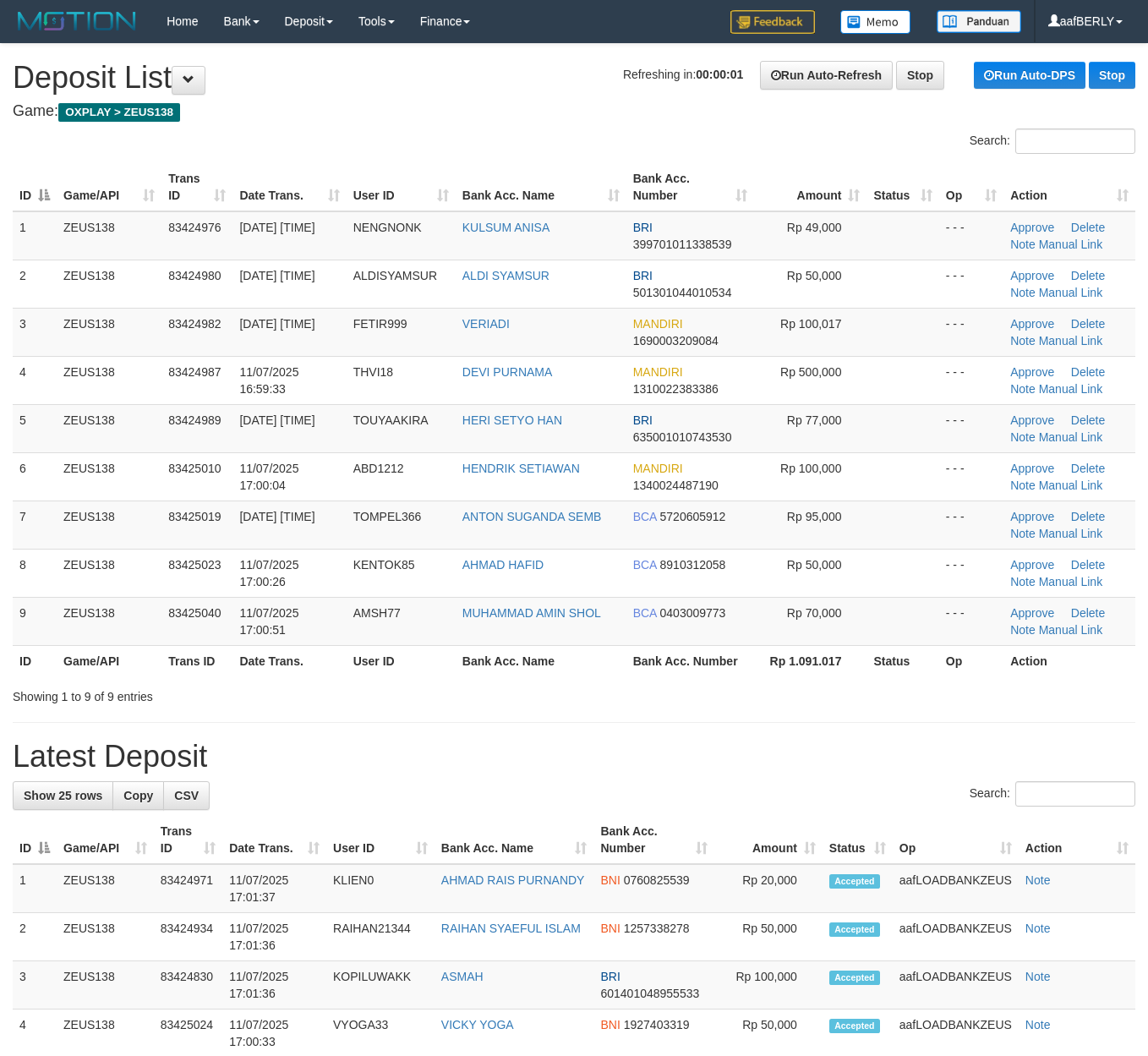 scroll, scrollTop: 0, scrollLeft: 0, axis: both 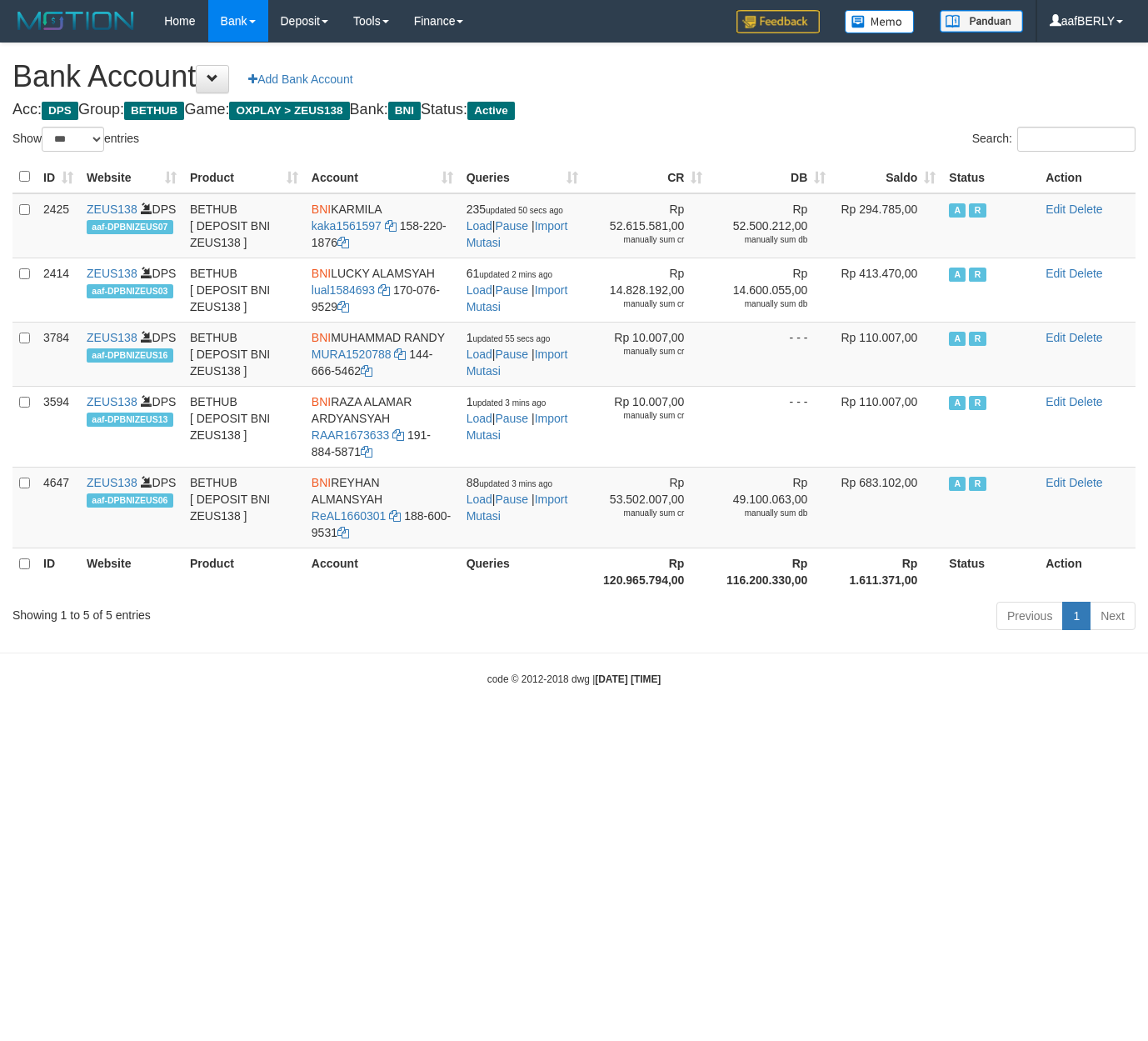 select on "***" 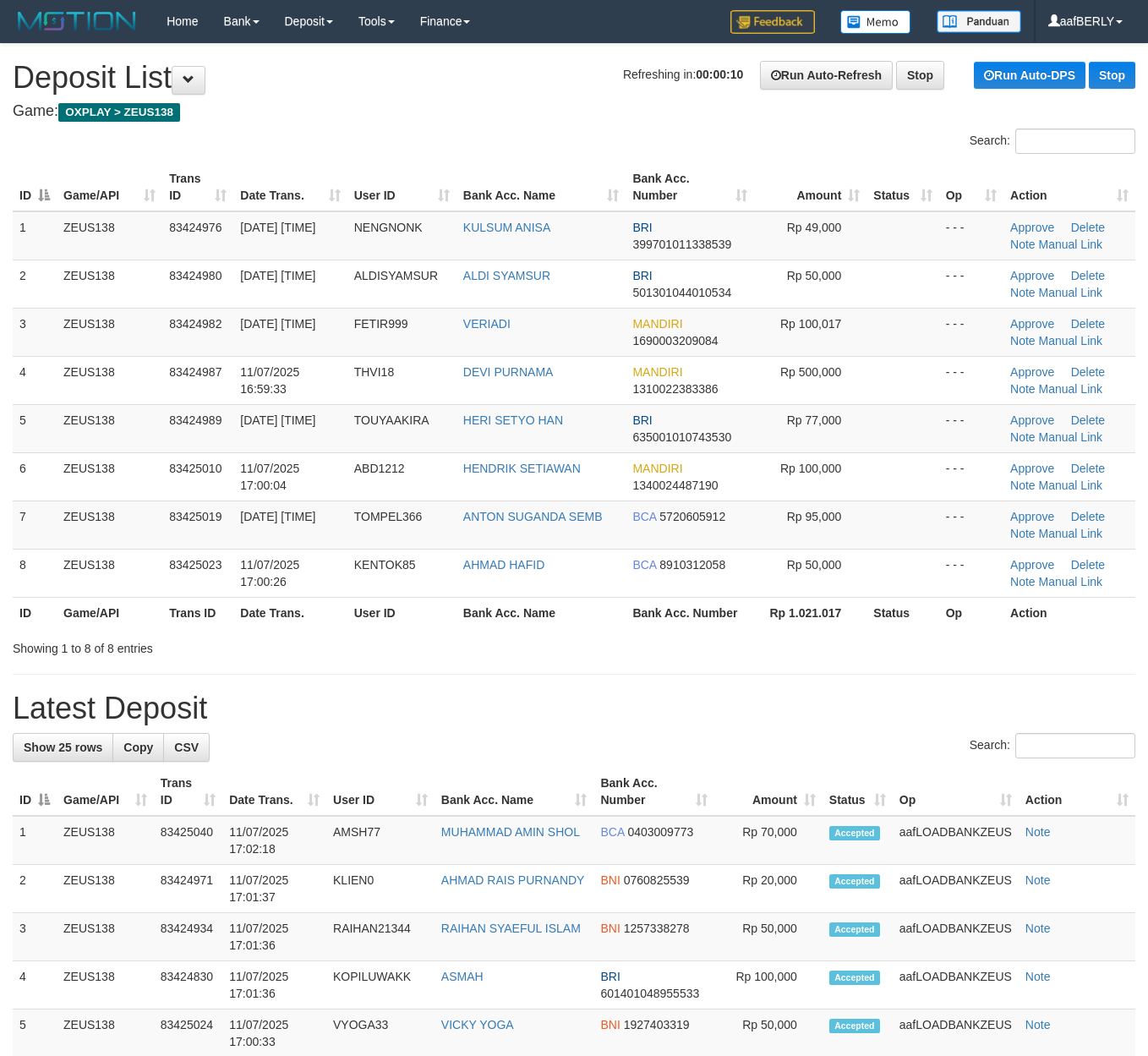 scroll, scrollTop: 0, scrollLeft: 0, axis: both 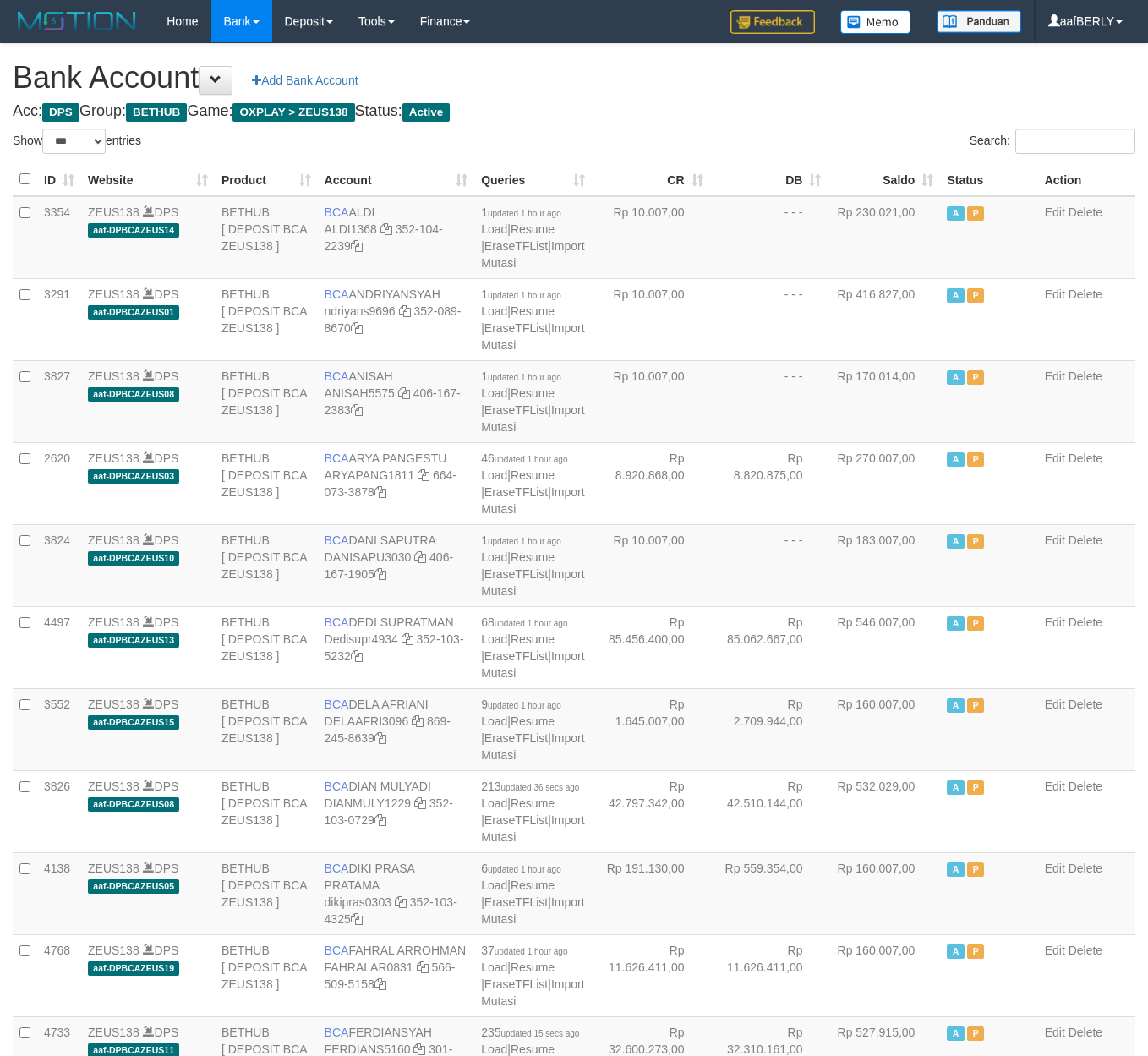 select on "***" 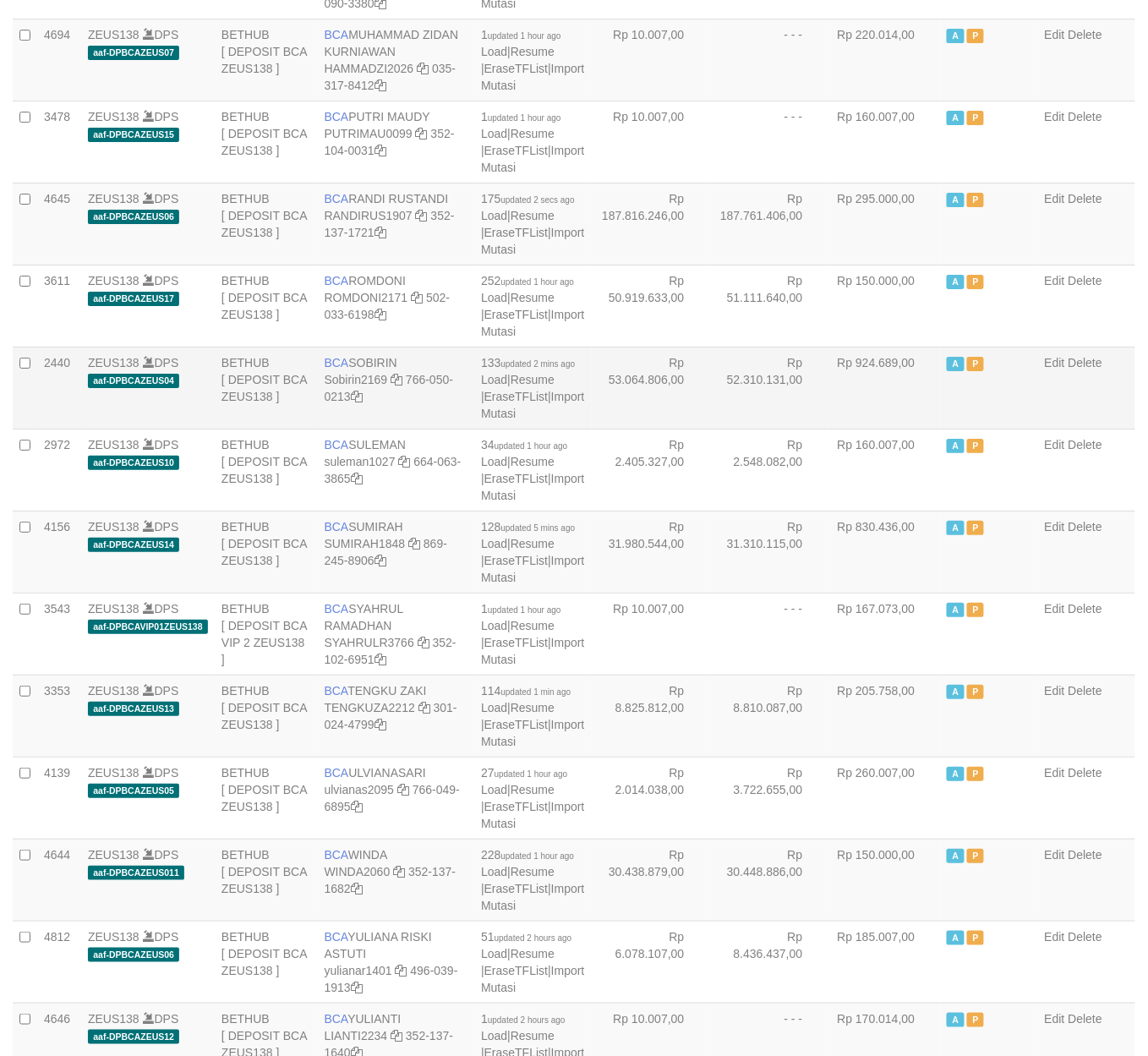 scroll, scrollTop: 1525, scrollLeft: 0, axis: vertical 